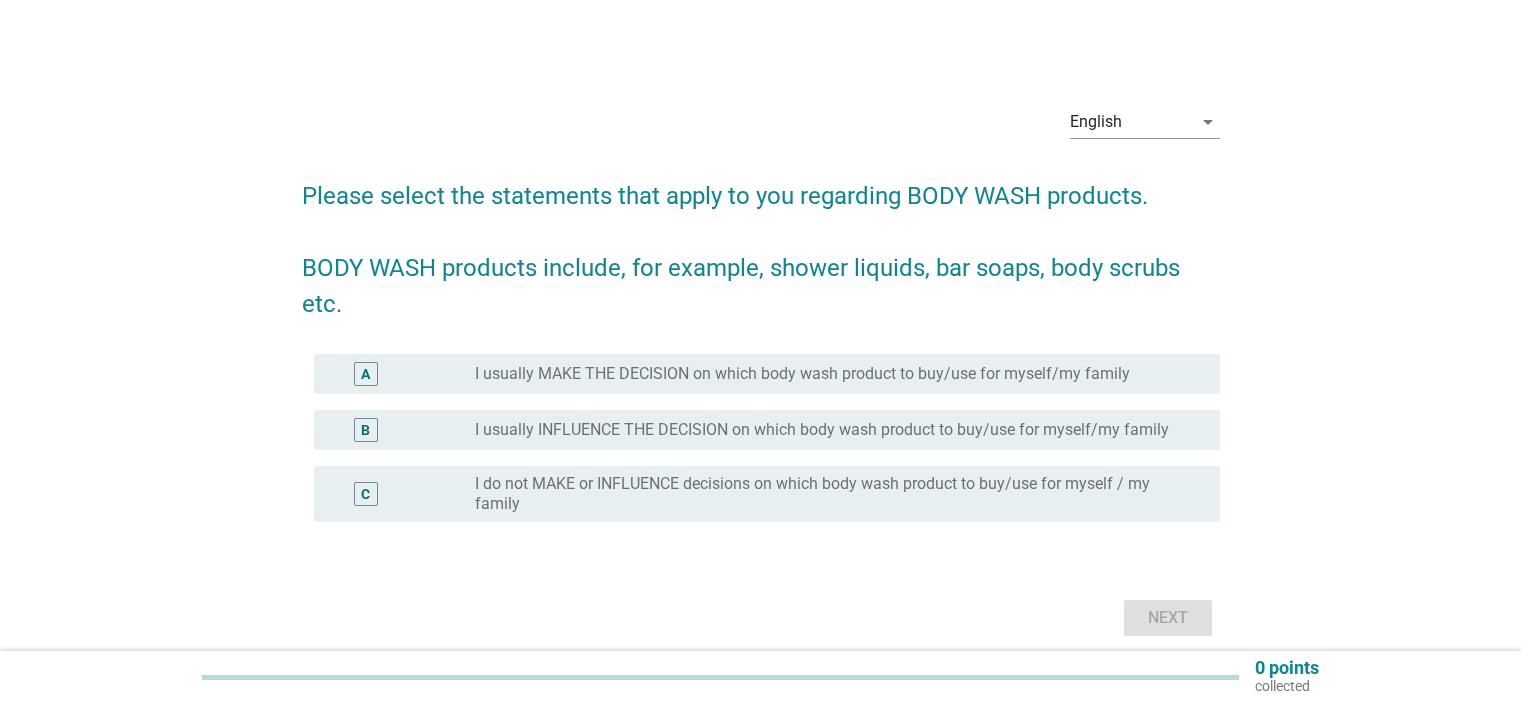 scroll, scrollTop: 0, scrollLeft: 0, axis: both 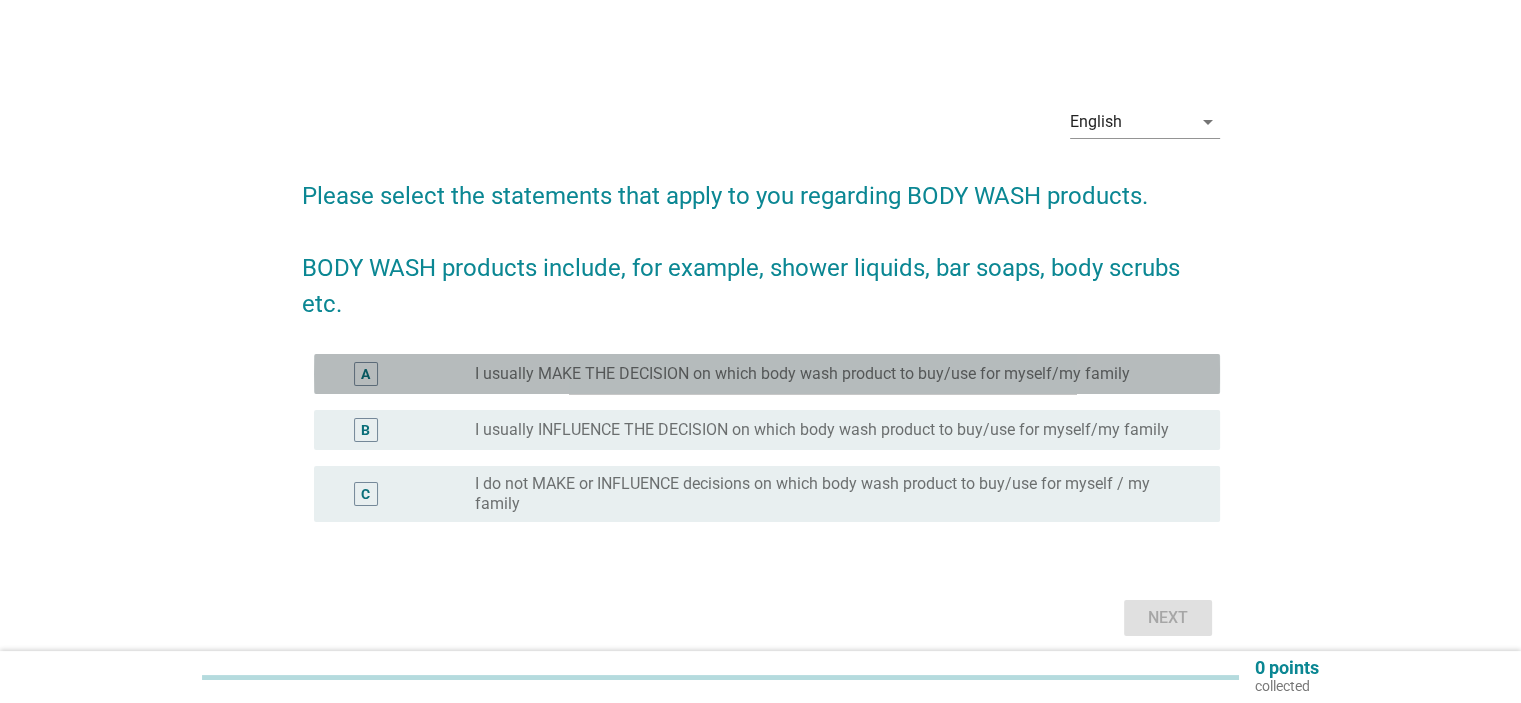 click on "I usually MAKE THE DECISION on which body wash product to buy/use for myself/my family" at bounding box center (802, 374) 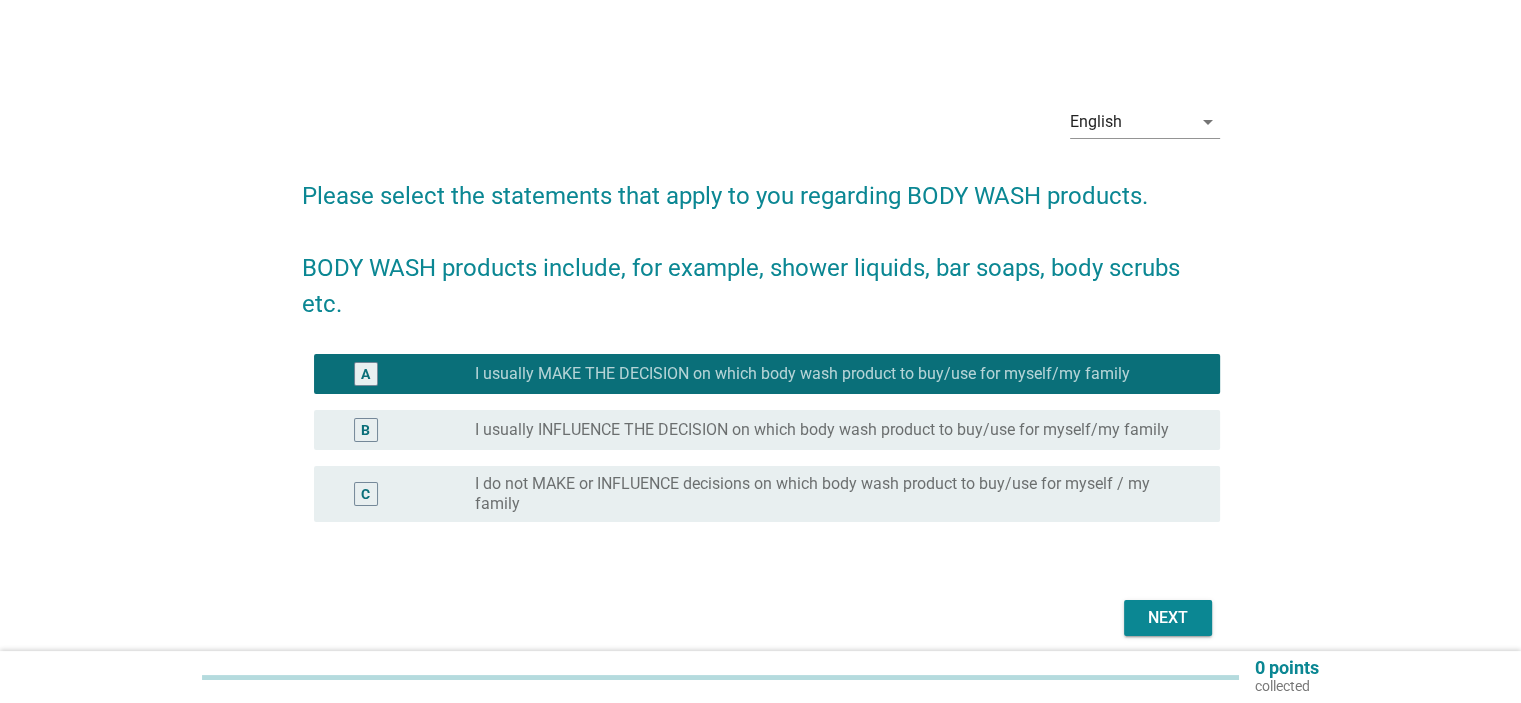 click on "Next" at bounding box center (1168, 618) 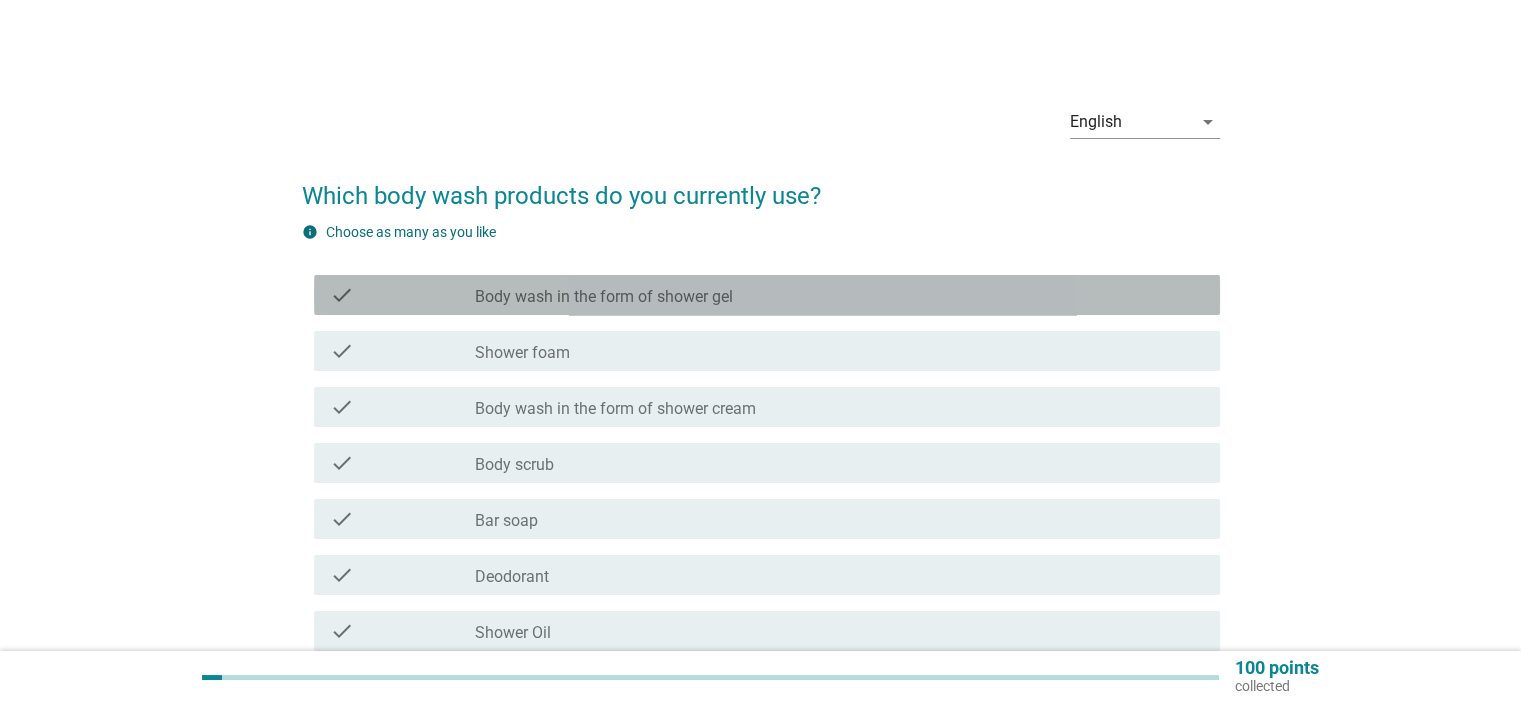 click on "Body wash in the form of shower gel" at bounding box center (604, 297) 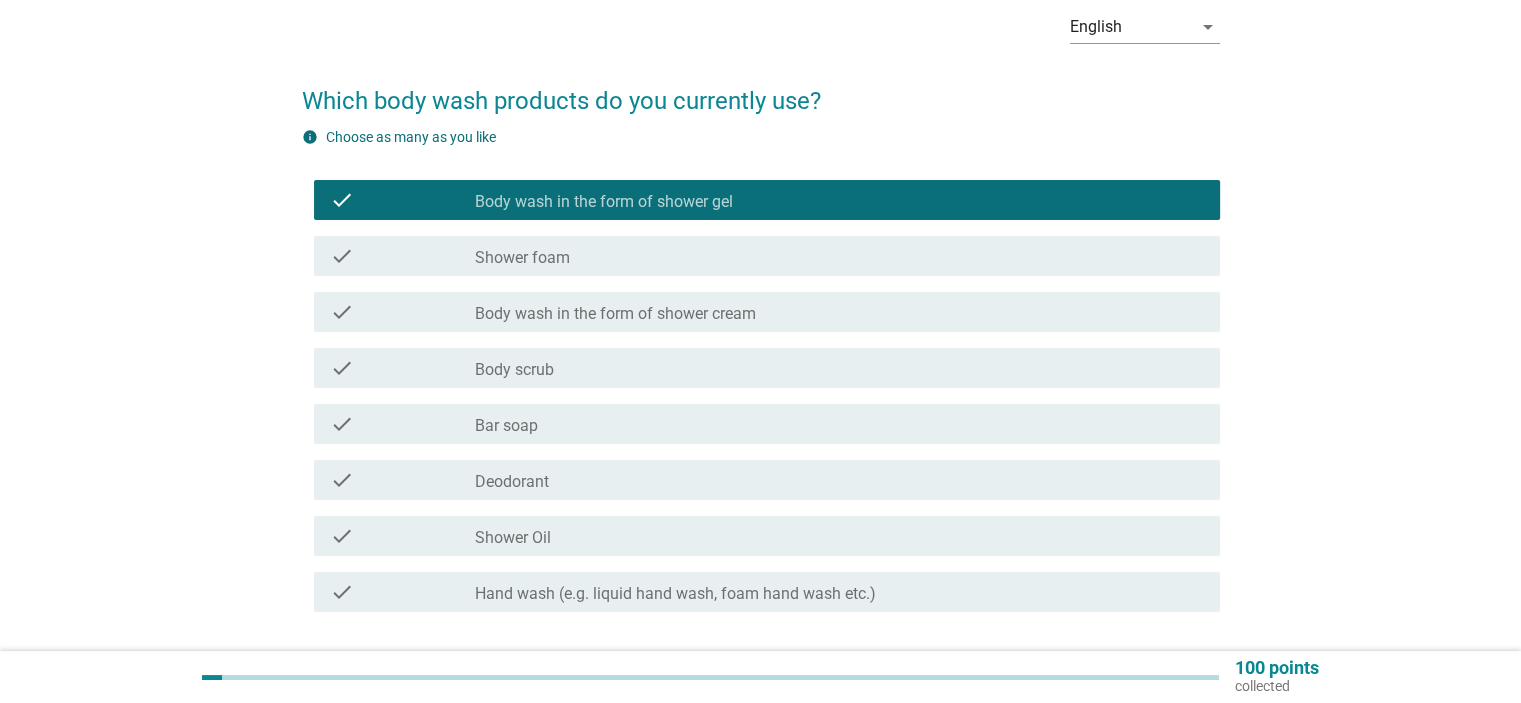 scroll, scrollTop: 133, scrollLeft: 0, axis: vertical 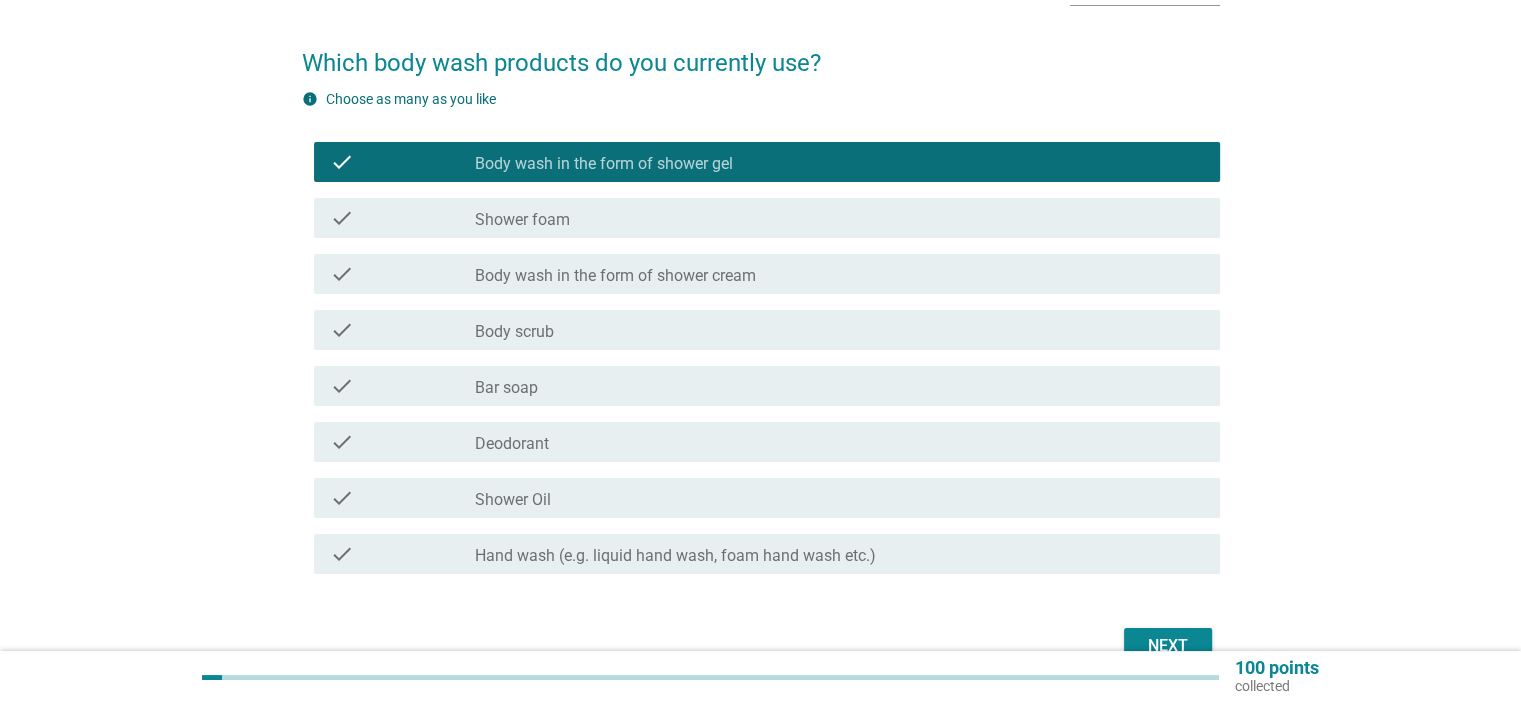 click on "check     check_box_outline_blank Body scrub" at bounding box center [767, 330] 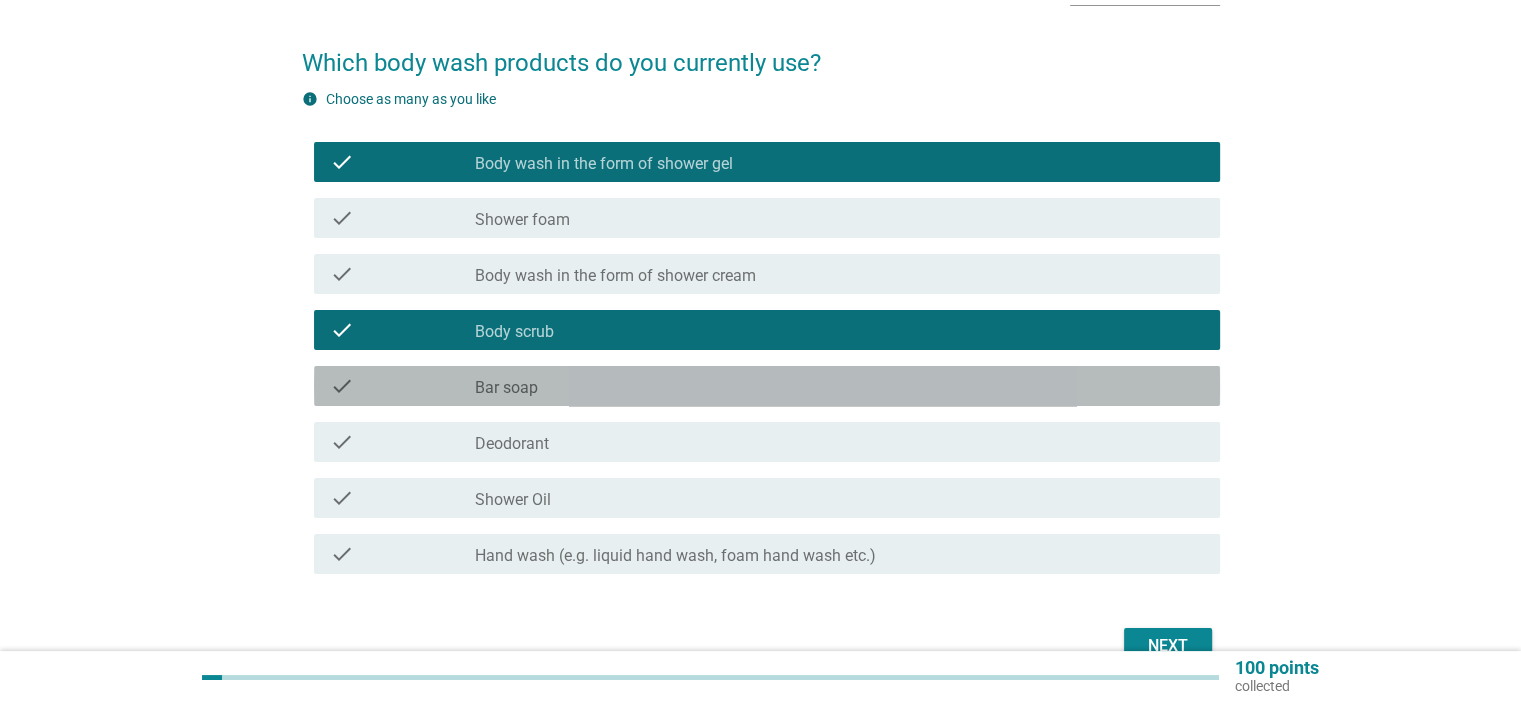 click on "check_box_outline_blank Bar soap" at bounding box center [839, 386] 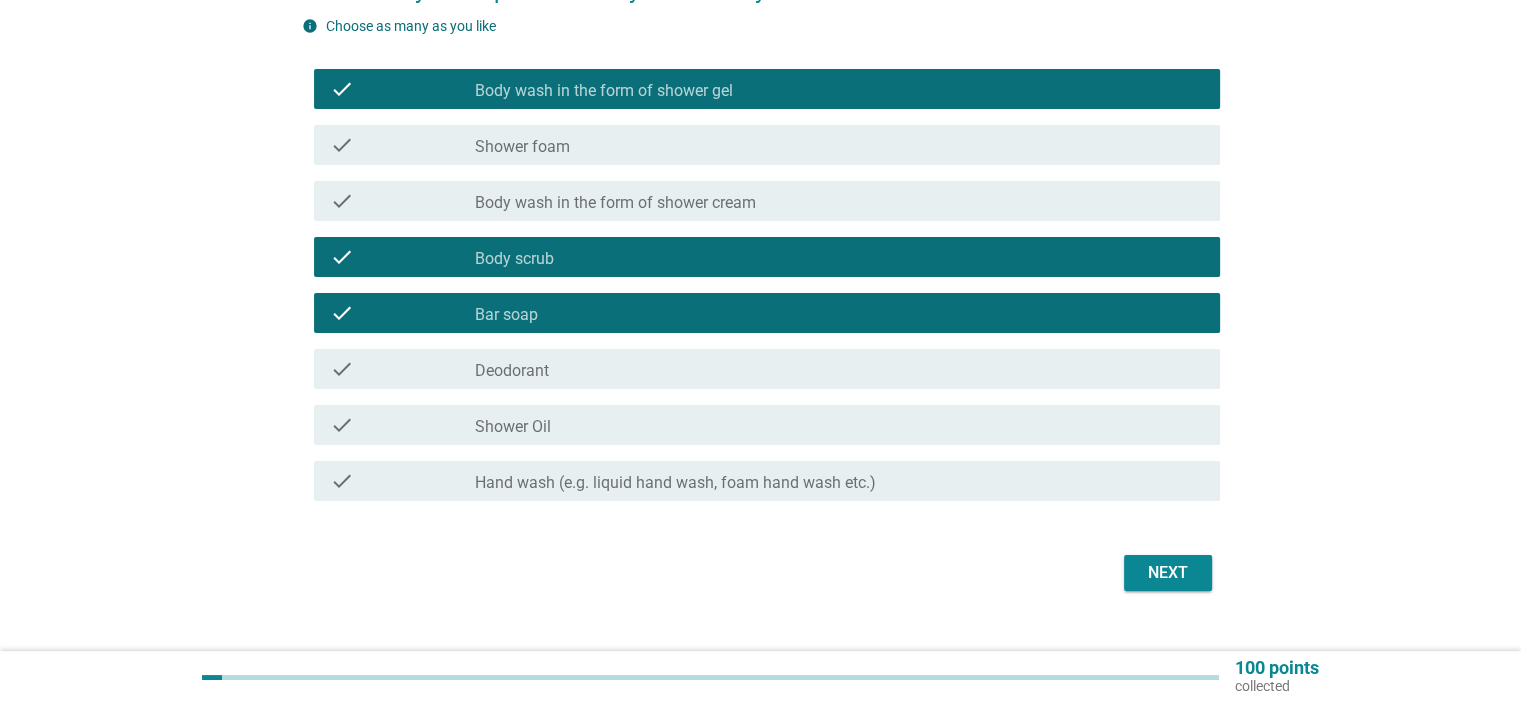 scroll, scrollTop: 241, scrollLeft: 0, axis: vertical 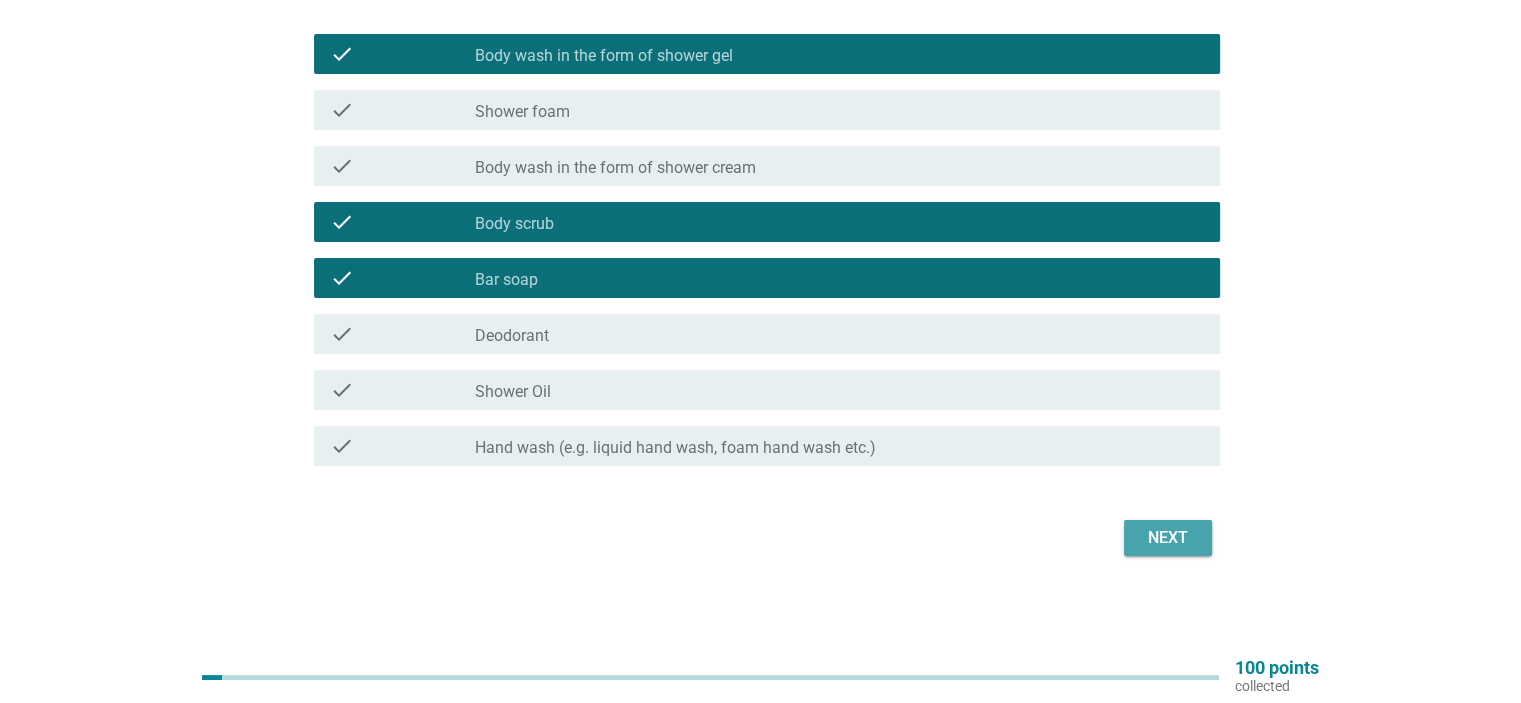 click on "Next" at bounding box center (1168, 538) 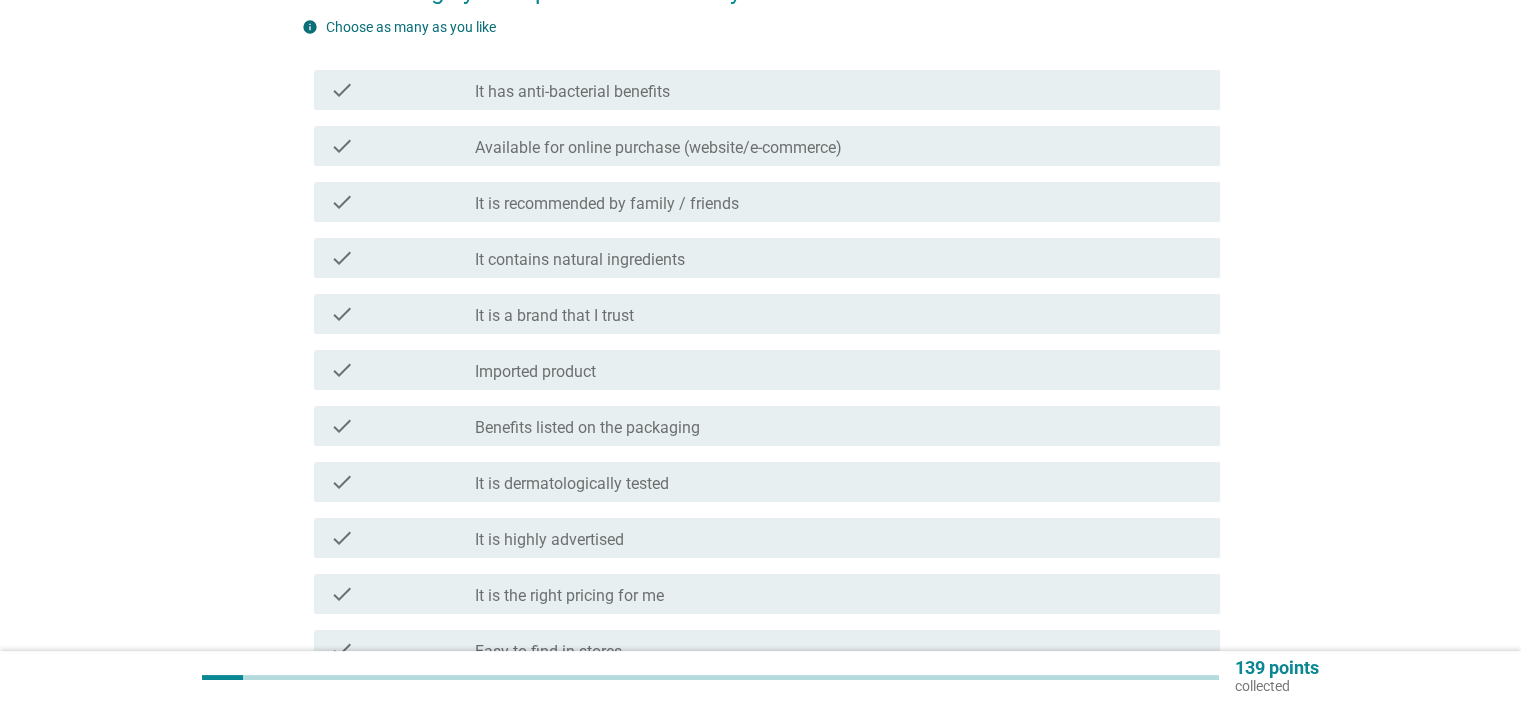 scroll, scrollTop: 0, scrollLeft: 0, axis: both 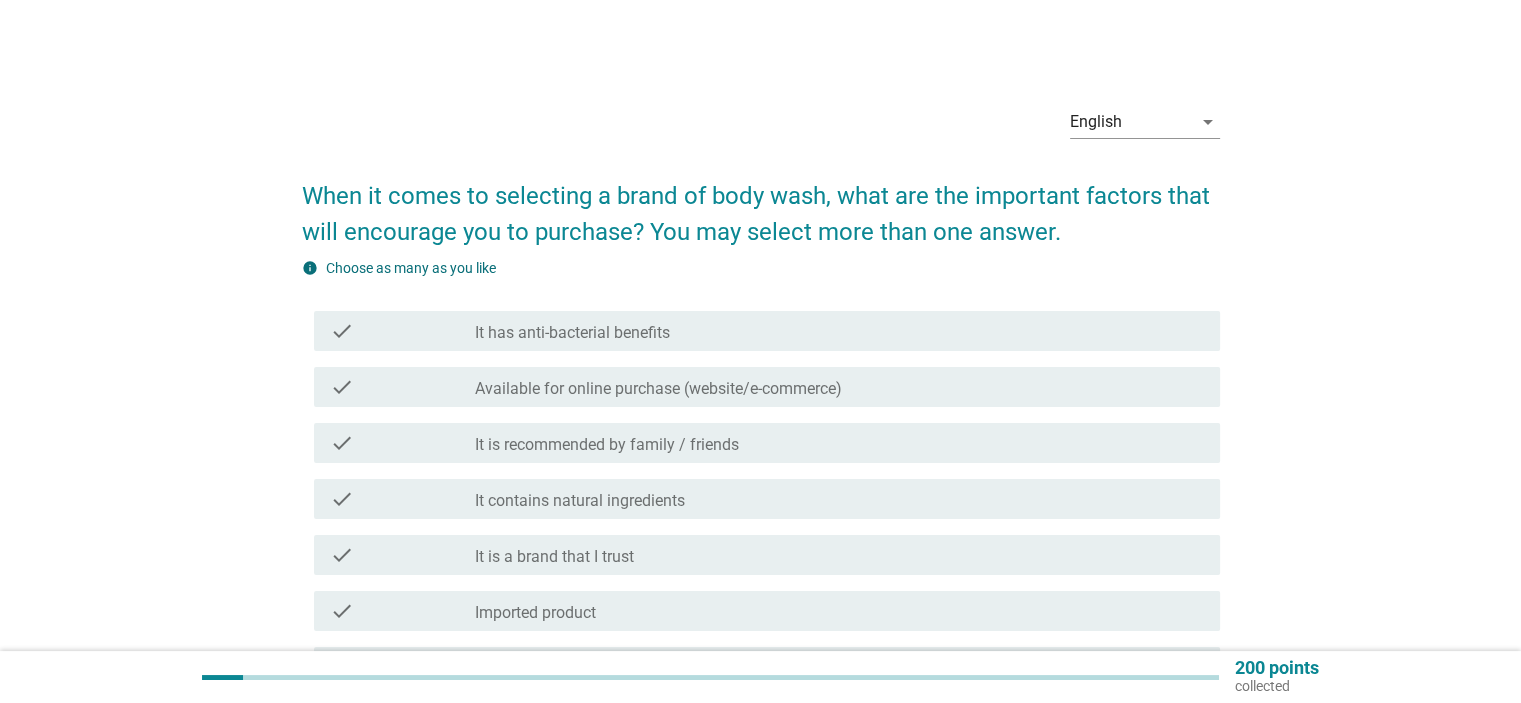 click on "It contains natural ingredients" at bounding box center (580, 501) 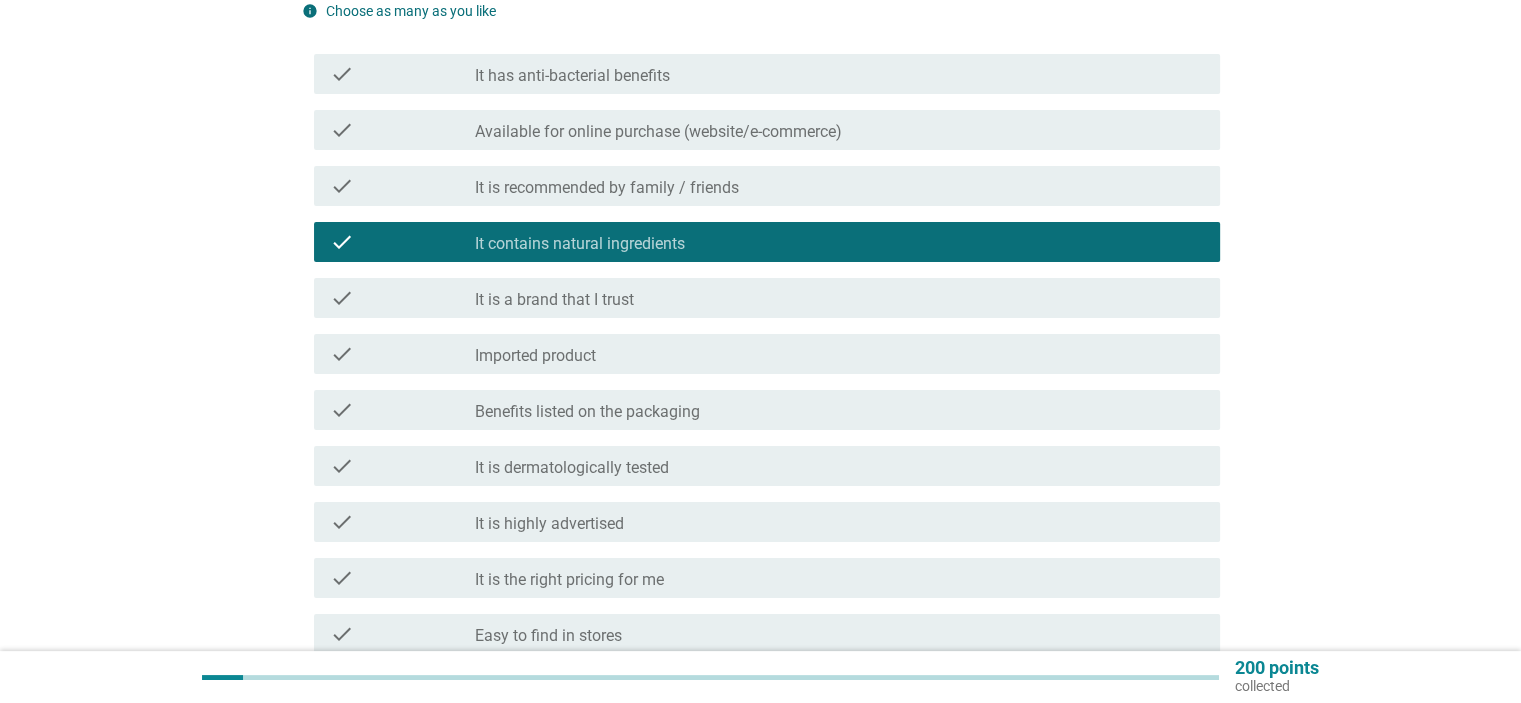 scroll, scrollTop: 266, scrollLeft: 0, axis: vertical 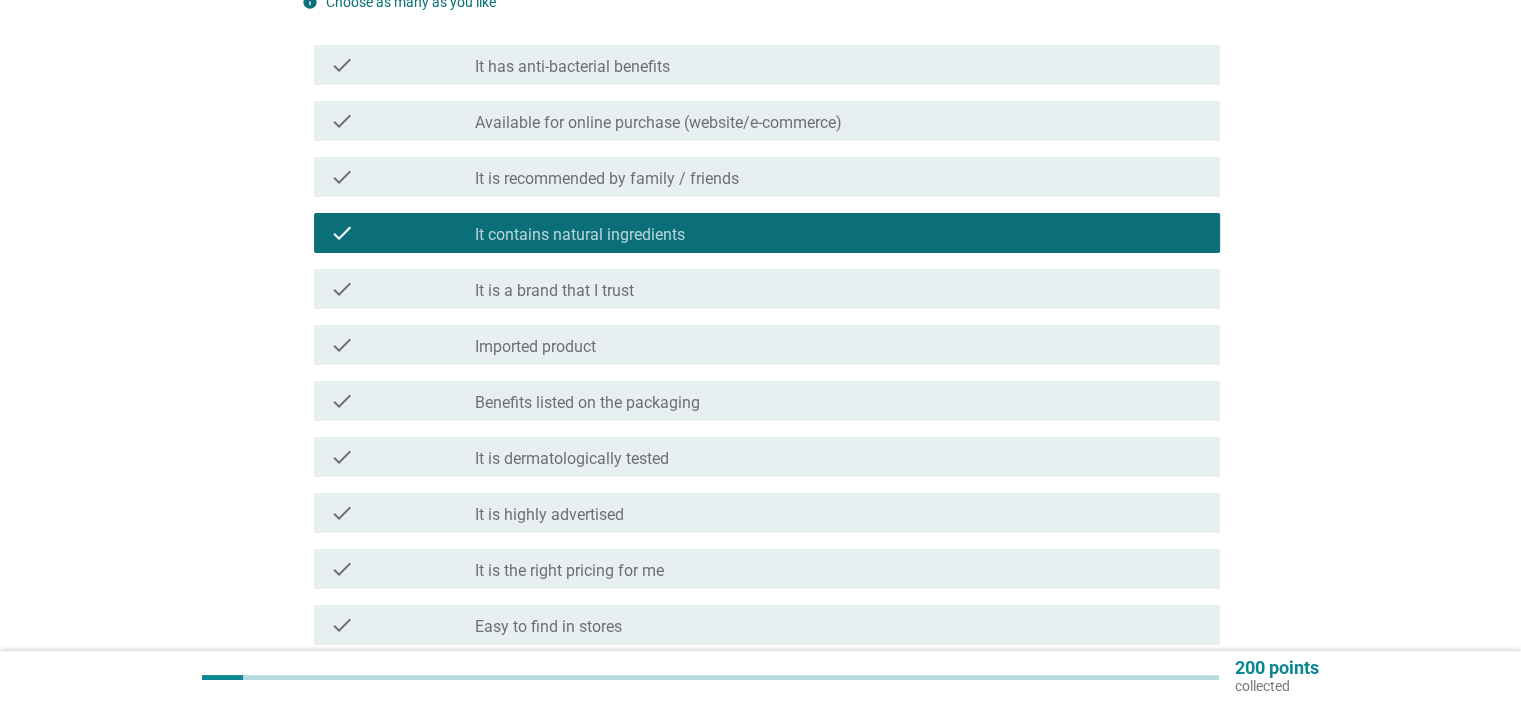 click on "check_box_outline_blank It is dermatologically tested" at bounding box center (839, 457) 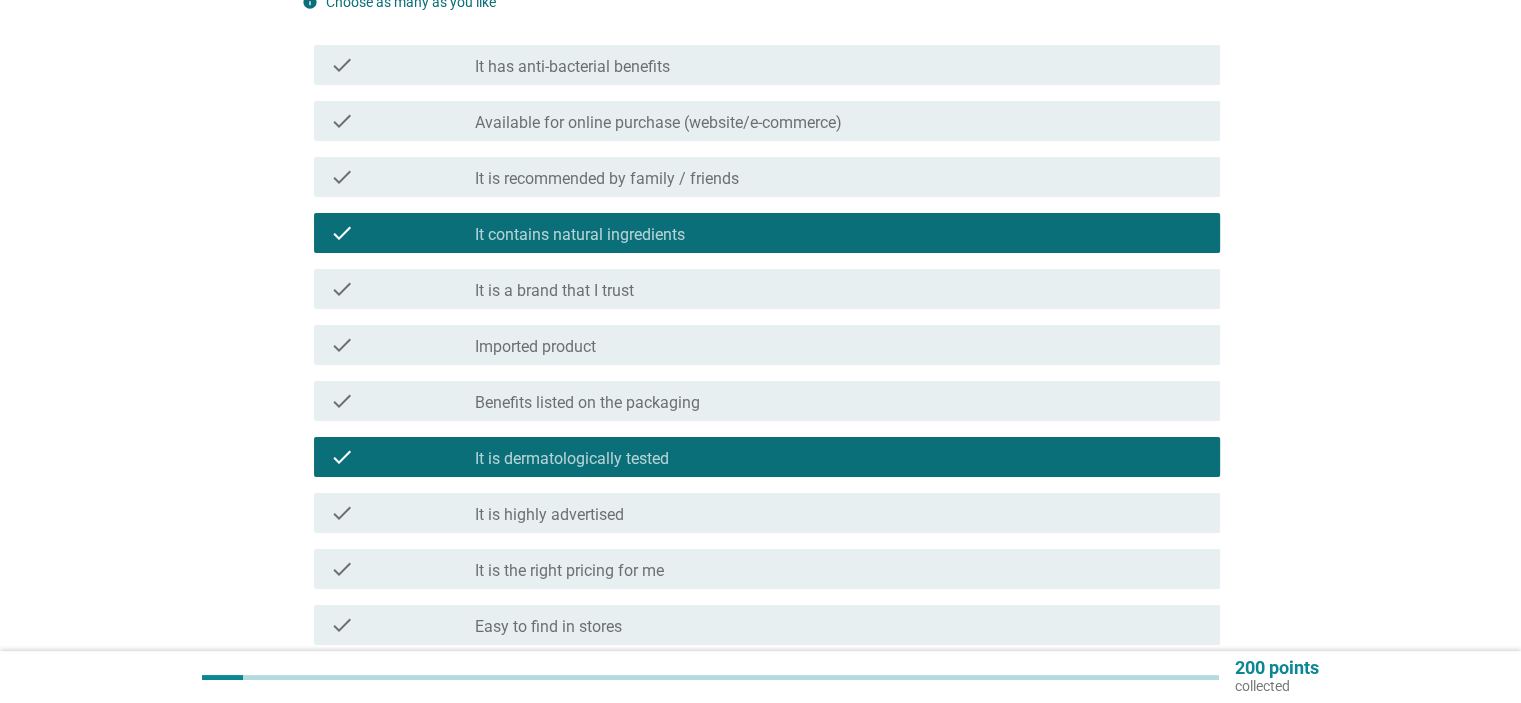 click on "It is the right pricing for me" at bounding box center (569, 571) 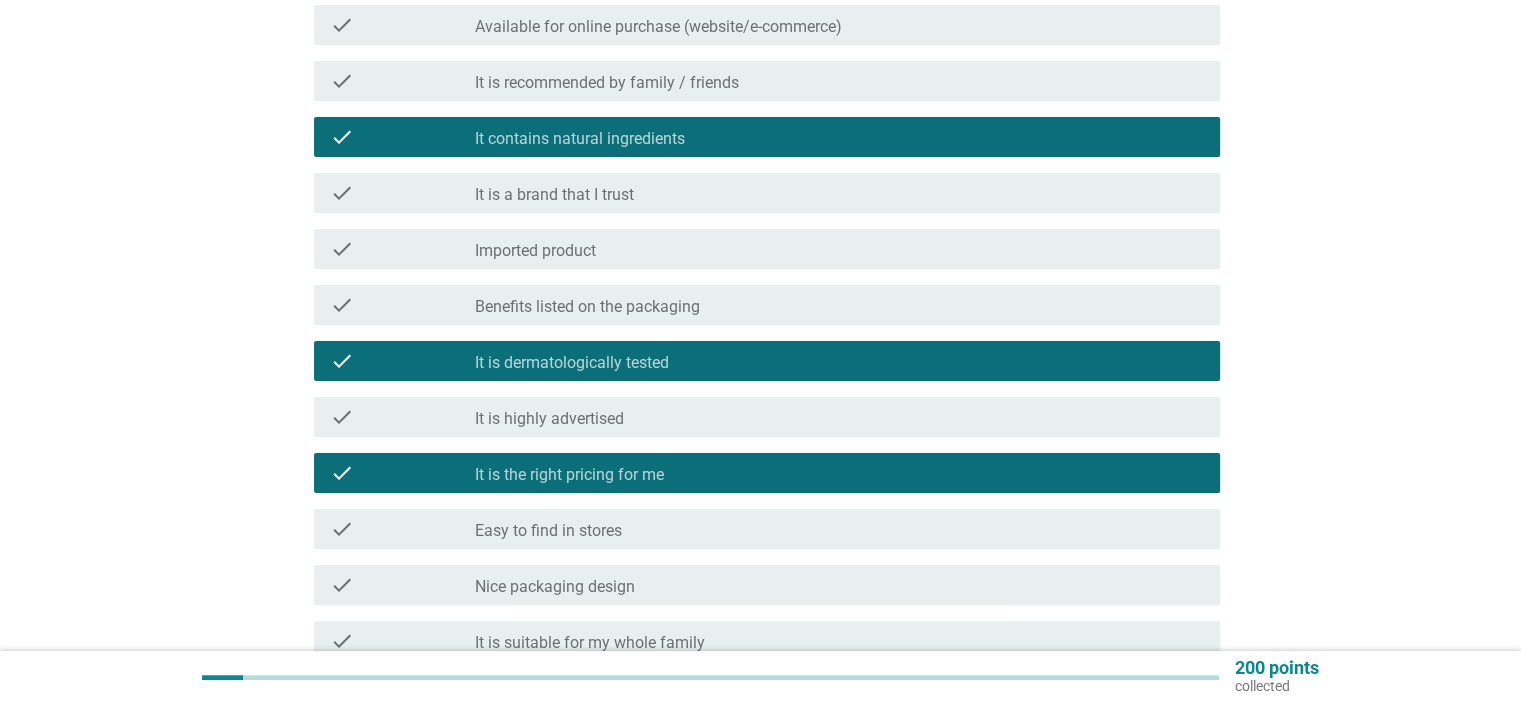 scroll, scrollTop: 400, scrollLeft: 0, axis: vertical 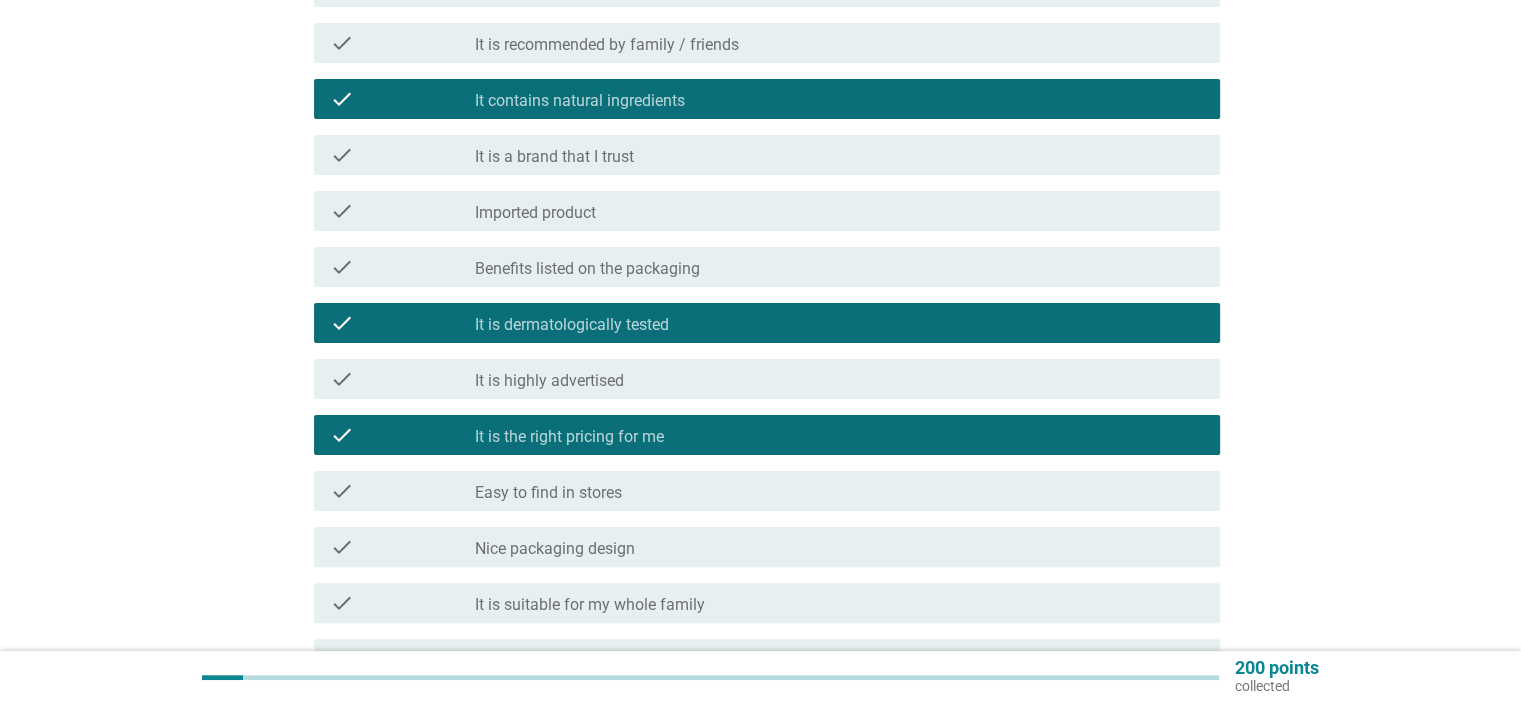 click on "check     check_box_outline_blank Easy to find in stores" at bounding box center [767, 491] 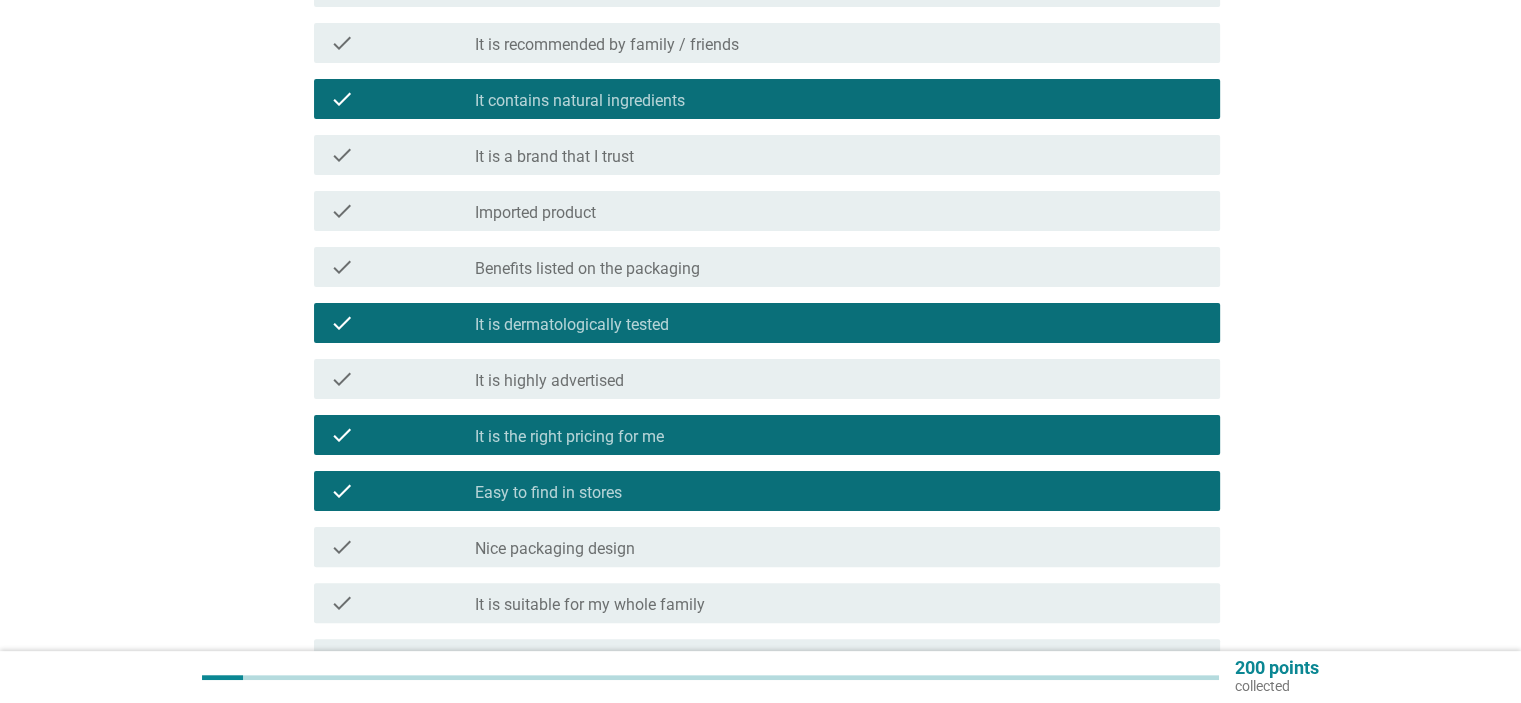 click on "check_box_outline_blank Nice packaging design" at bounding box center (839, 547) 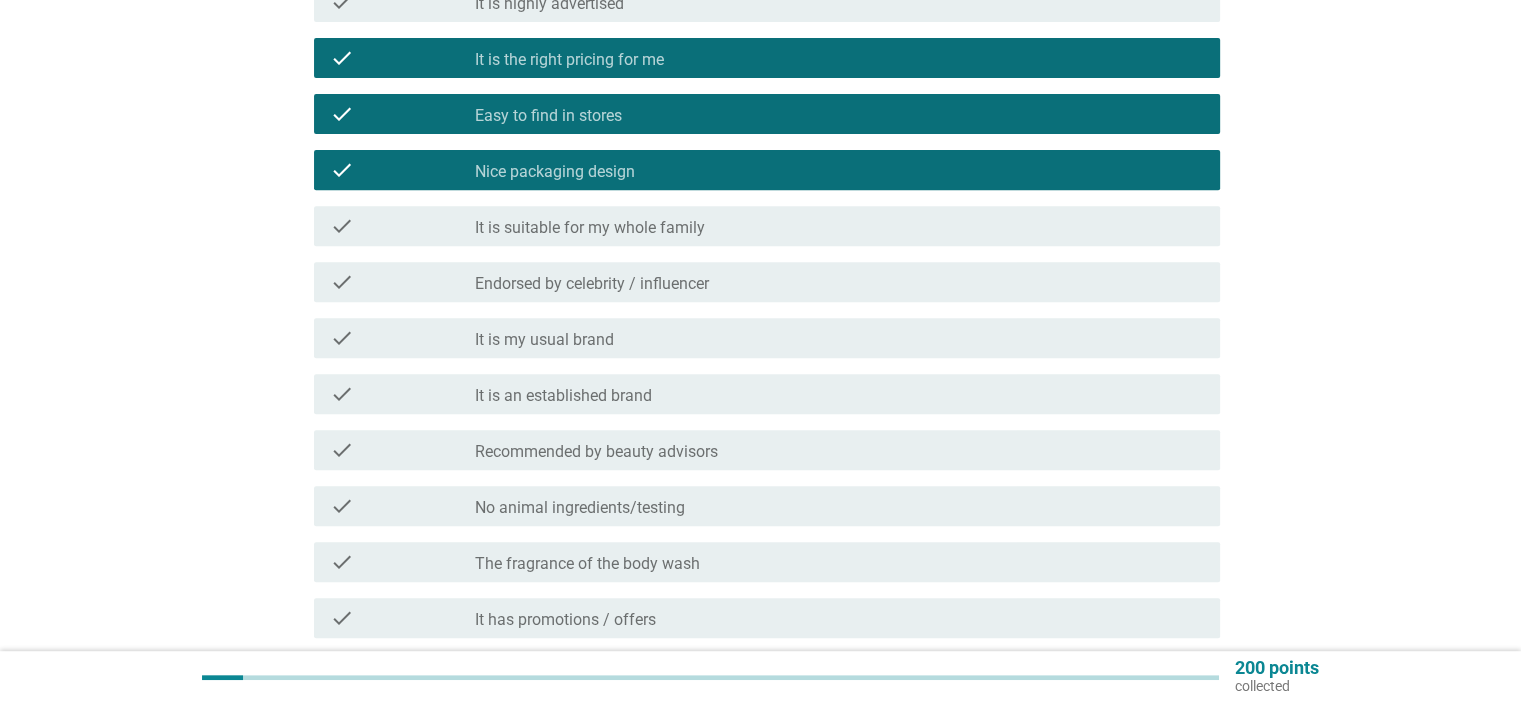 scroll, scrollTop: 800, scrollLeft: 0, axis: vertical 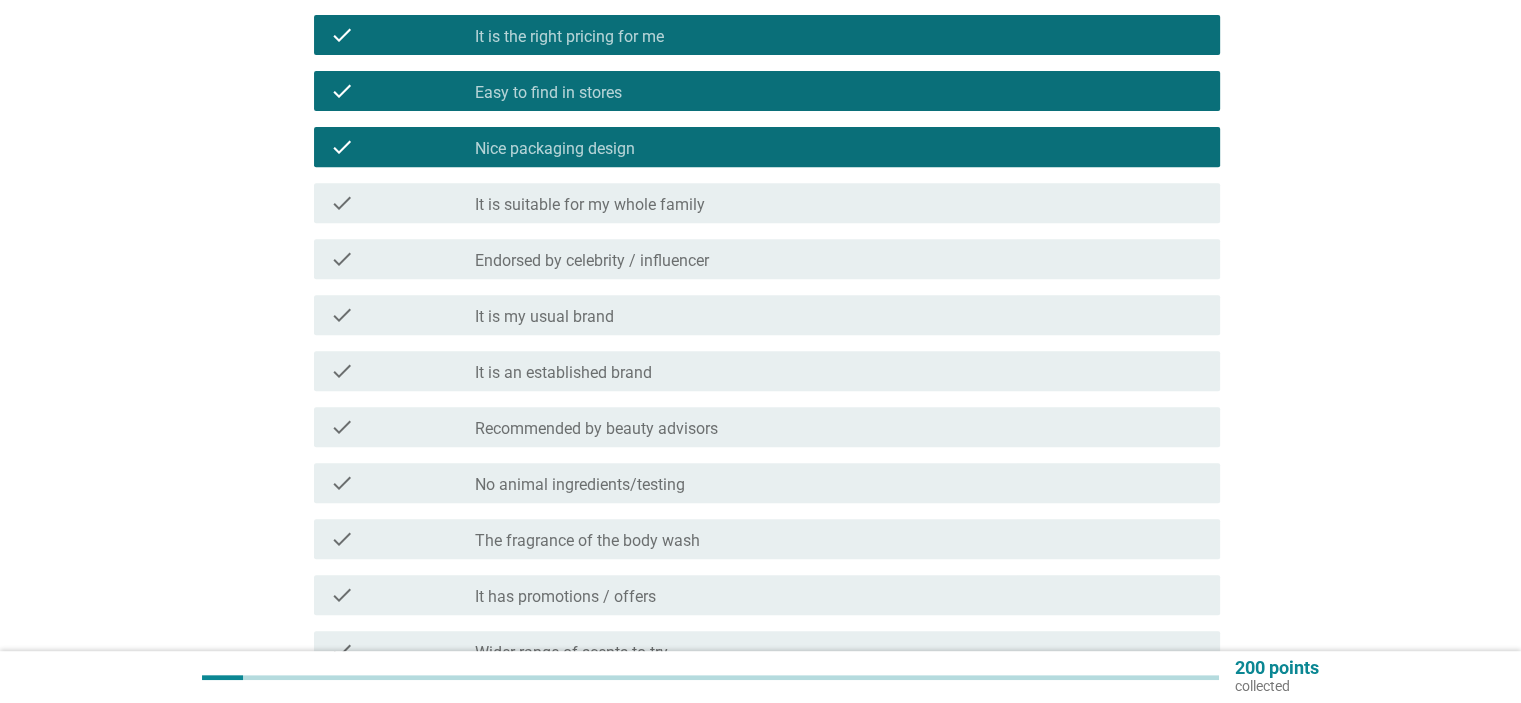 click on "The fragrance of the body wash" at bounding box center [587, 541] 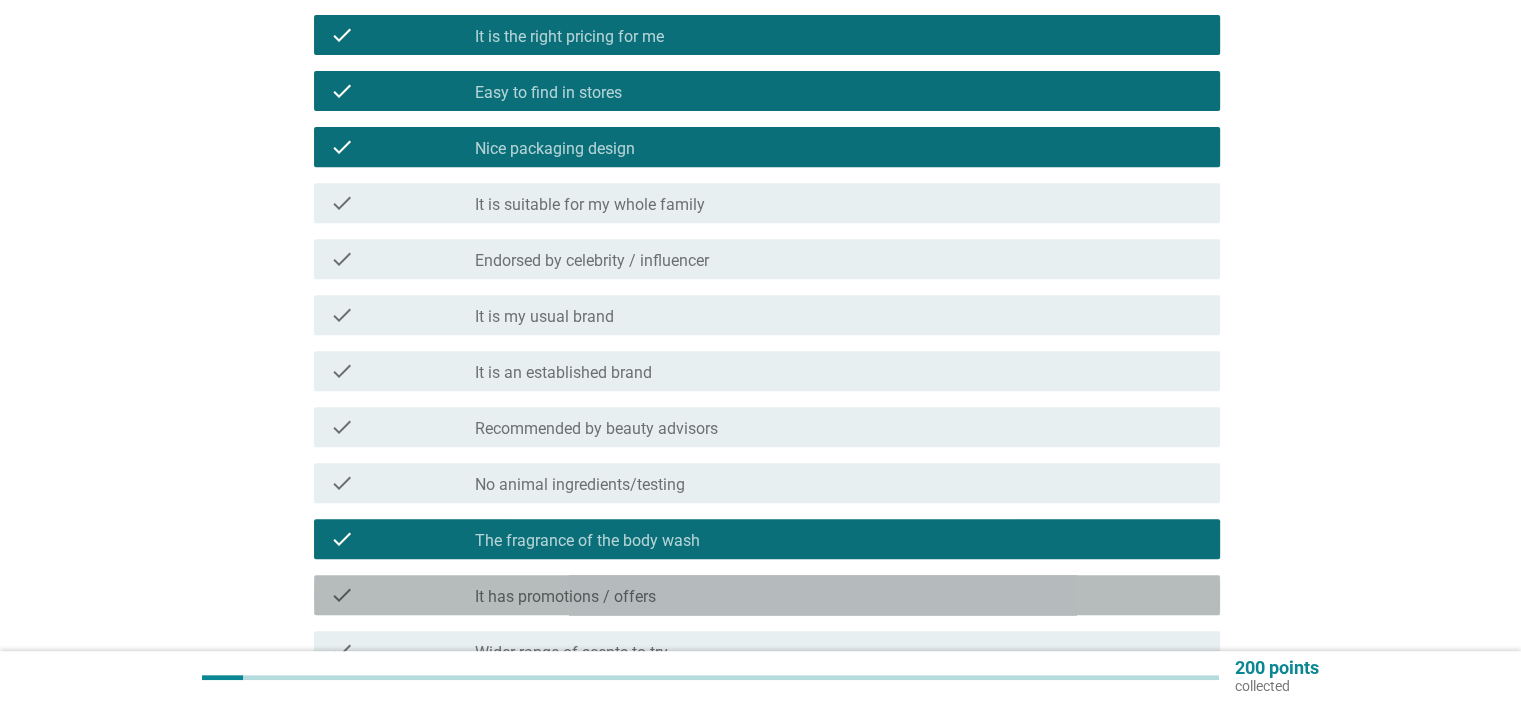 click on "It has promotions / offers" at bounding box center [565, 597] 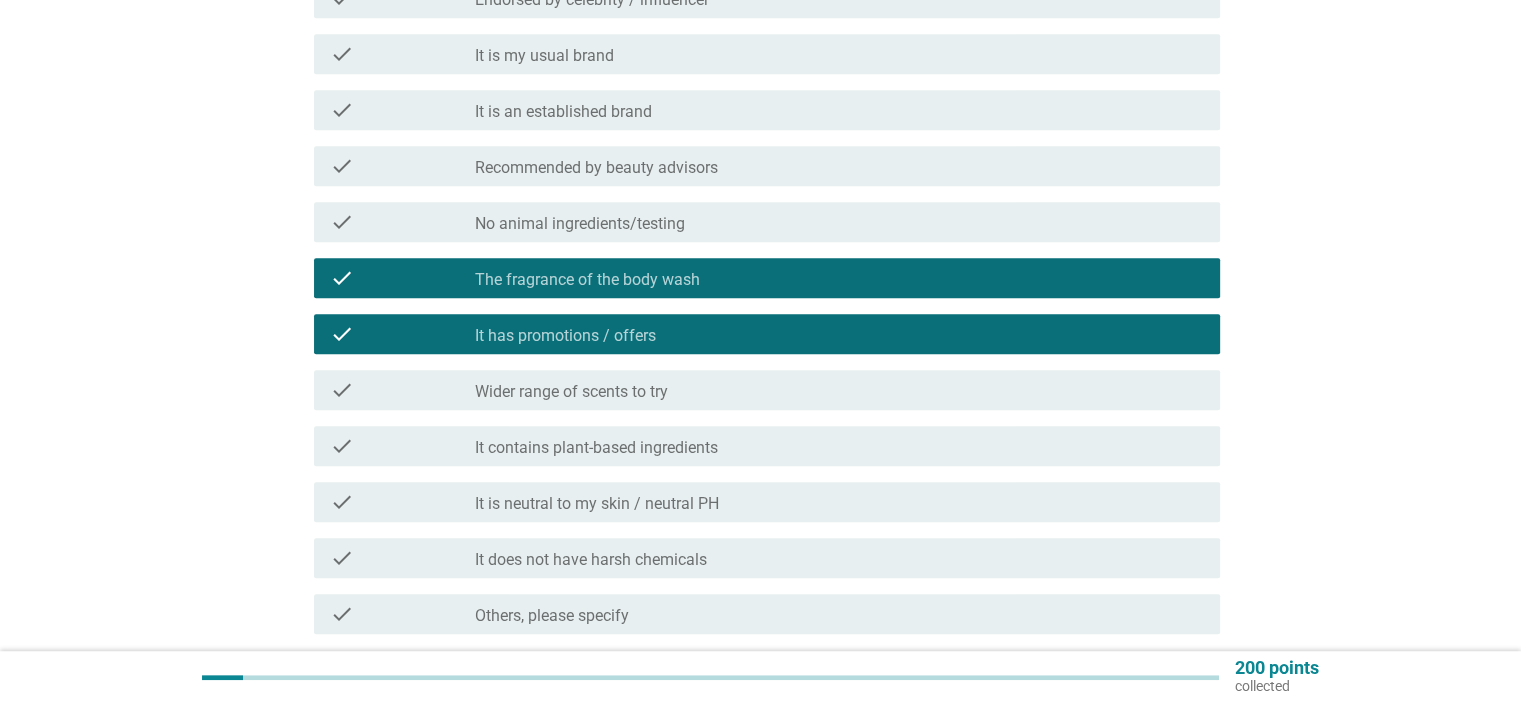 scroll, scrollTop: 1066, scrollLeft: 0, axis: vertical 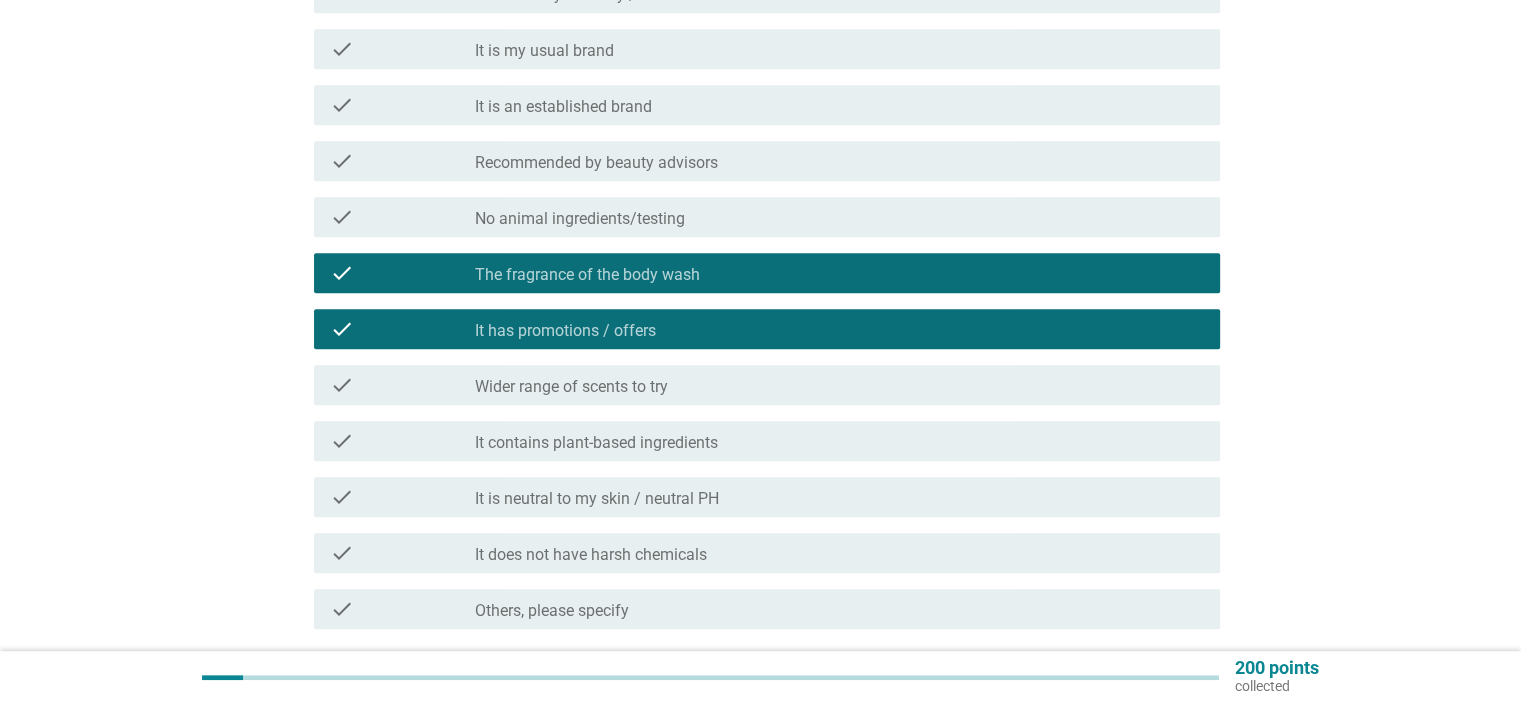 click on "Wider range of scents to try" at bounding box center [571, 387] 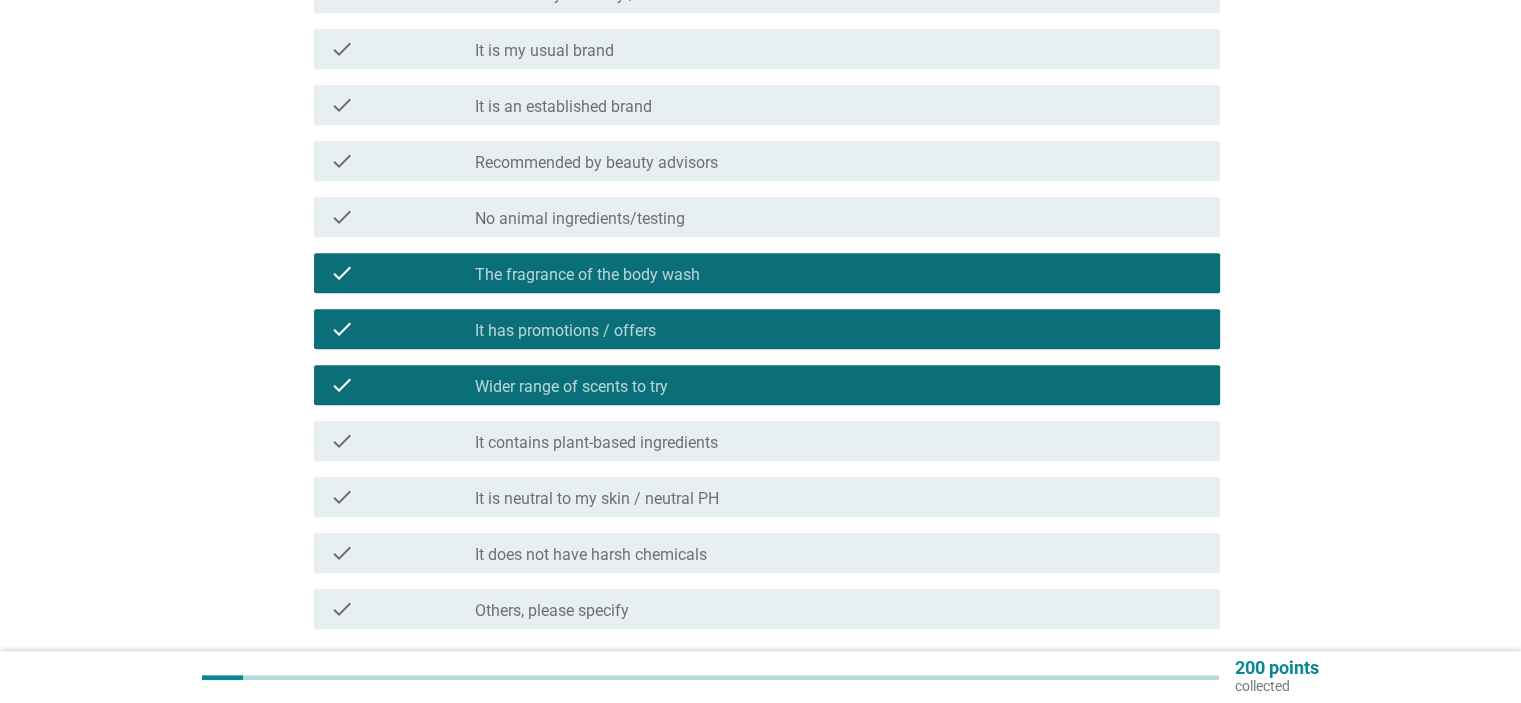 click on "It is neutral to my skin / neutral PH" at bounding box center (597, 499) 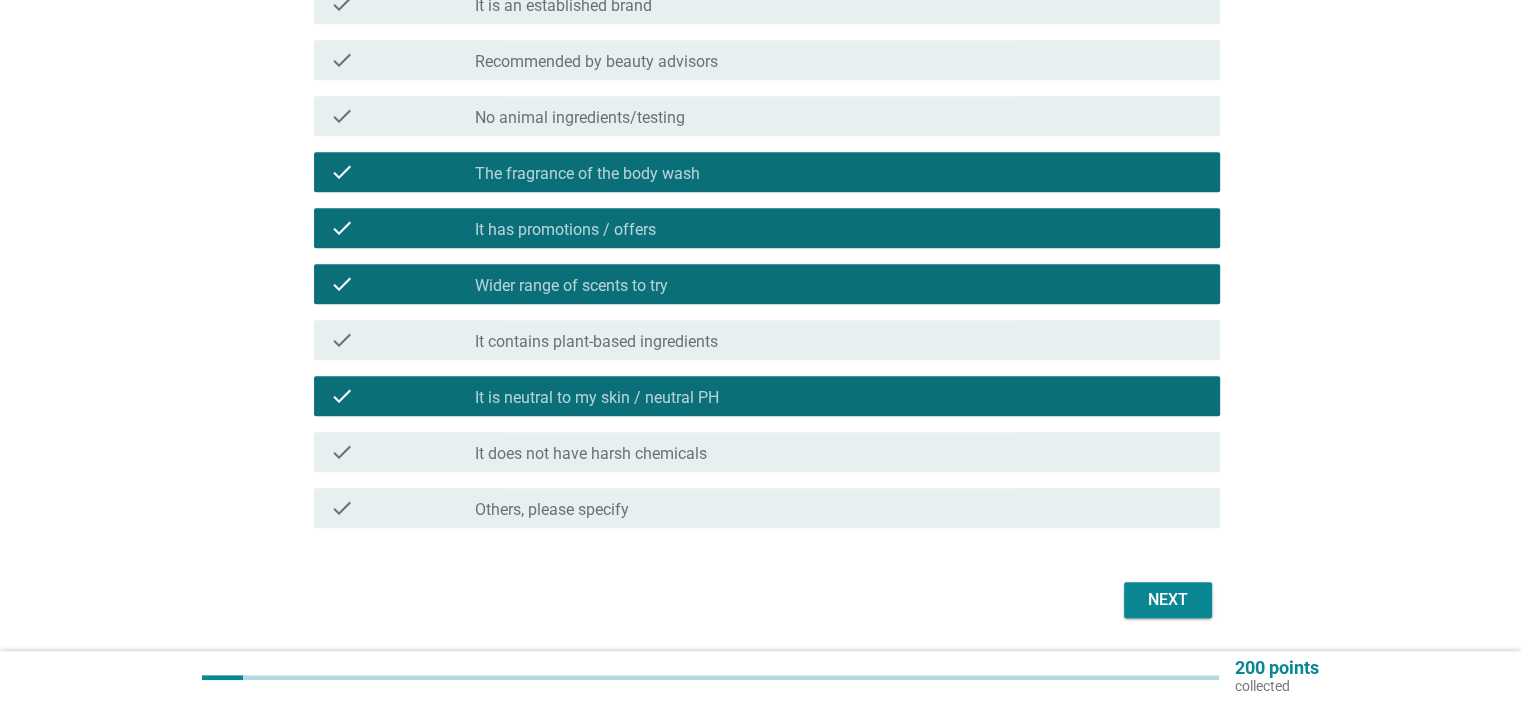 scroll, scrollTop: 1229, scrollLeft: 0, axis: vertical 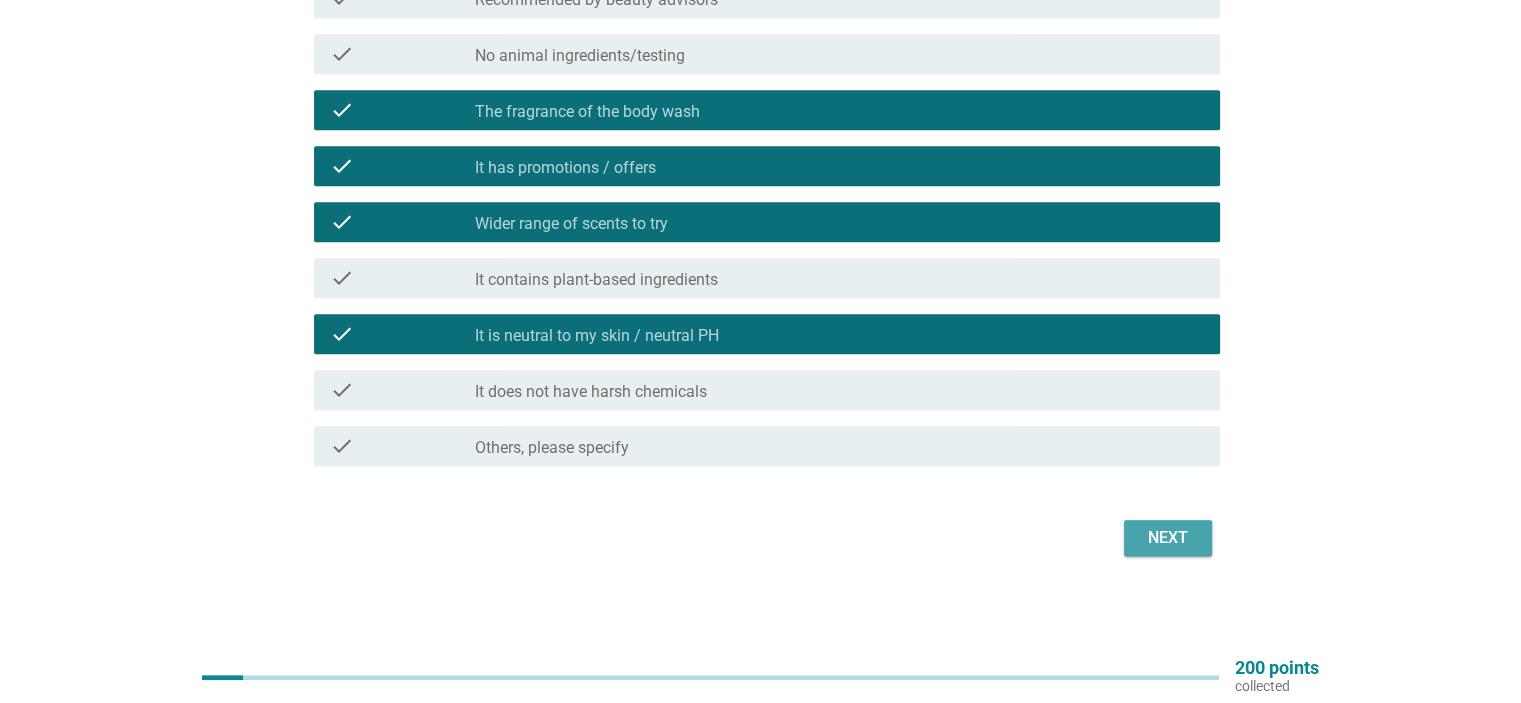 click on "Next" at bounding box center (1168, 538) 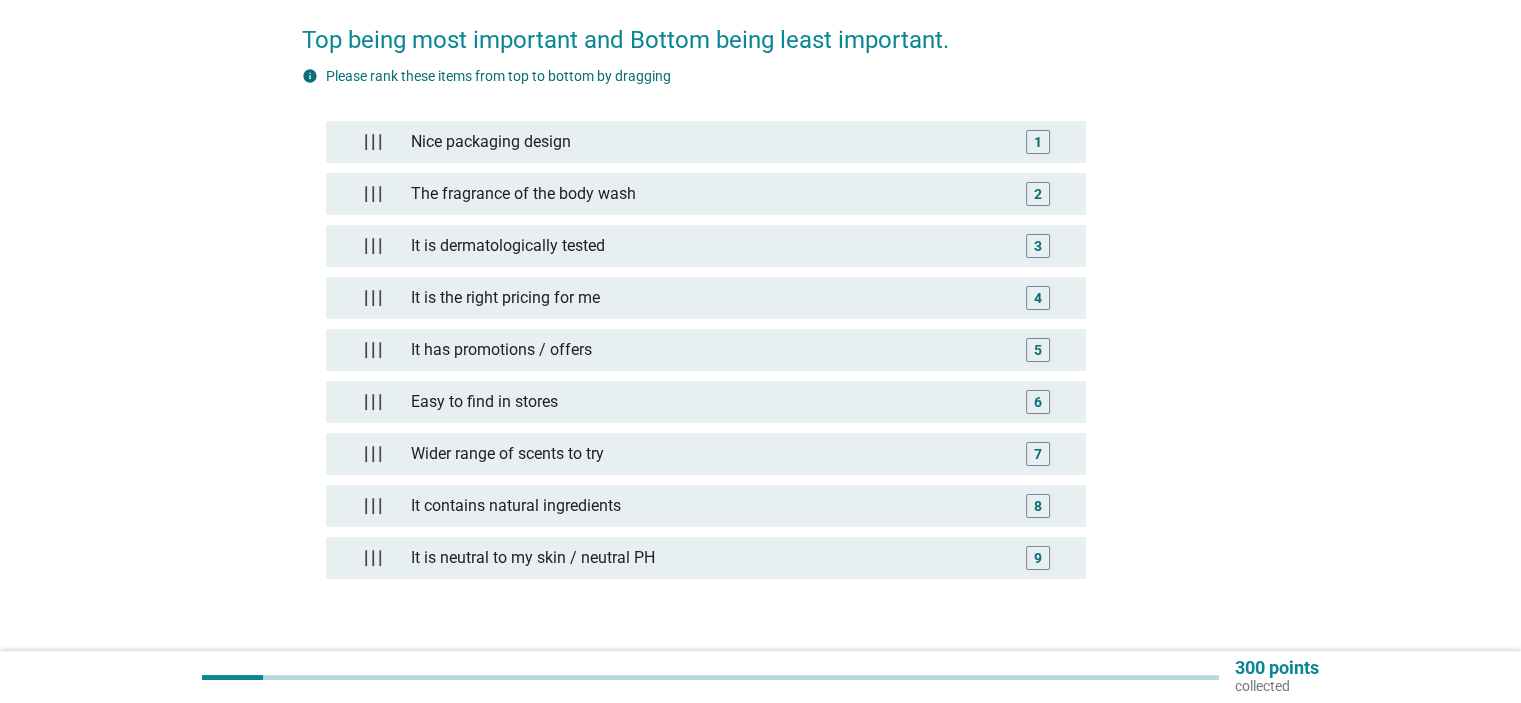 scroll, scrollTop: 266, scrollLeft: 0, axis: vertical 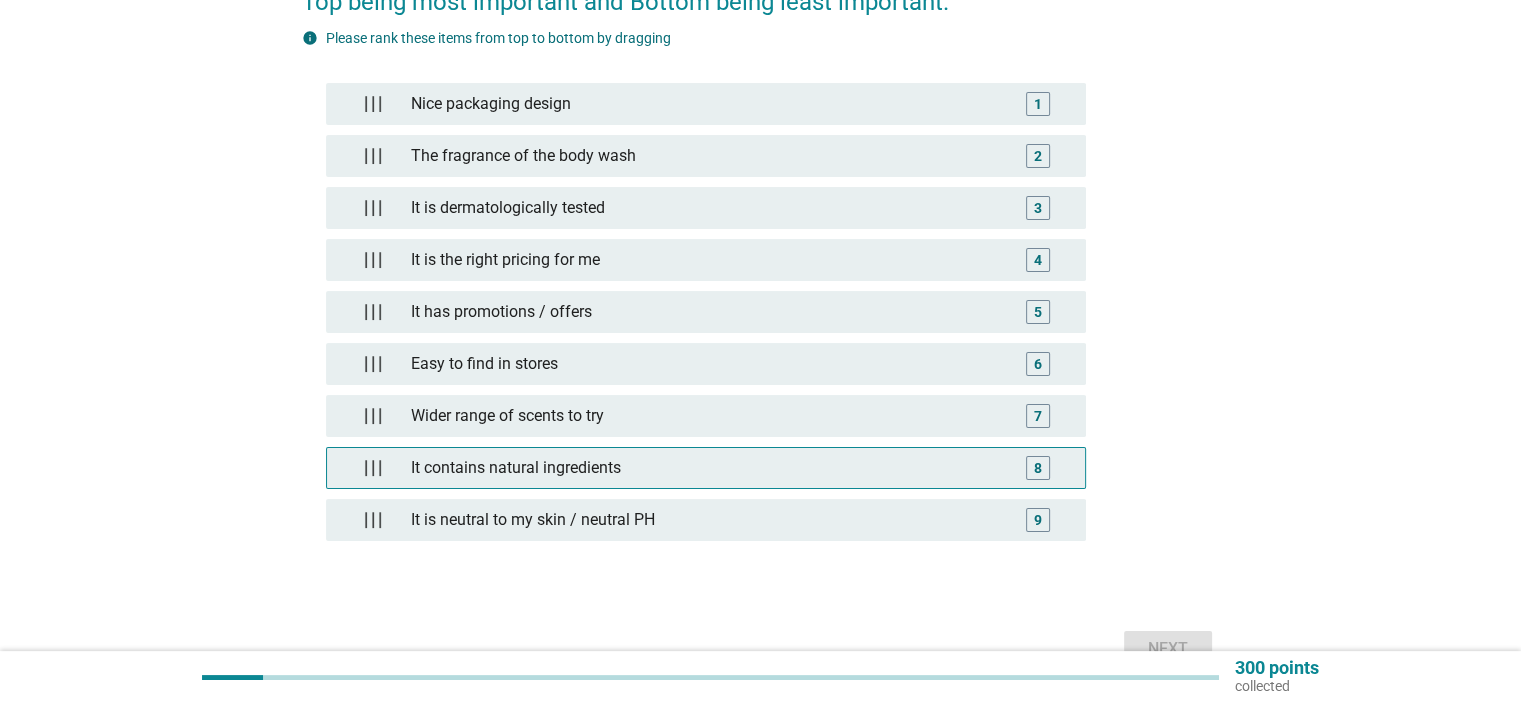 type 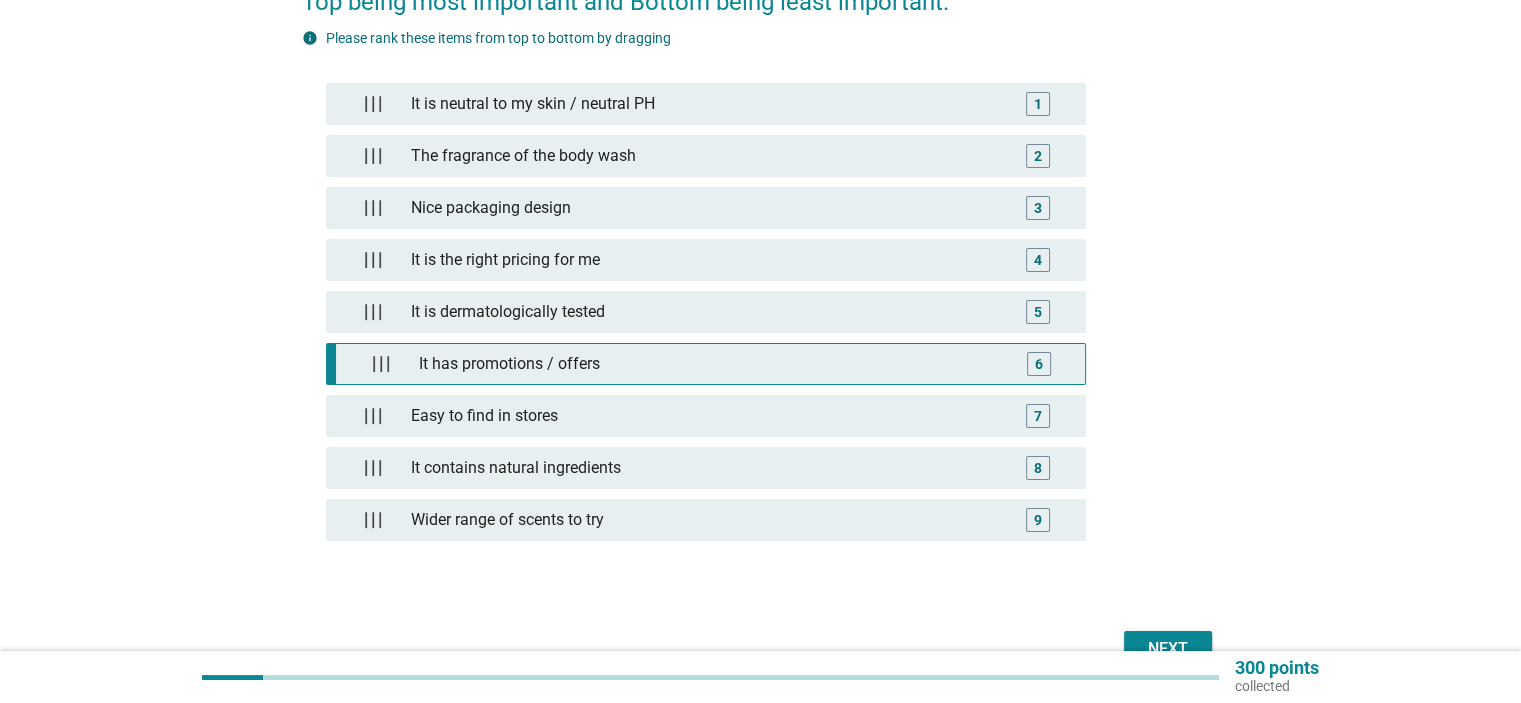 click on "It has promotions / offers" at bounding box center (709, 364) 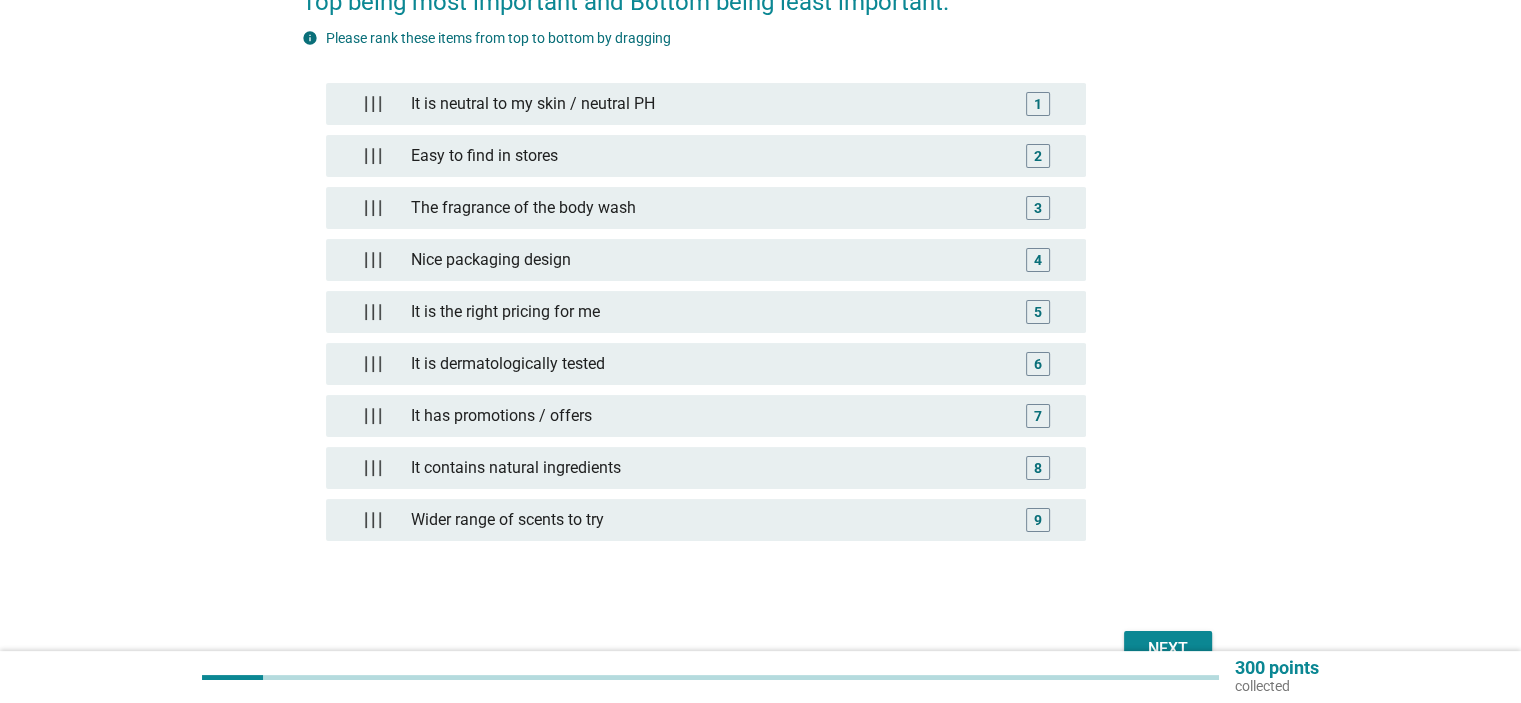 click on "Next" at bounding box center (1168, 649) 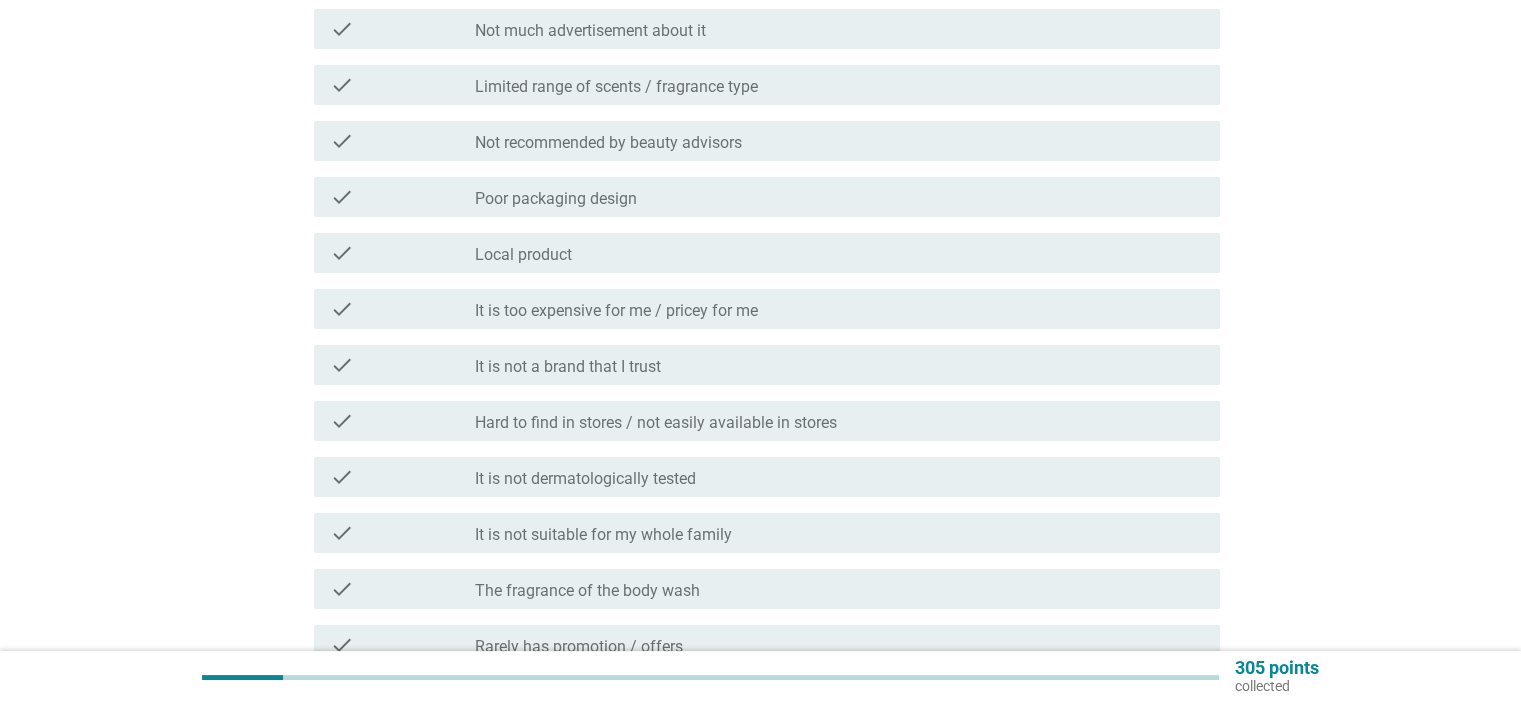 scroll, scrollTop: 0, scrollLeft: 0, axis: both 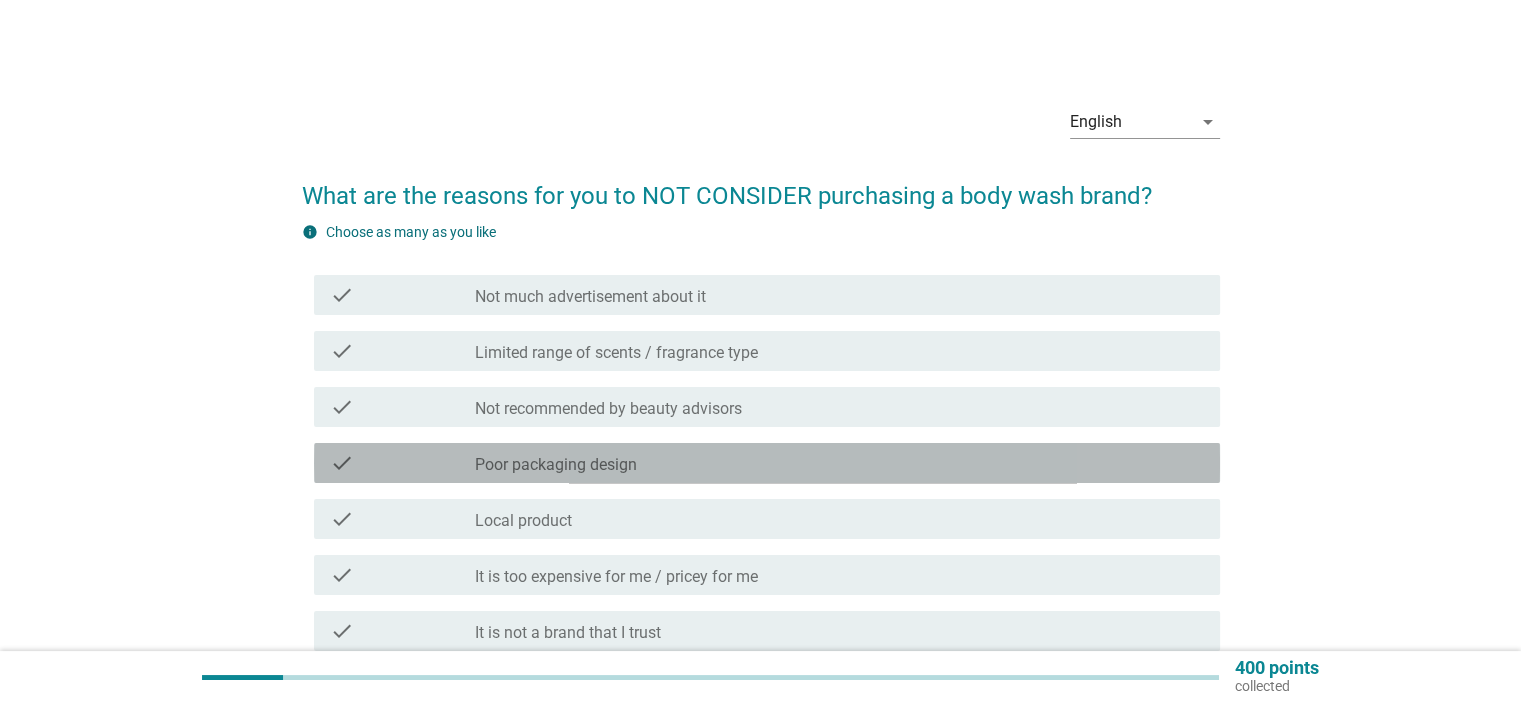 click on "Poor packaging design" at bounding box center [556, 465] 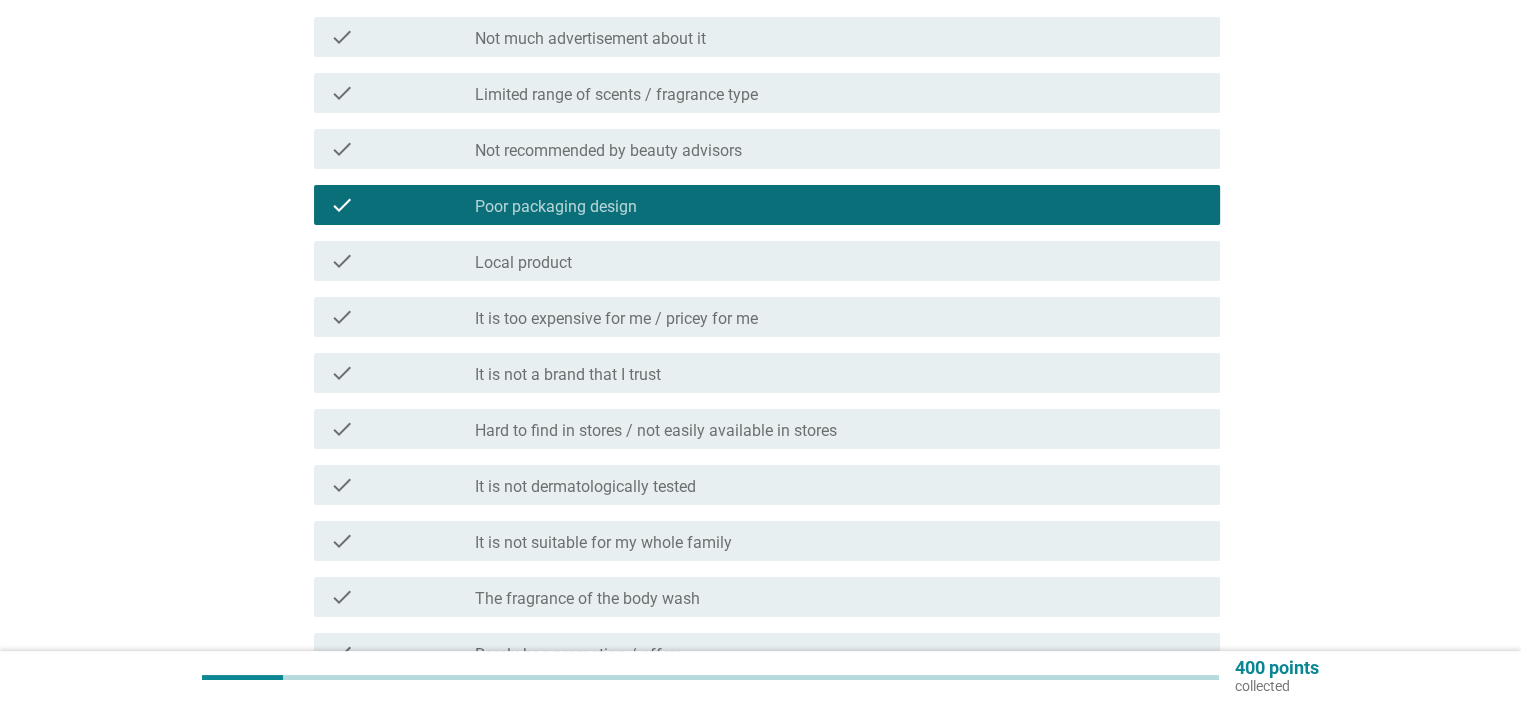 scroll, scrollTop: 267, scrollLeft: 0, axis: vertical 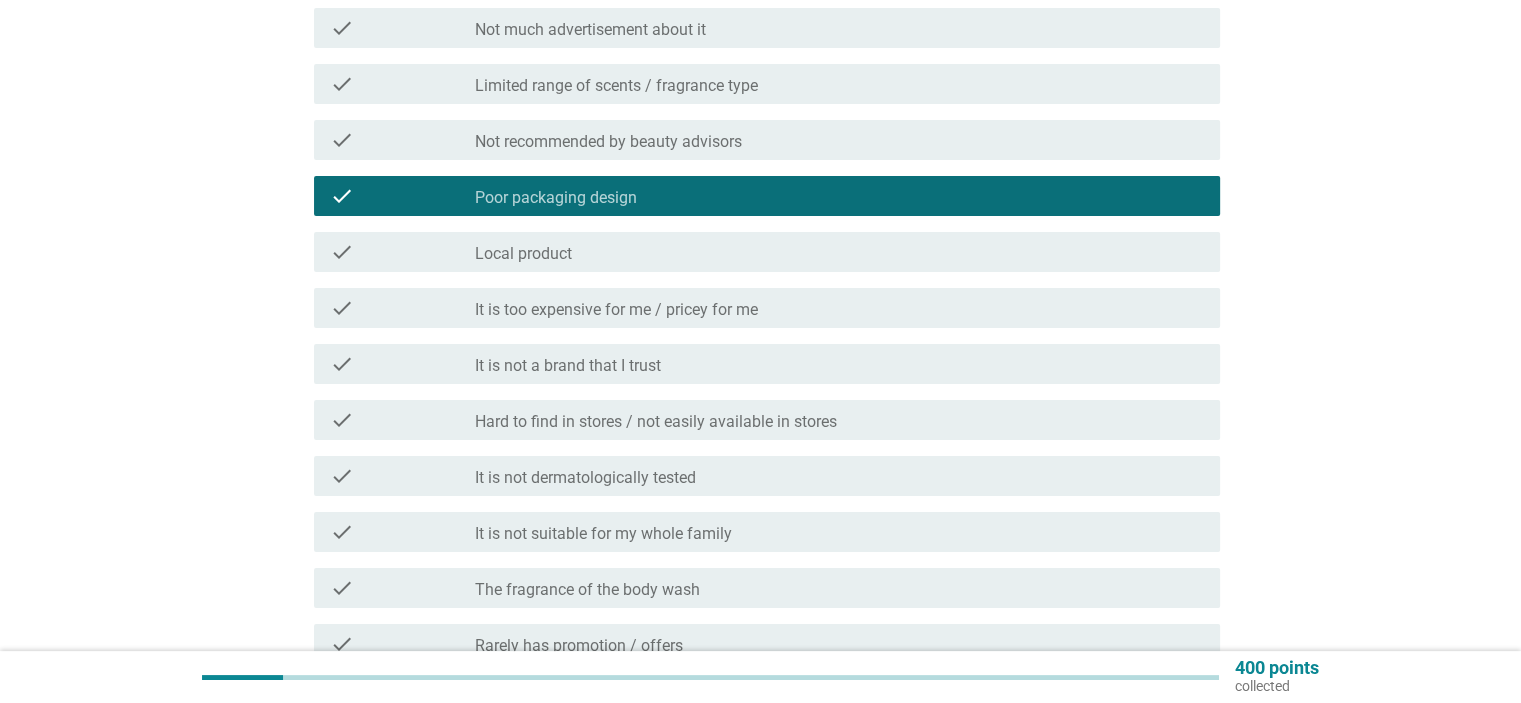 click on "It is too expensive for me / pricey for me" at bounding box center [616, 310] 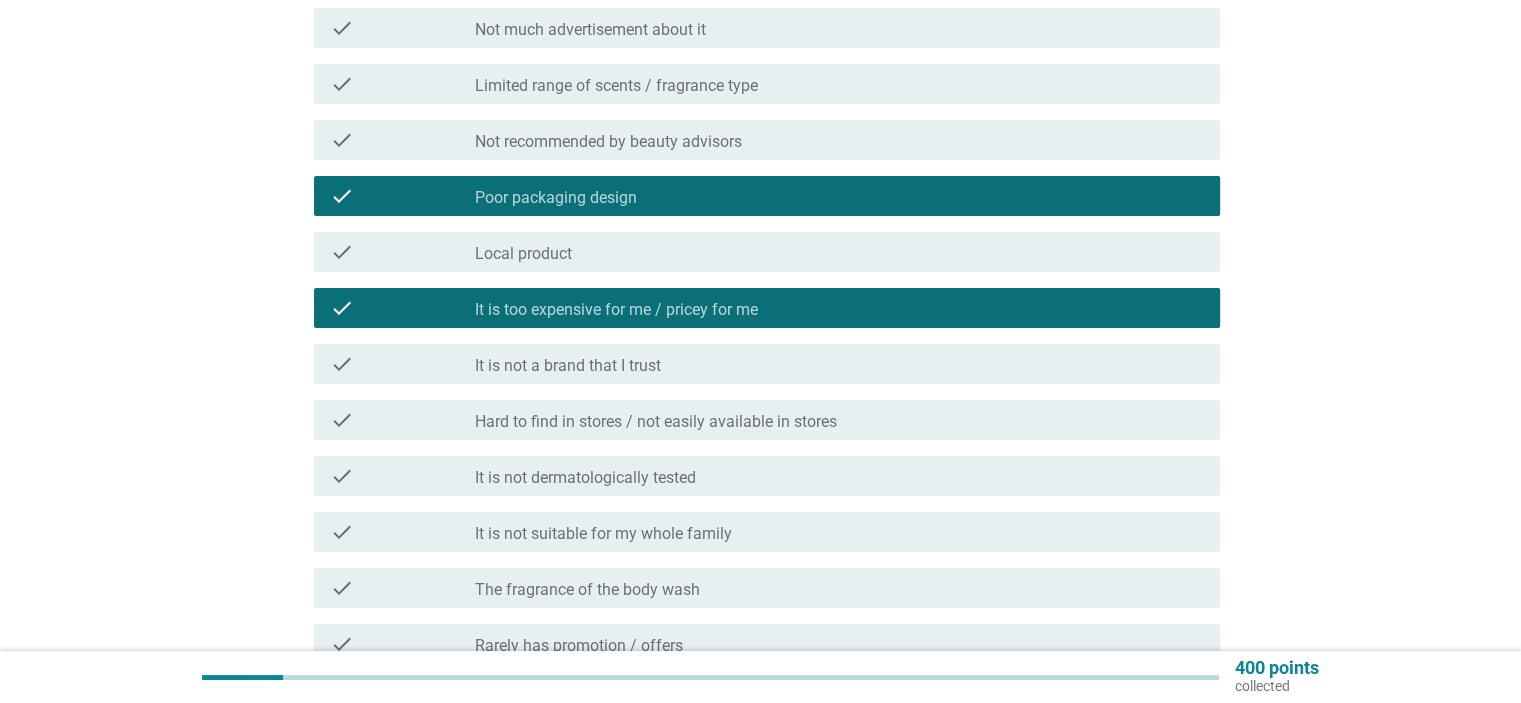 click on "Hard to find in stores / not easily available in stores" at bounding box center [656, 422] 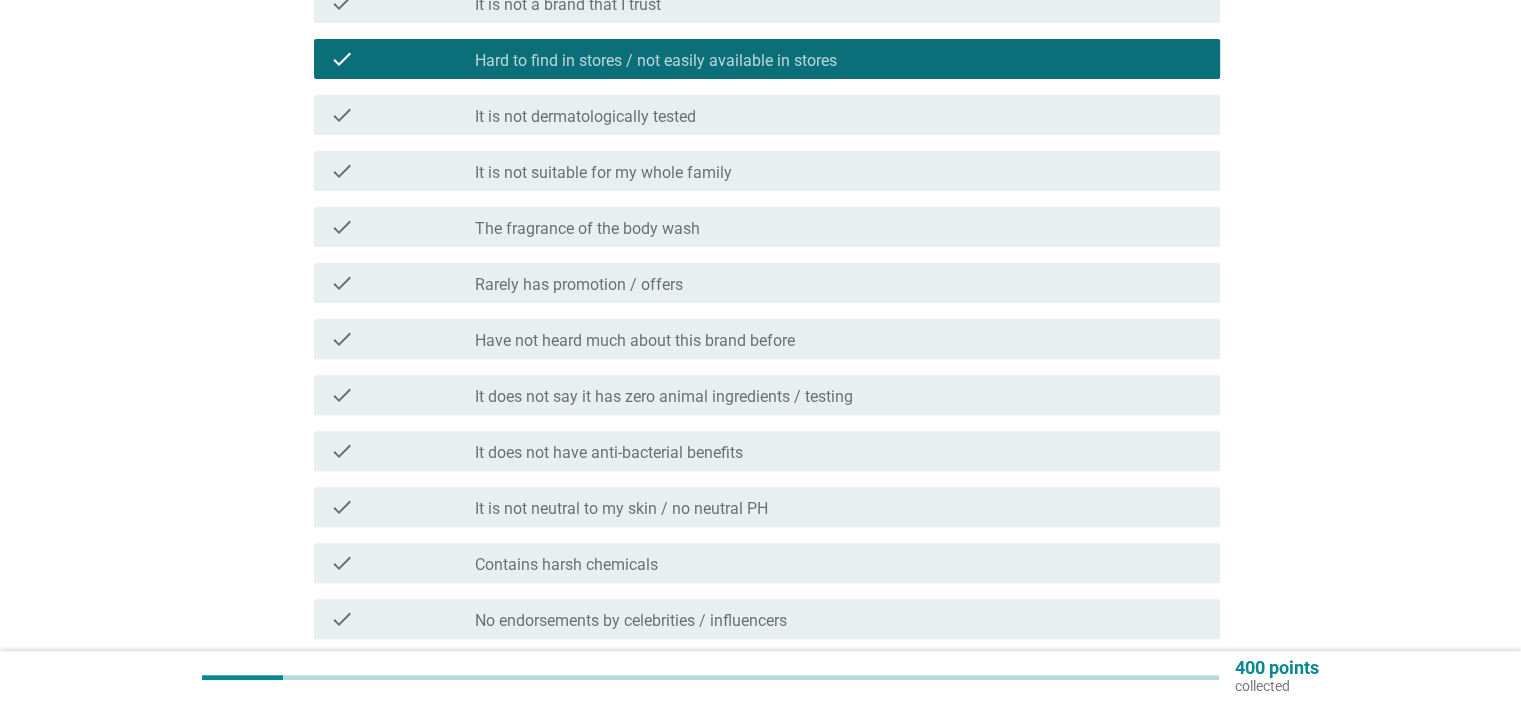 scroll, scrollTop: 667, scrollLeft: 0, axis: vertical 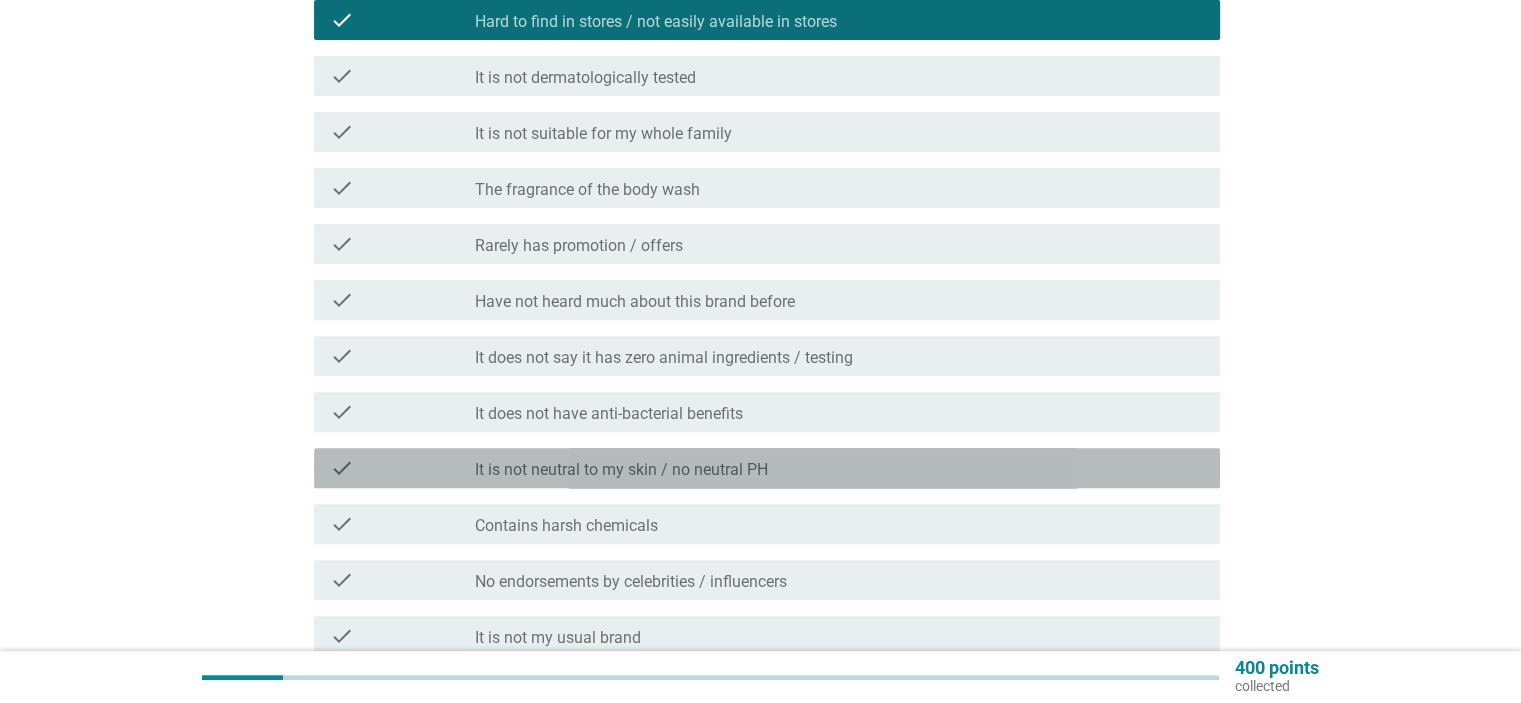 click on "It is not neutral to my skin / no neutral PH" at bounding box center [621, 470] 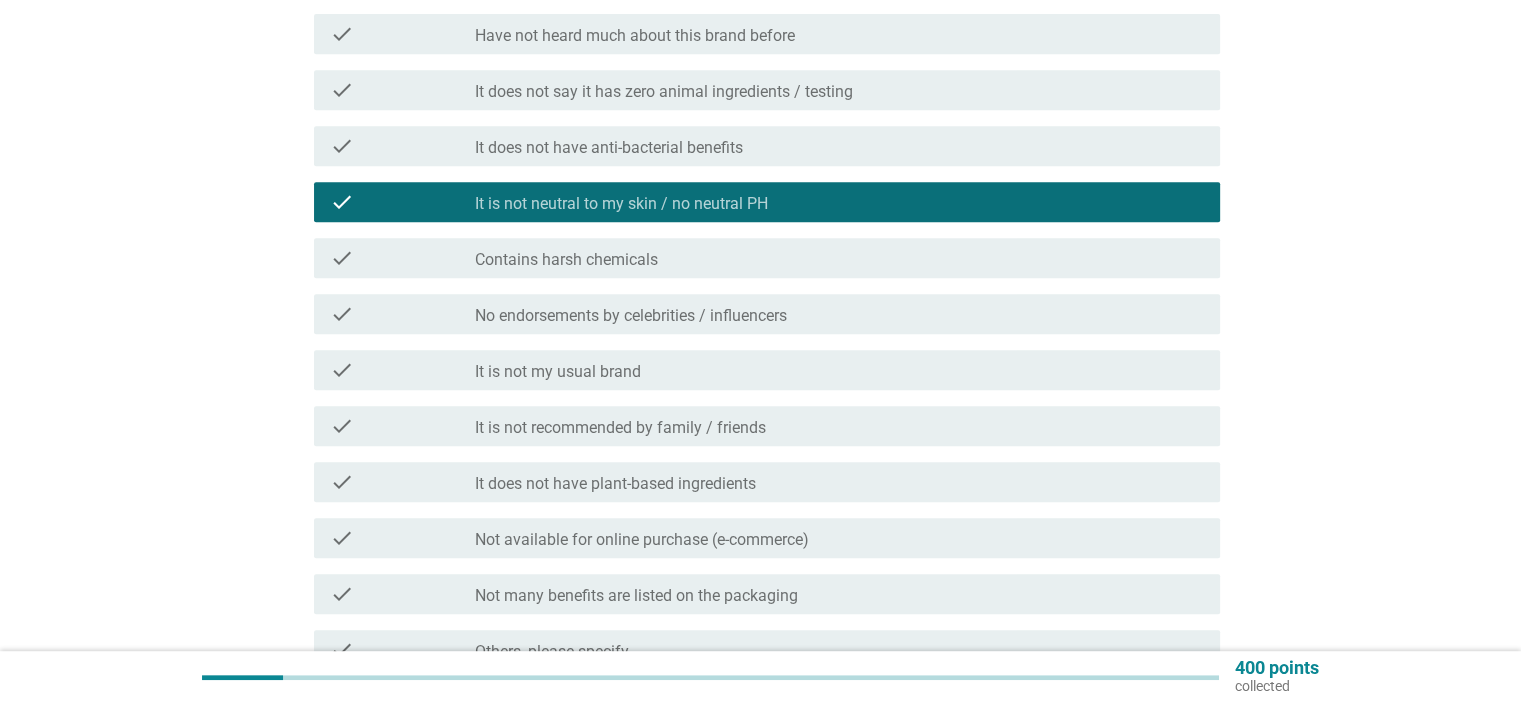 scroll, scrollTop: 1067, scrollLeft: 0, axis: vertical 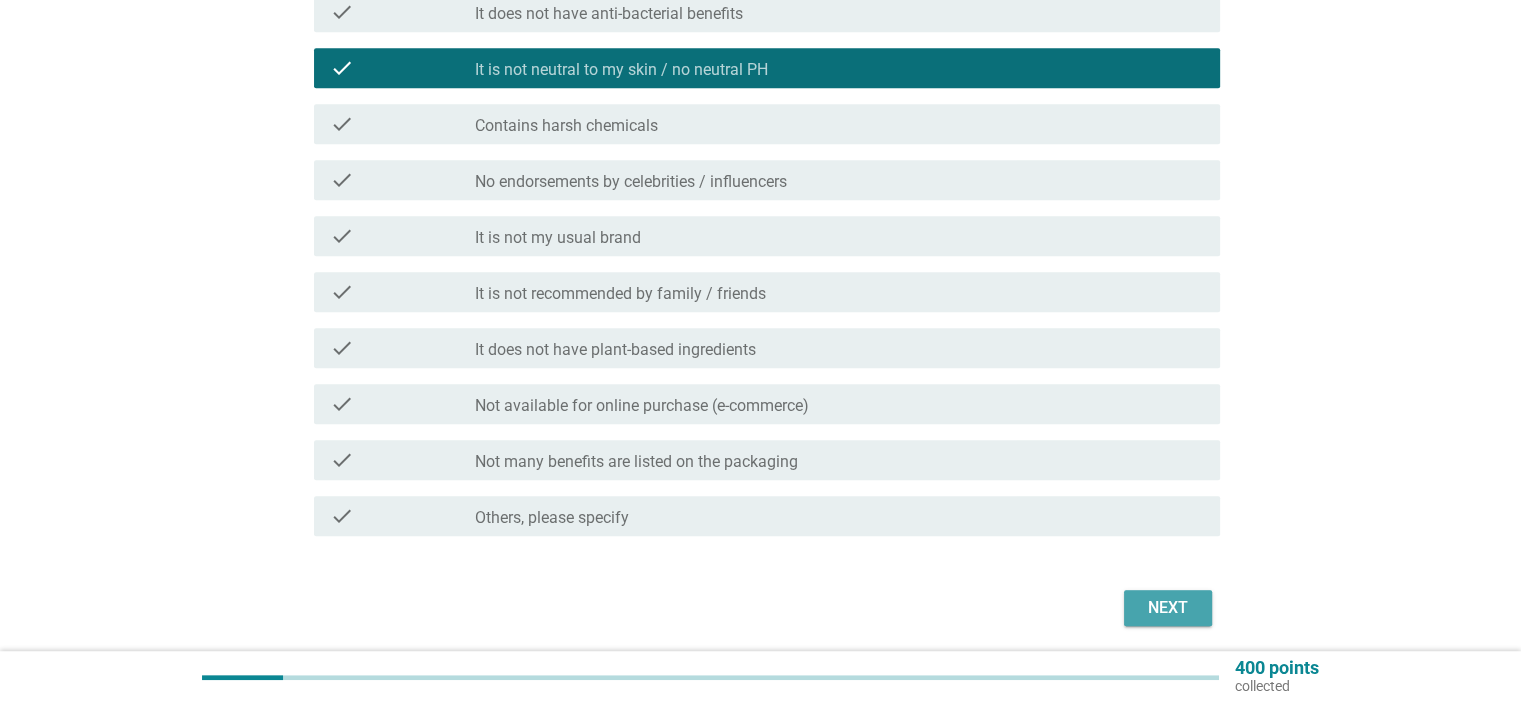 click on "Next" at bounding box center [1168, 608] 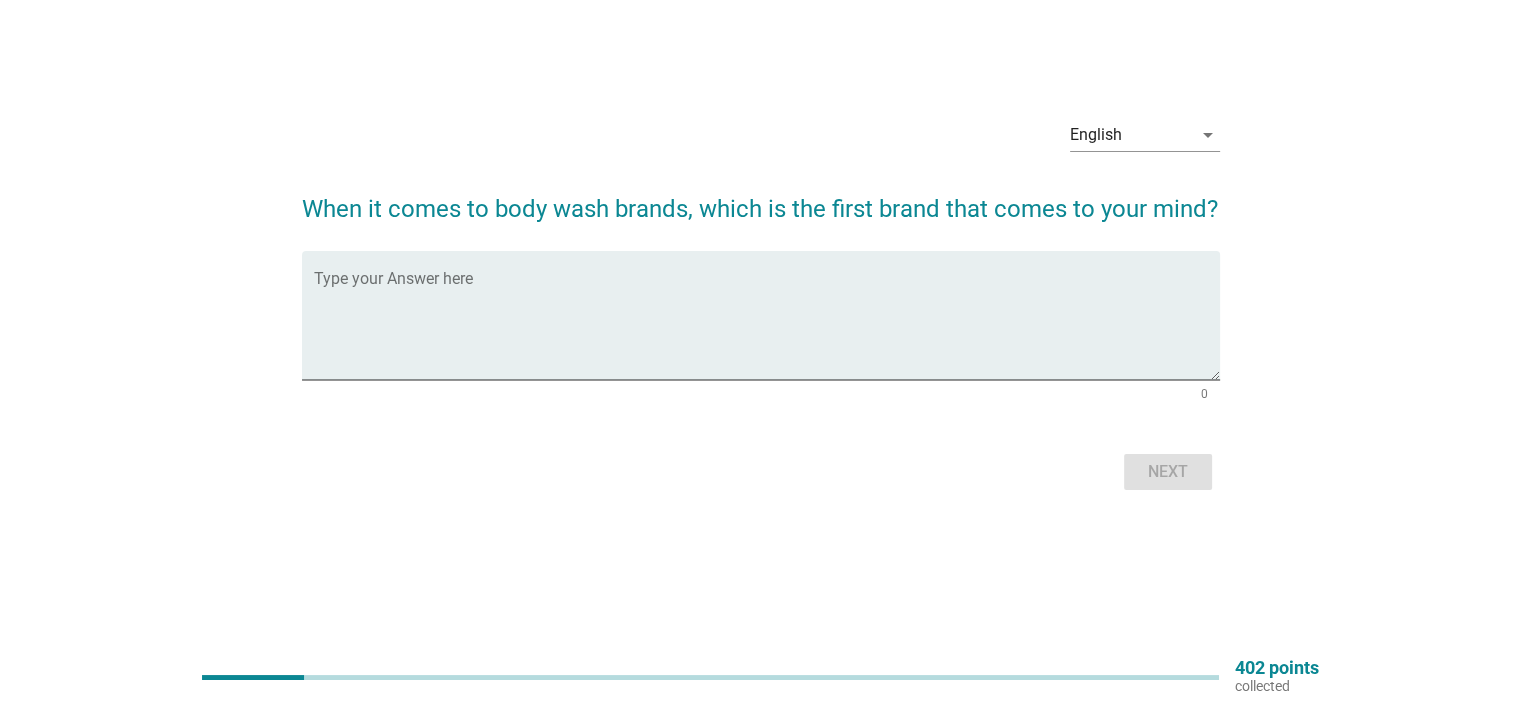 scroll, scrollTop: 0, scrollLeft: 0, axis: both 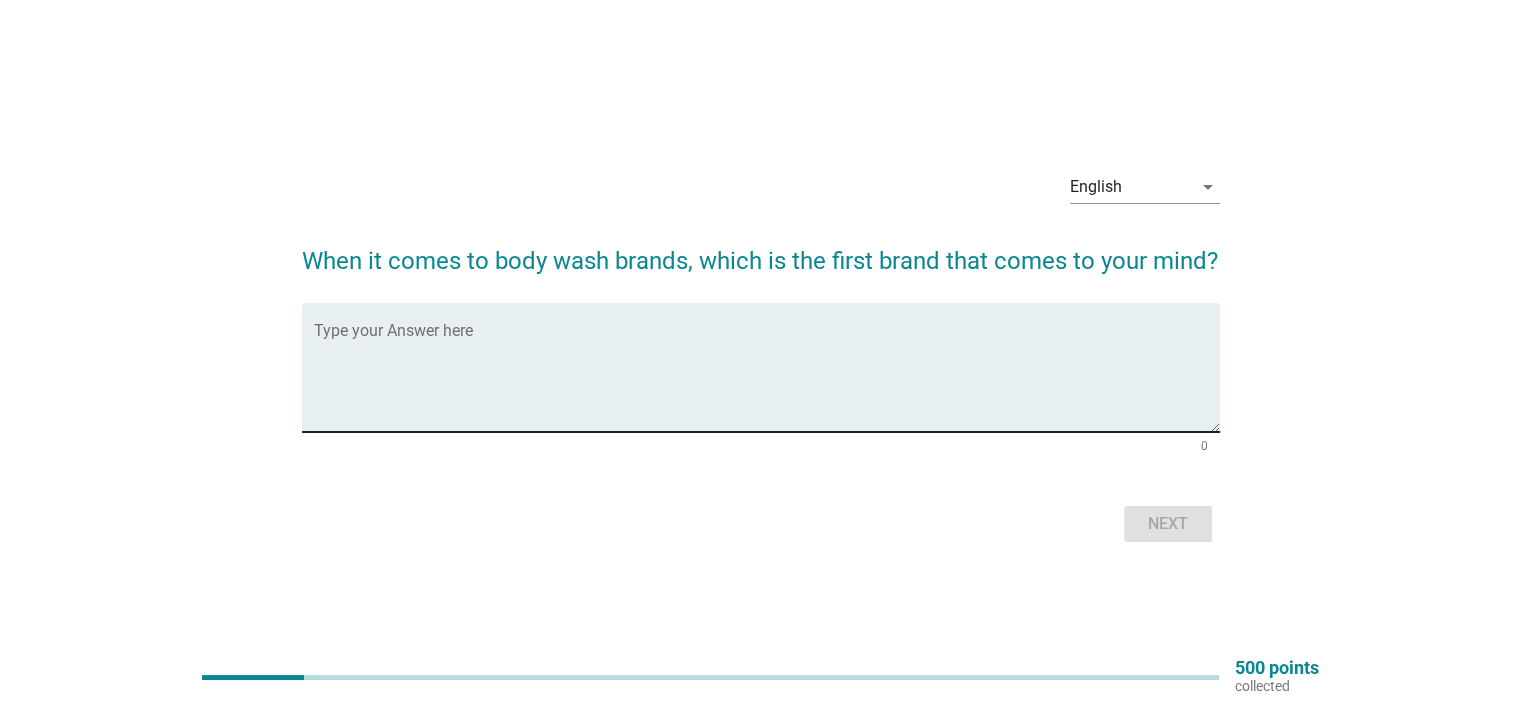 click at bounding box center [767, 379] 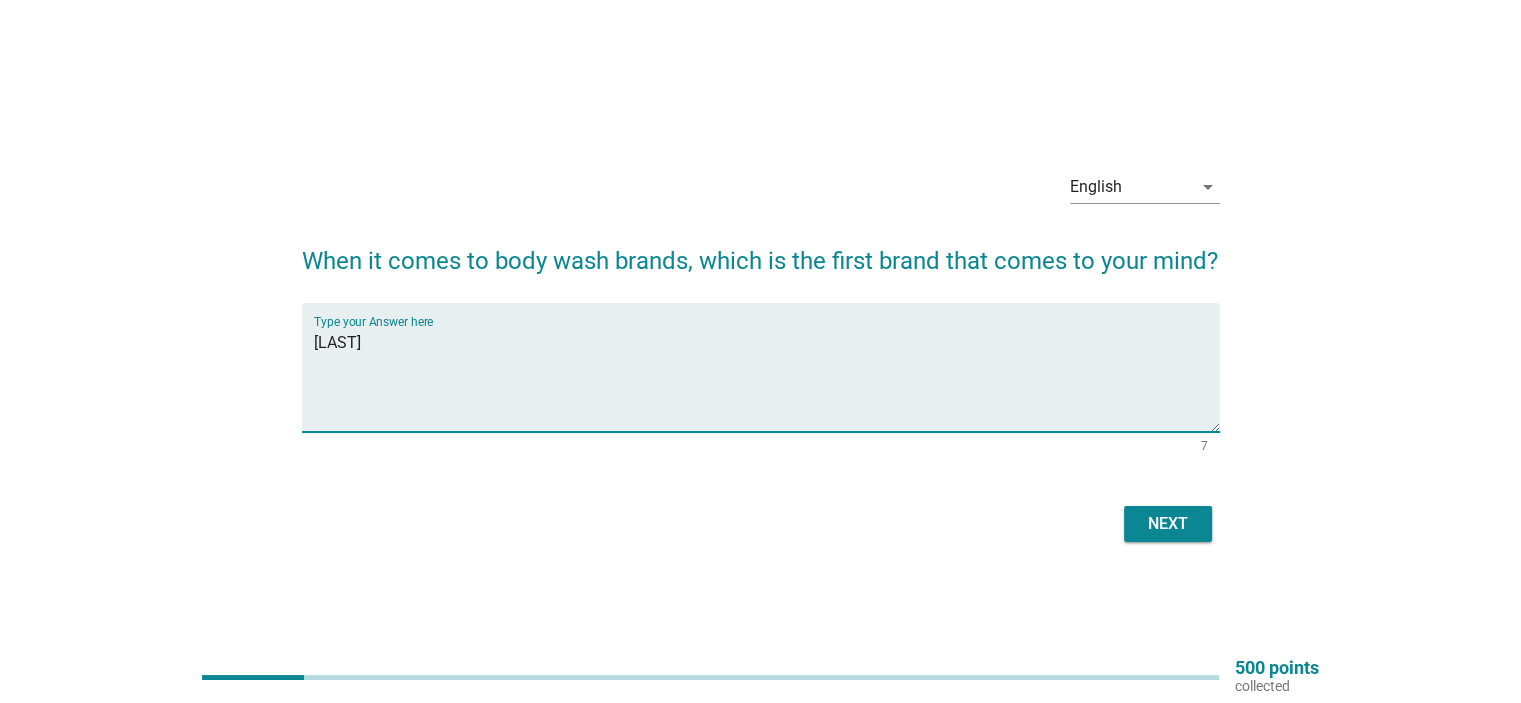 type on "[LAST]" 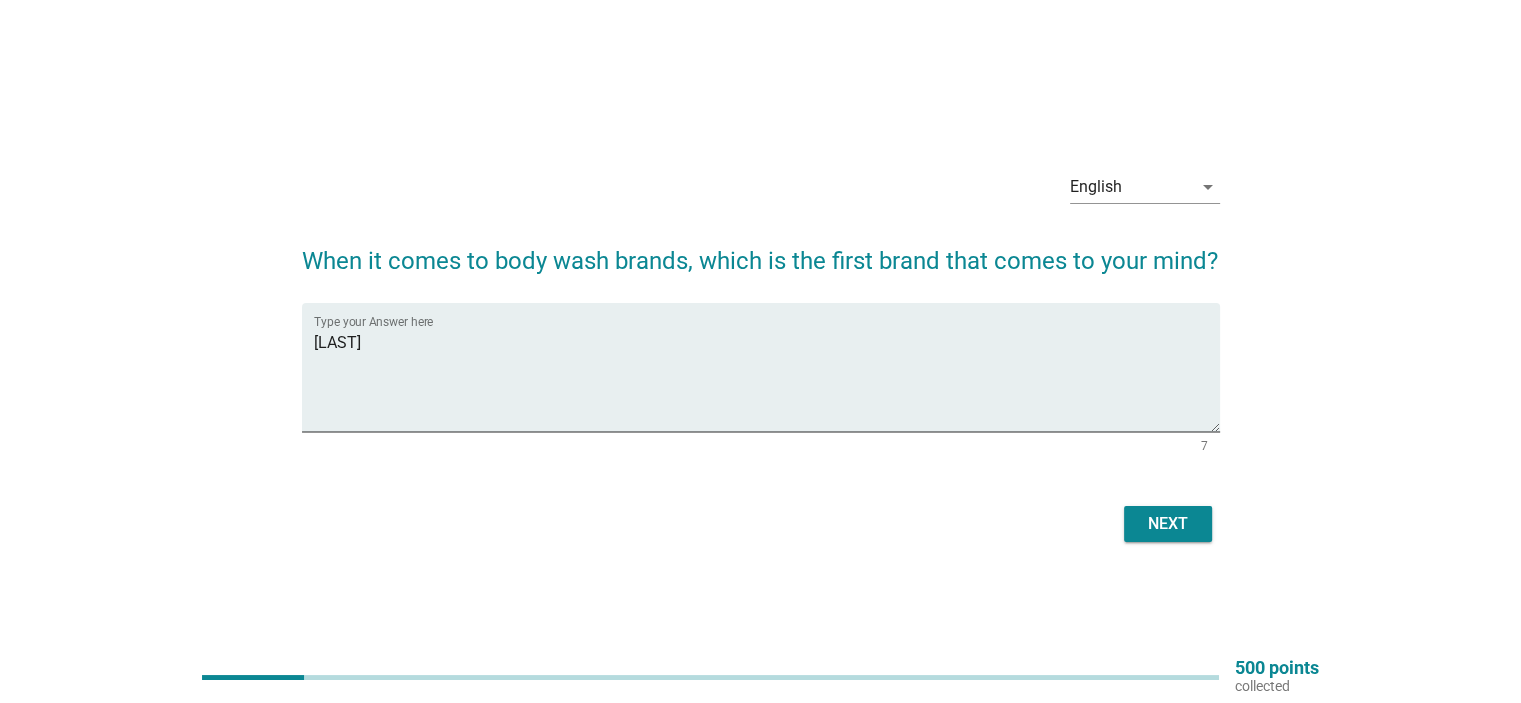 click on "Next" at bounding box center (761, 524) 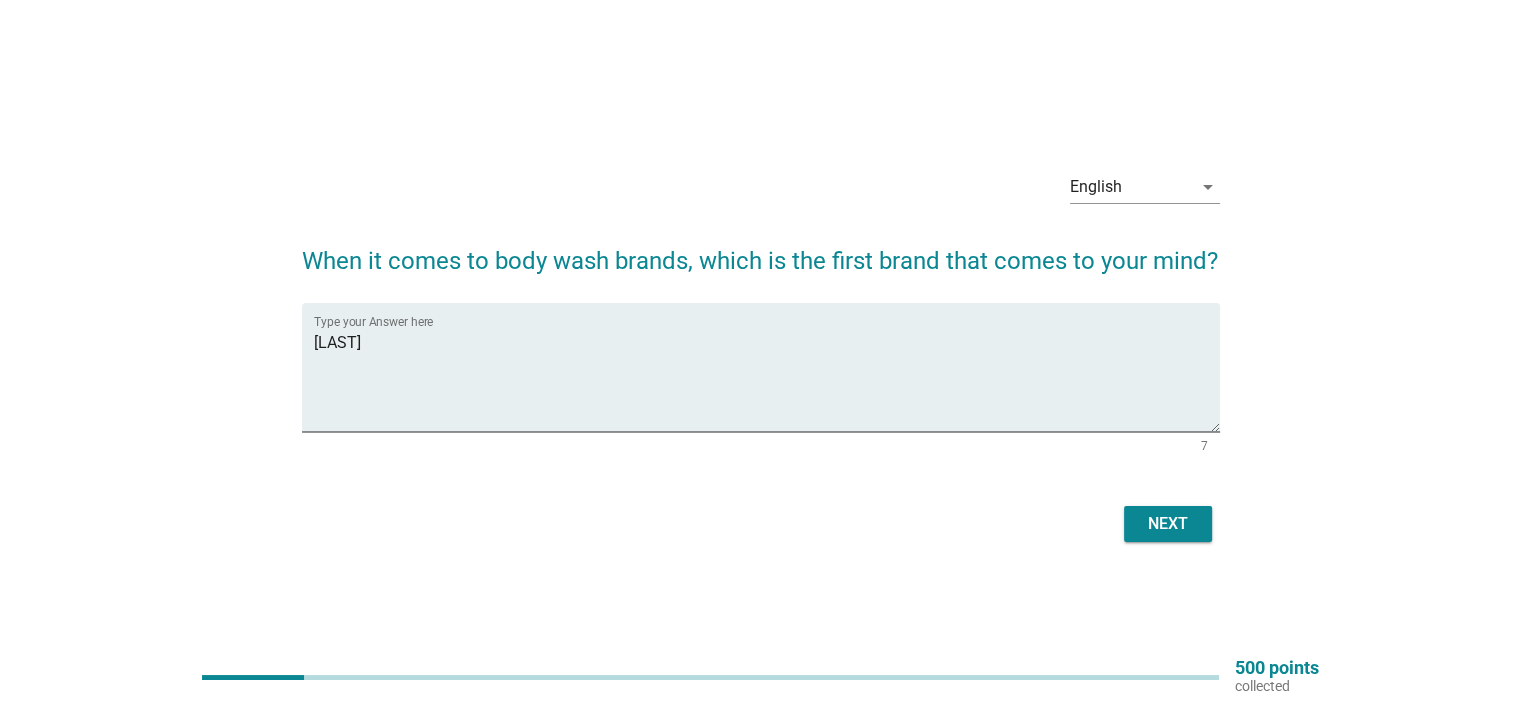 click on "Next" at bounding box center (1168, 524) 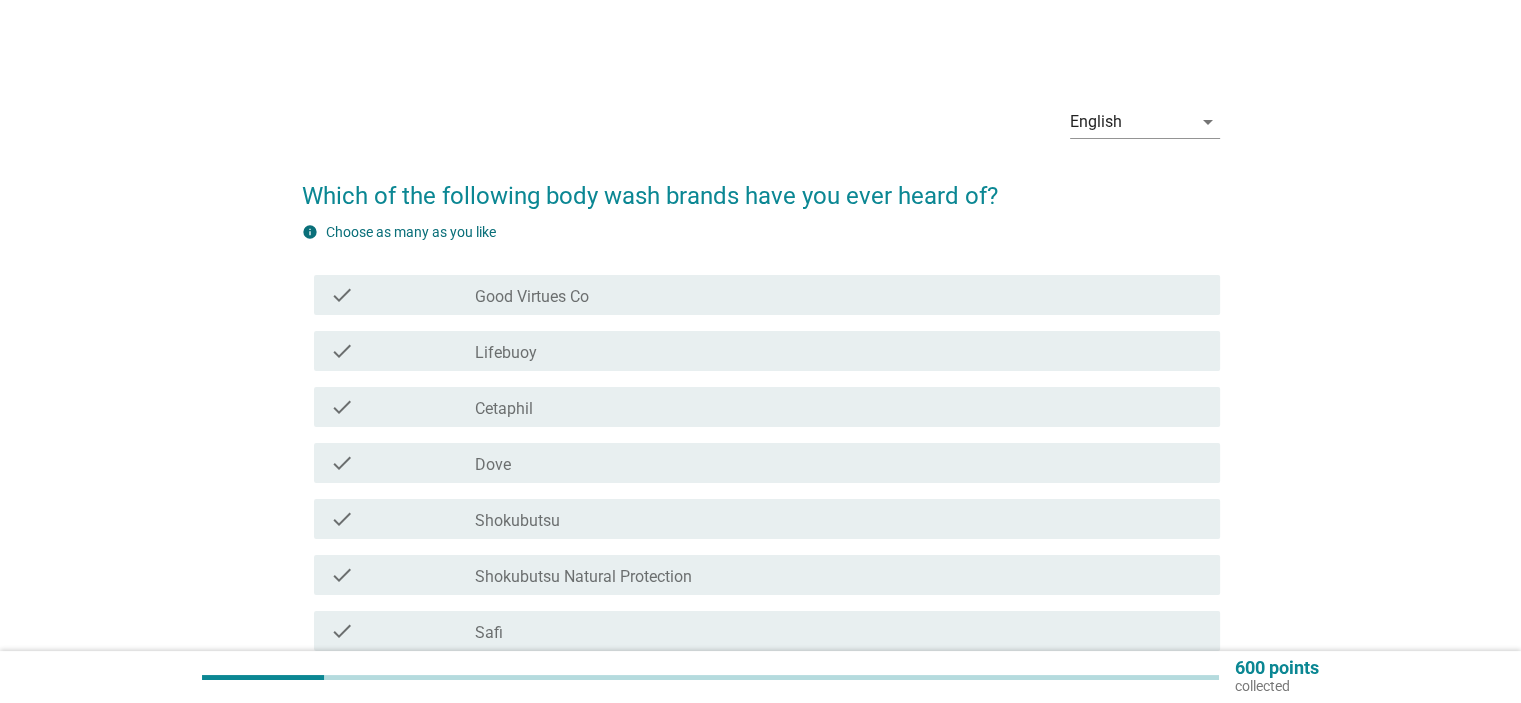 click on "check_box_outline_blank Good Virtues Co" at bounding box center [839, 295] 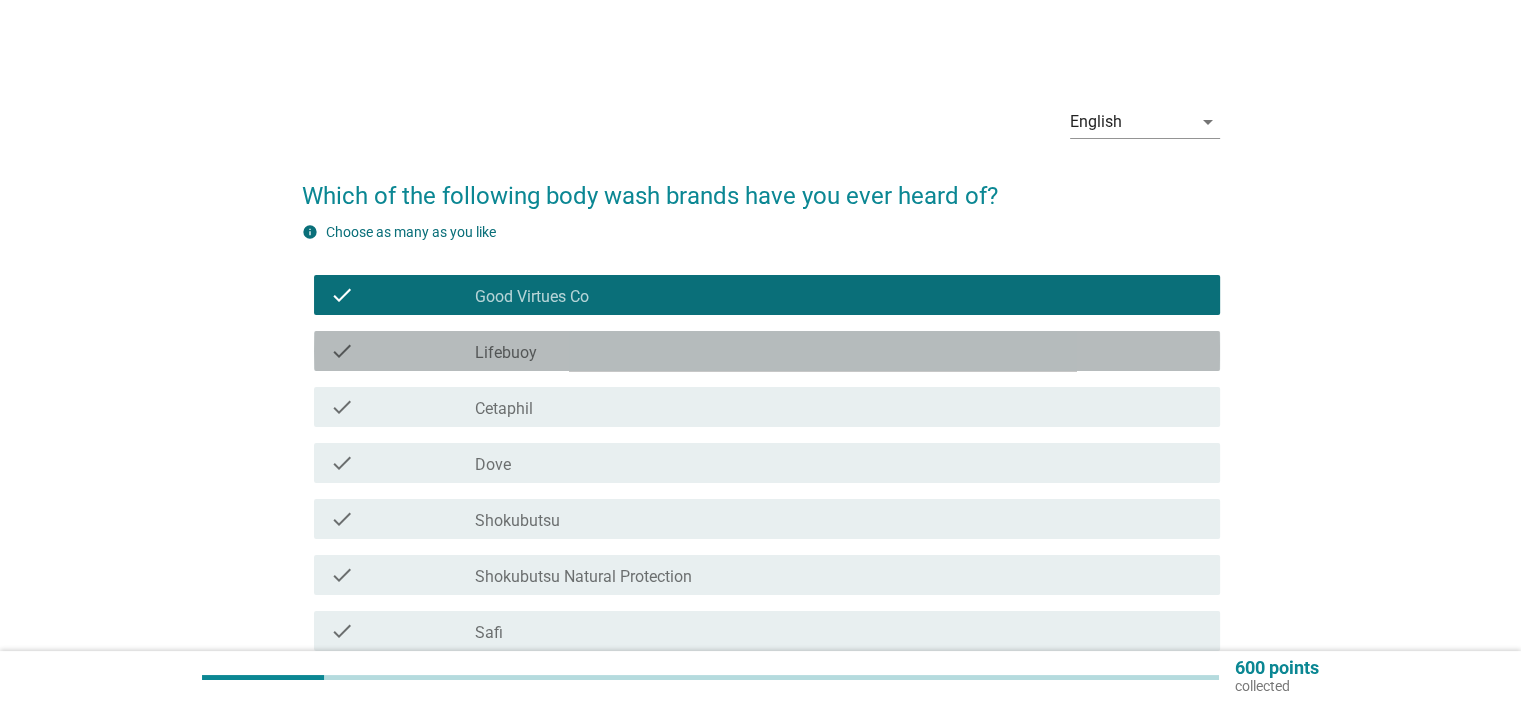 click on "check_box_outline_blank Lifebuoy" at bounding box center [839, 351] 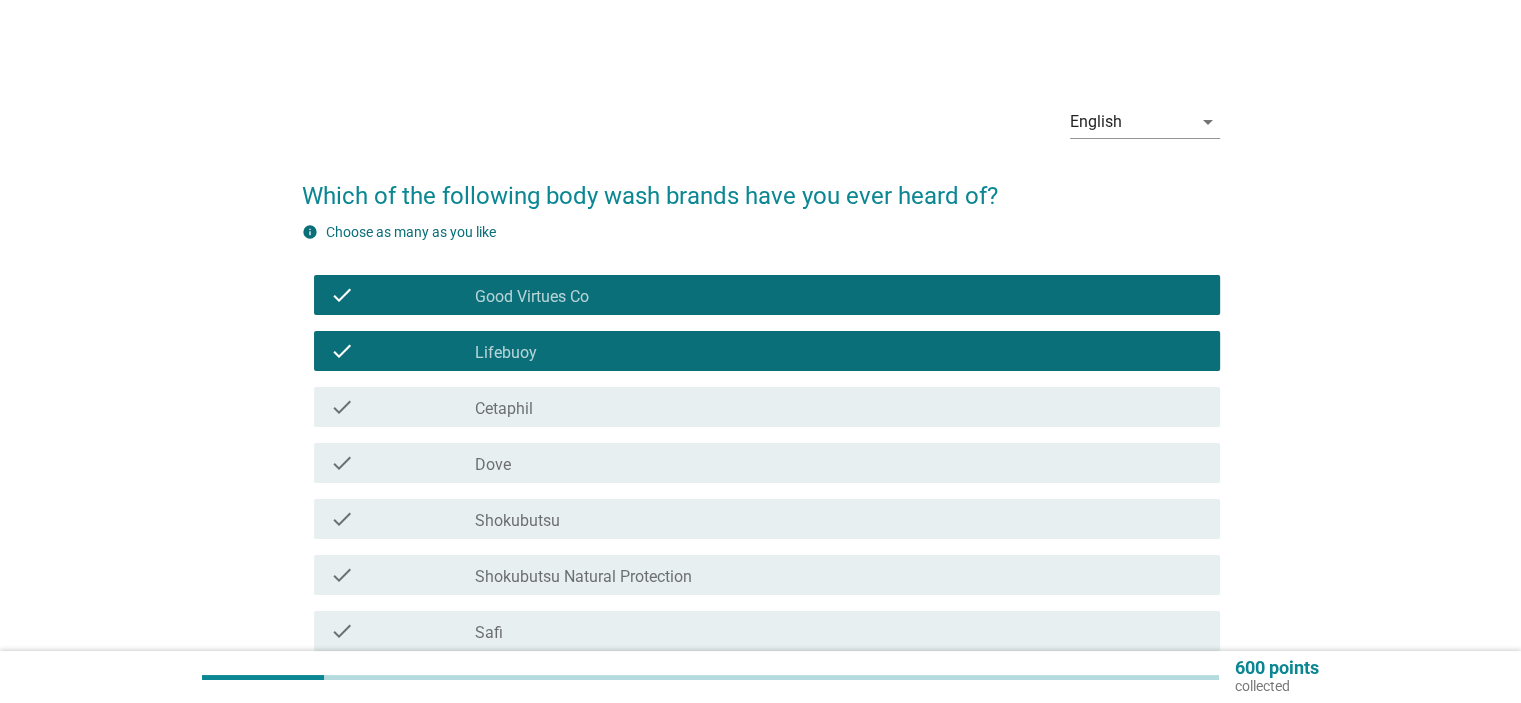 click on "check_box_outline_blank Cetaphil" at bounding box center [839, 407] 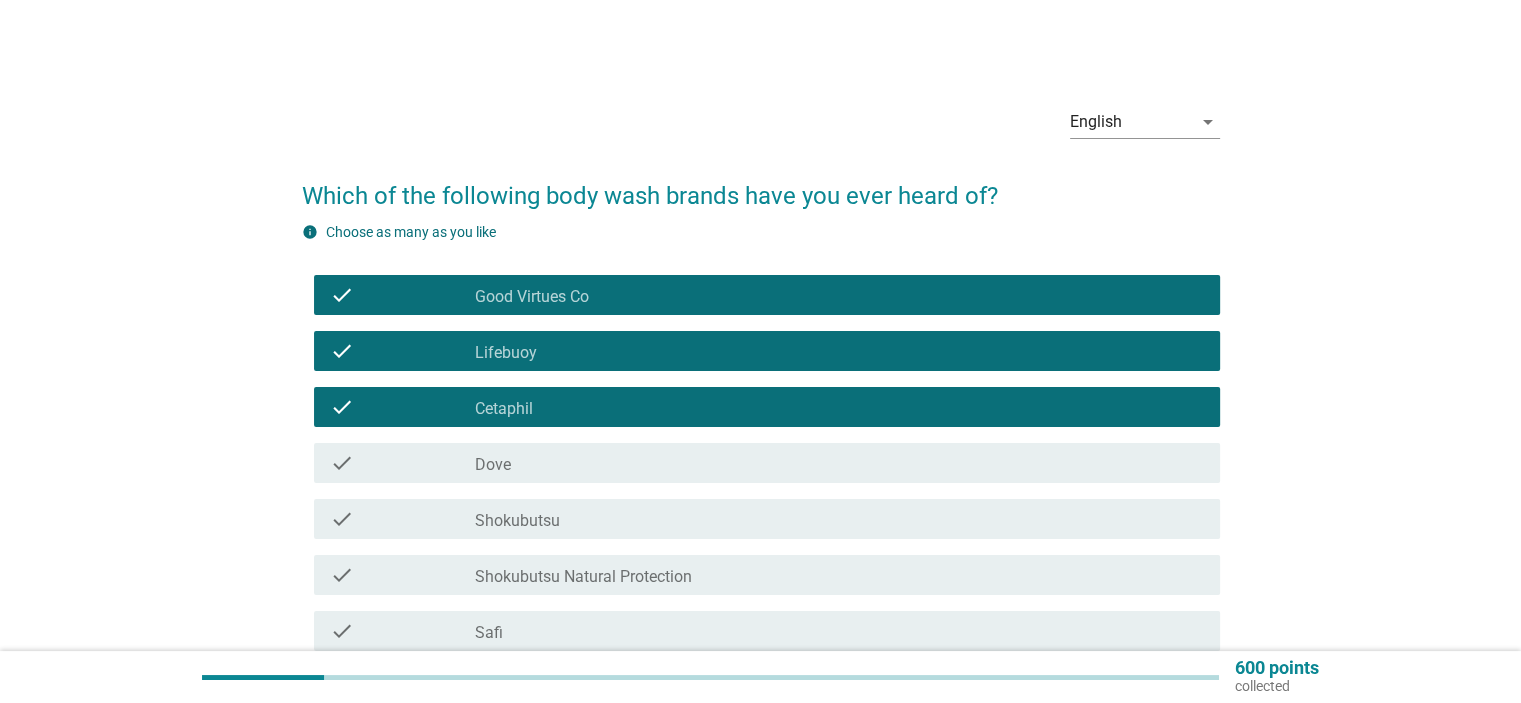 click on "check_box_outline_blank Dove" at bounding box center [839, 463] 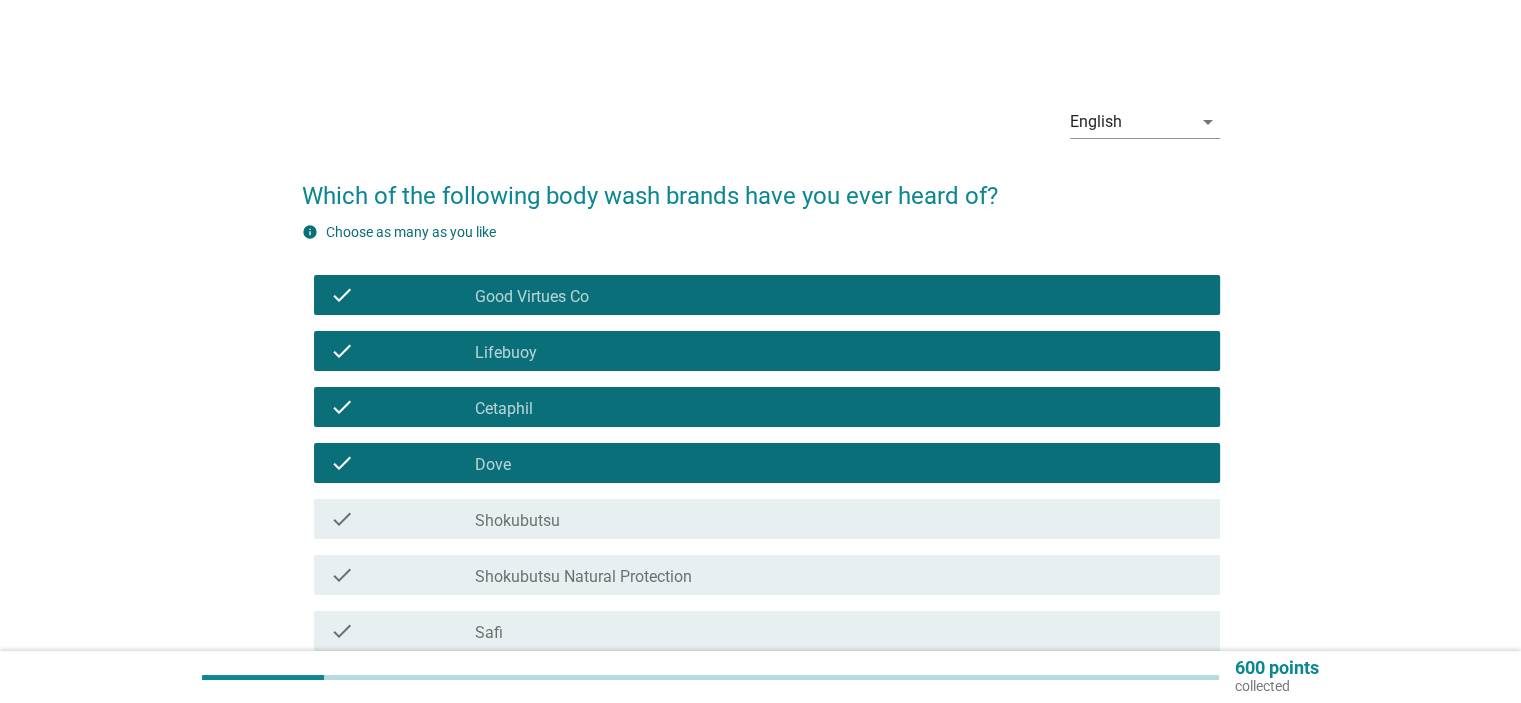 click on "check_box_outline_blank Shokubutsu" at bounding box center [839, 519] 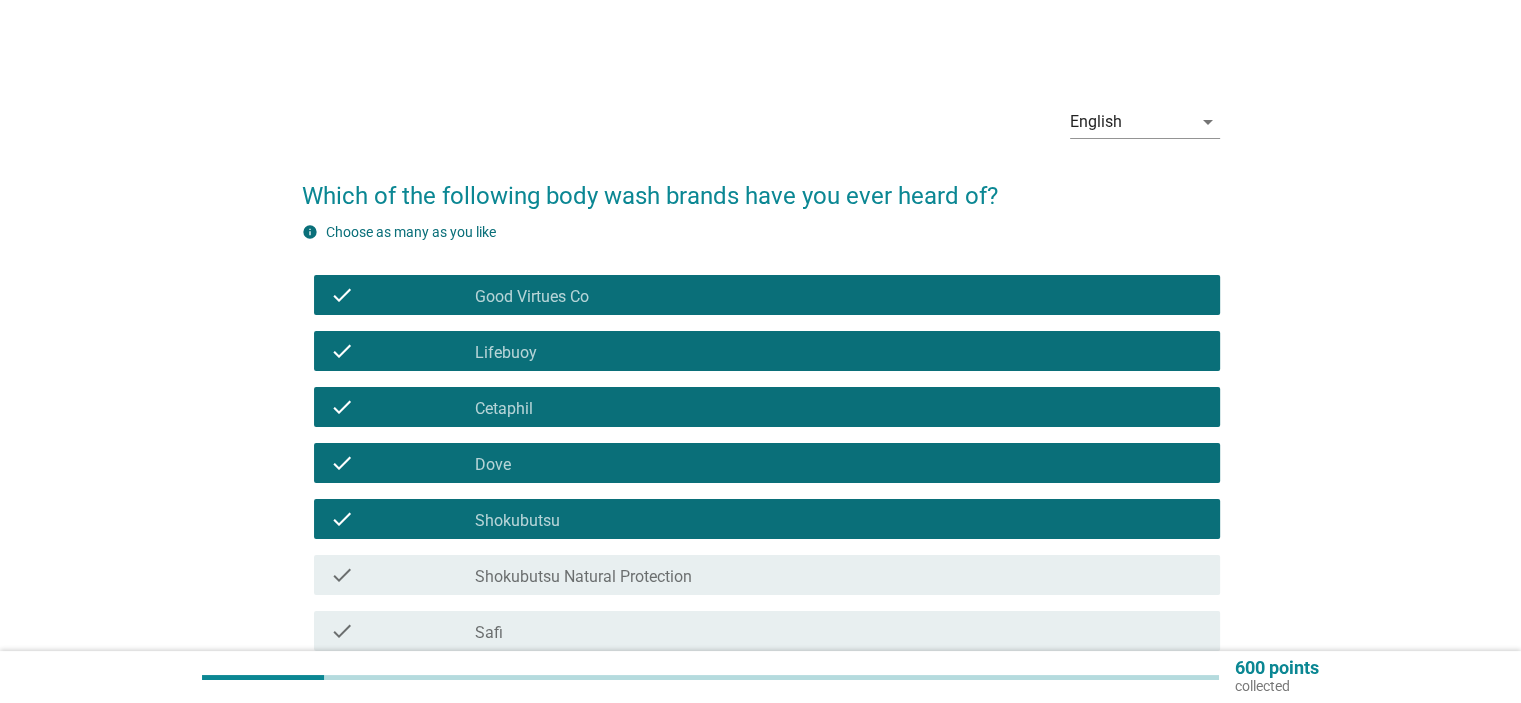 scroll, scrollTop: 266, scrollLeft: 0, axis: vertical 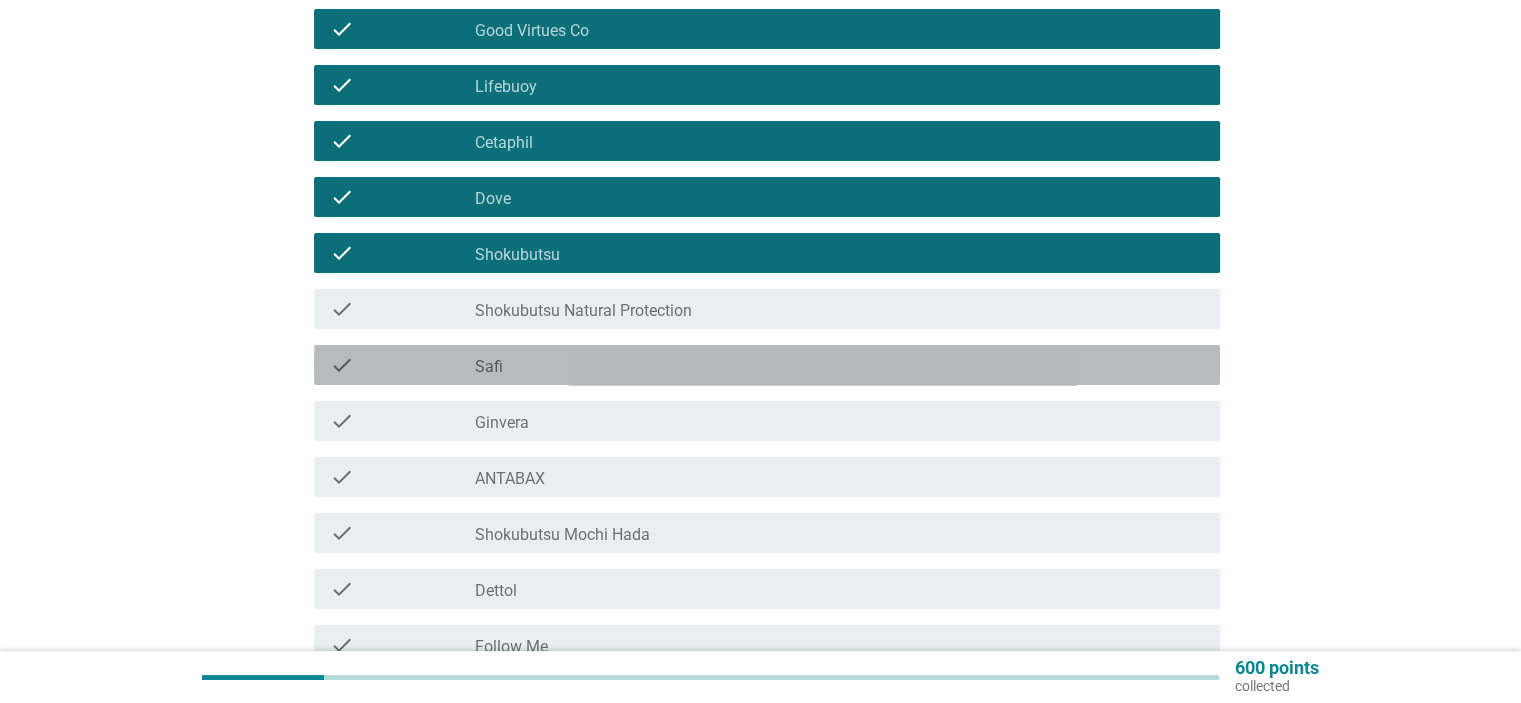 click on "check_box_outline_blank Safi" at bounding box center [839, 365] 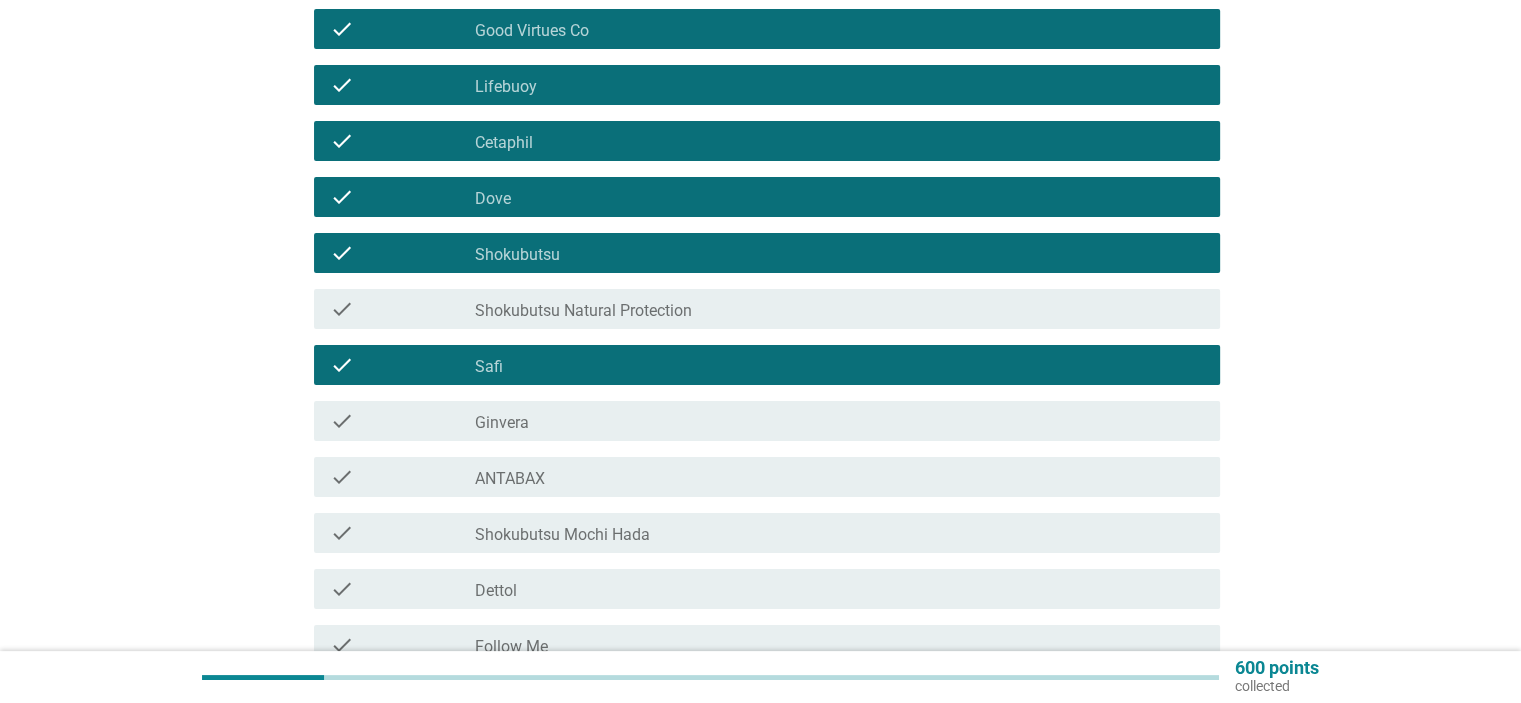 click on "check_box_outline_blank Ginvera" at bounding box center [839, 421] 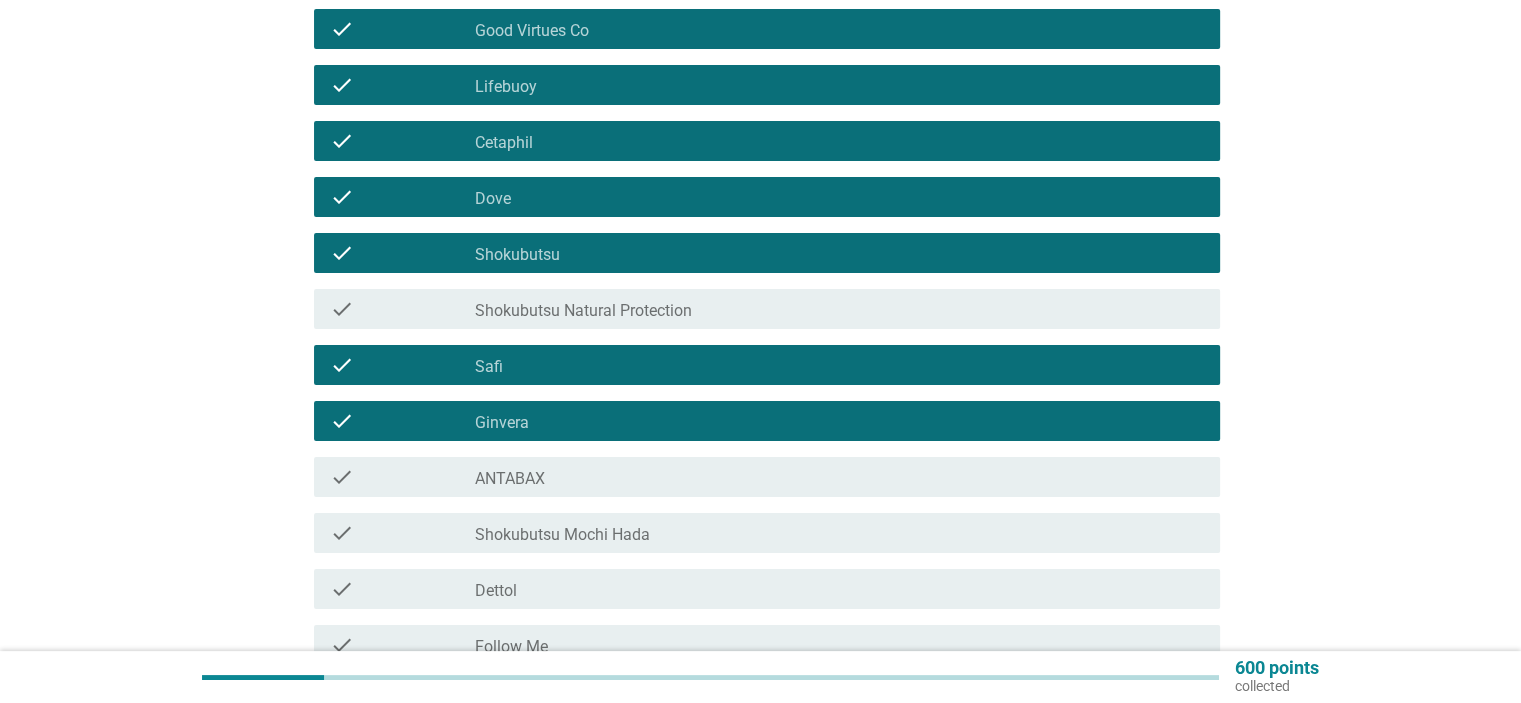 click on "check_box_outline_blank ANTABAX" at bounding box center [839, 477] 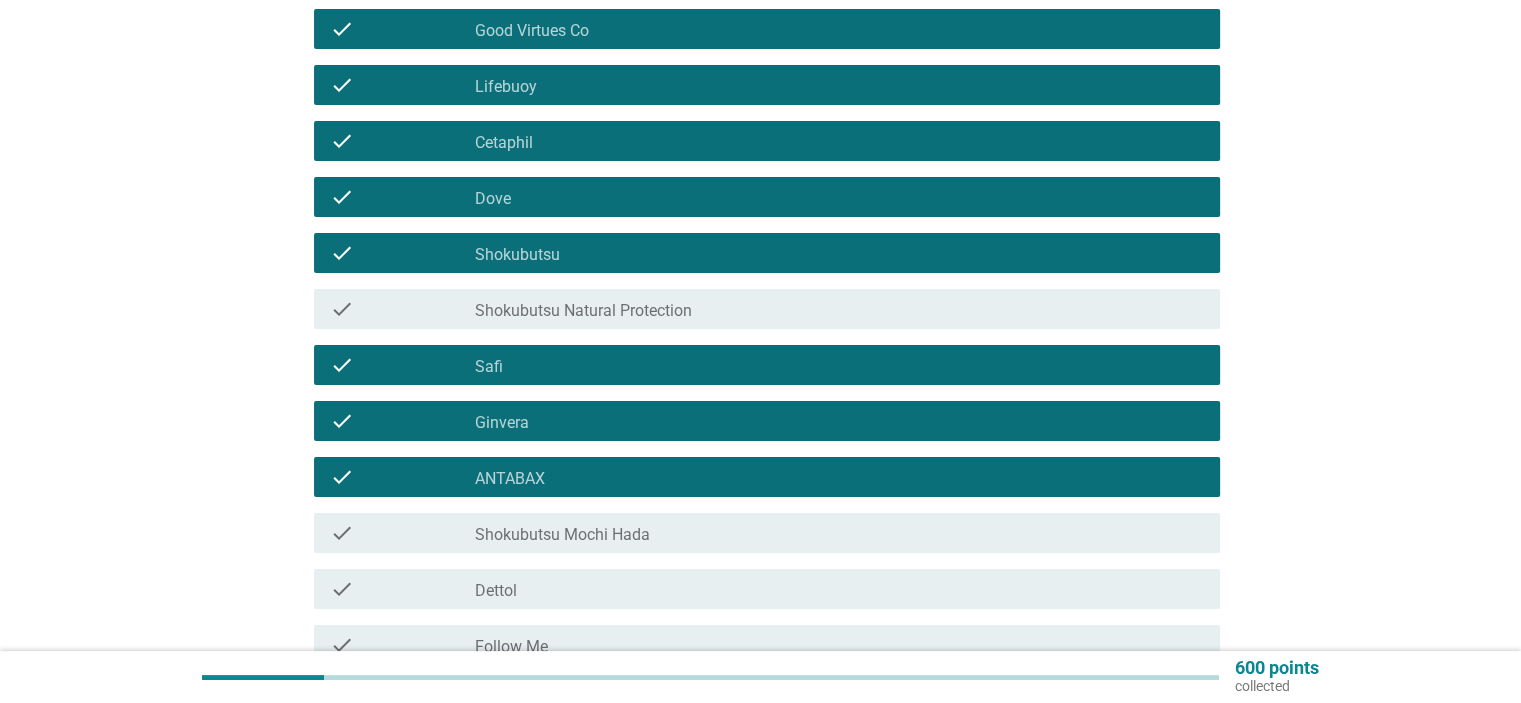 scroll, scrollTop: 533, scrollLeft: 0, axis: vertical 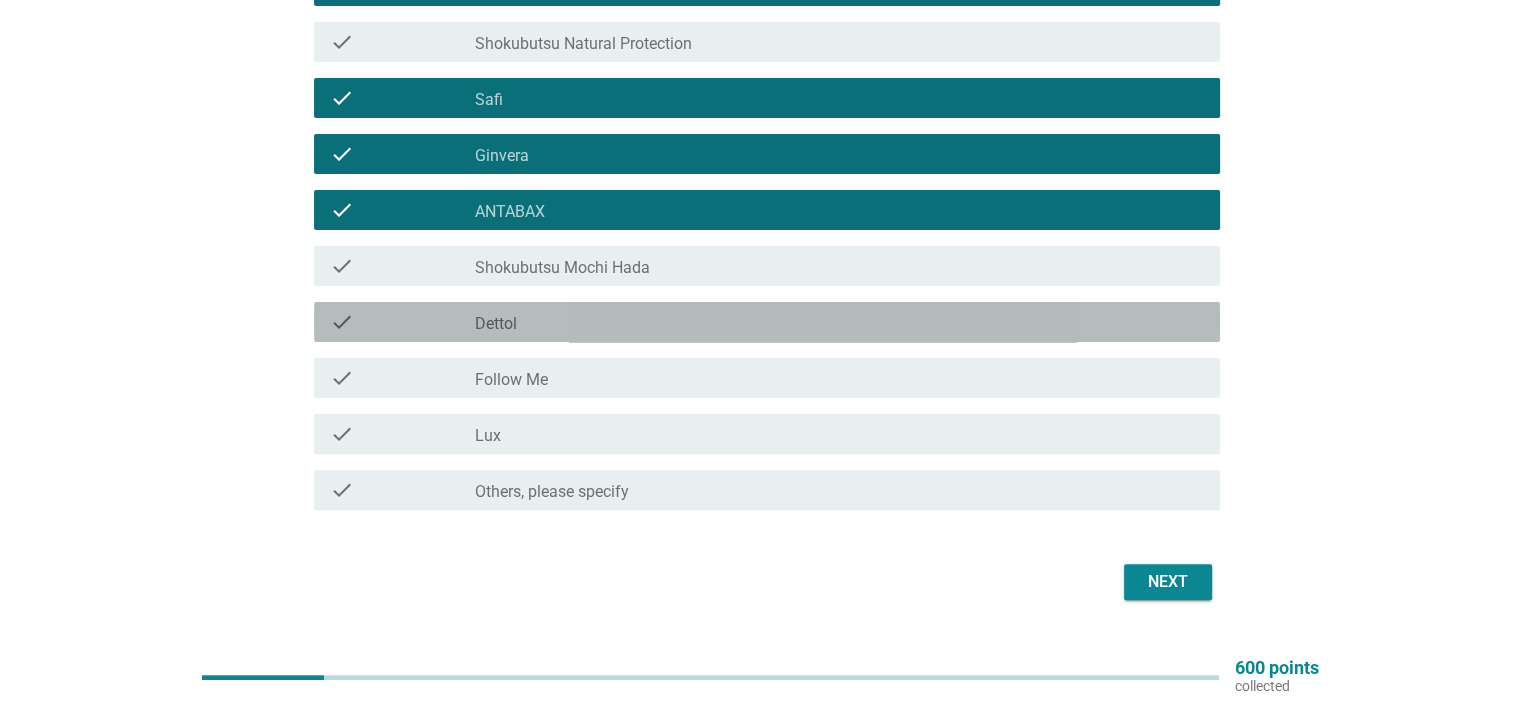 click on "check     check_box_outline_blank Dettol" at bounding box center (767, 322) 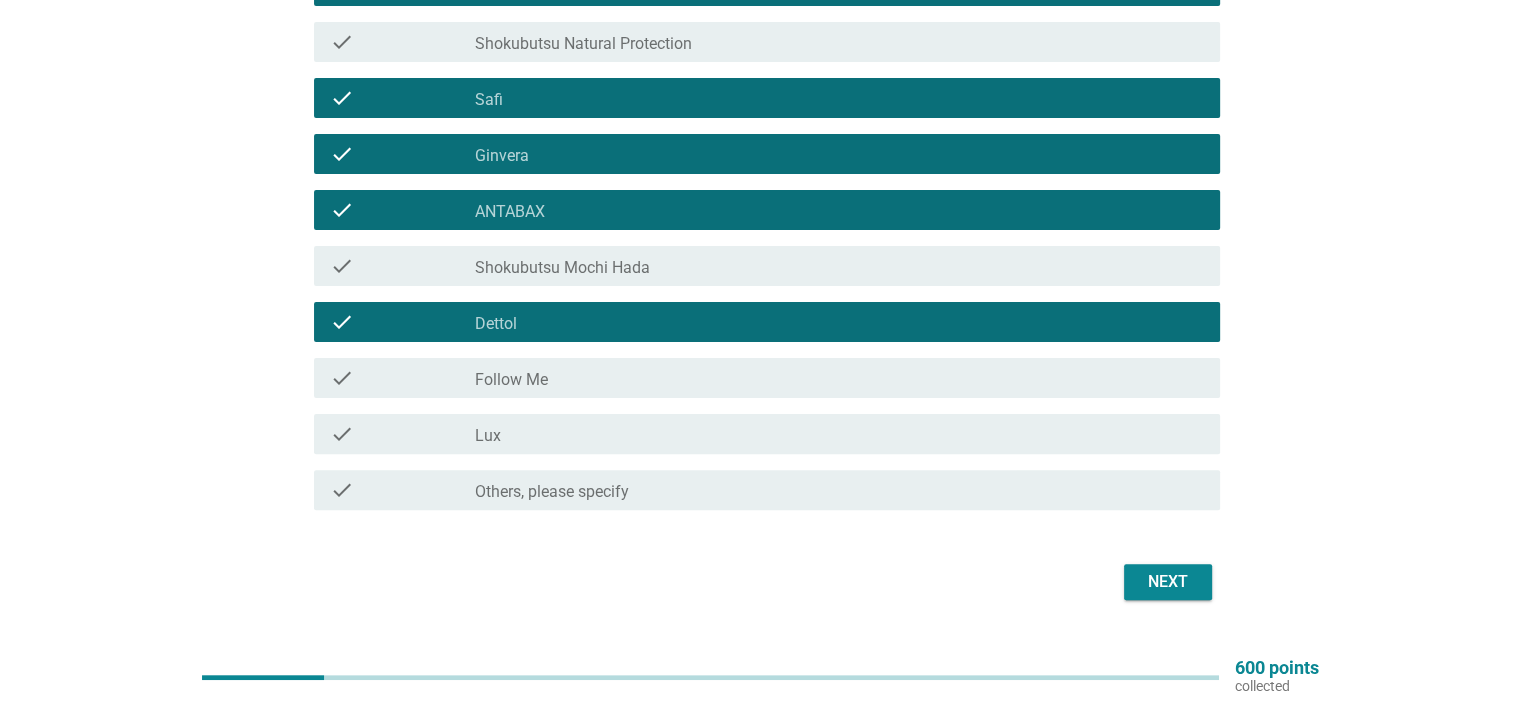 click on "check_box_outline_blank Follow Me" at bounding box center [839, 378] 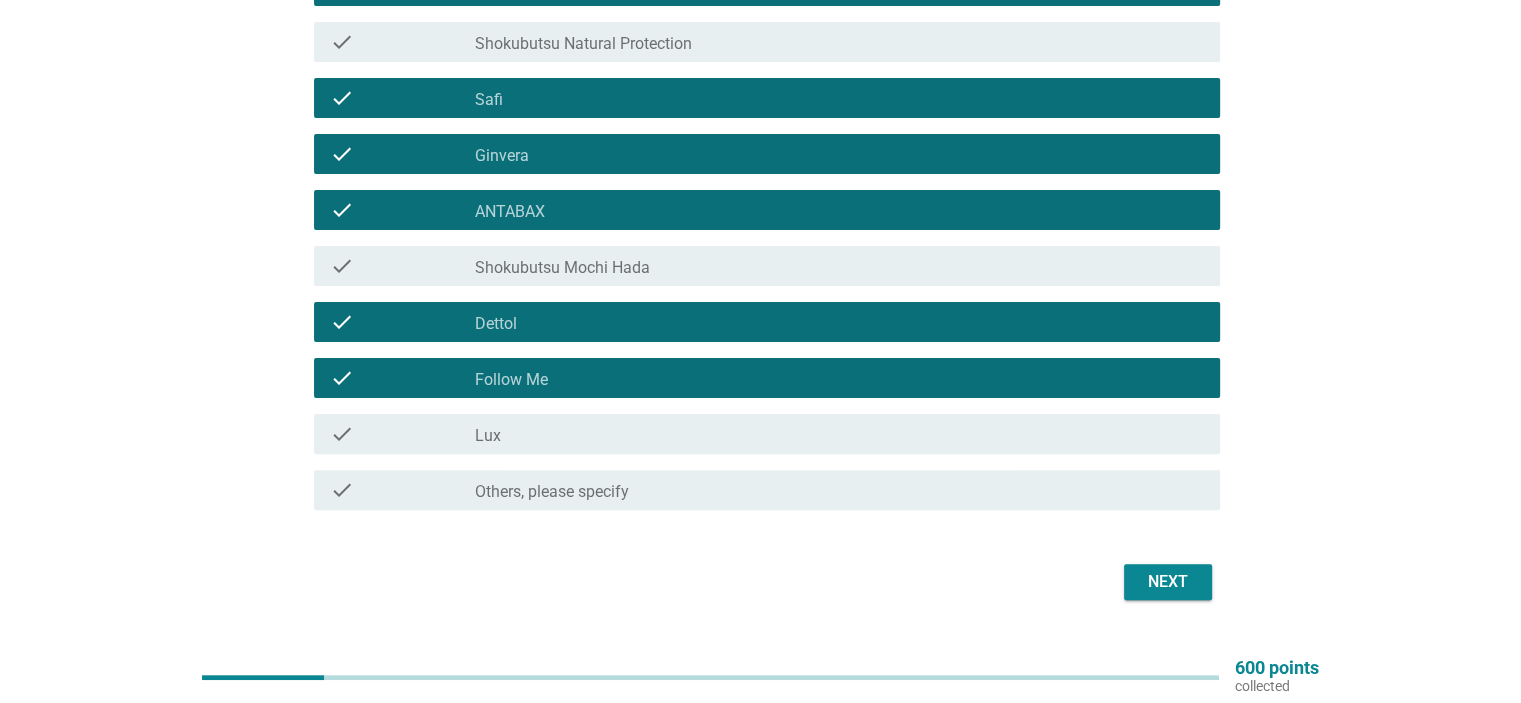 click on "check_box_outline_blank Lux" at bounding box center [839, 434] 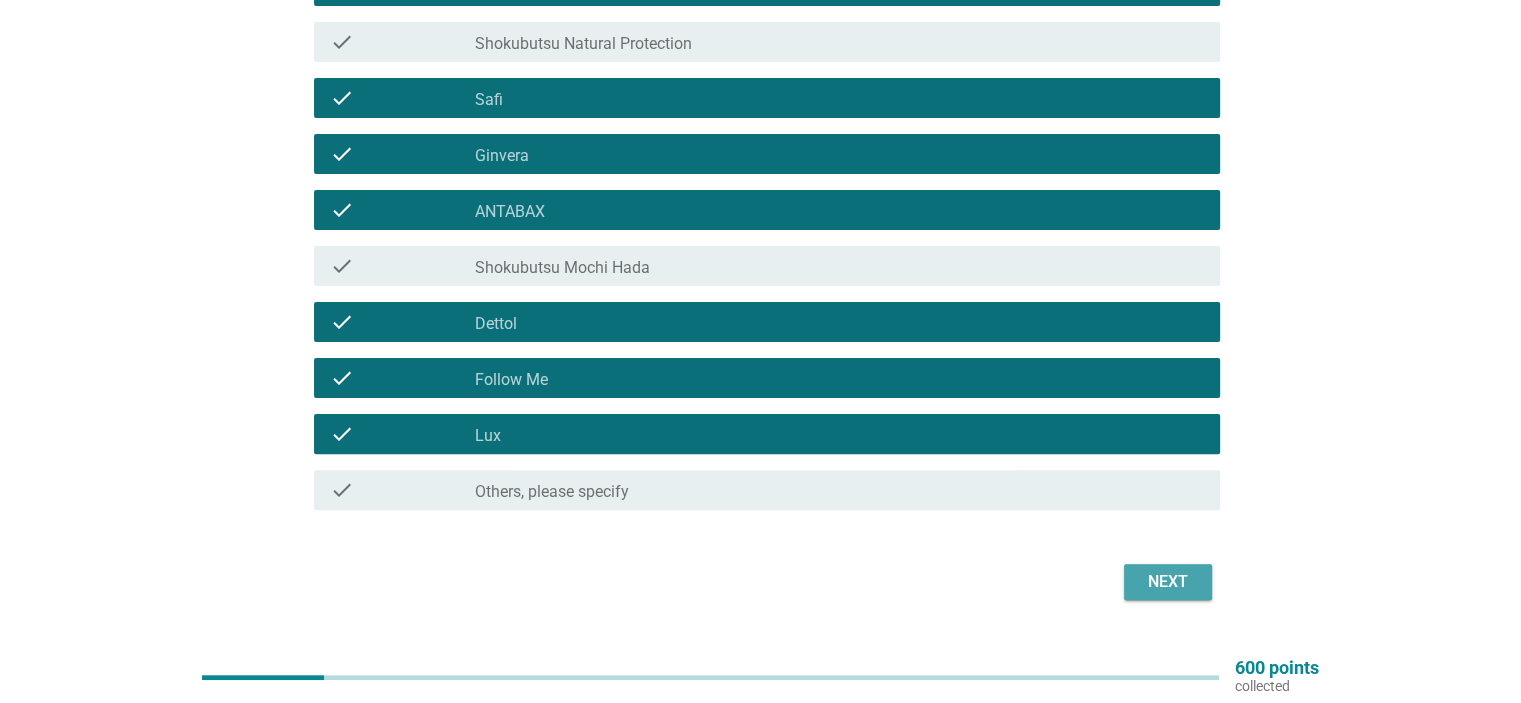 click on "Next" at bounding box center (1168, 582) 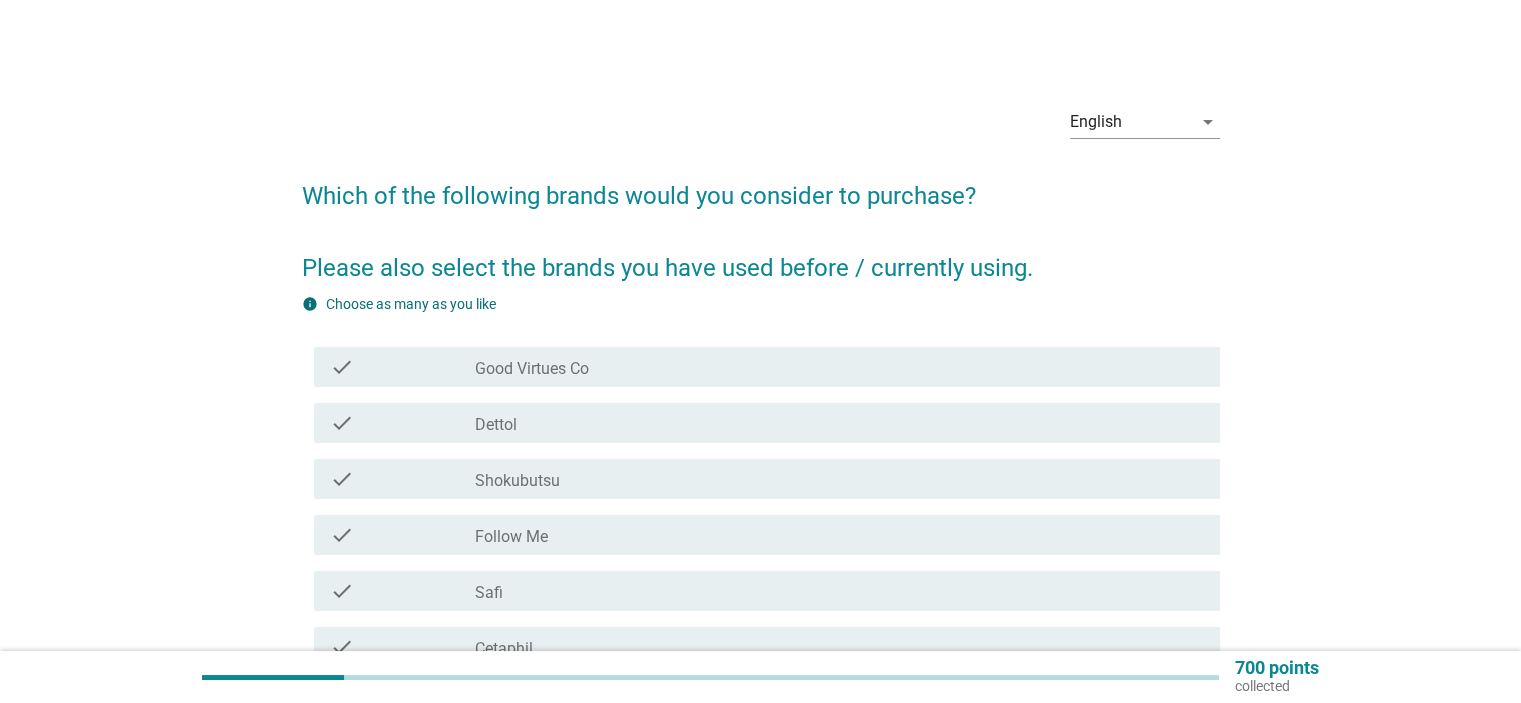 scroll, scrollTop: 133, scrollLeft: 0, axis: vertical 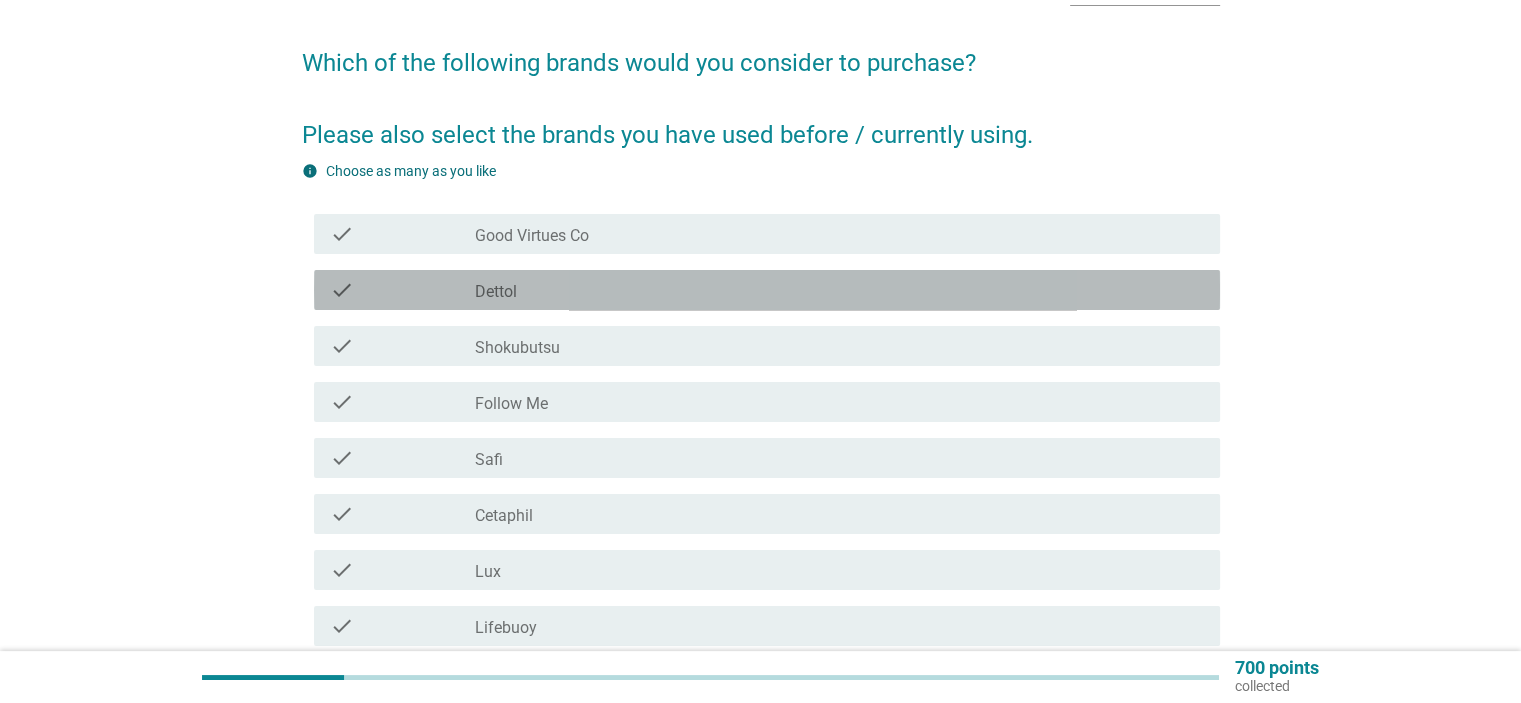 click on "check_box_outline_blank Dettol" at bounding box center (839, 290) 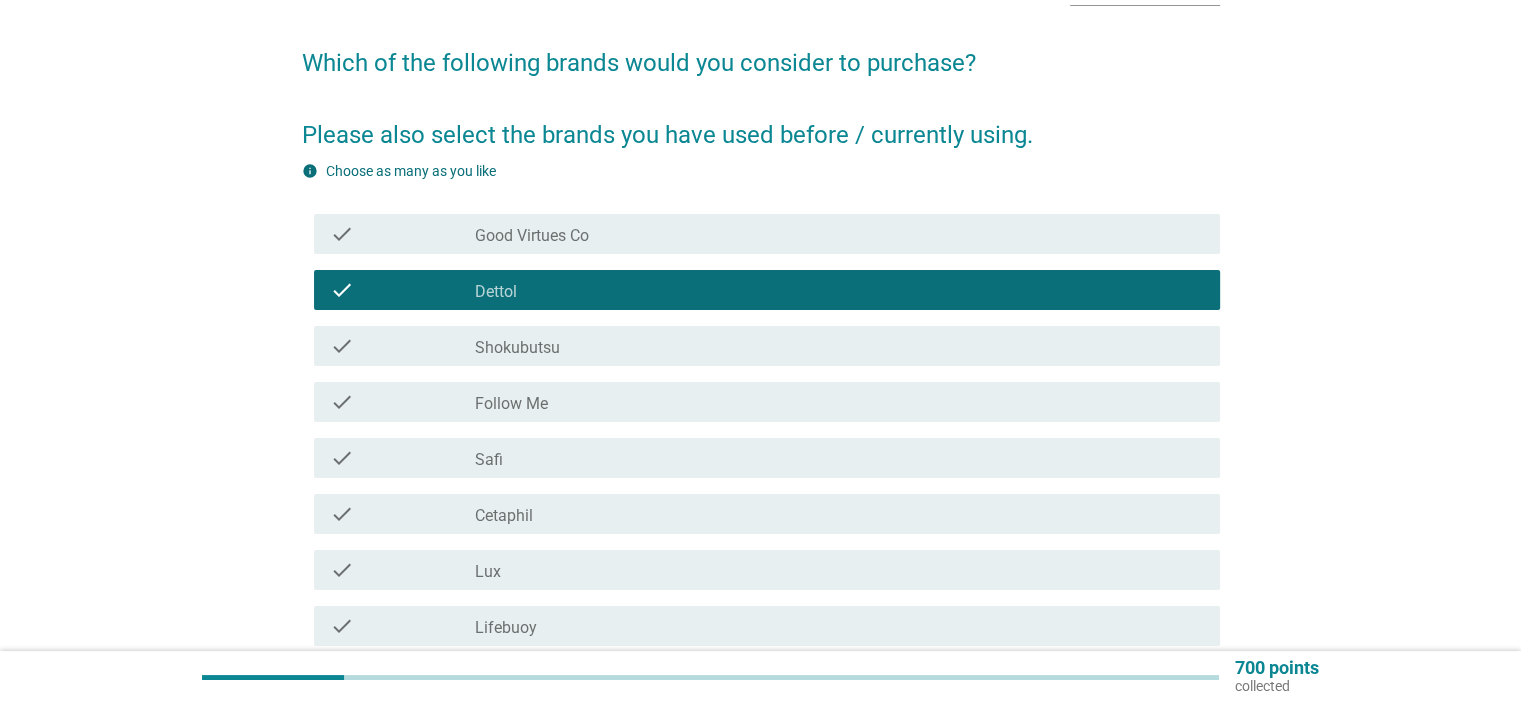 scroll, scrollTop: 266, scrollLeft: 0, axis: vertical 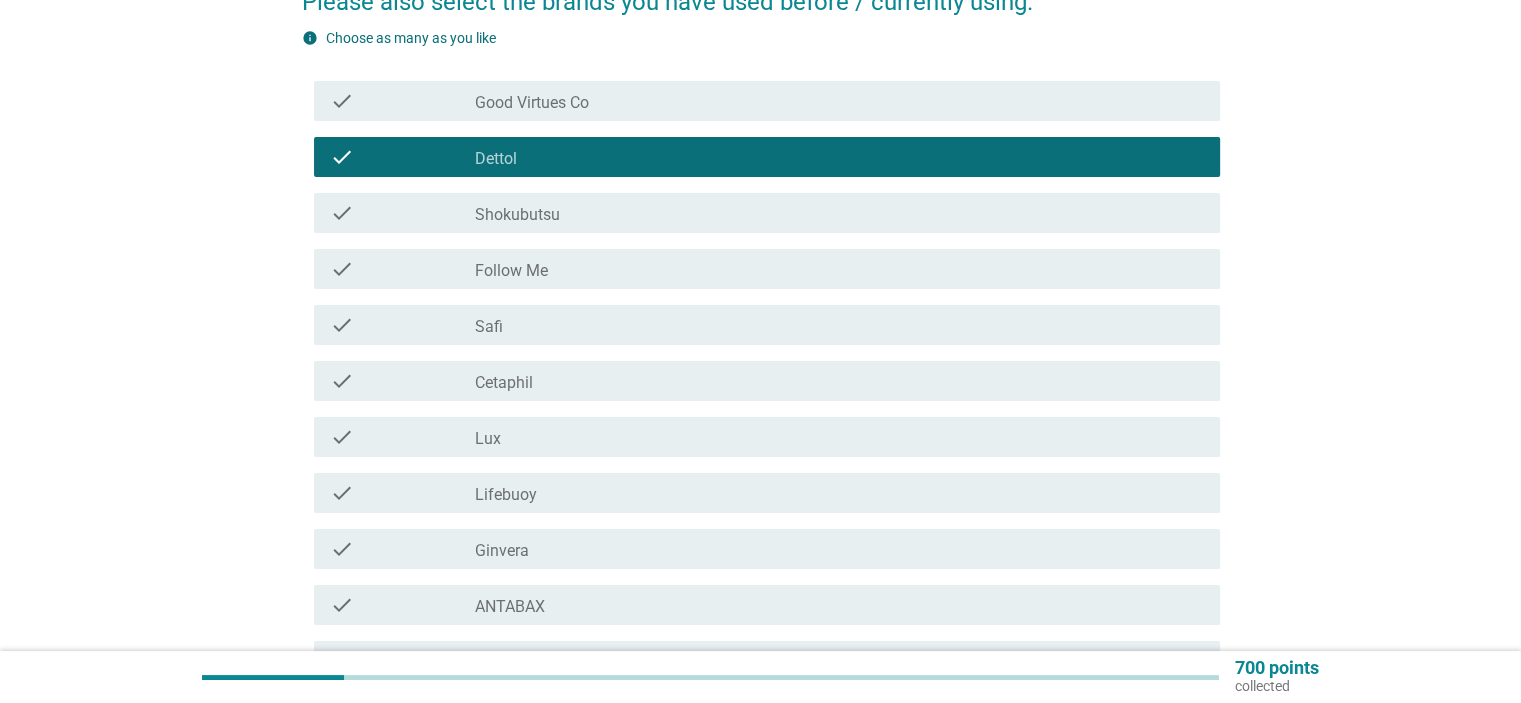 click on "check_box_outline_blank Cetaphil" at bounding box center (839, 381) 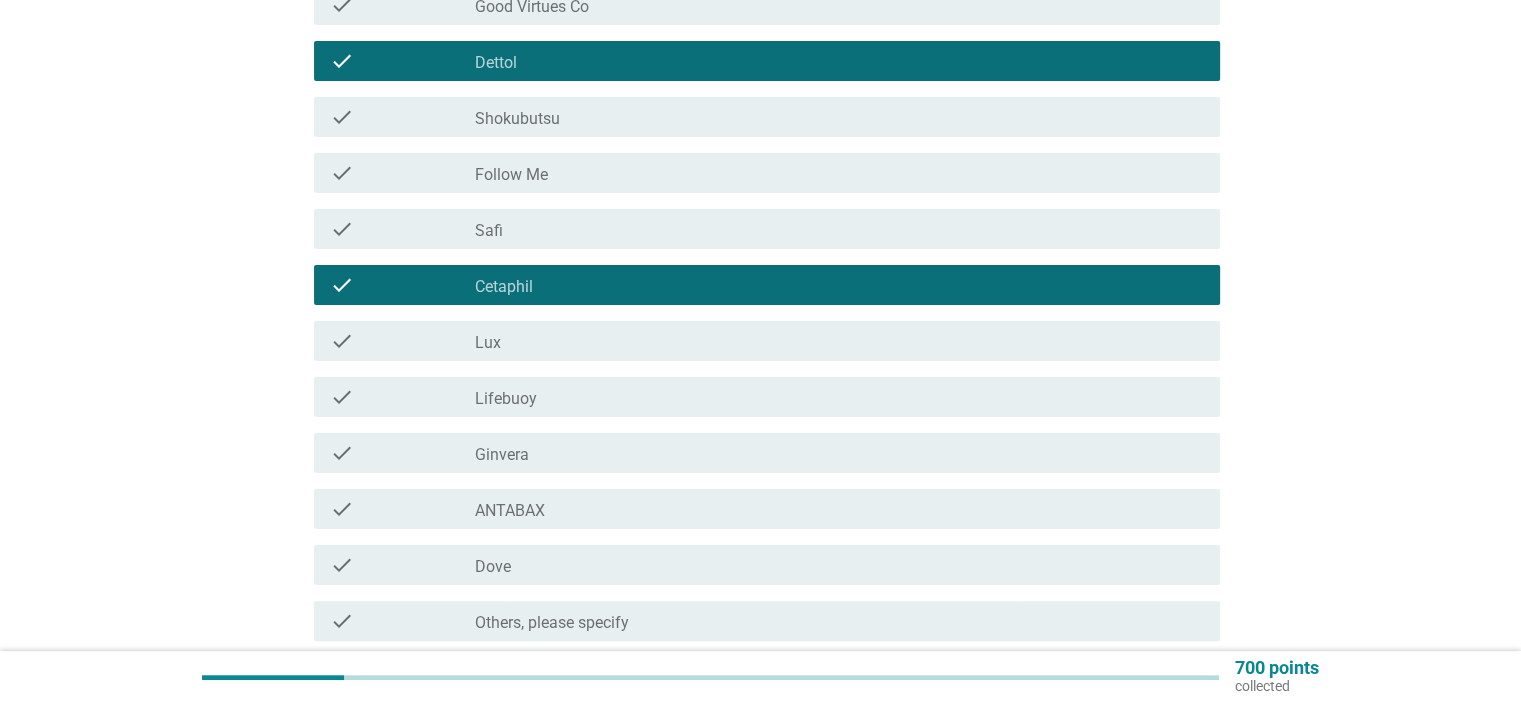 scroll, scrollTop: 400, scrollLeft: 0, axis: vertical 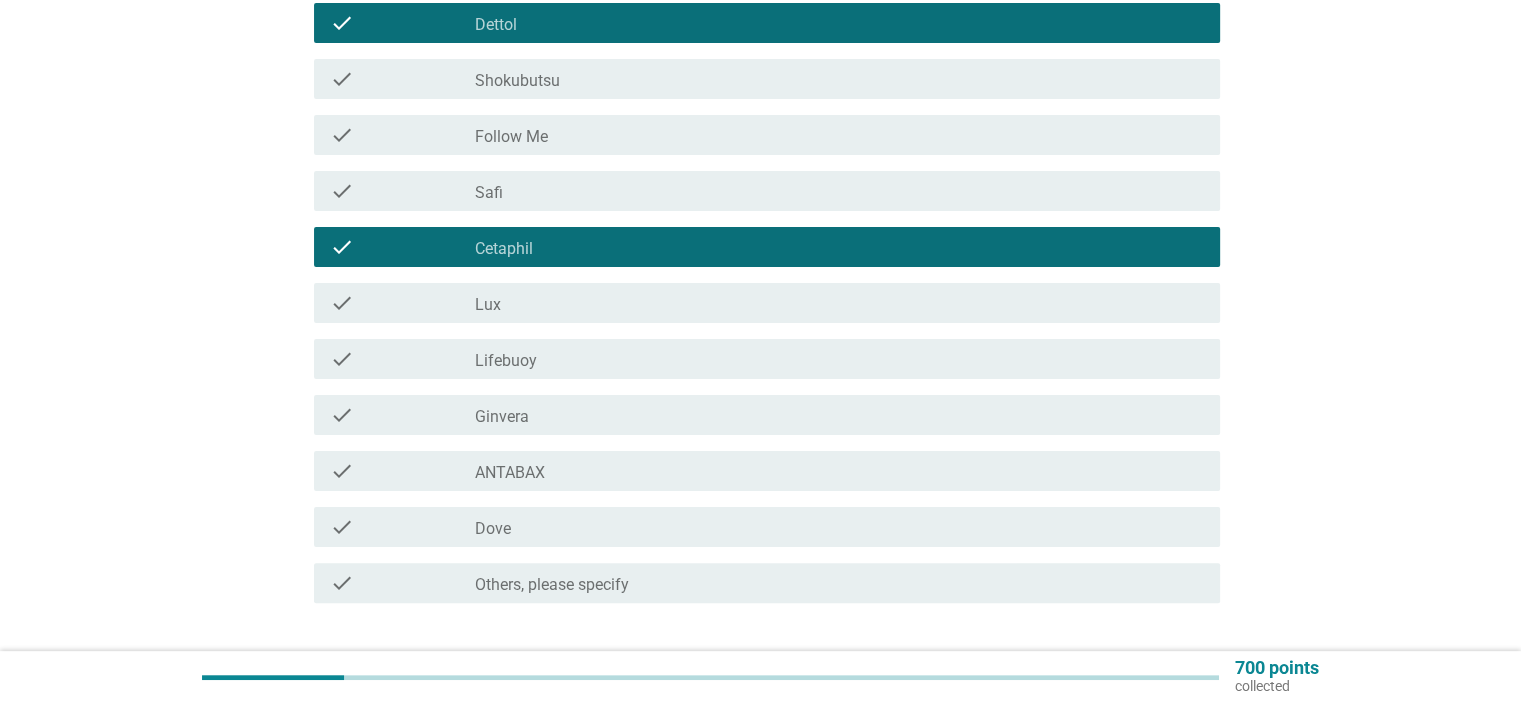 click on "check_box_outline_blank Lux" at bounding box center (839, 303) 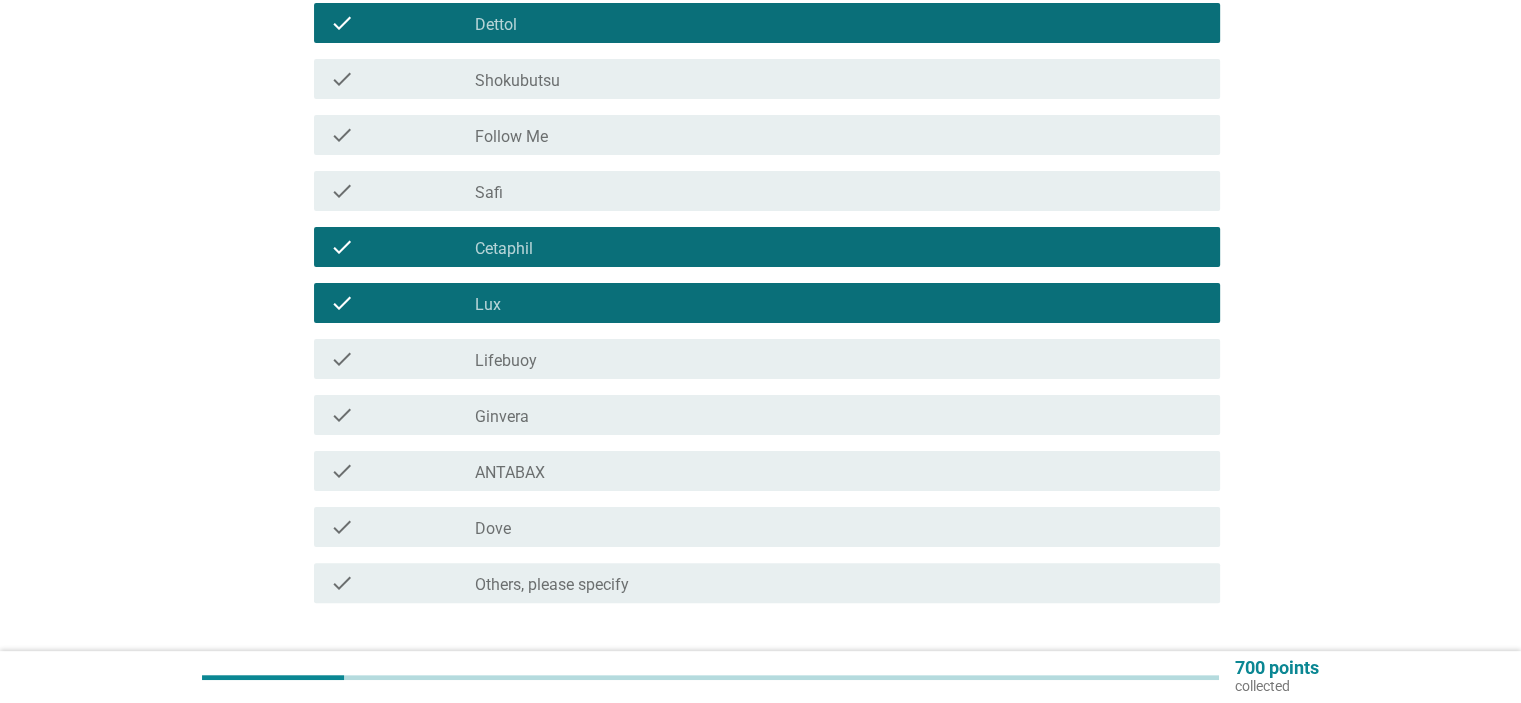 click on "Others, please specify" at bounding box center [552, 585] 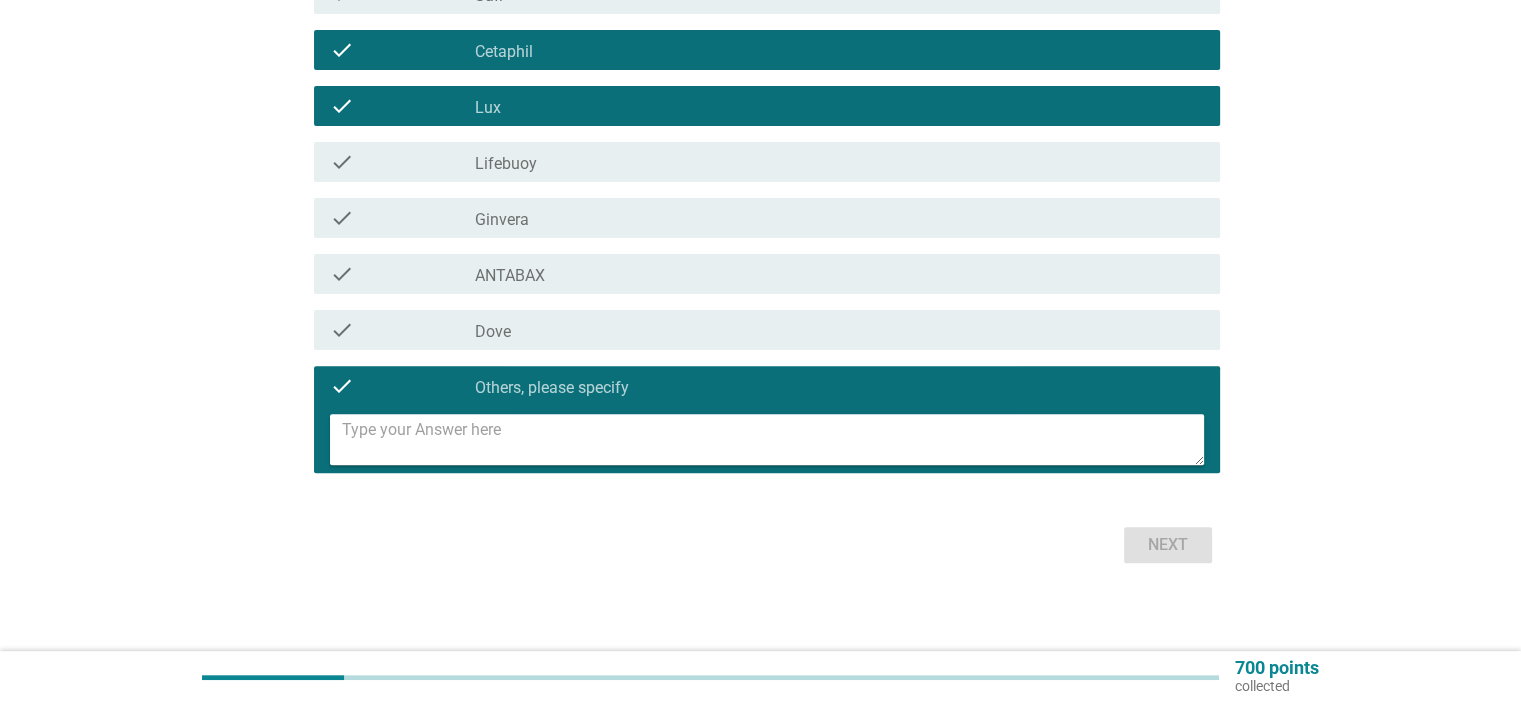 scroll, scrollTop: 604, scrollLeft: 0, axis: vertical 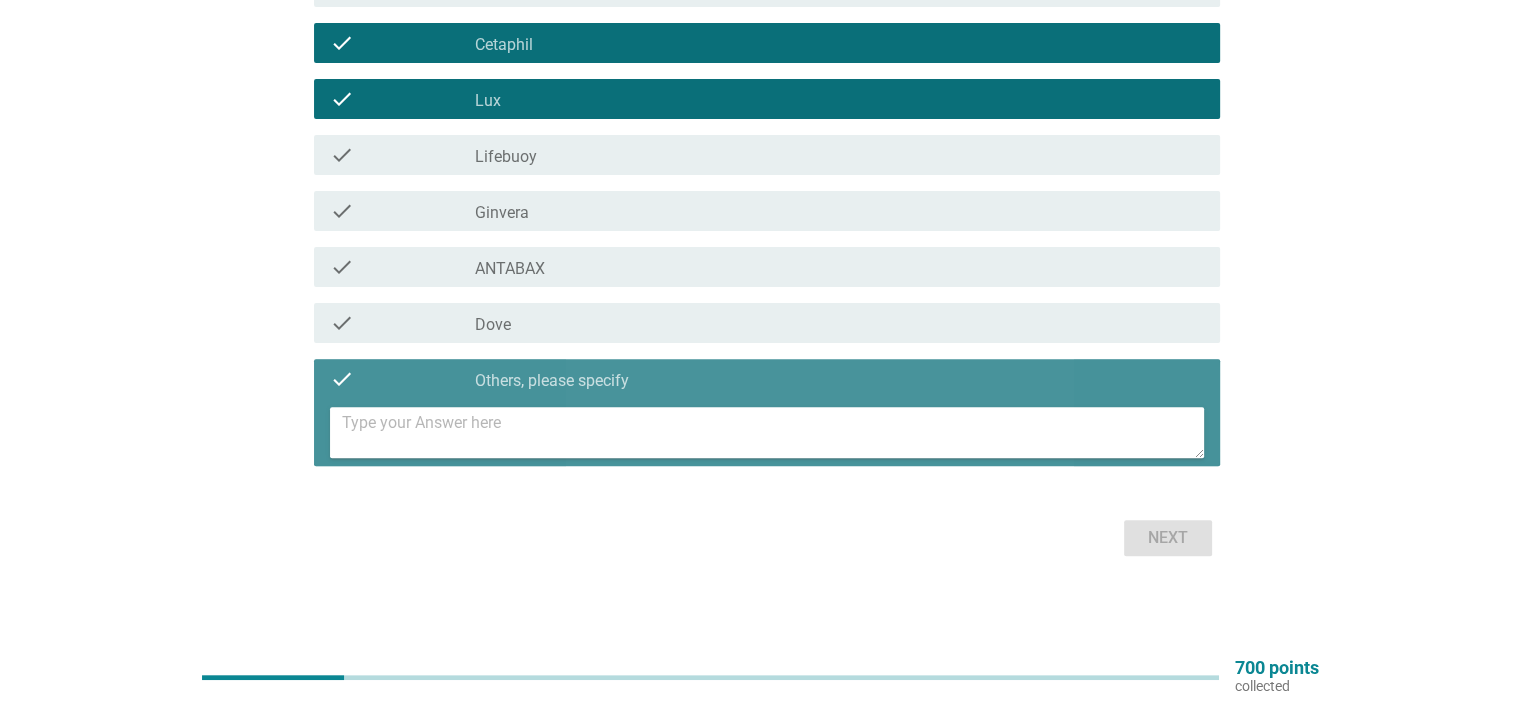 click at bounding box center [773, 432] 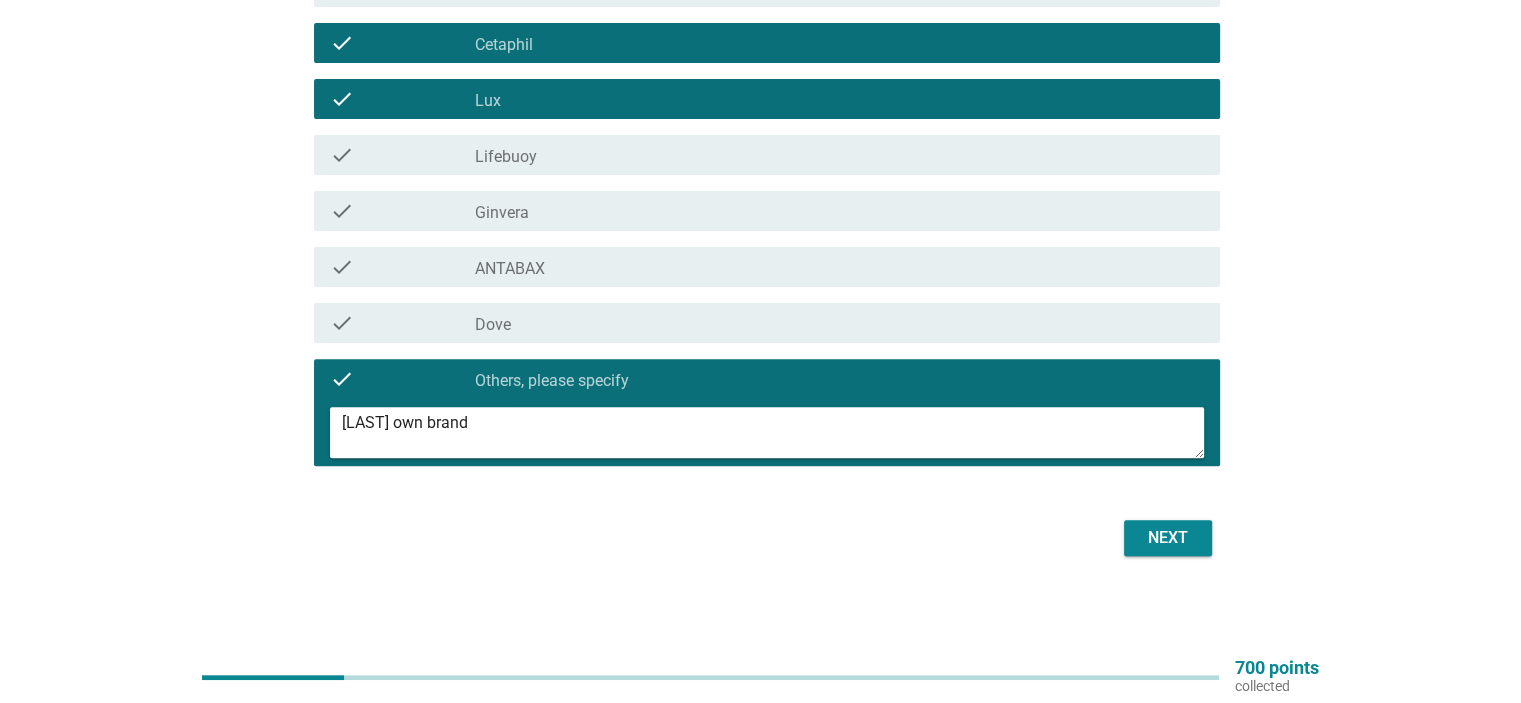 type on "[LAST] own brand" 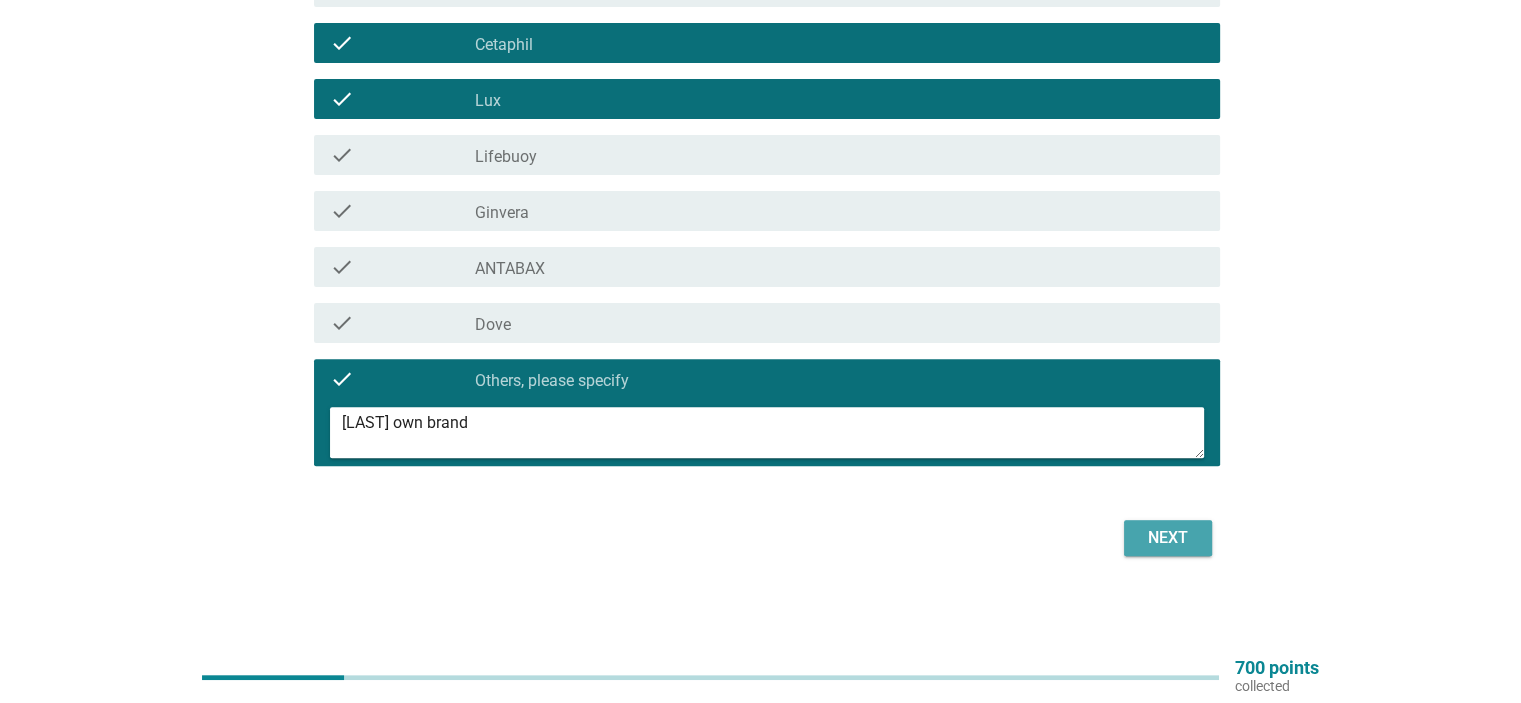 click on "Next" at bounding box center [1168, 538] 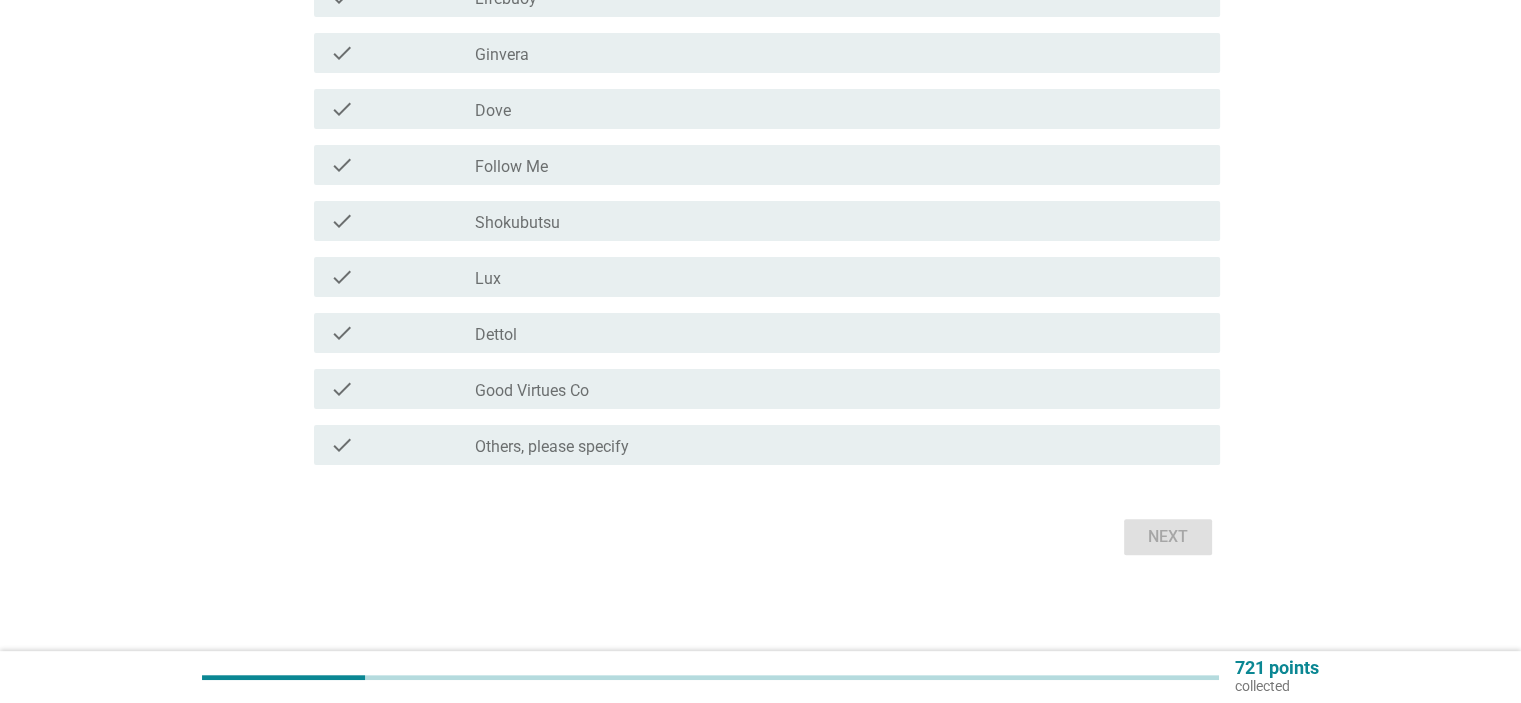 scroll, scrollTop: 0, scrollLeft: 0, axis: both 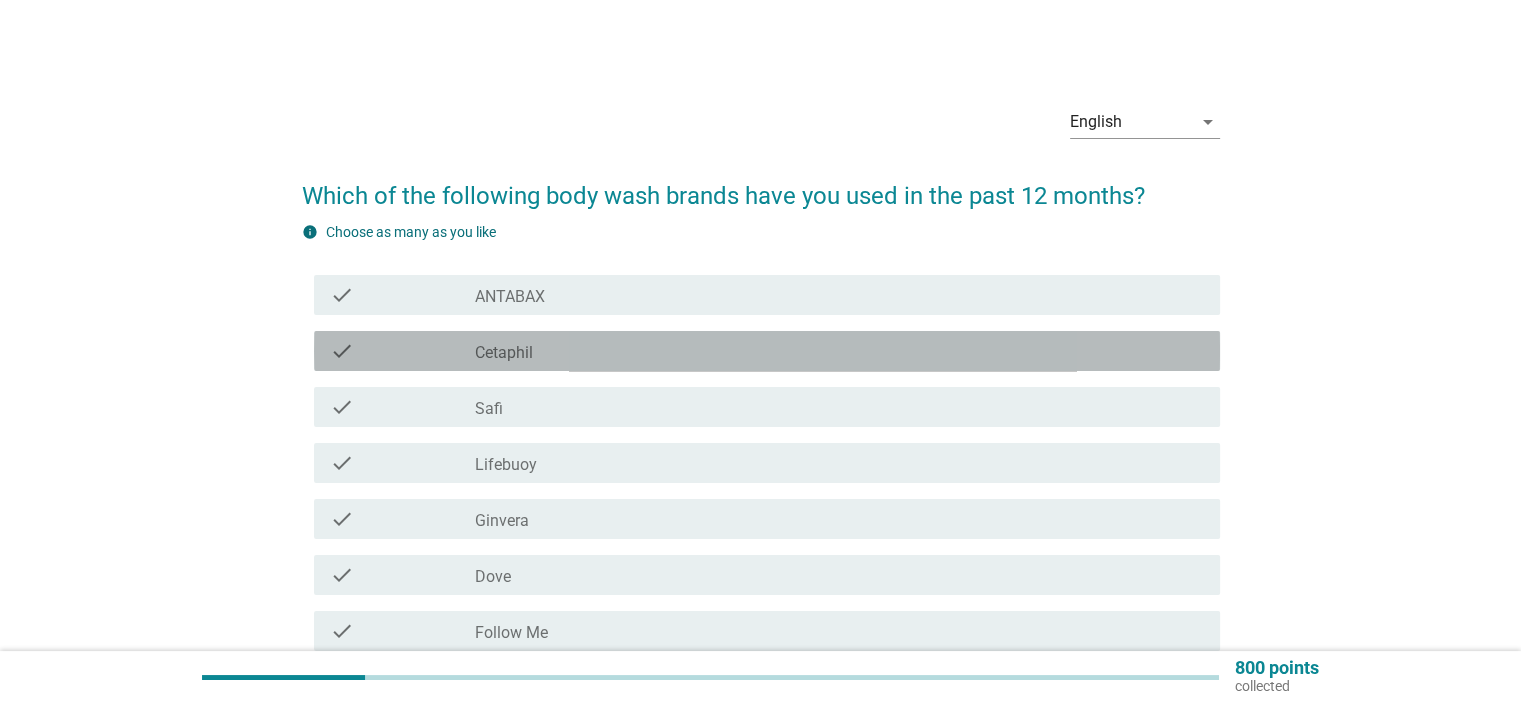 click on "check_box Cetaphil" at bounding box center [839, 351] 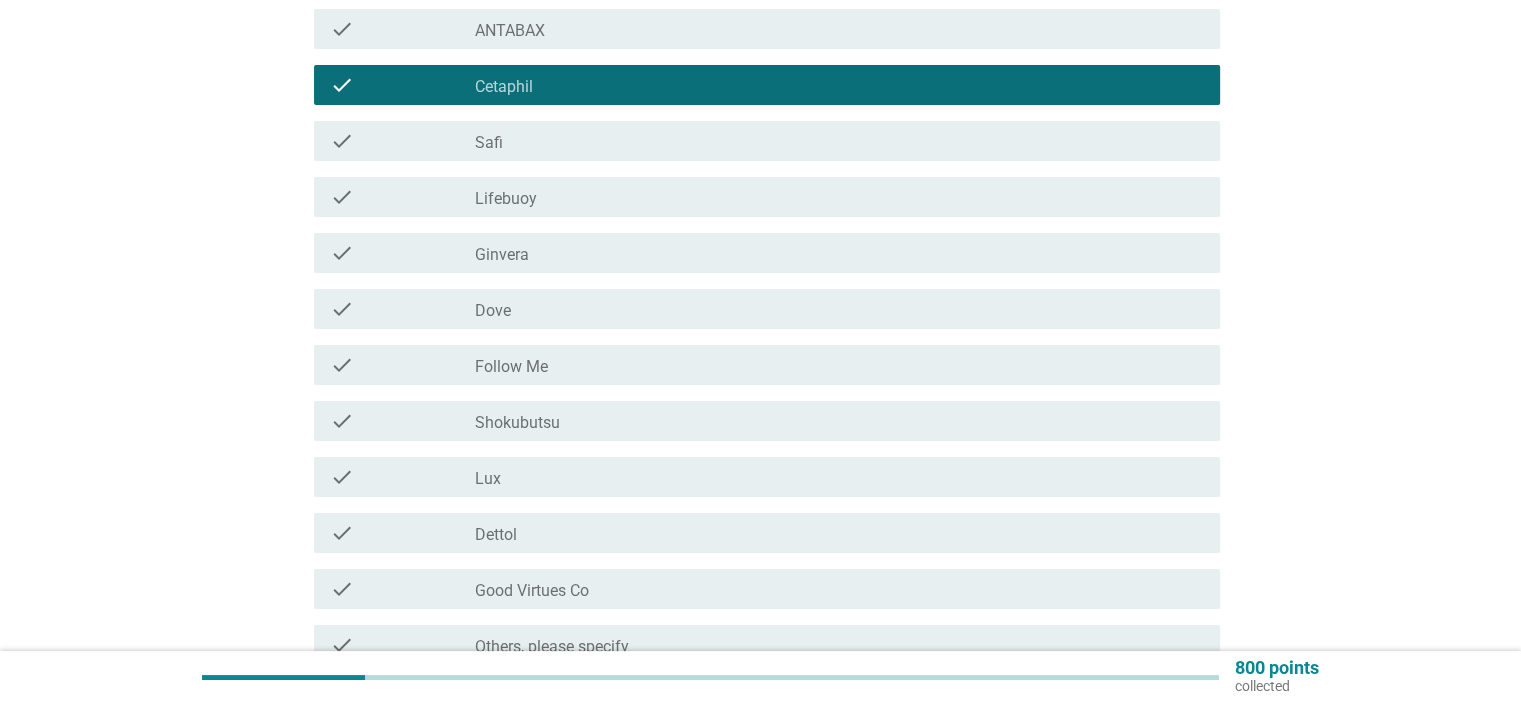 scroll, scrollTop: 465, scrollLeft: 0, axis: vertical 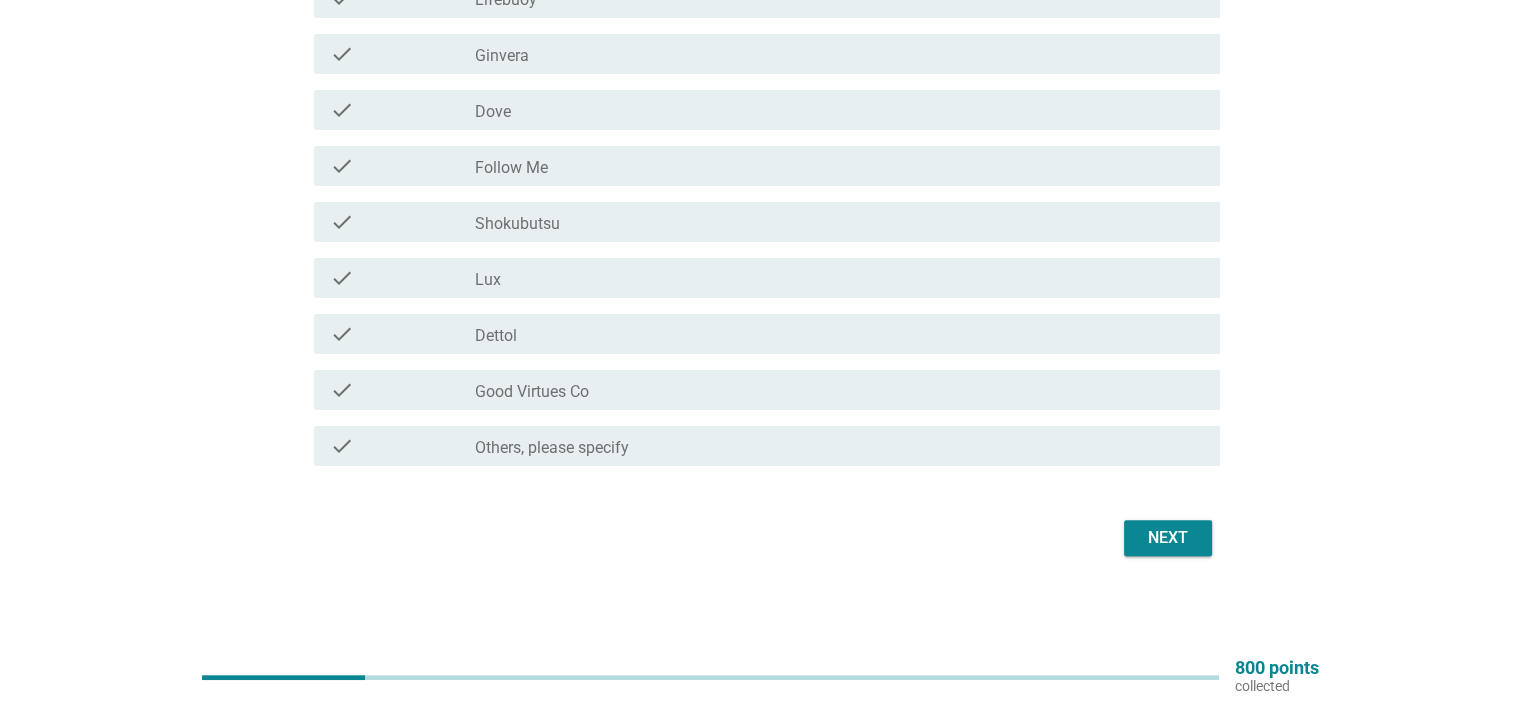 click on "Others, please specify" at bounding box center [552, 448] 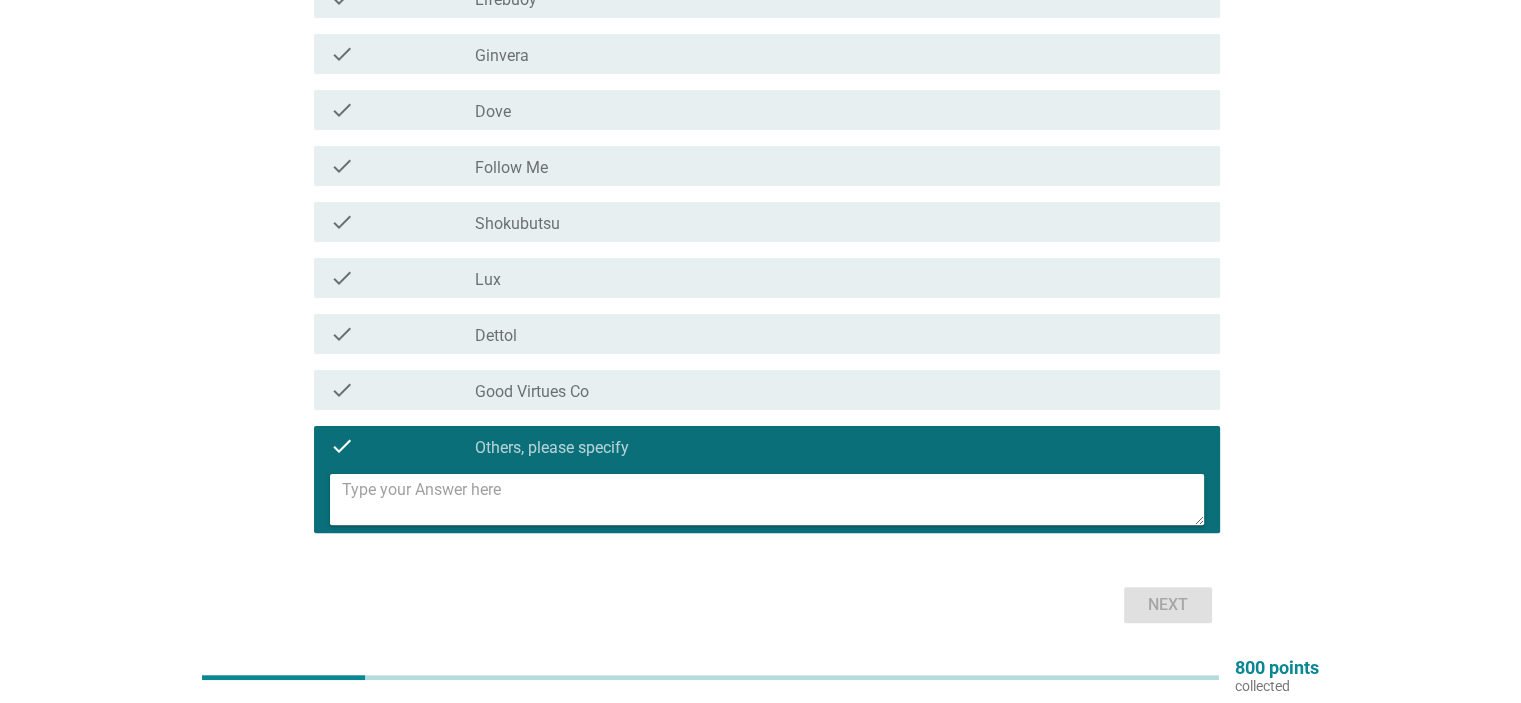click at bounding box center [773, 499] 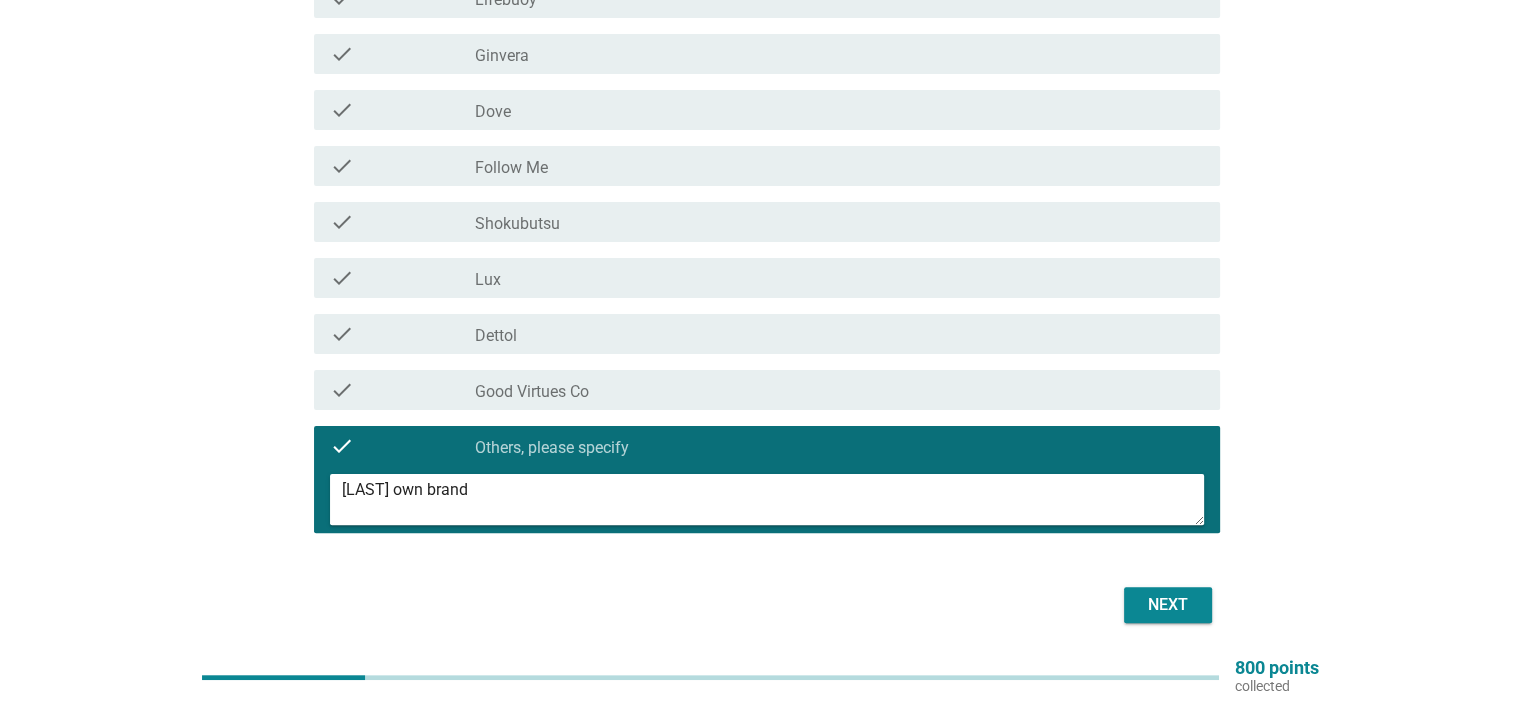 type on "[LAST] own brand" 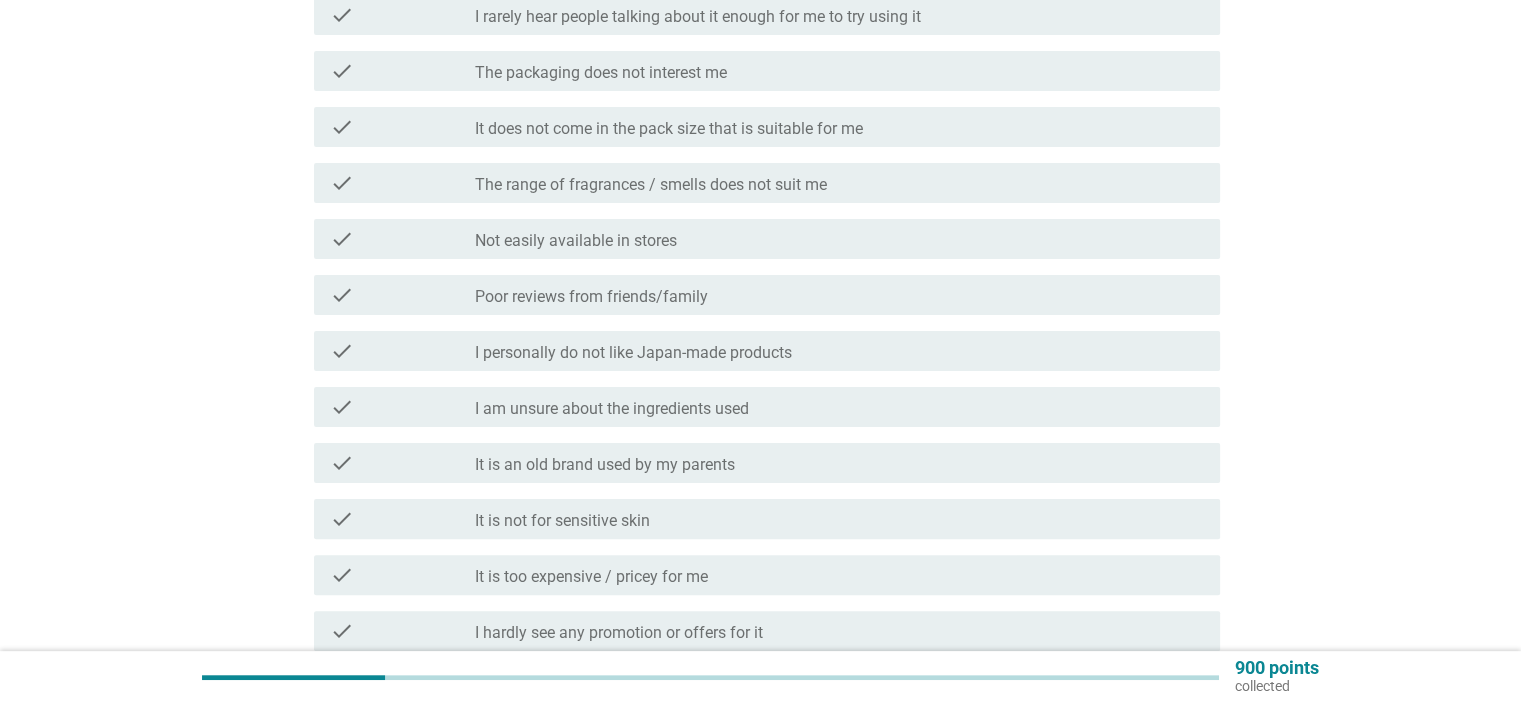 scroll, scrollTop: 666, scrollLeft: 0, axis: vertical 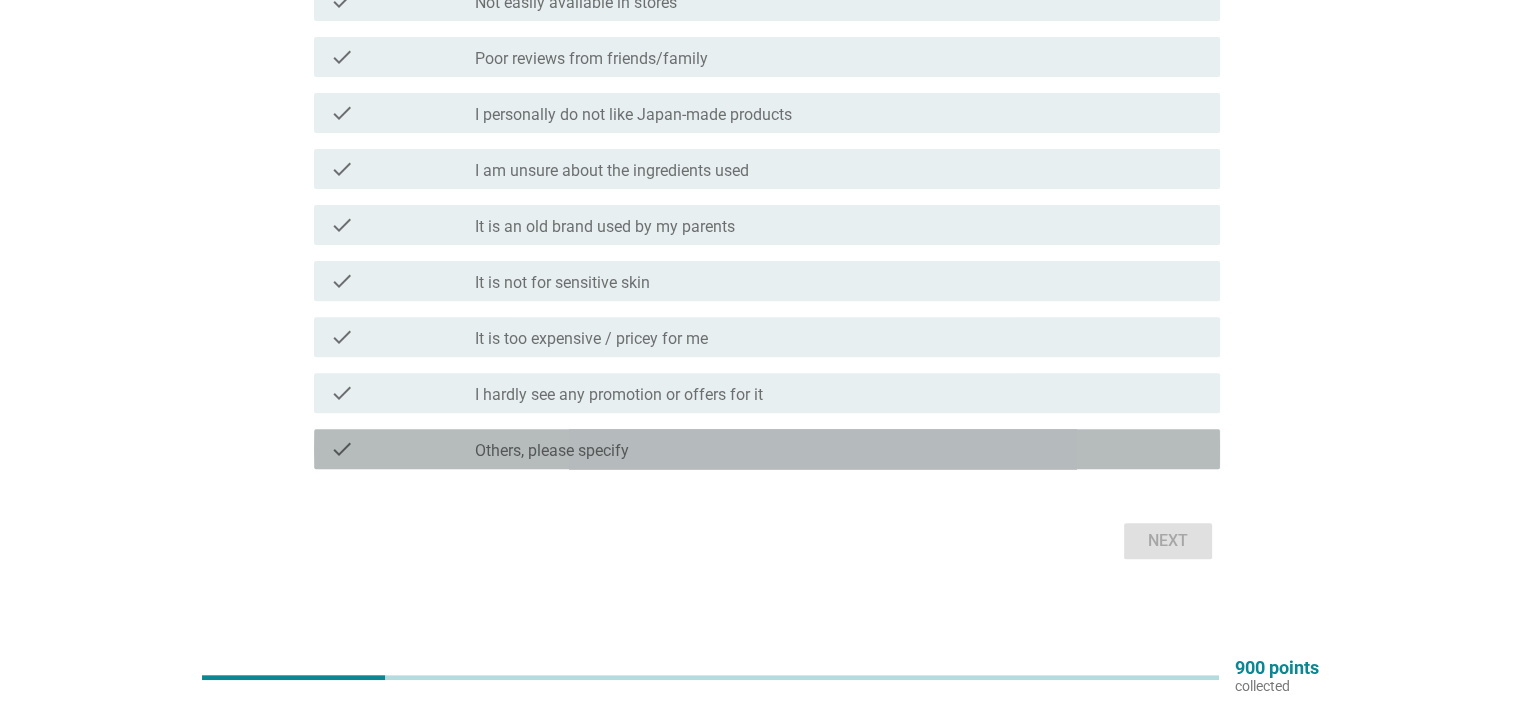 click on "check_box Others, please specify" at bounding box center (839, 449) 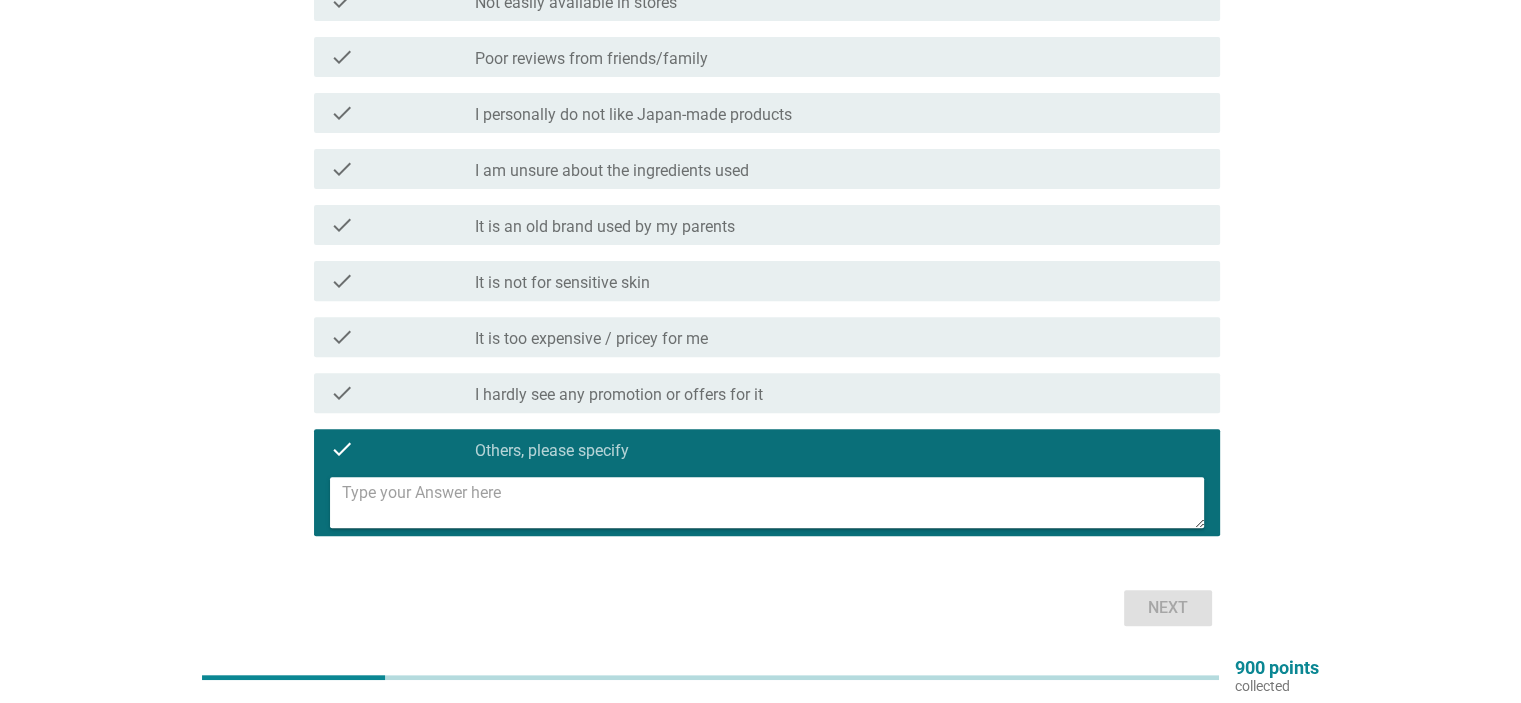 click at bounding box center [773, 502] 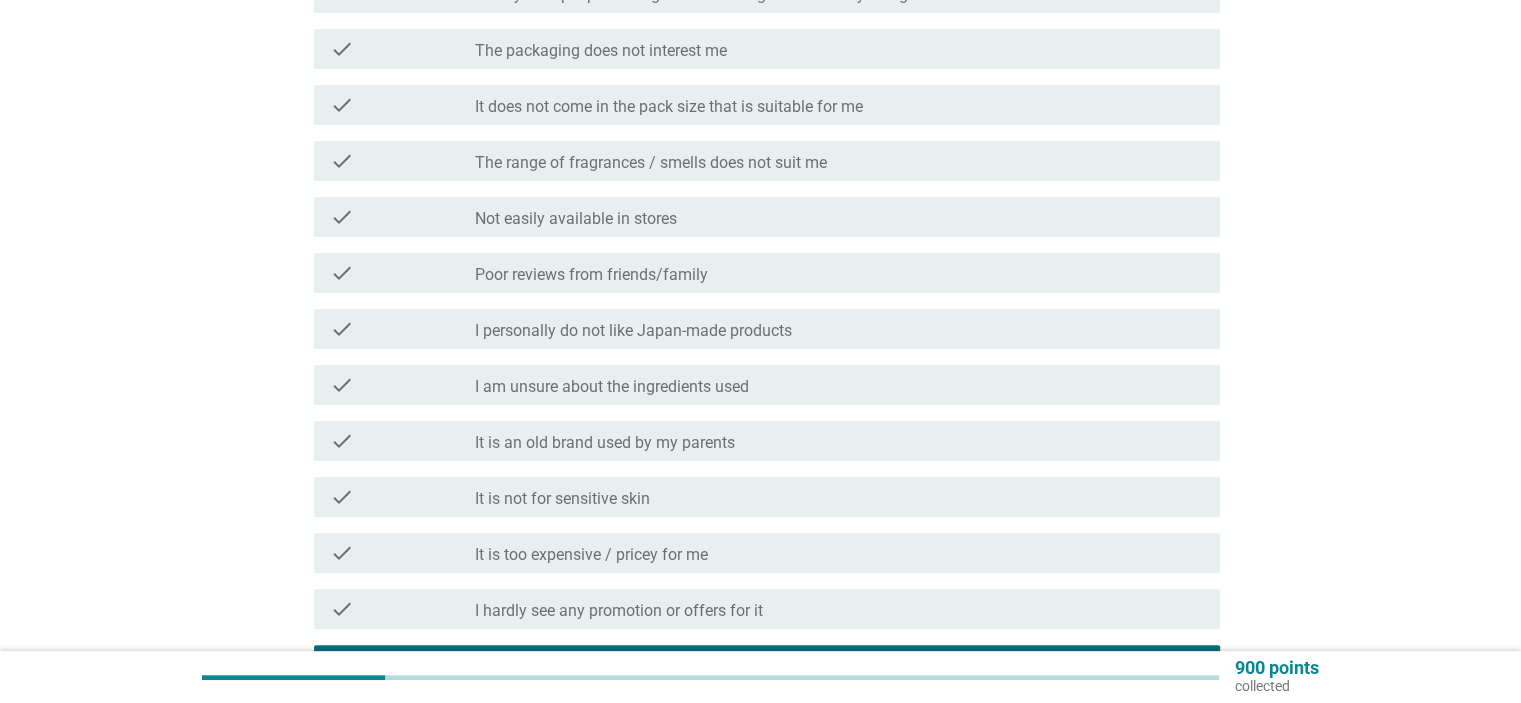 scroll, scrollTop: 736, scrollLeft: 0, axis: vertical 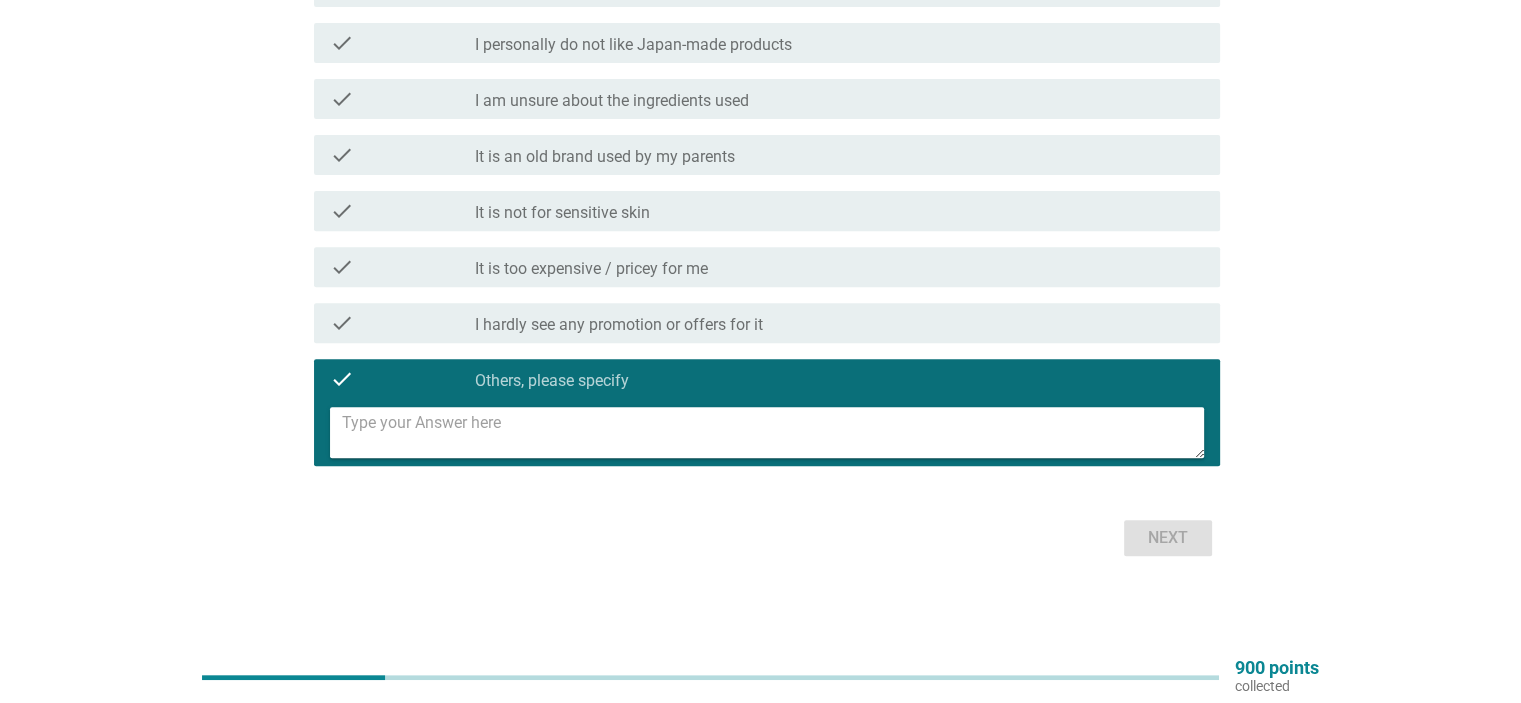 type on "n" 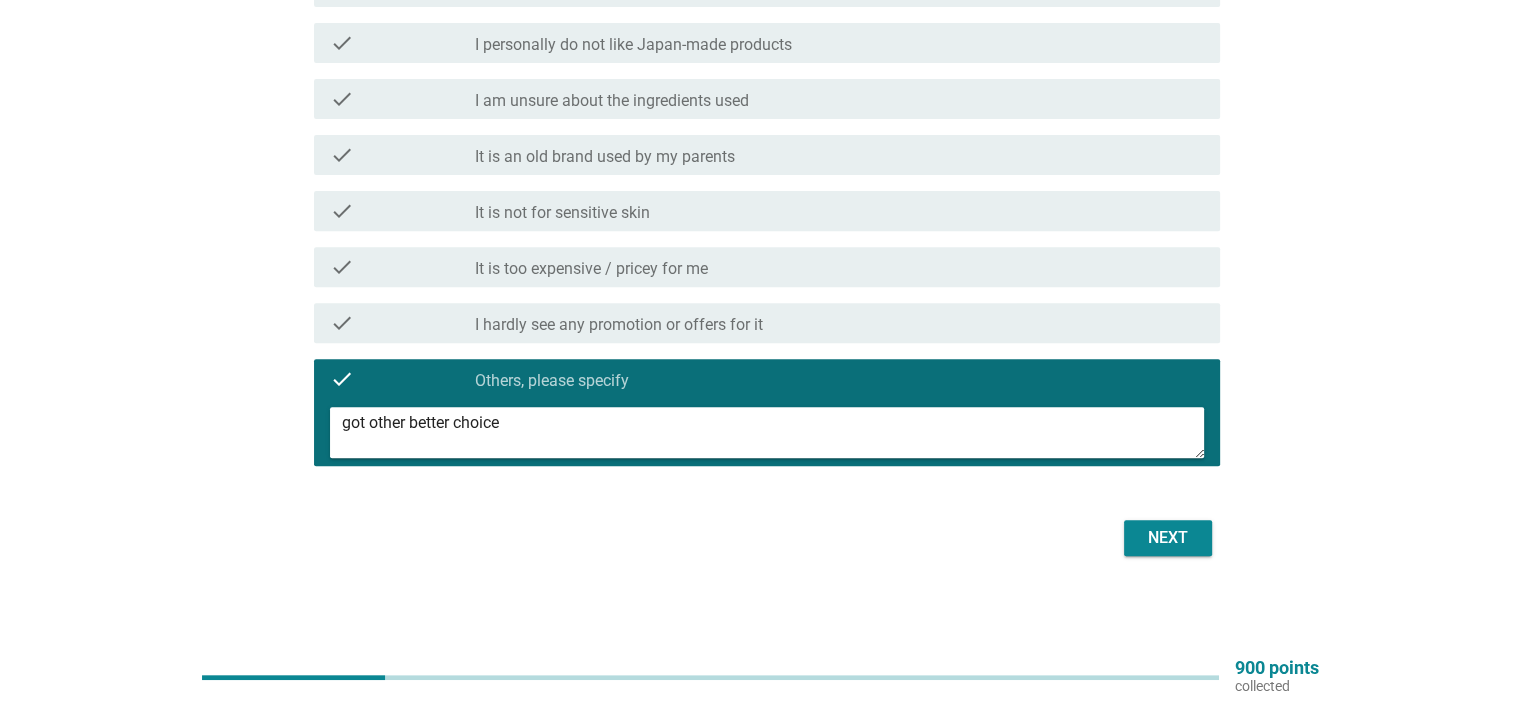 type on "got other better choice" 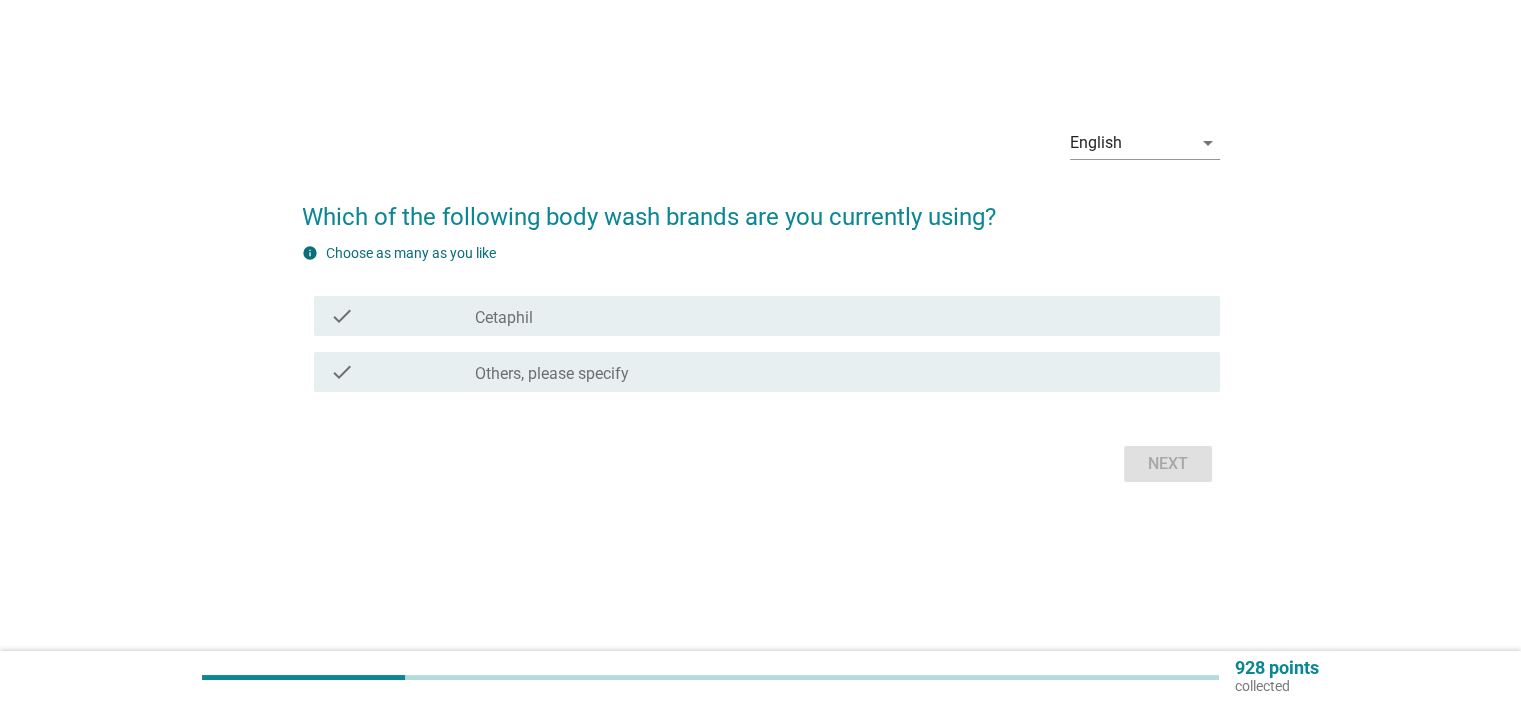 scroll, scrollTop: 0, scrollLeft: 0, axis: both 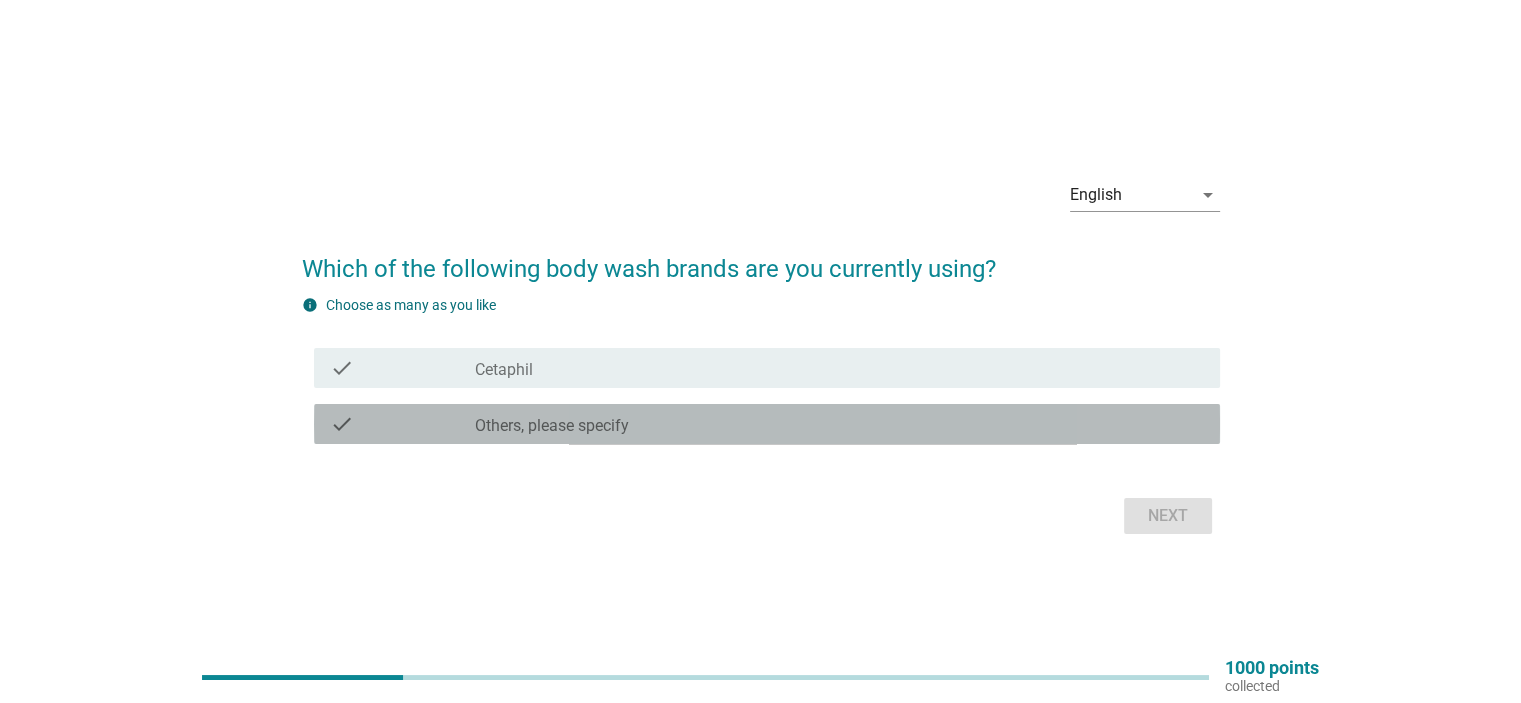 click on "check_box Others, please specify" at bounding box center (839, 424) 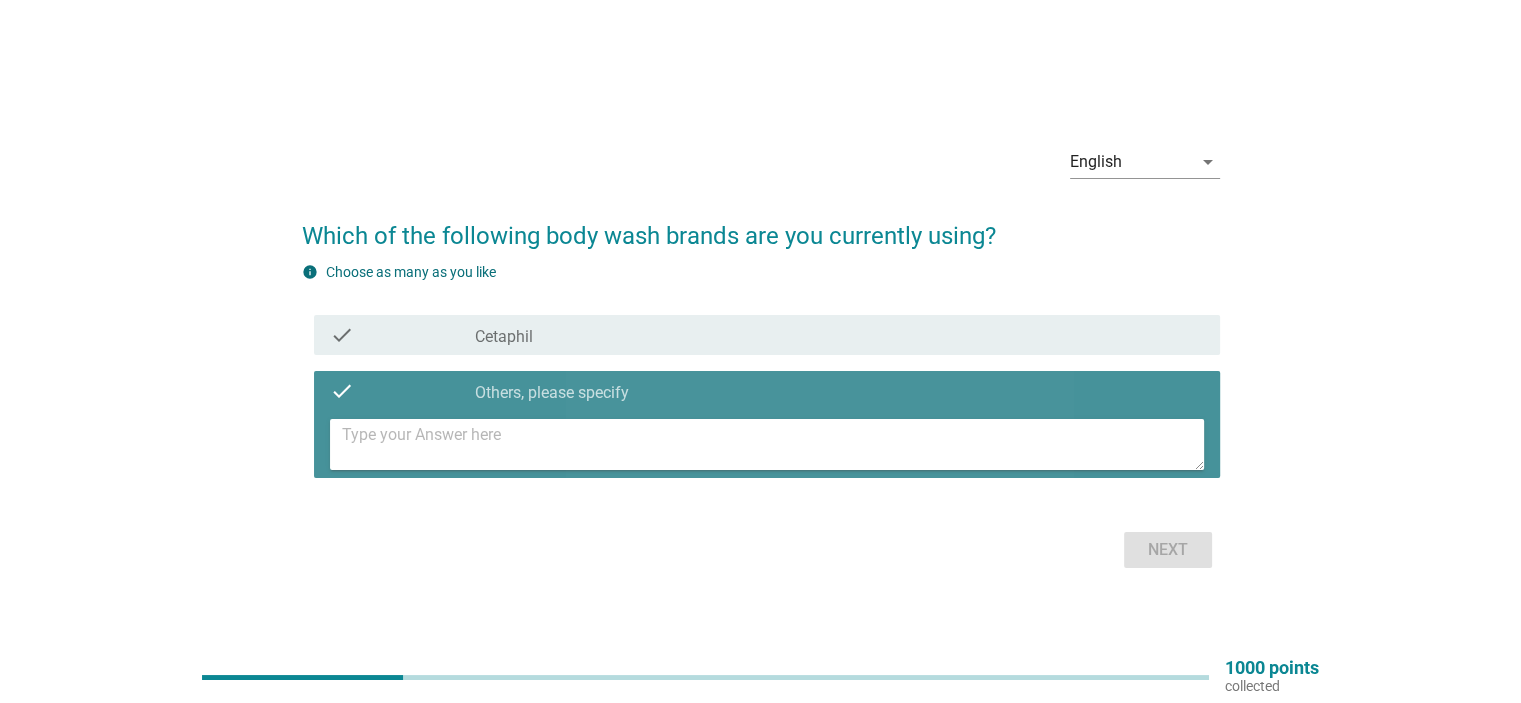 click at bounding box center (773, 444) 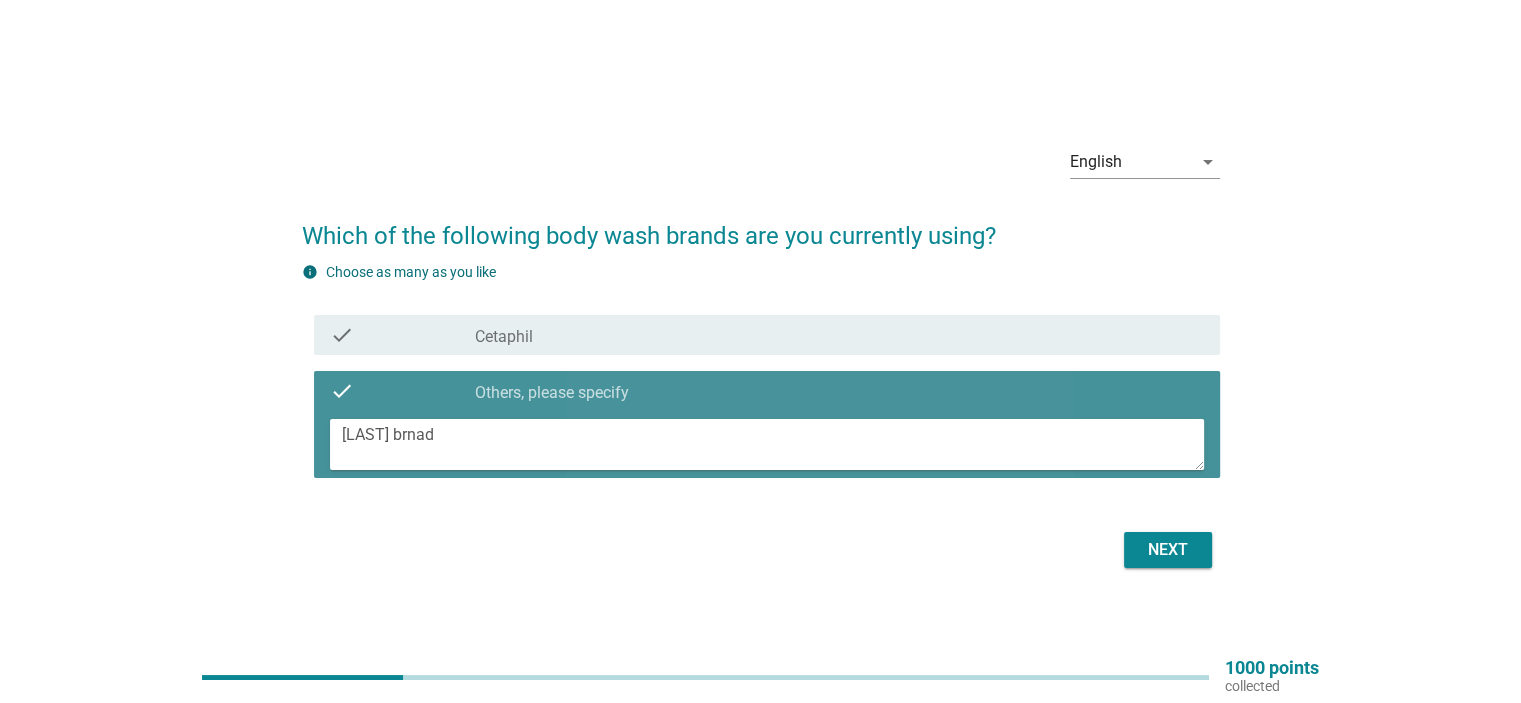 drag, startPoint x: 414, startPoint y: 439, endPoint x: 426, endPoint y: 437, distance: 12.165525 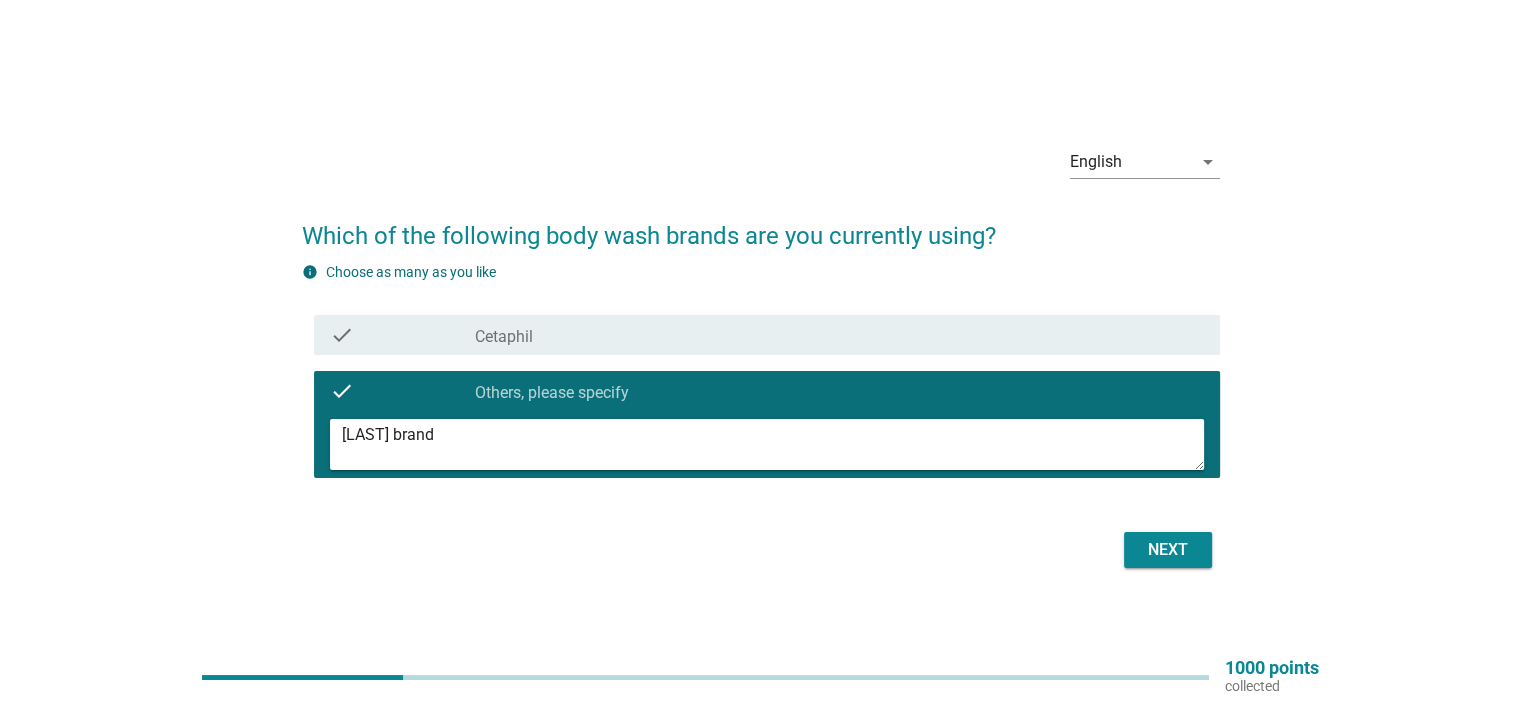 type on "[LAST] brand" 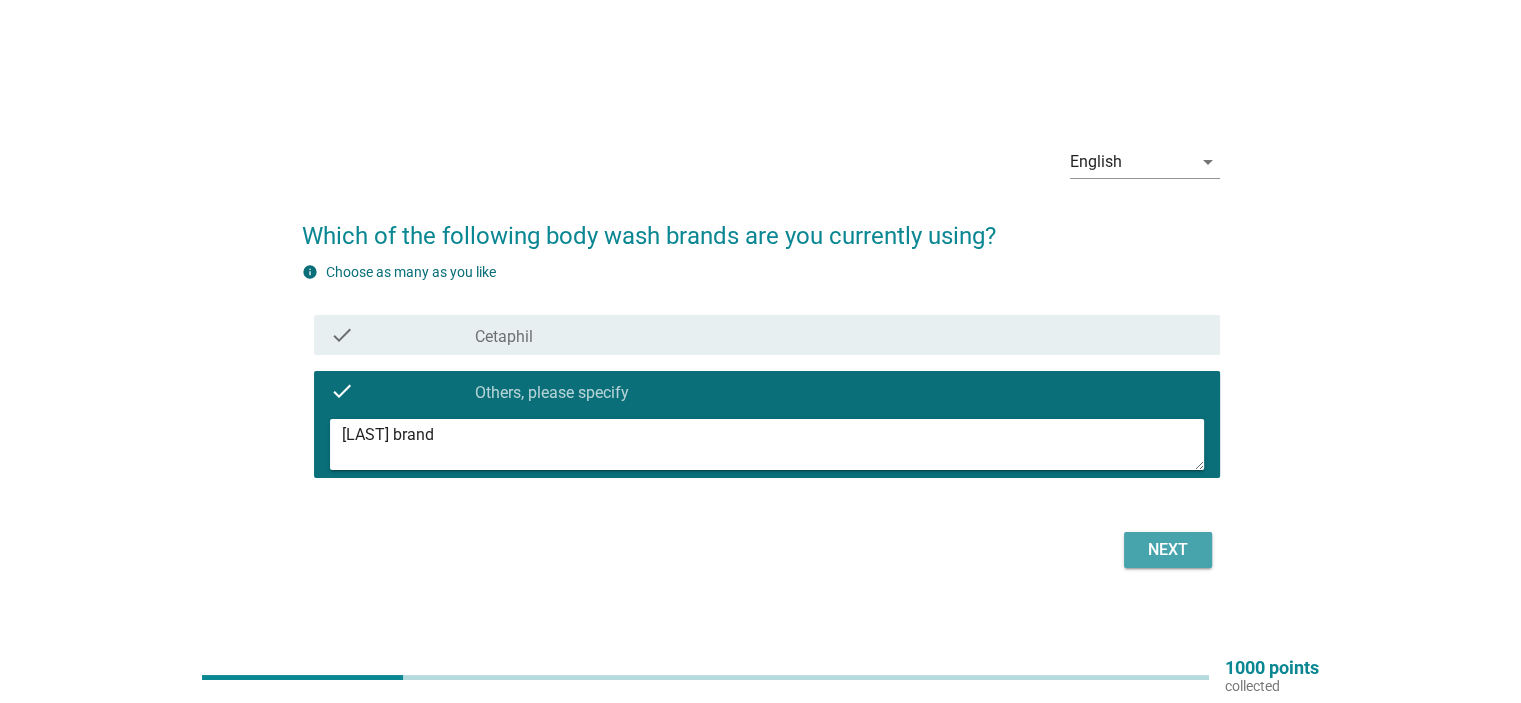click on "Next" at bounding box center (1168, 550) 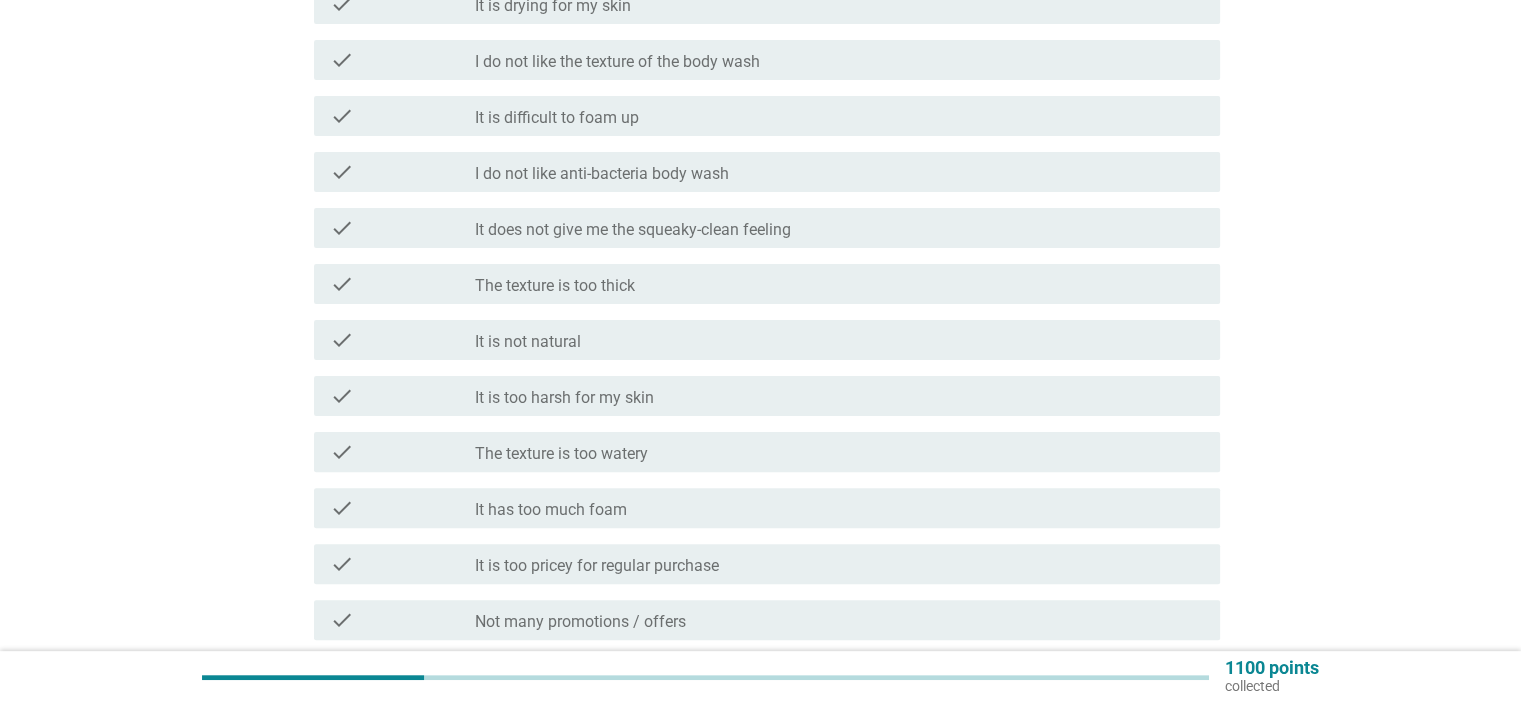 scroll, scrollTop: 533, scrollLeft: 0, axis: vertical 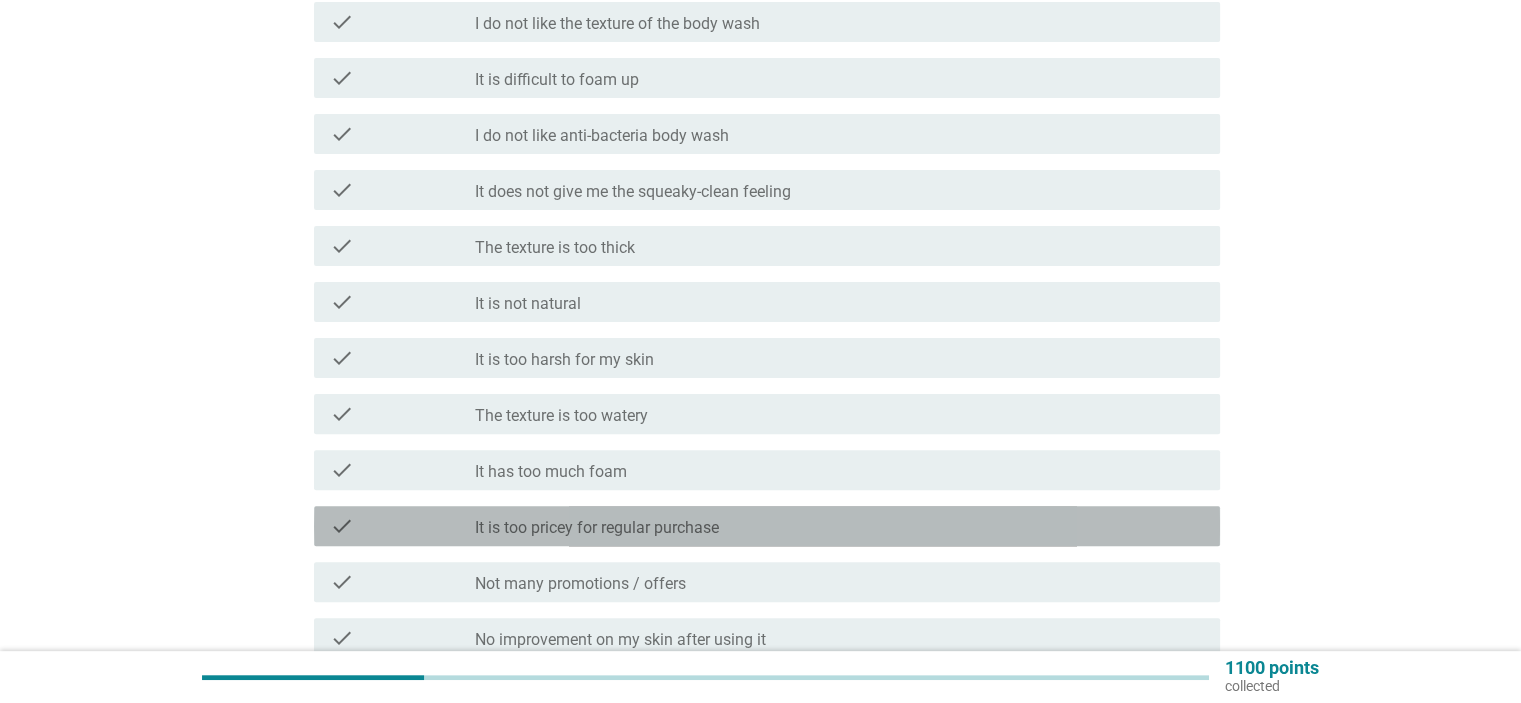 click on "check_box_outline_blank It is too pricey for regular purchase" at bounding box center (839, 526) 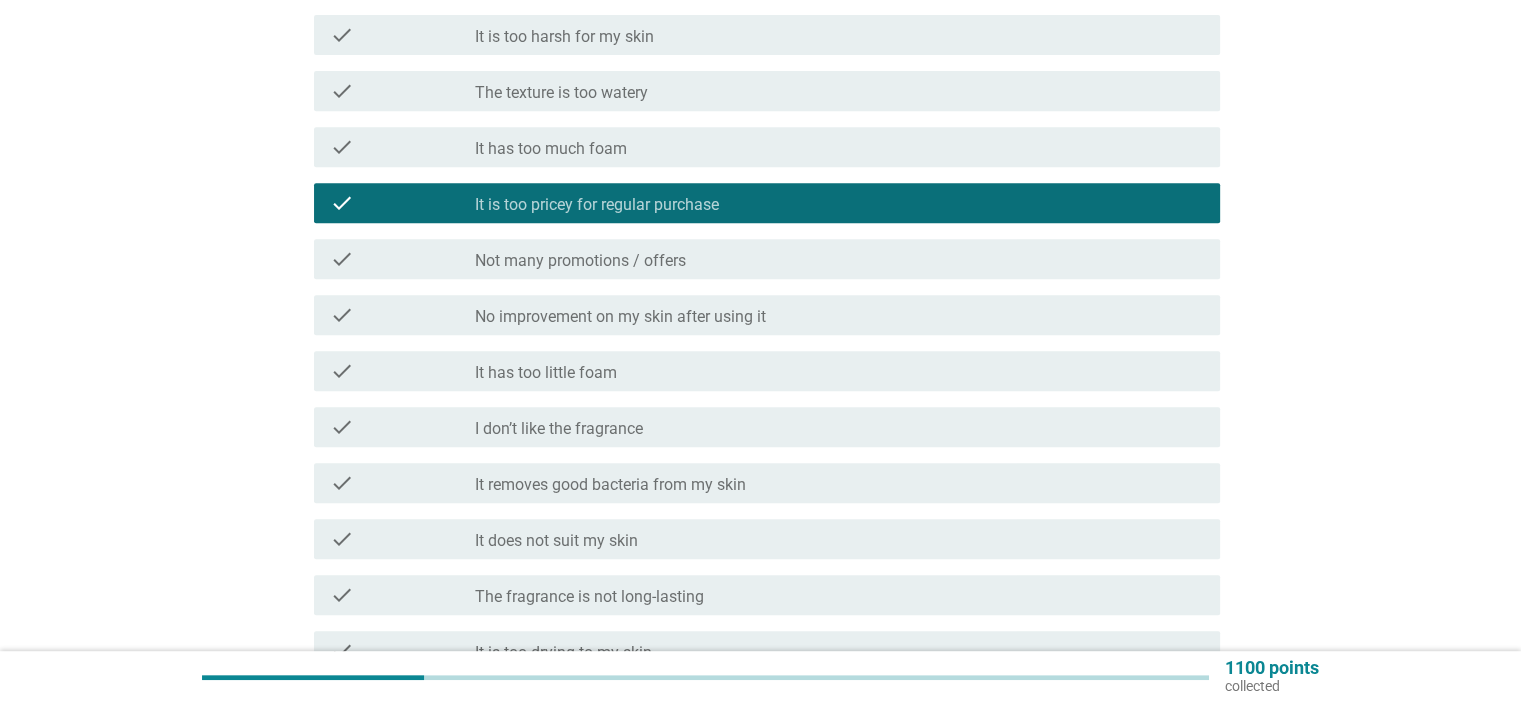 scroll, scrollTop: 1066, scrollLeft: 0, axis: vertical 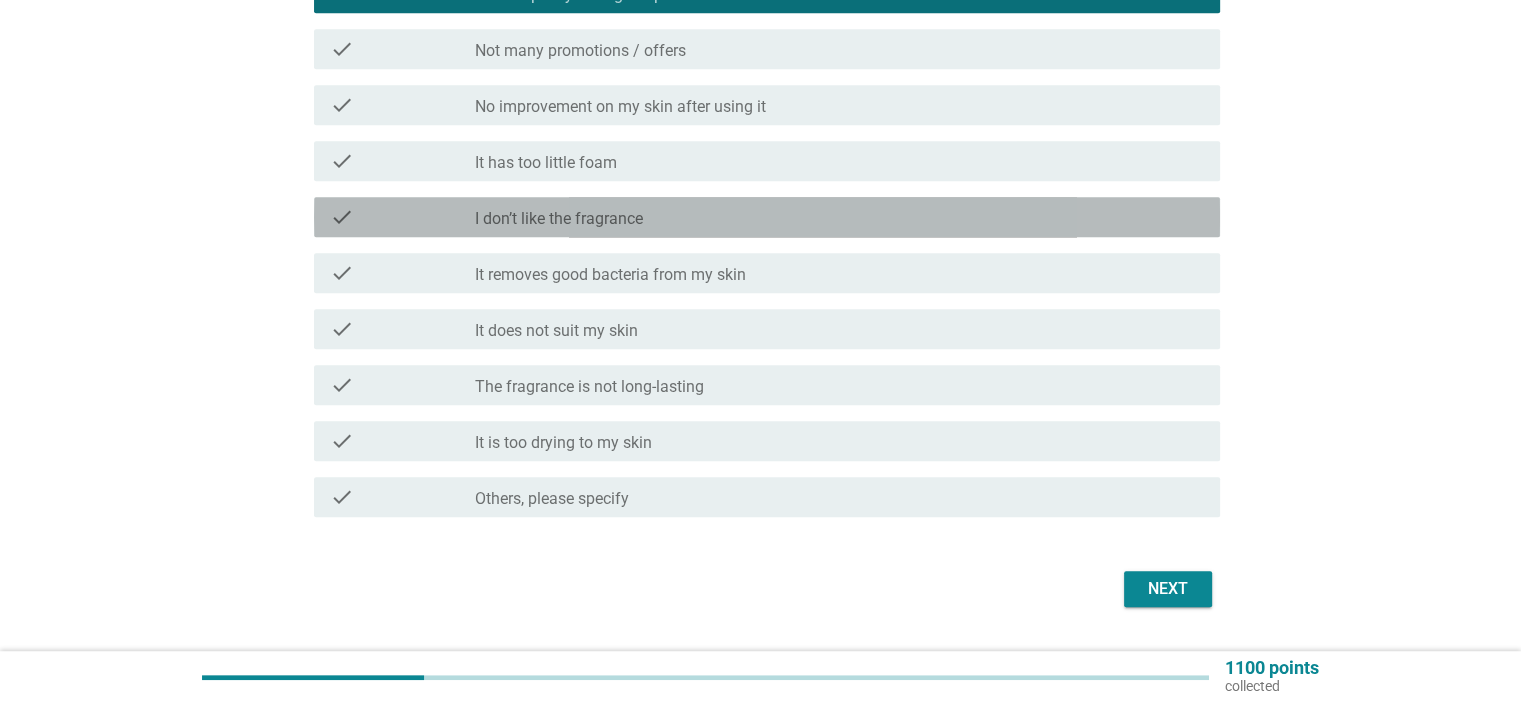 click on "I don’t like the fragrance" at bounding box center (559, 219) 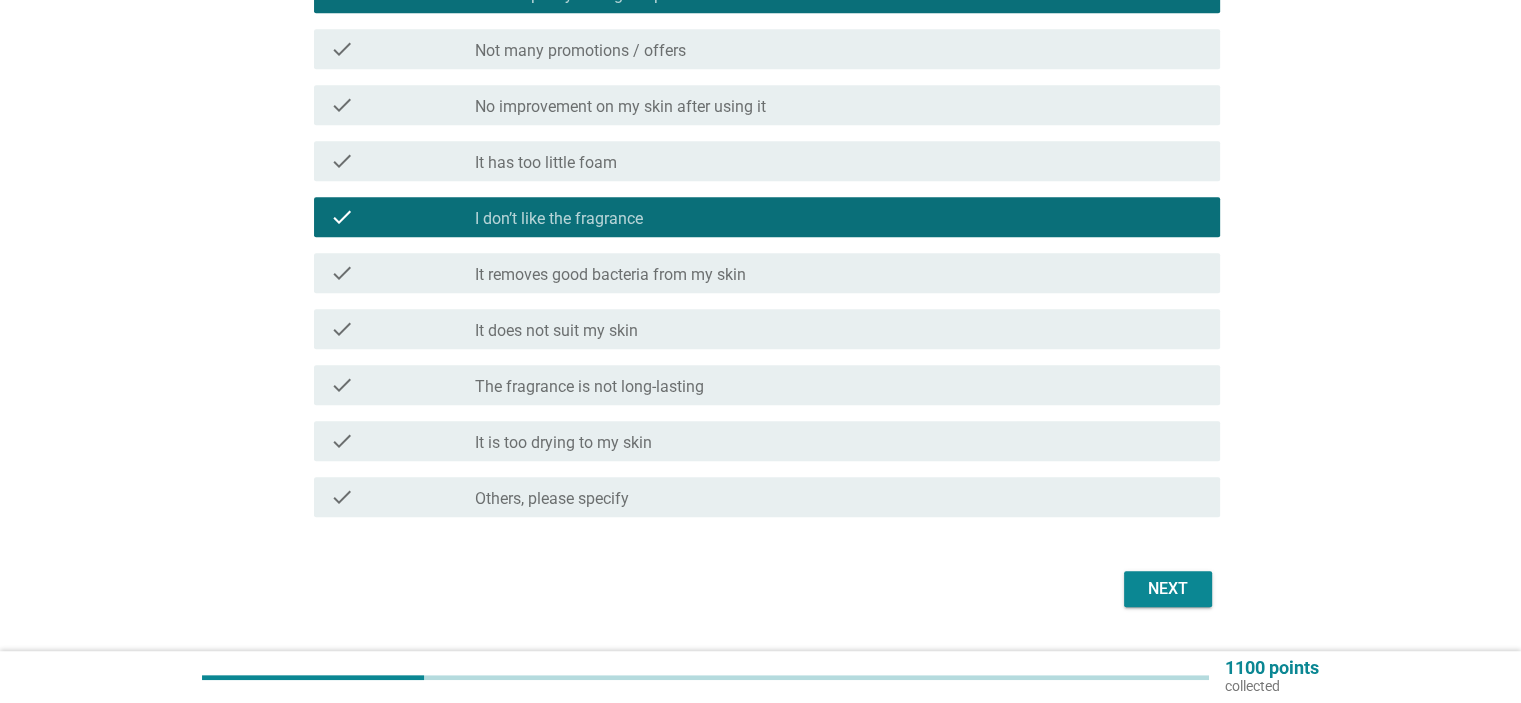 click on "Next" at bounding box center (1168, 589) 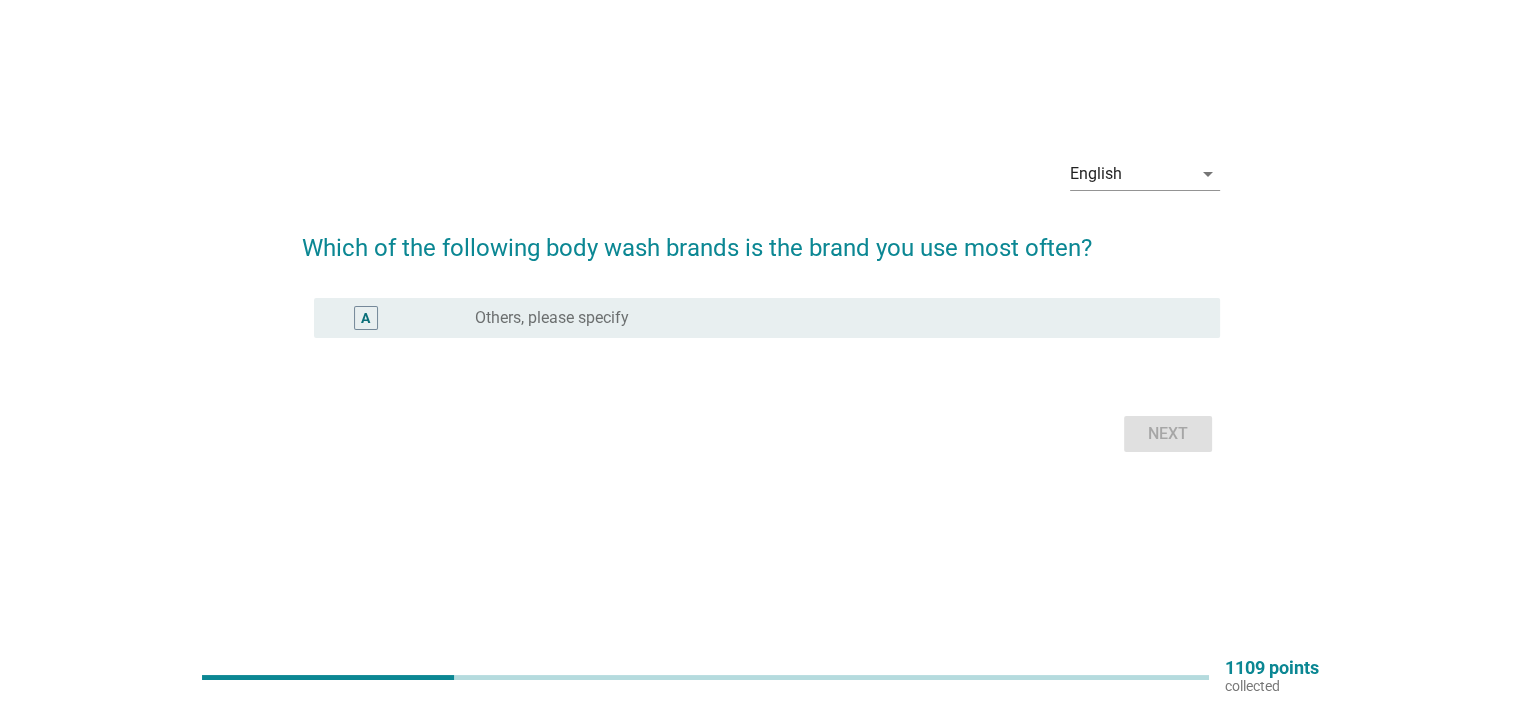 scroll, scrollTop: 0, scrollLeft: 0, axis: both 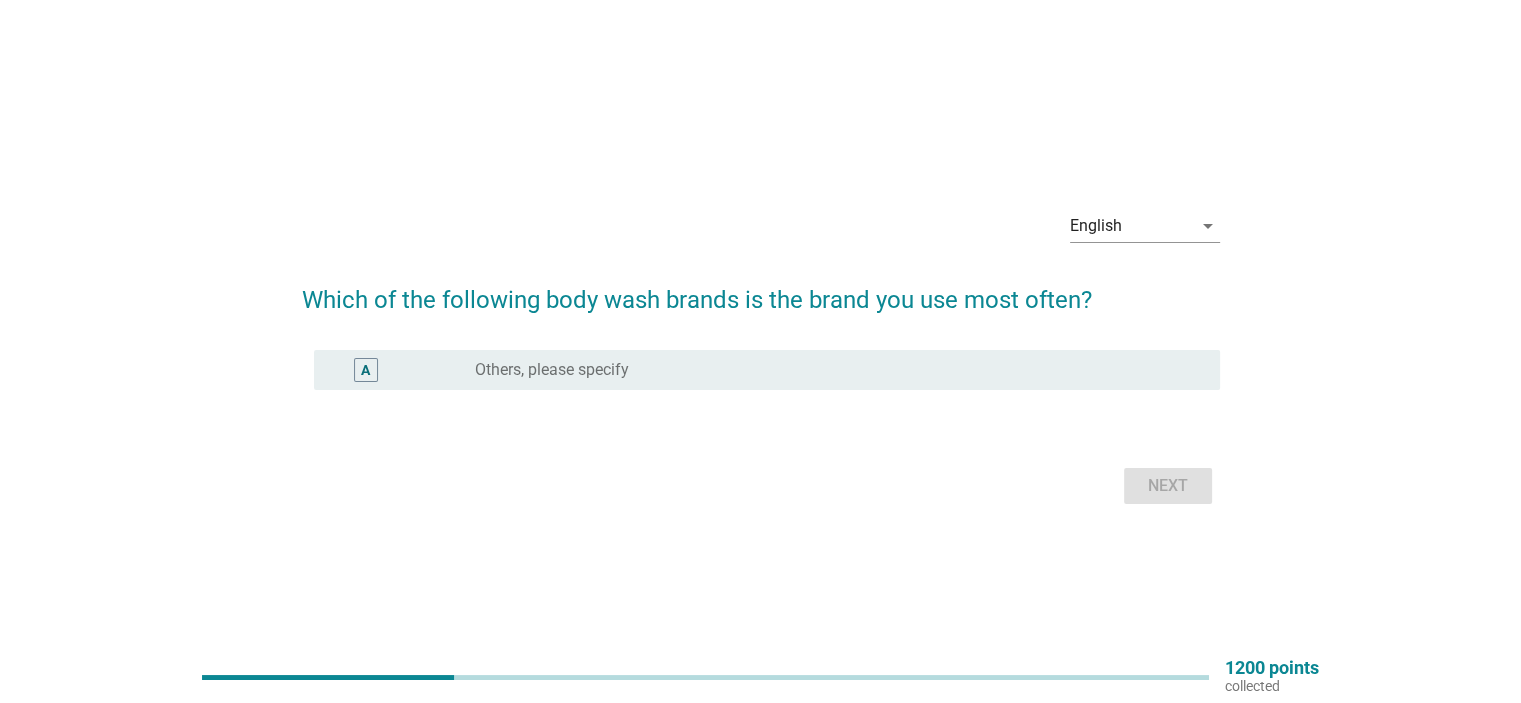 click on "radio_button_unchecked Others, please specify" at bounding box center [831, 370] 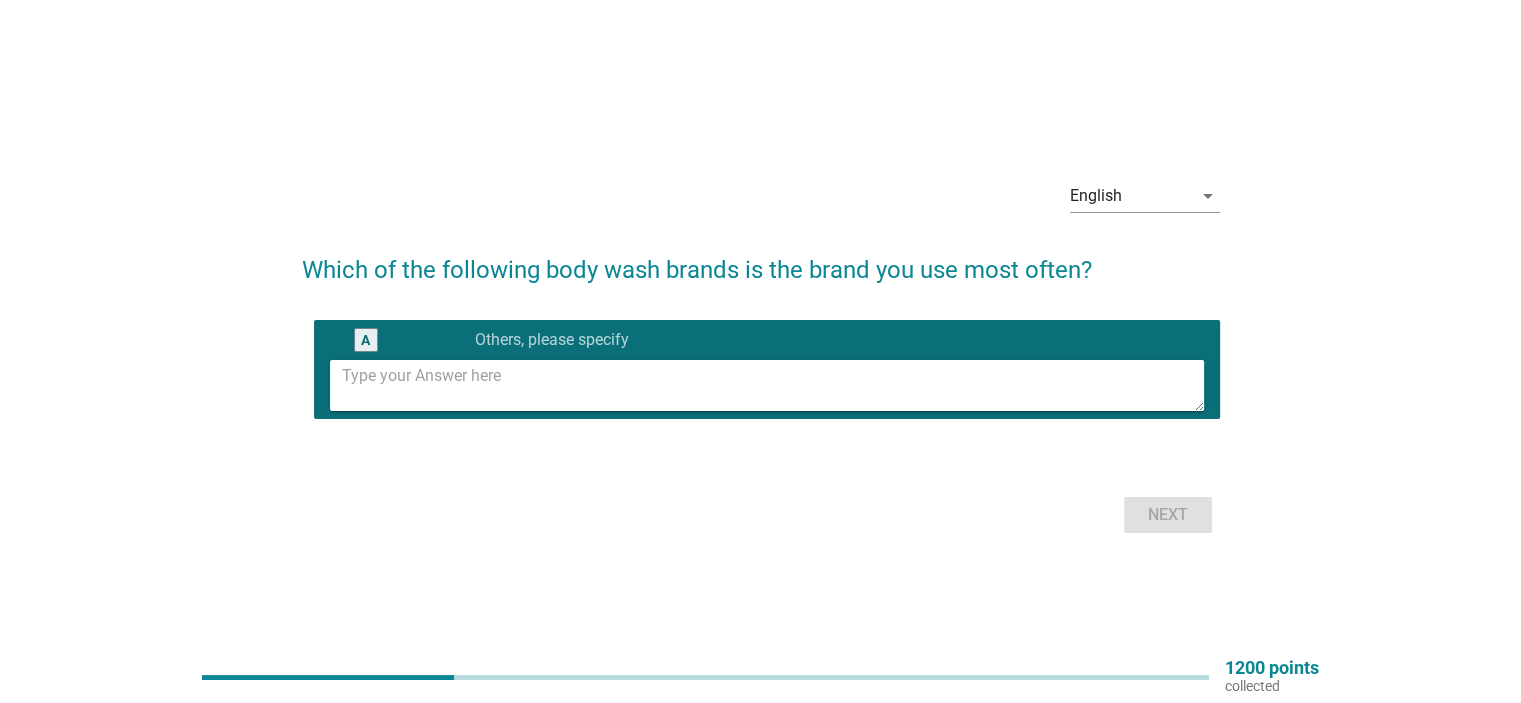 click at bounding box center [773, 385] 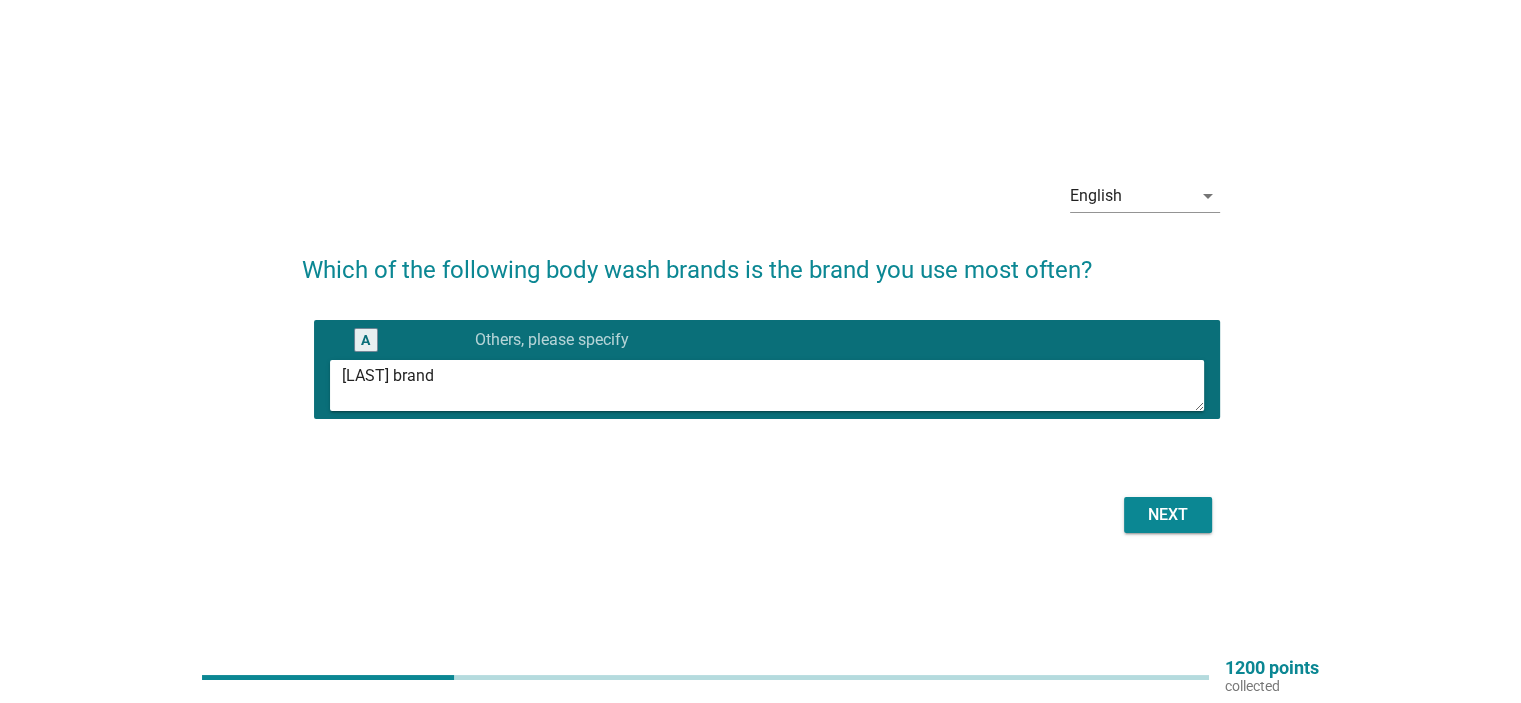 type on "[LAST] brand" 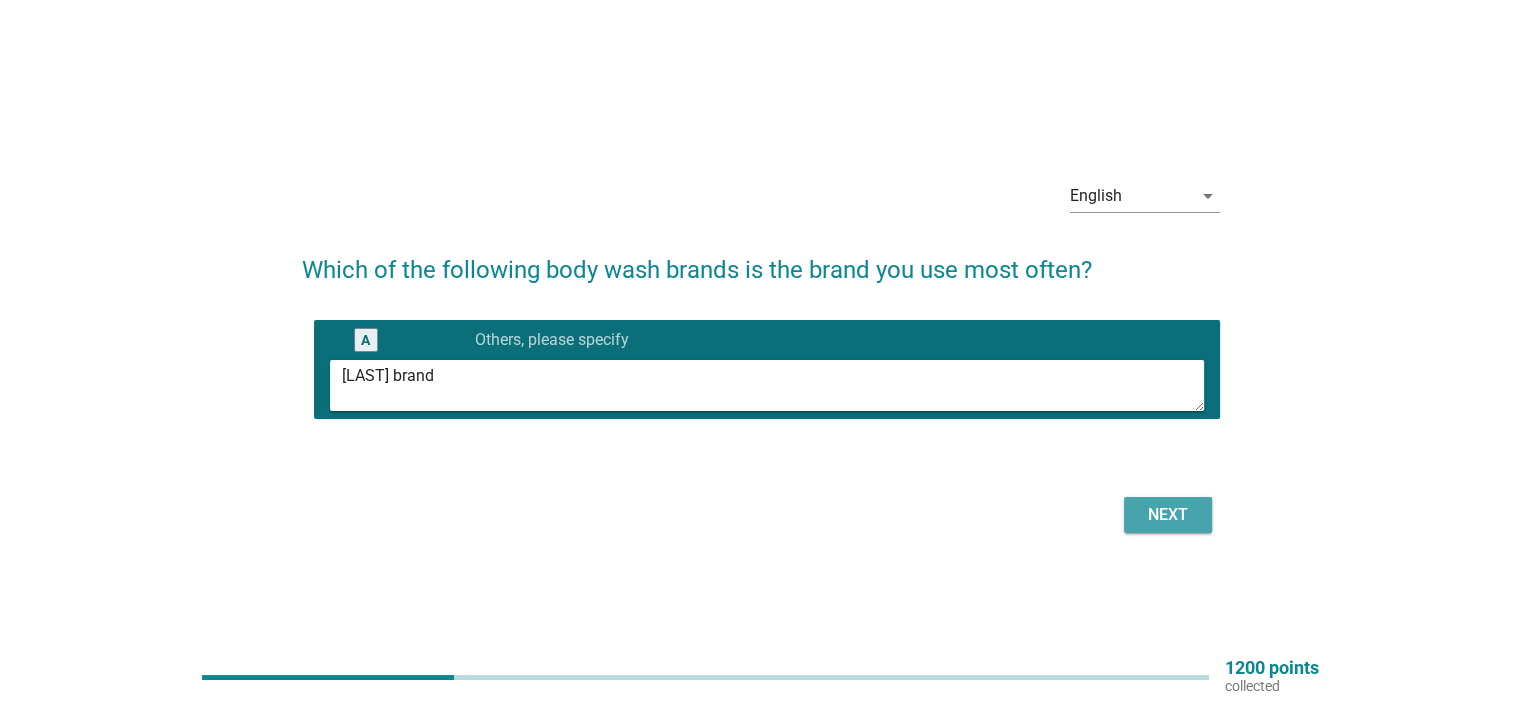 click on "Next" at bounding box center [1168, 515] 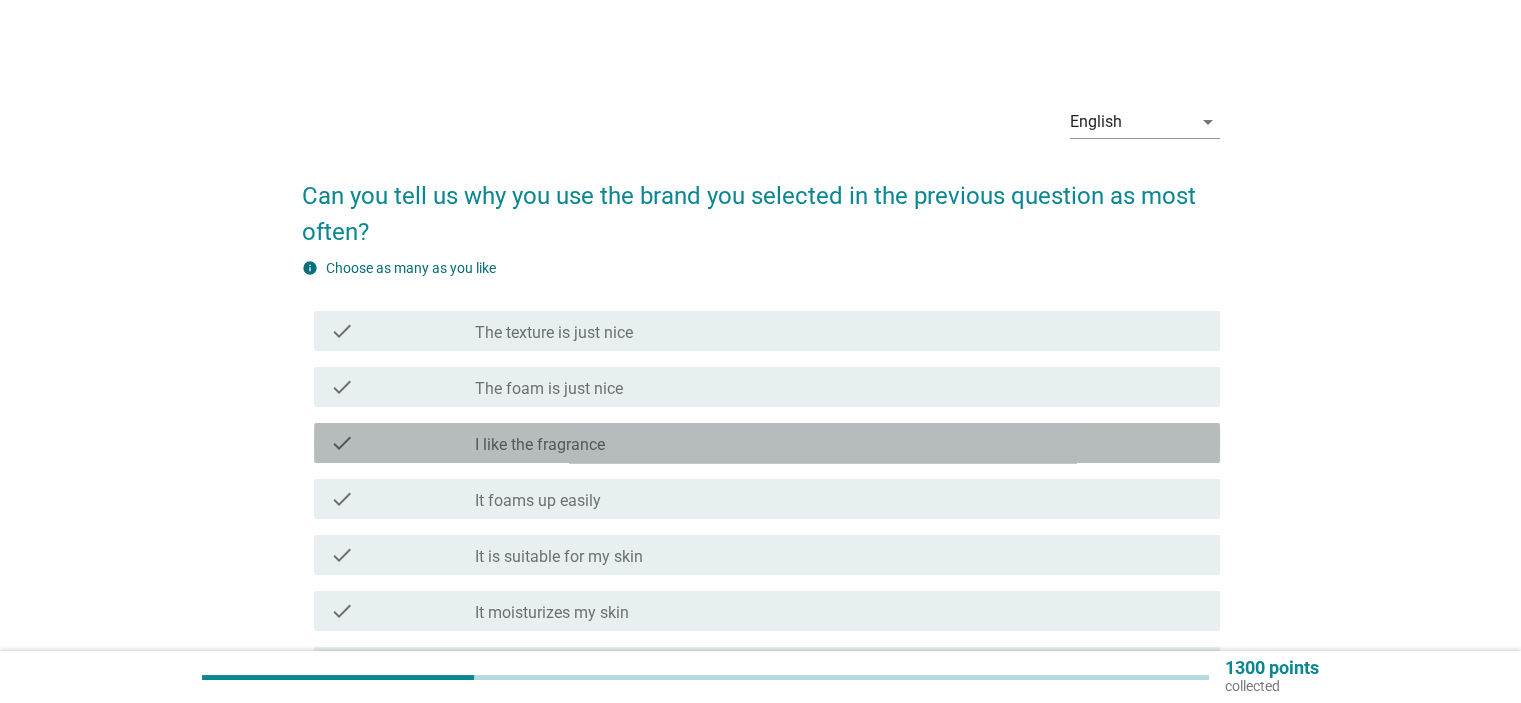 click on "check_box_outline_blank I like the fragrance" at bounding box center (839, 443) 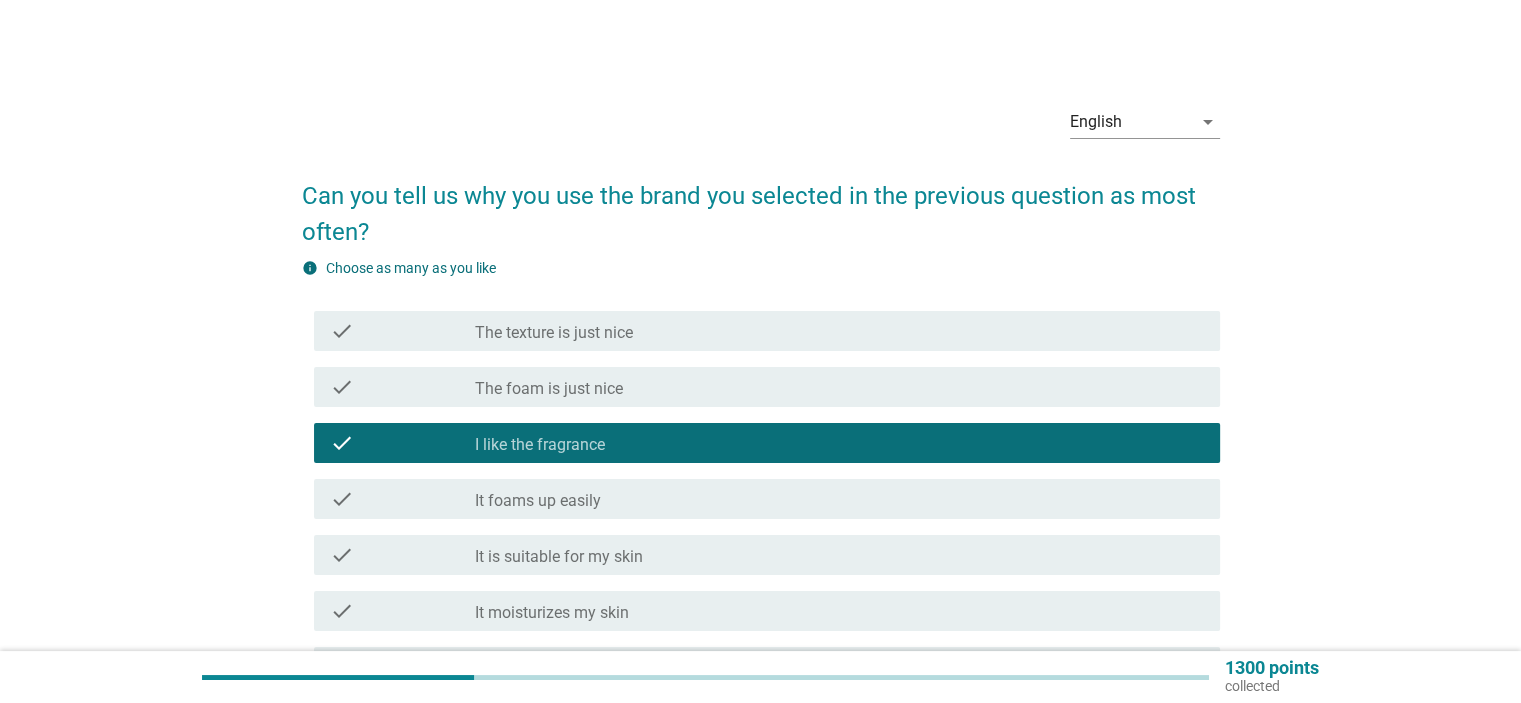 click on "check_box_outline_blank It is suitable for my skin" at bounding box center (839, 555) 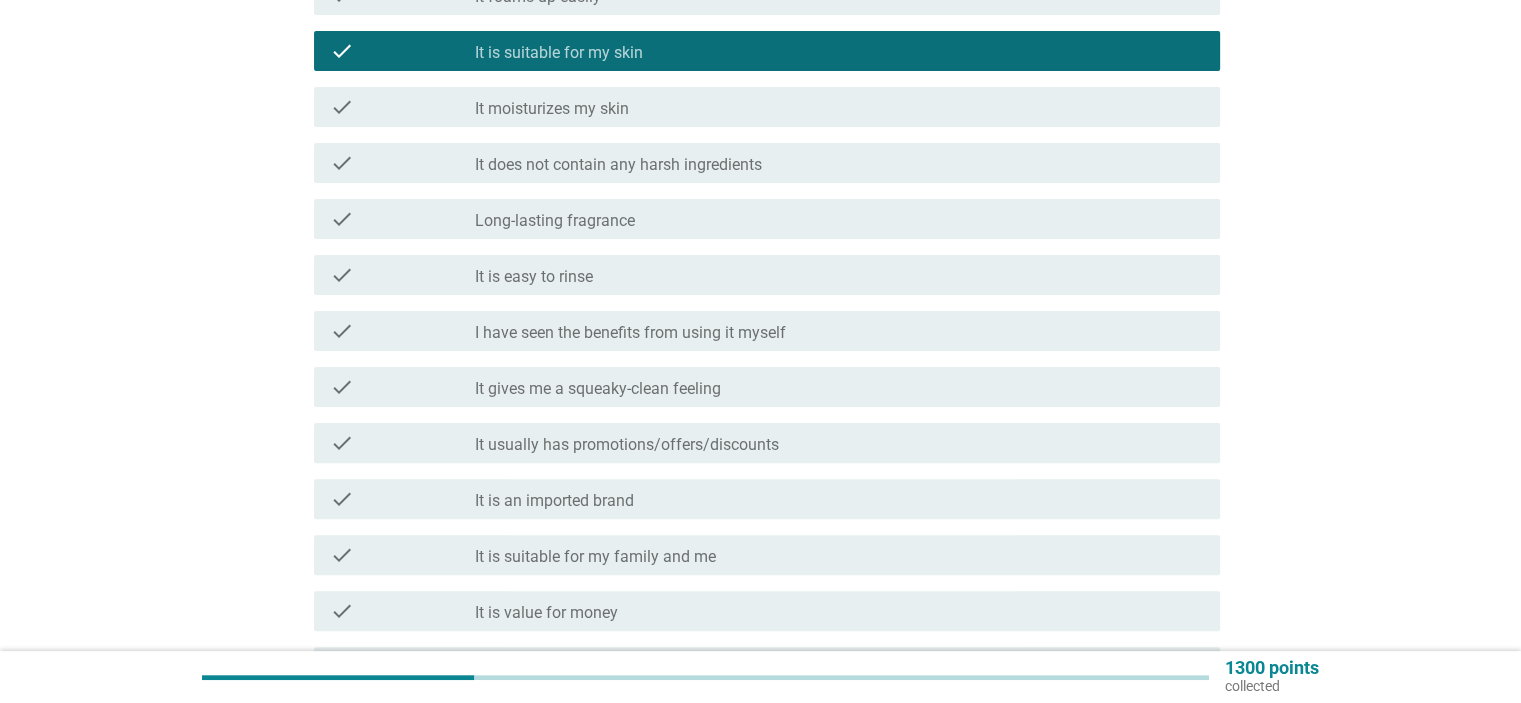 scroll, scrollTop: 533, scrollLeft: 0, axis: vertical 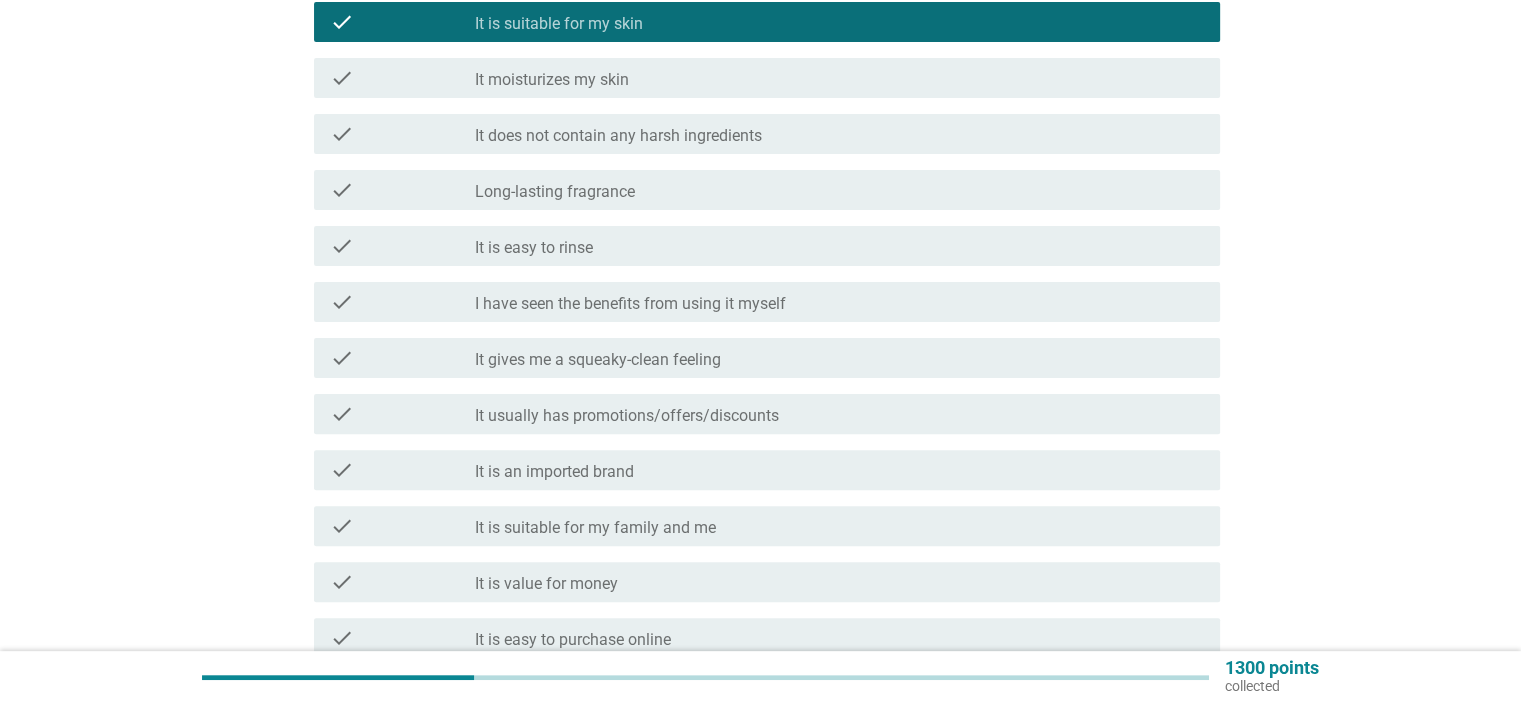 click on "It usually has promotions/offers/discounts" at bounding box center [627, 416] 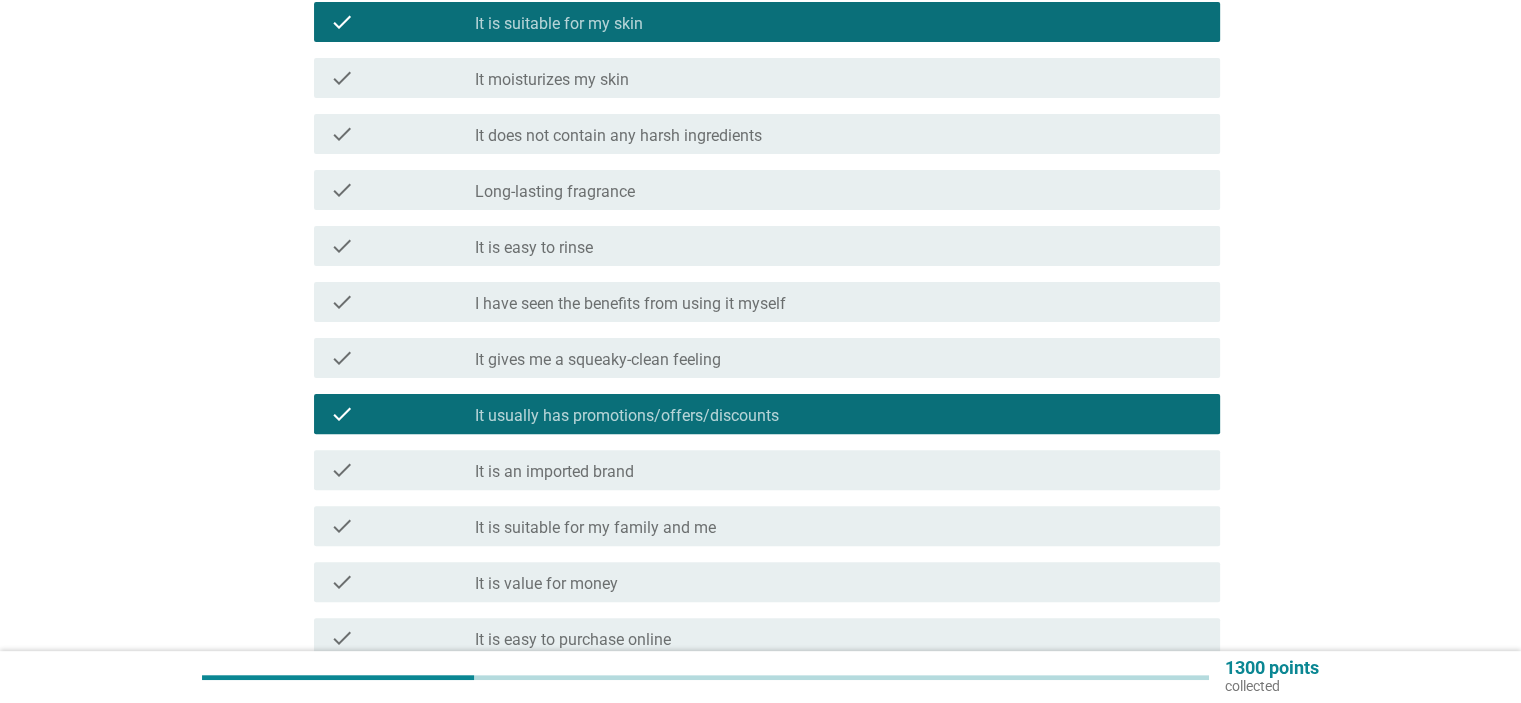 scroll, scrollTop: 667, scrollLeft: 0, axis: vertical 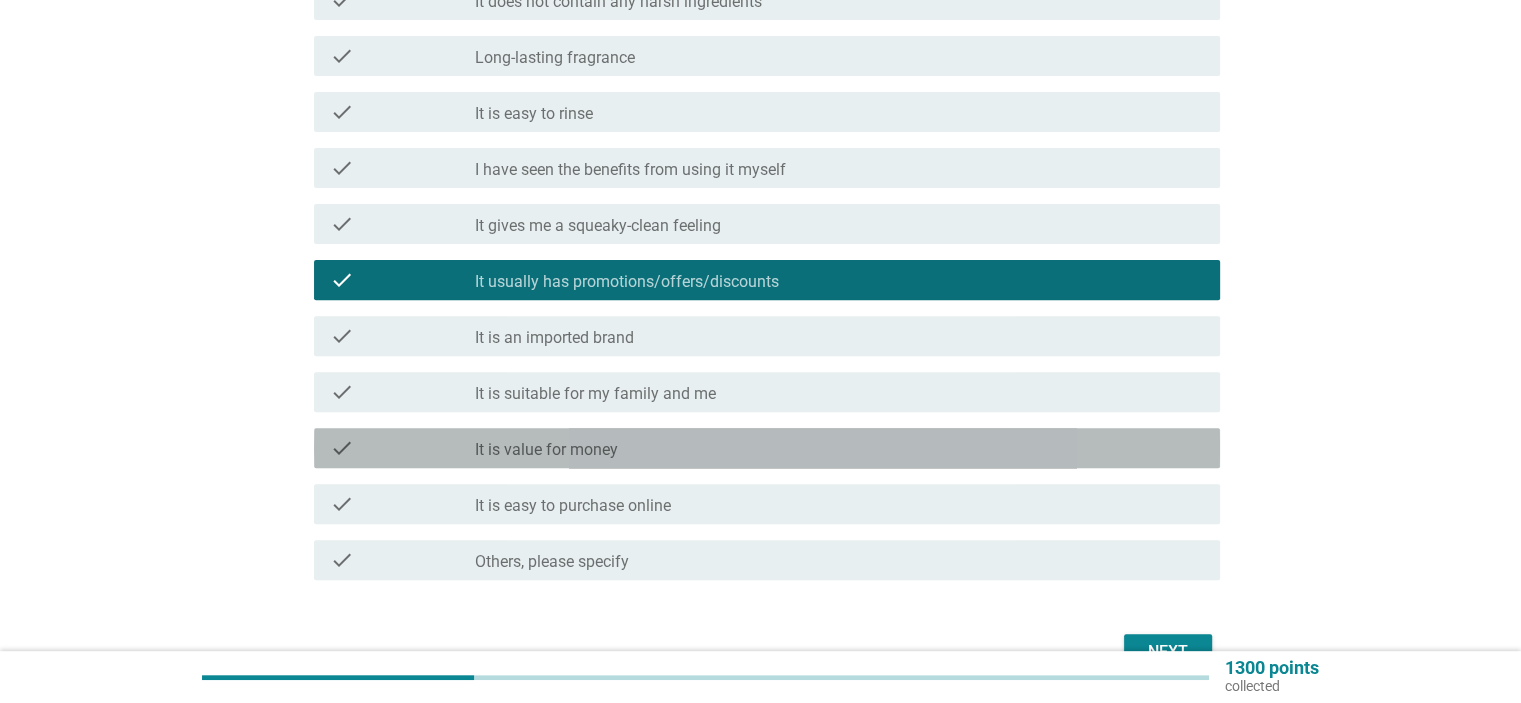 click on "check_box_outline_blank It is value for money" at bounding box center (839, 448) 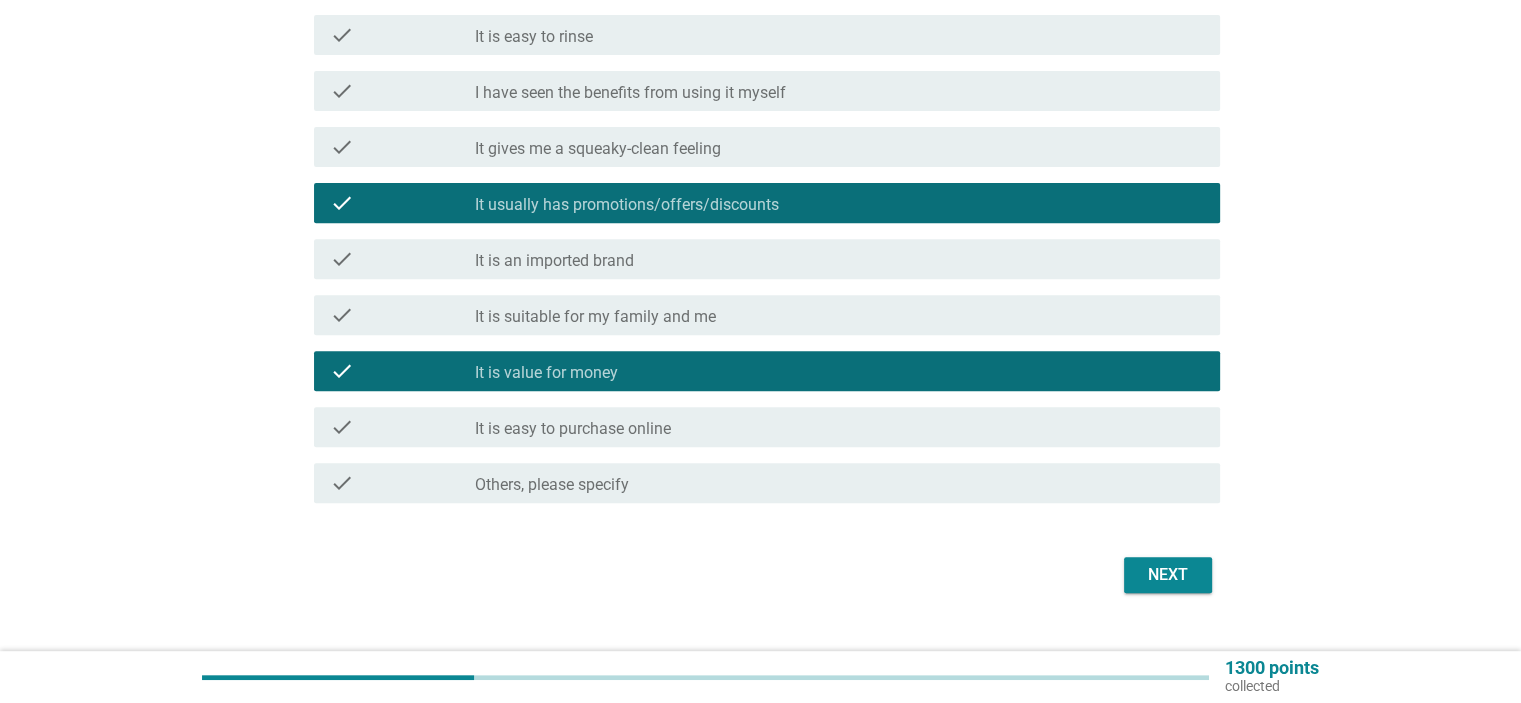 scroll, scrollTop: 781, scrollLeft: 0, axis: vertical 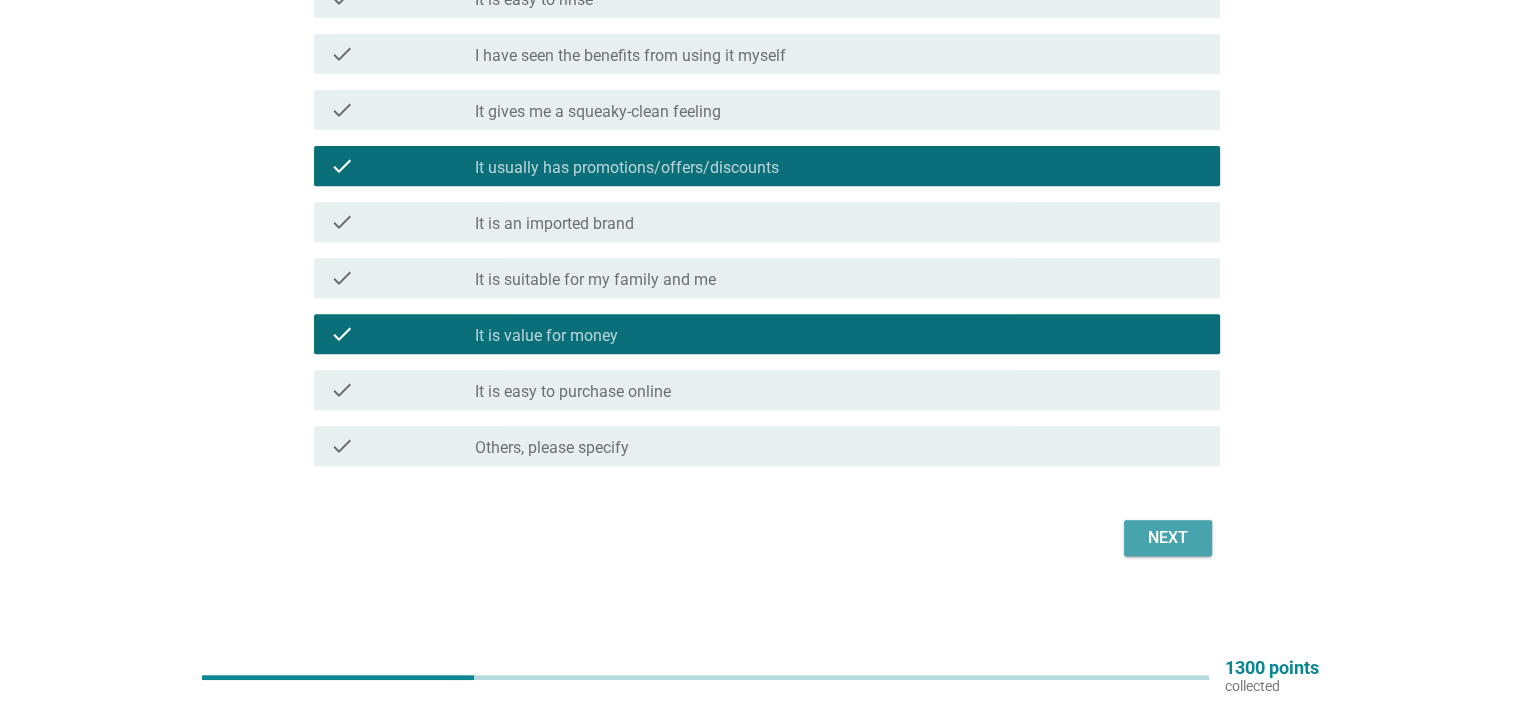 click on "Next" at bounding box center [1168, 538] 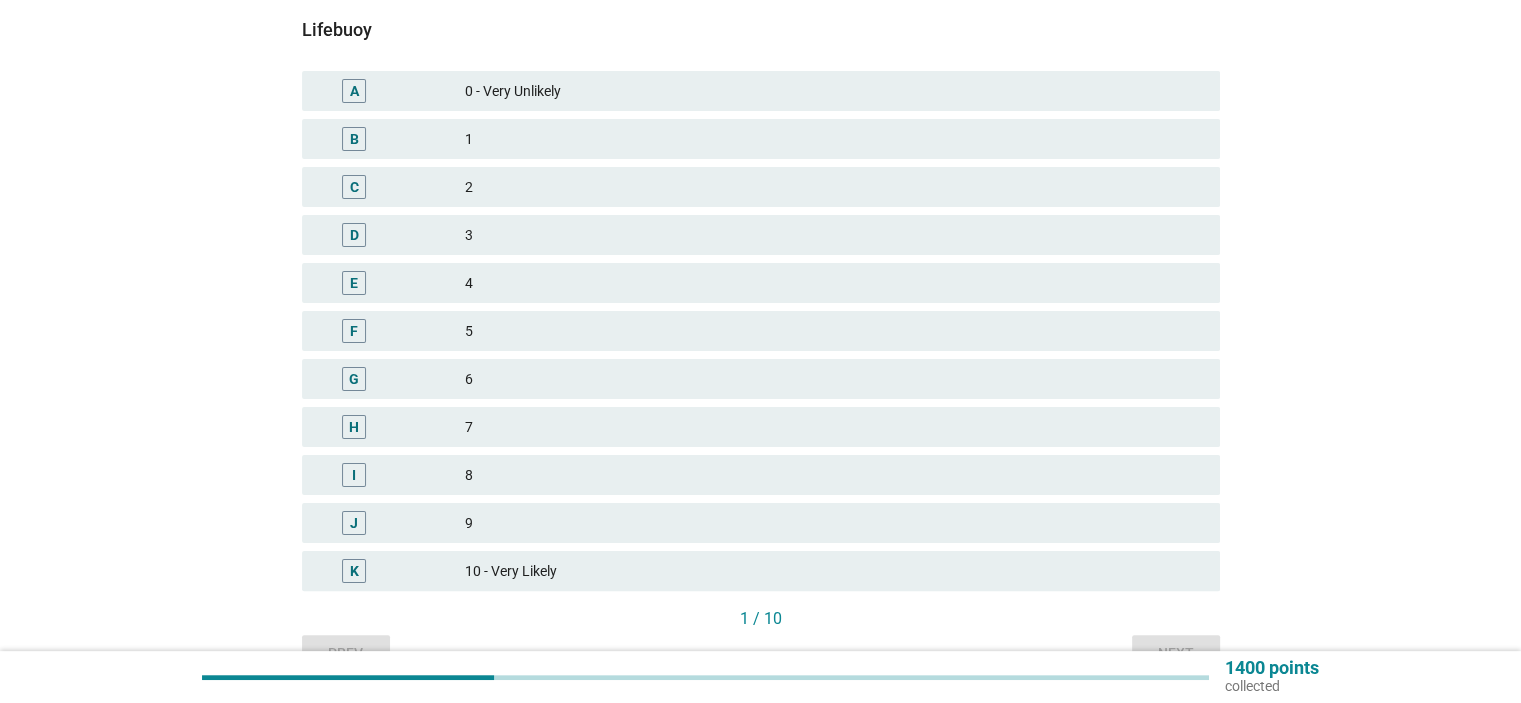 scroll, scrollTop: 400, scrollLeft: 0, axis: vertical 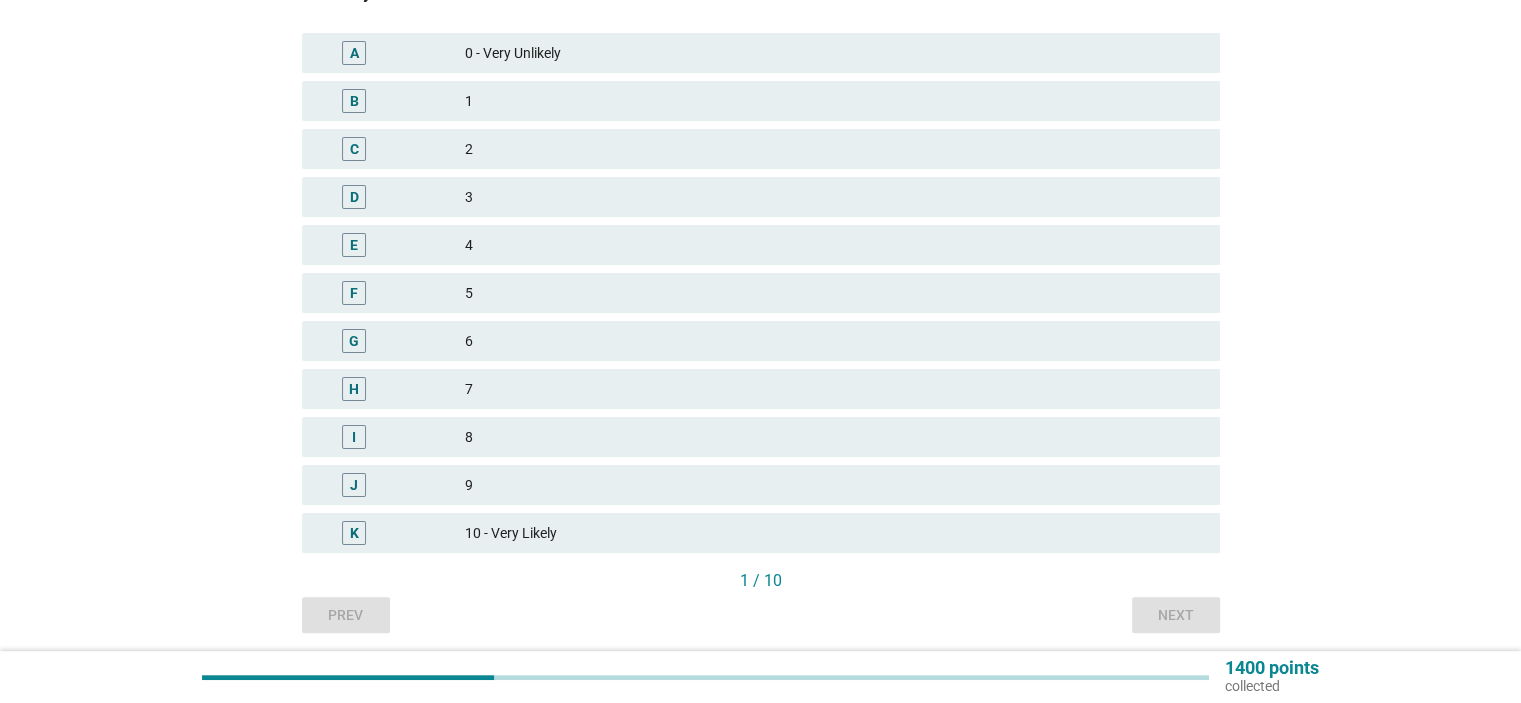 click on "5" at bounding box center [834, 293] 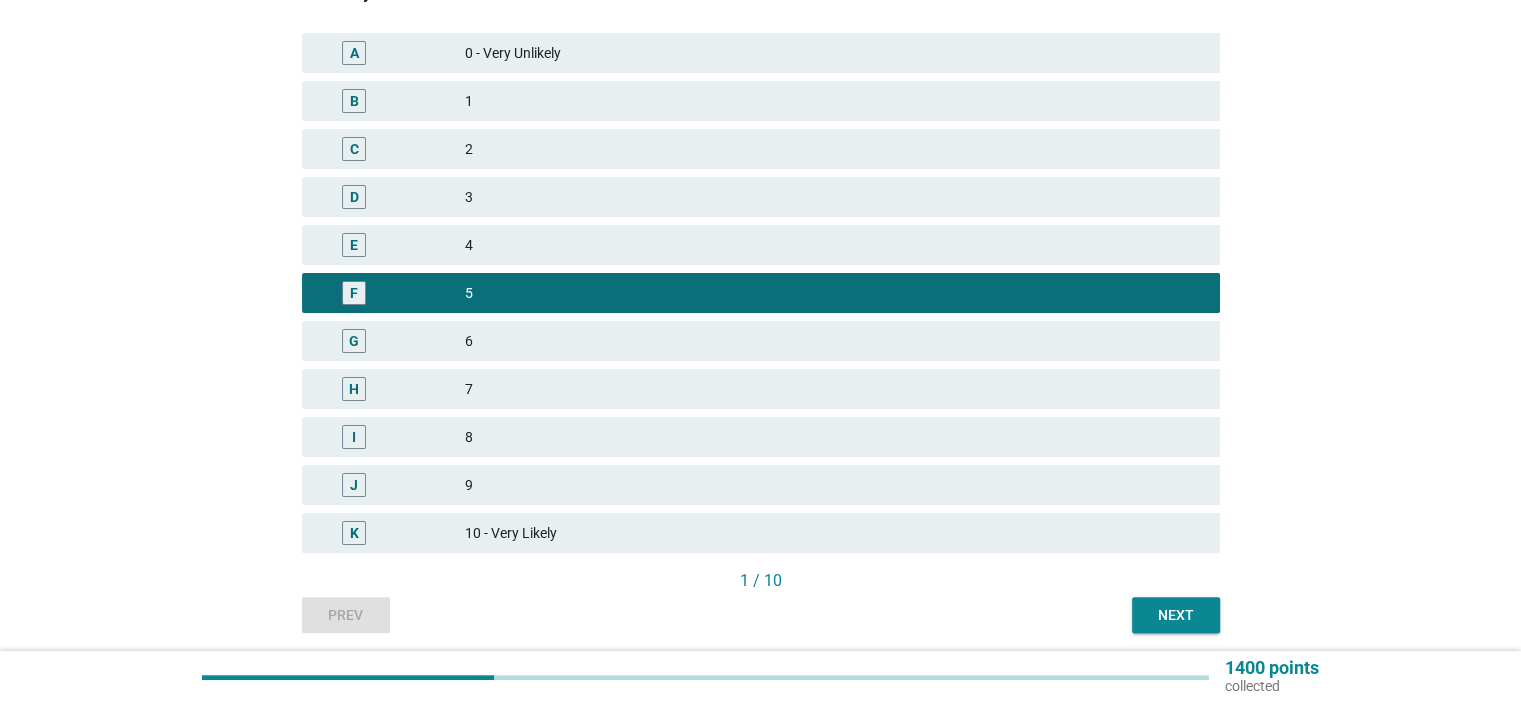 click on "Next" at bounding box center (1176, 615) 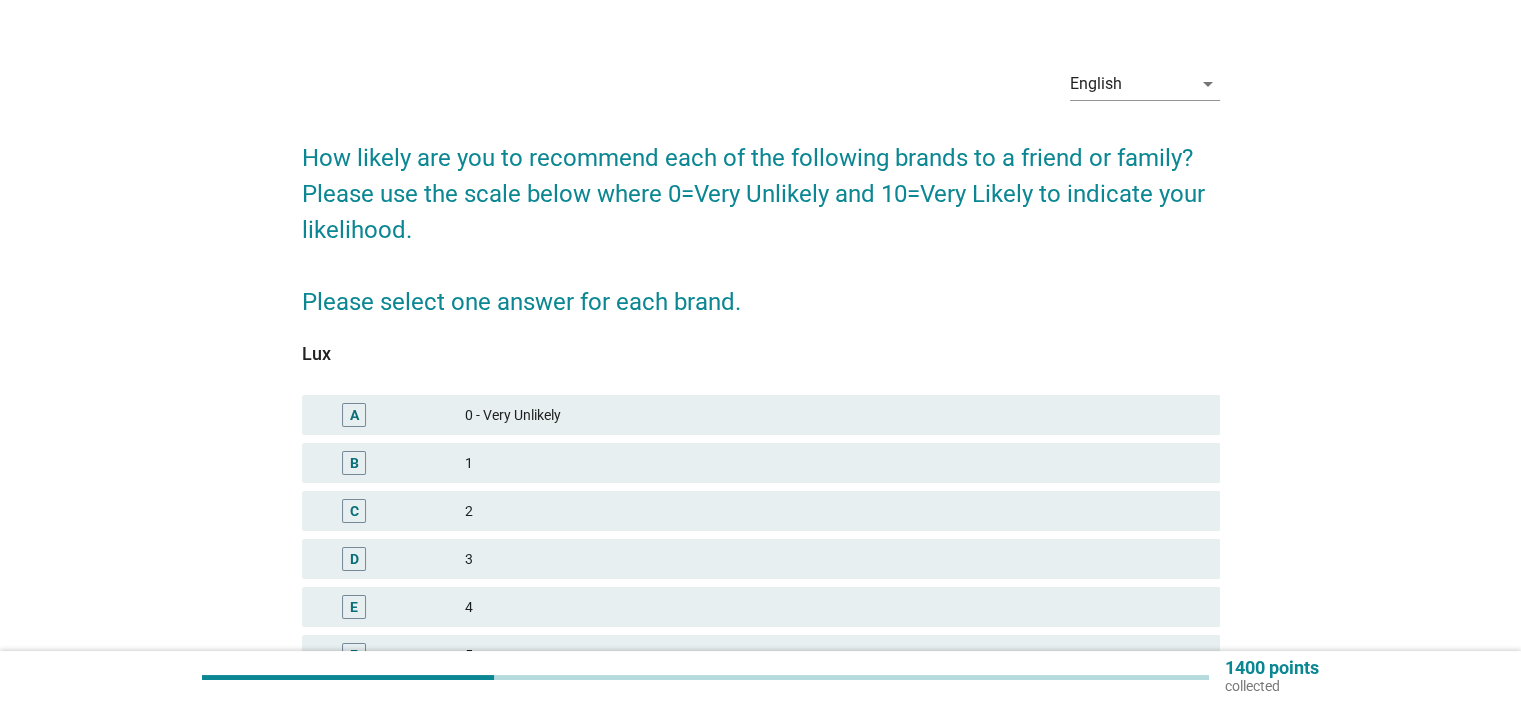 scroll, scrollTop: 266, scrollLeft: 0, axis: vertical 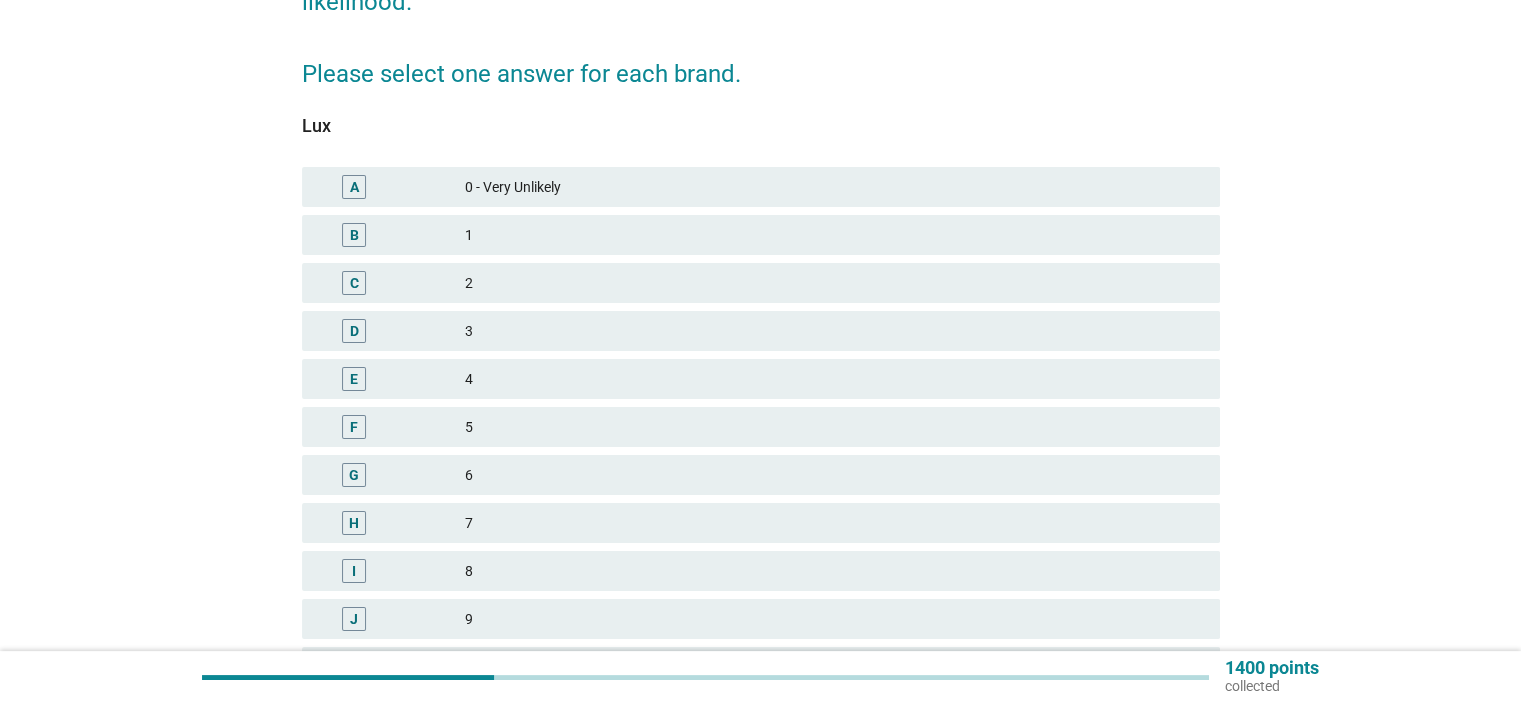 click on "5" at bounding box center [834, 427] 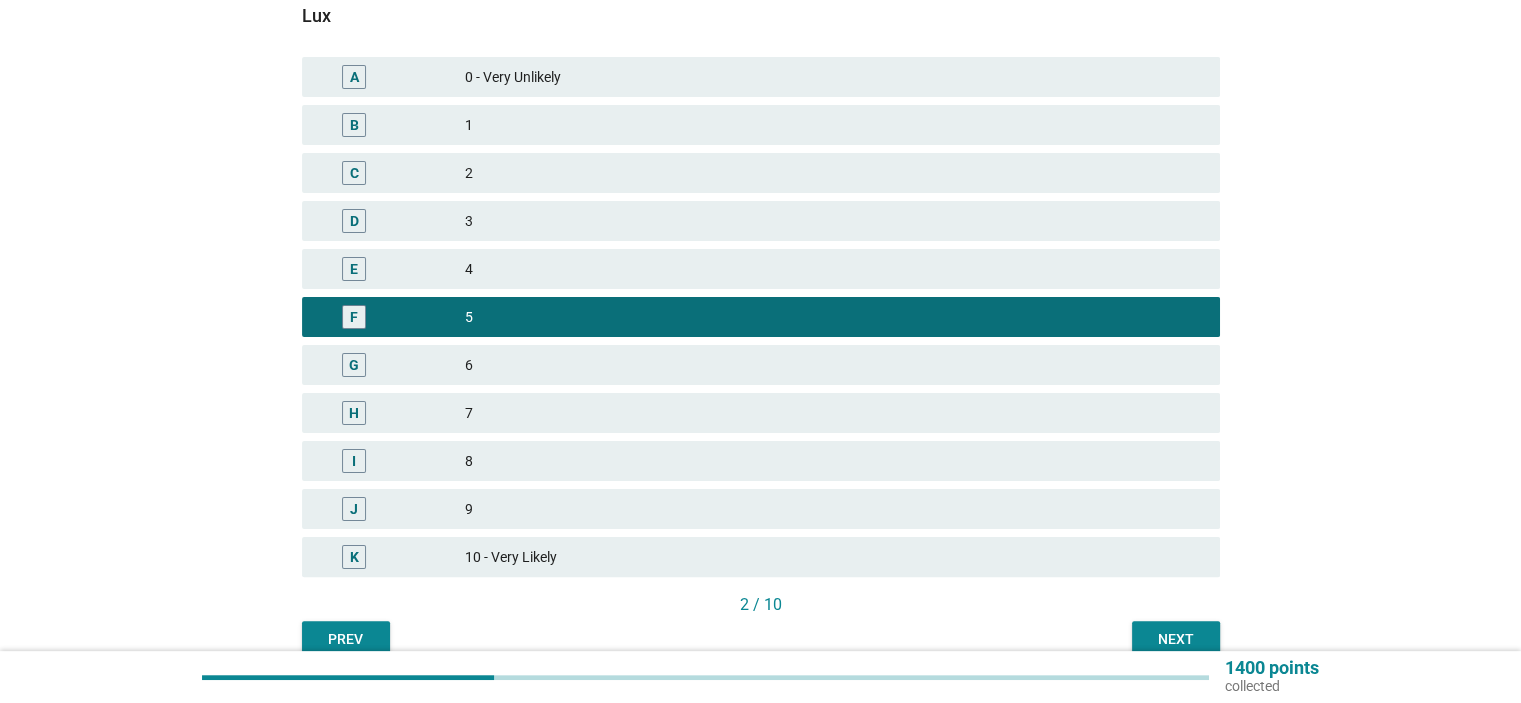 scroll, scrollTop: 472, scrollLeft: 0, axis: vertical 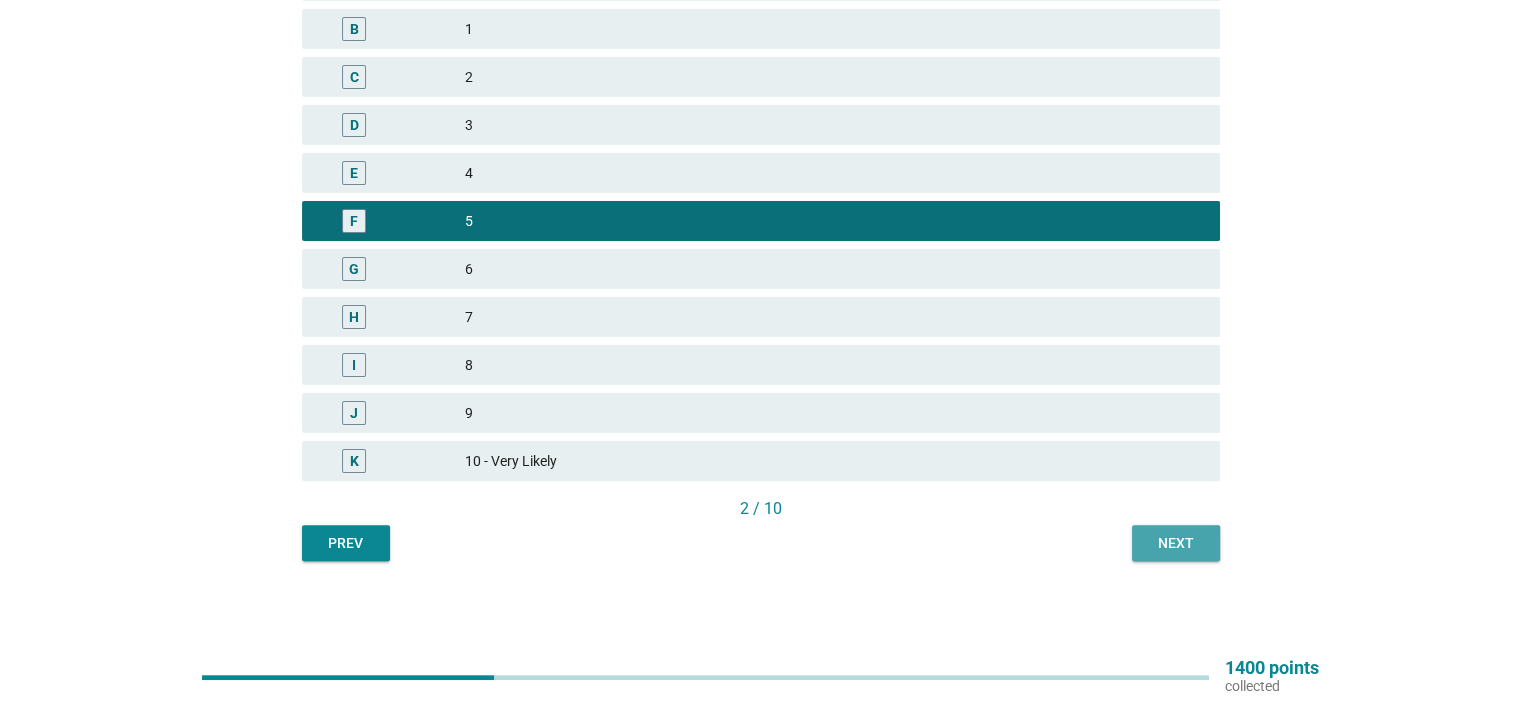 click on "Next" at bounding box center [1176, 543] 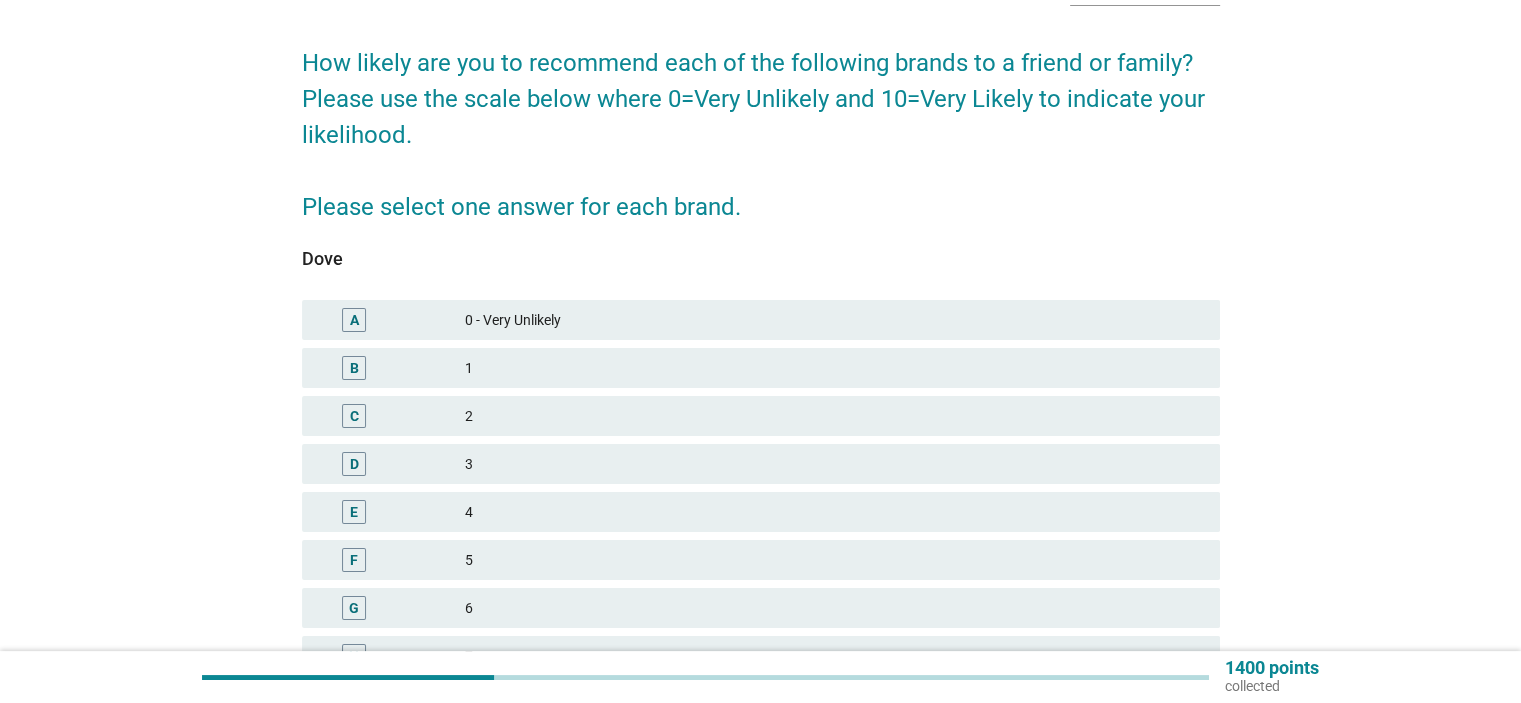 scroll, scrollTop: 266, scrollLeft: 0, axis: vertical 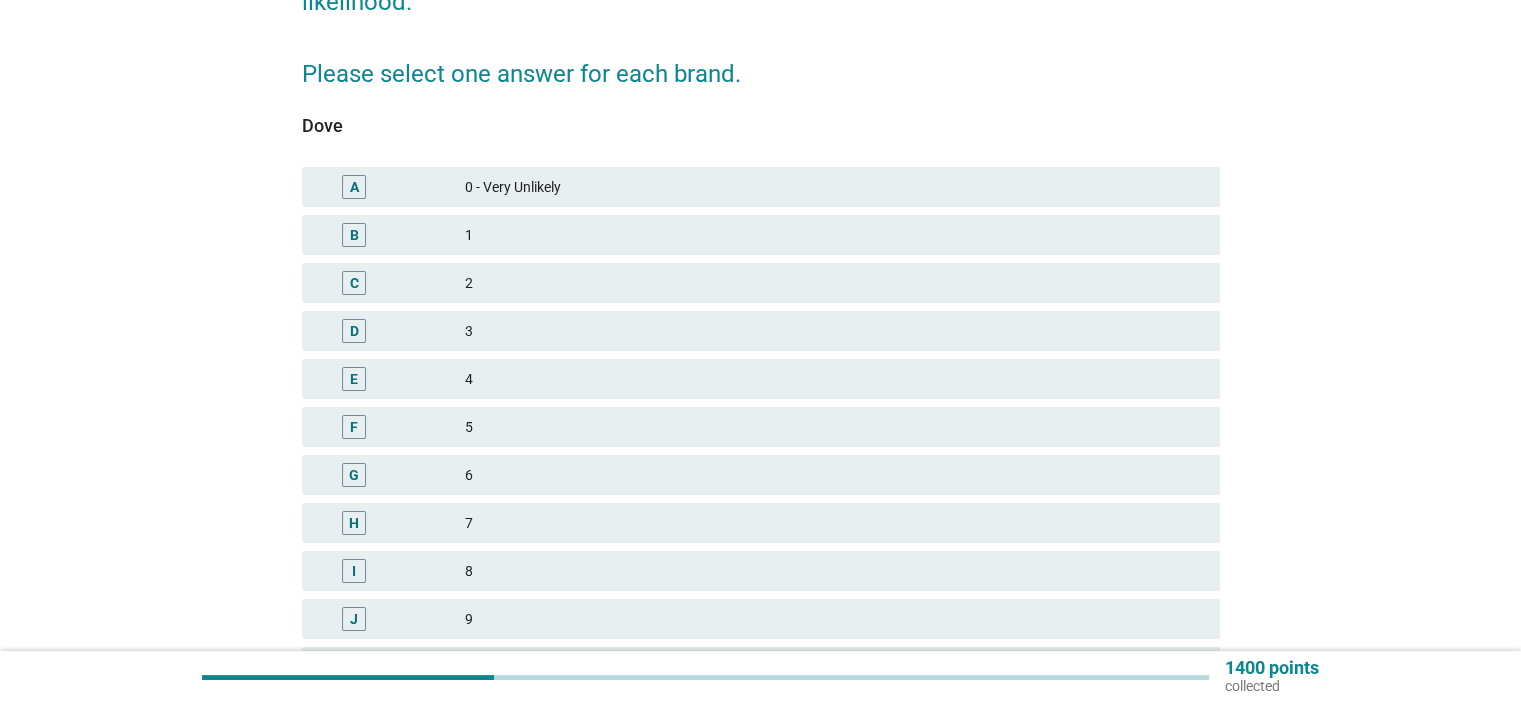click on "5" at bounding box center [834, 427] 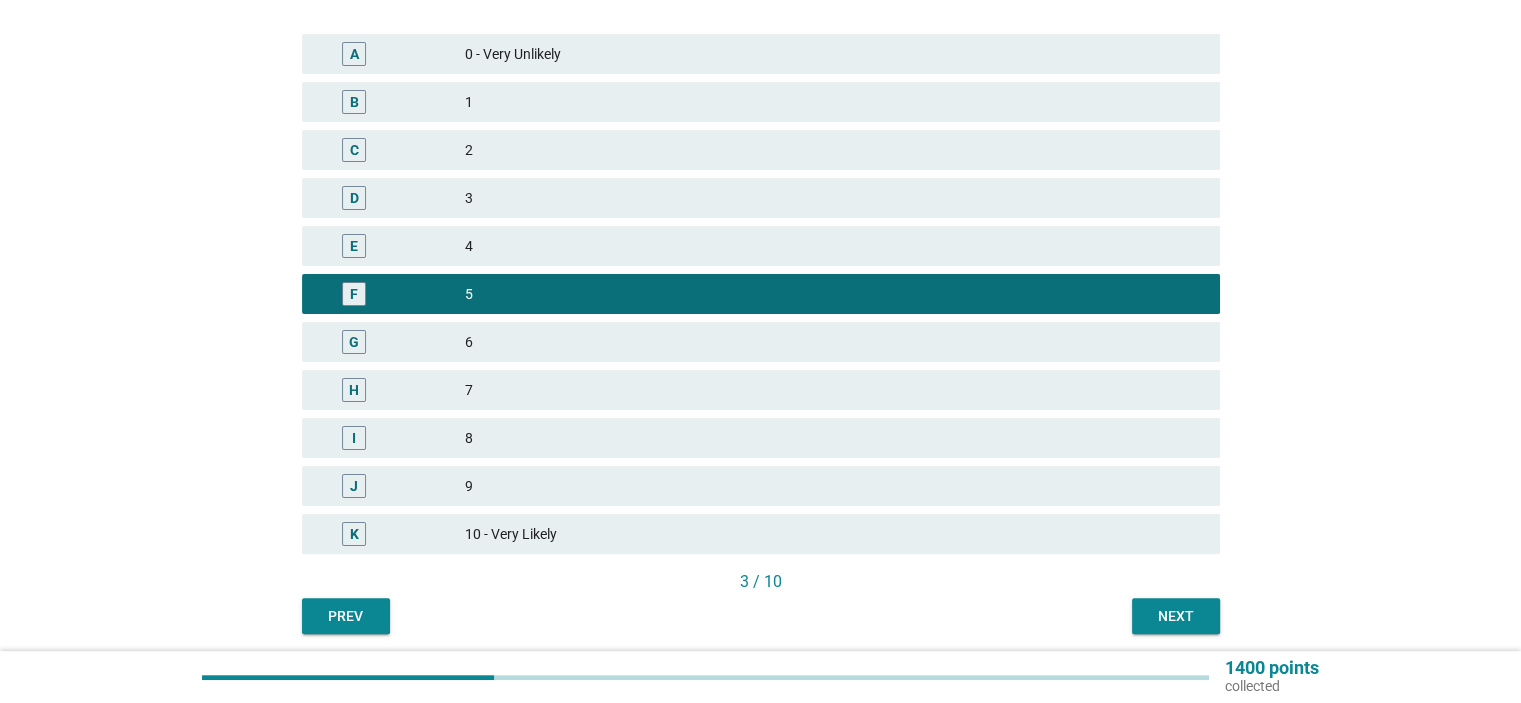 scroll, scrollTop: 472, scrollLeft: 0, axis: vertical 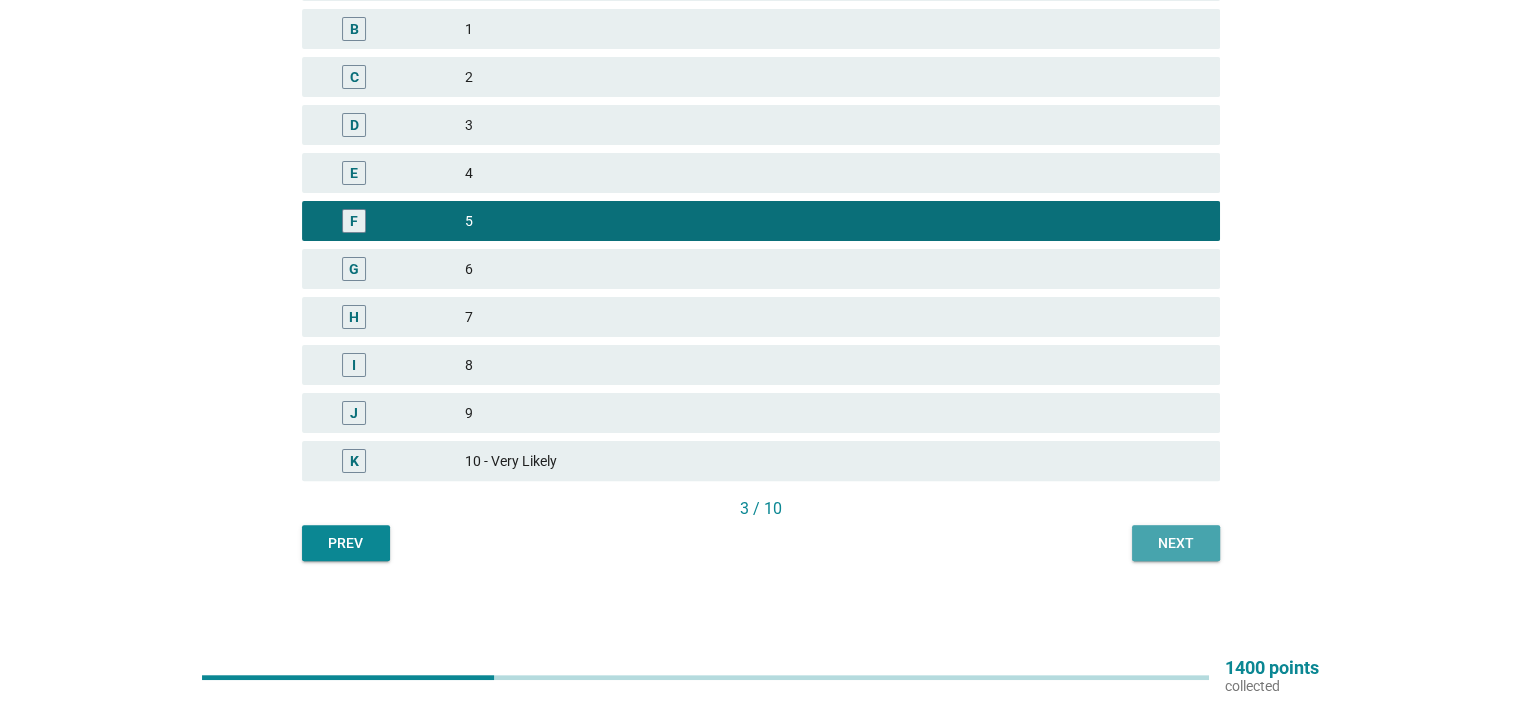 click on "Next" at bounding box center [1176, 543] 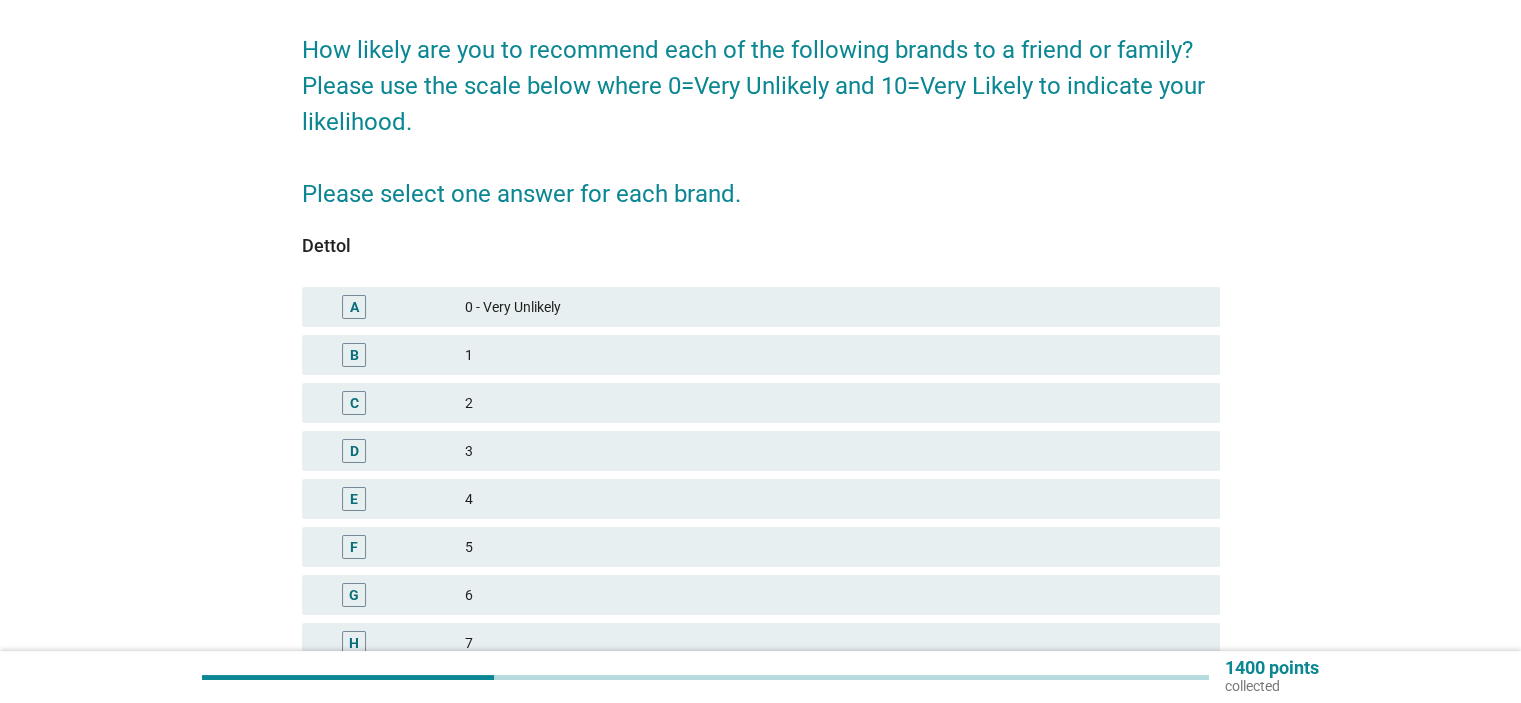 scroll, scrollTop: 266, scrollLeft: 0, axis: vertical 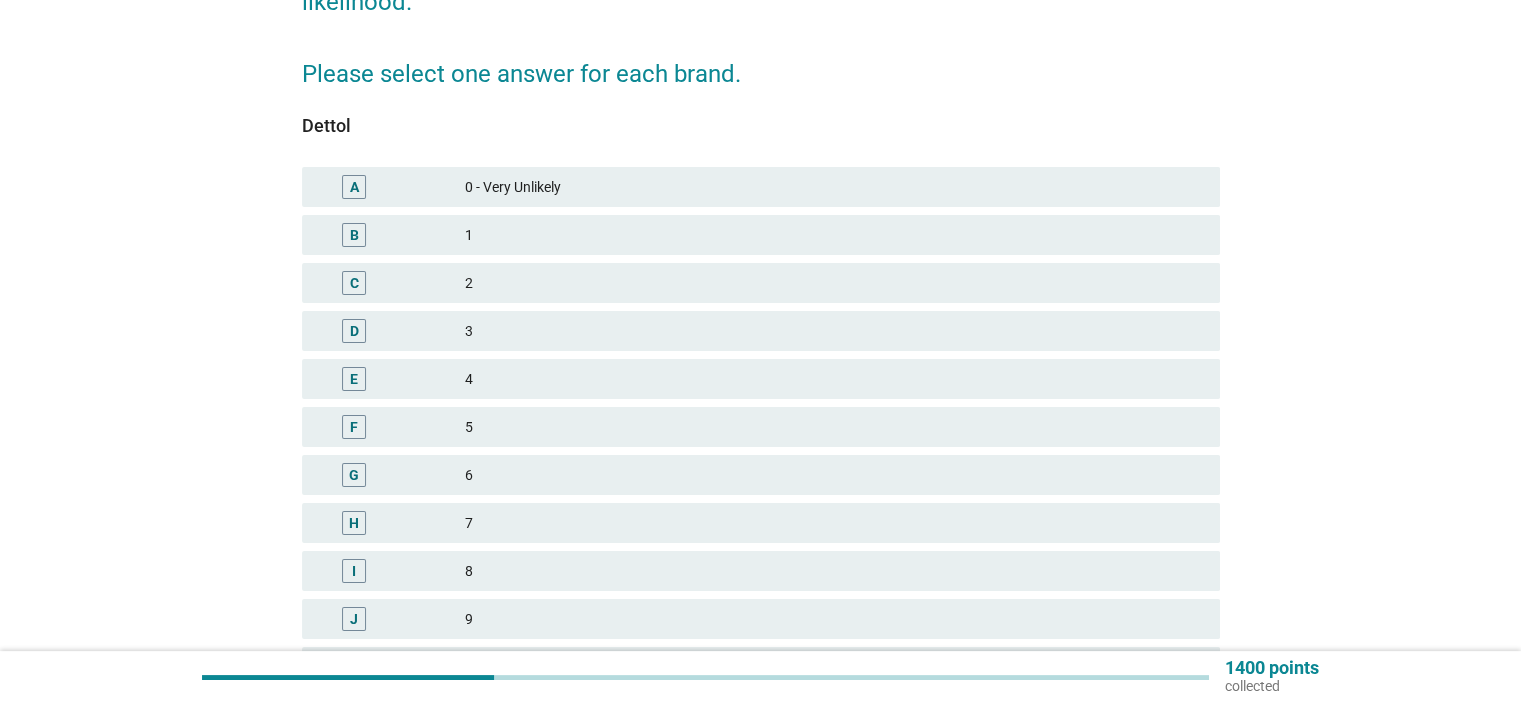 click on "2" at bounding box center [834, 283] 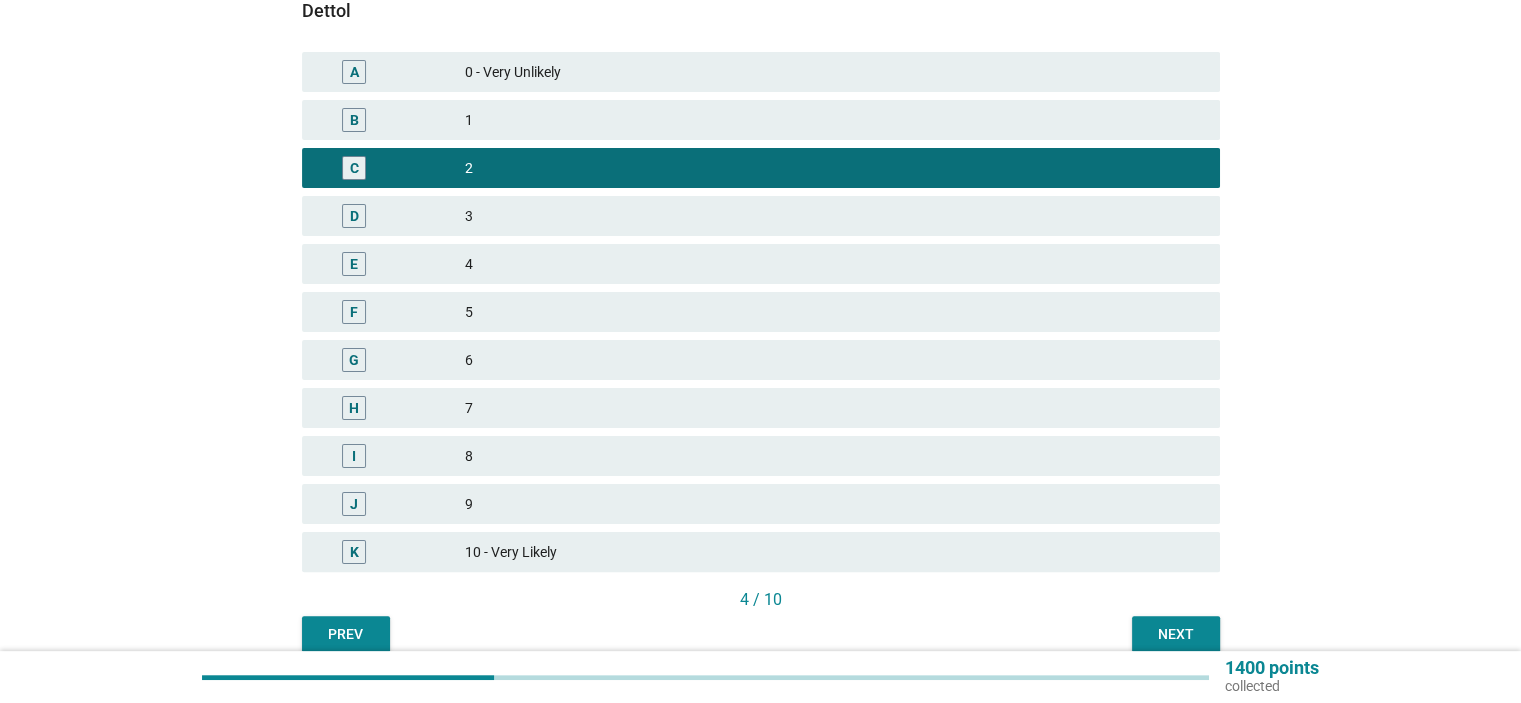 scroll, scrollTop: 472, scrollLeft: 0, axis: vertical 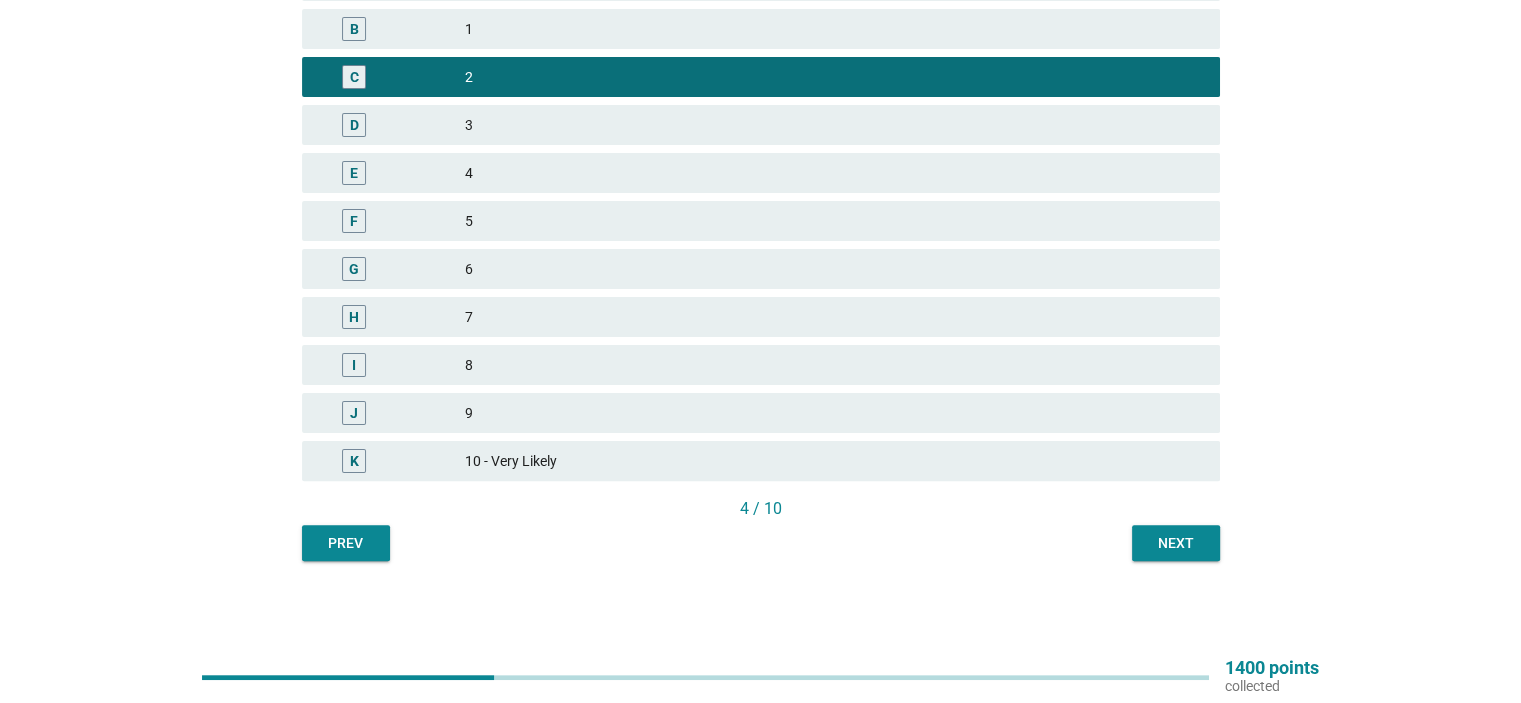 click on "Next" at bounding box center [1176, 543] 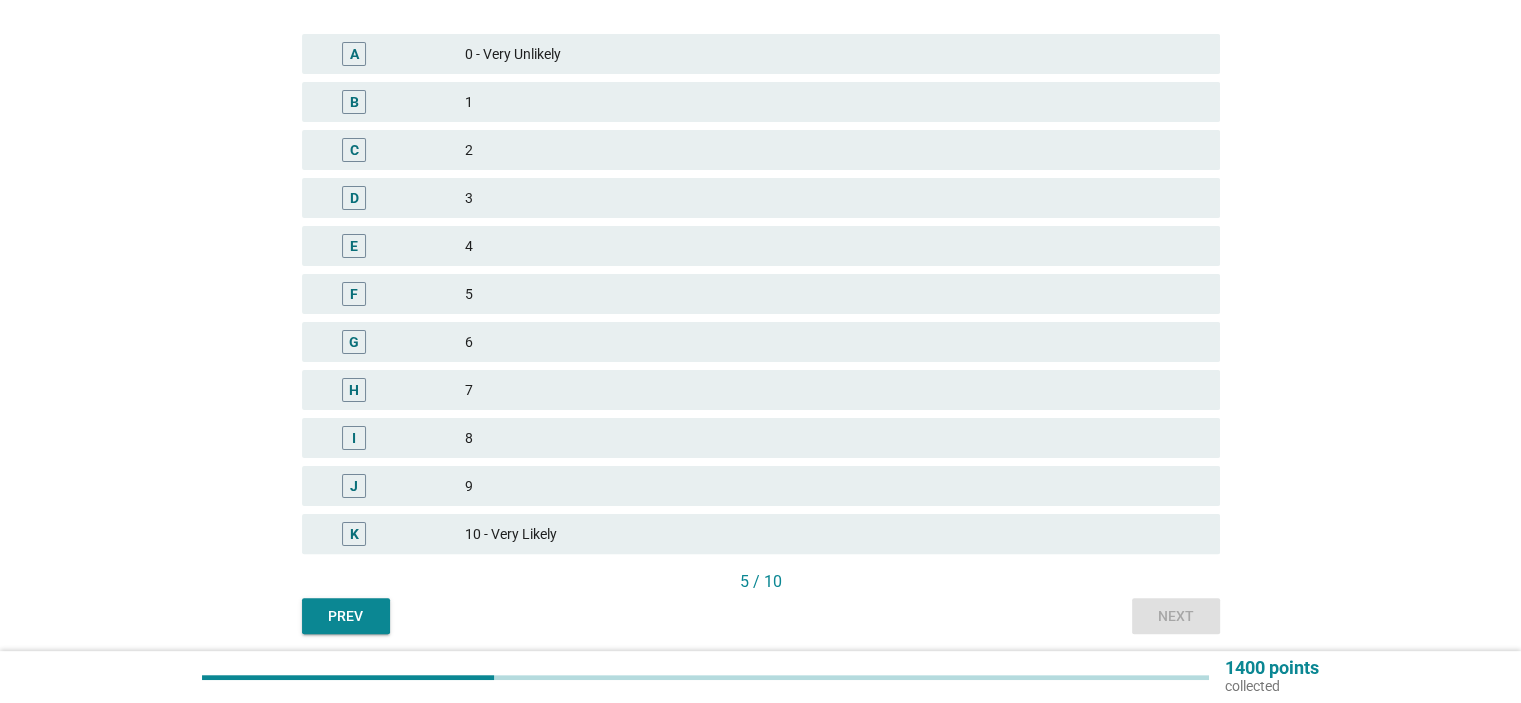 scroll, scrollTop: 400, scrollLeft: 0, axis: vertical 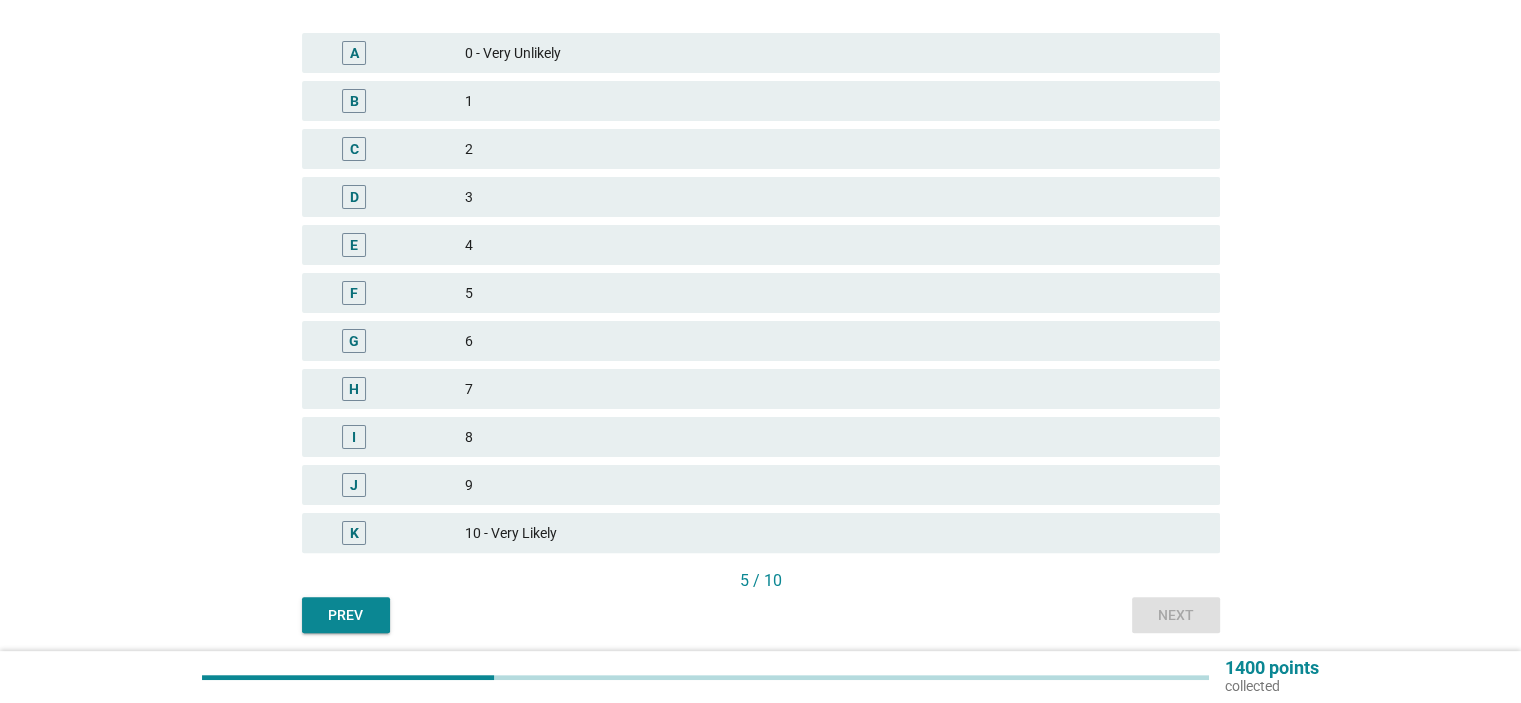 click on "5" at bounding box center (834, 293) 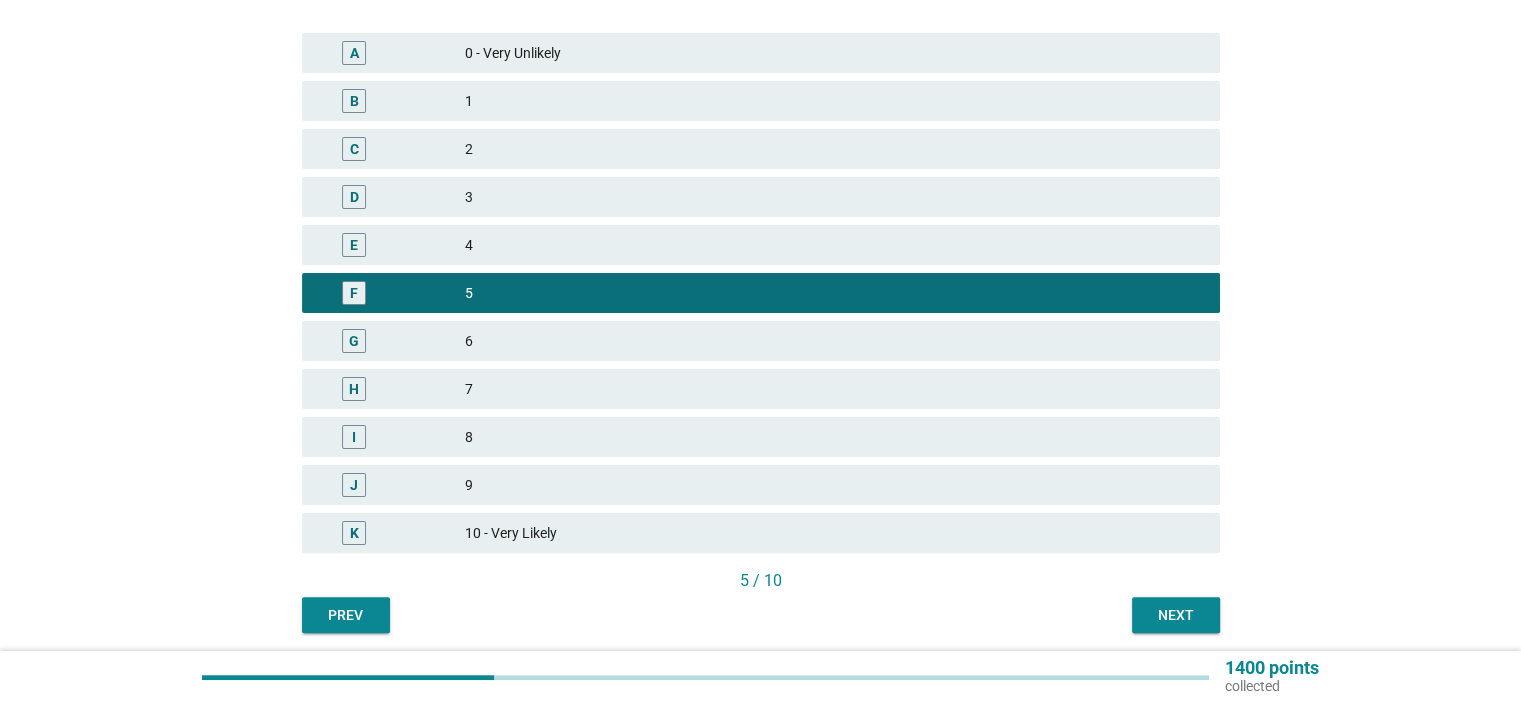 click on "Next" at bounding box center (1176, 615) 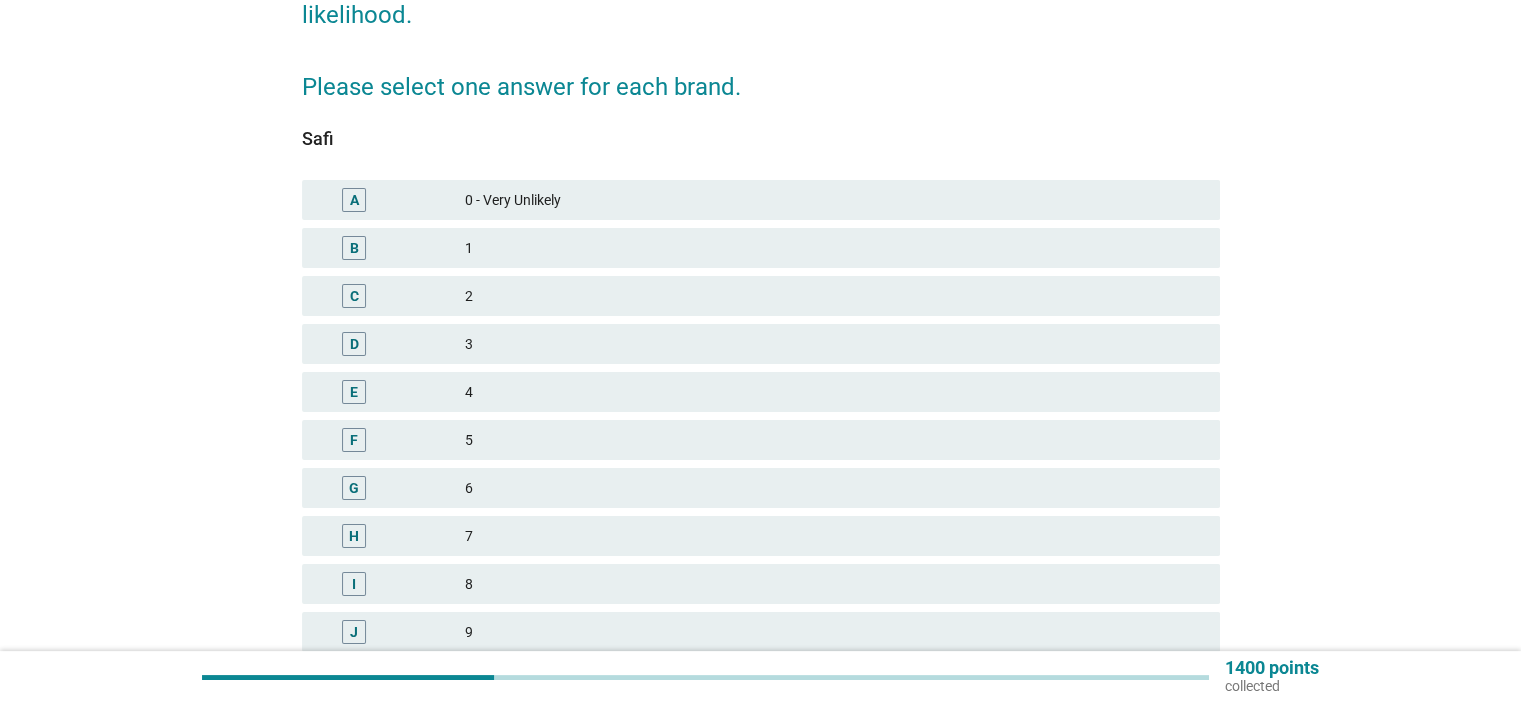 scroll, scrollTop: 266, scrollLeft: 0, axis: vertical 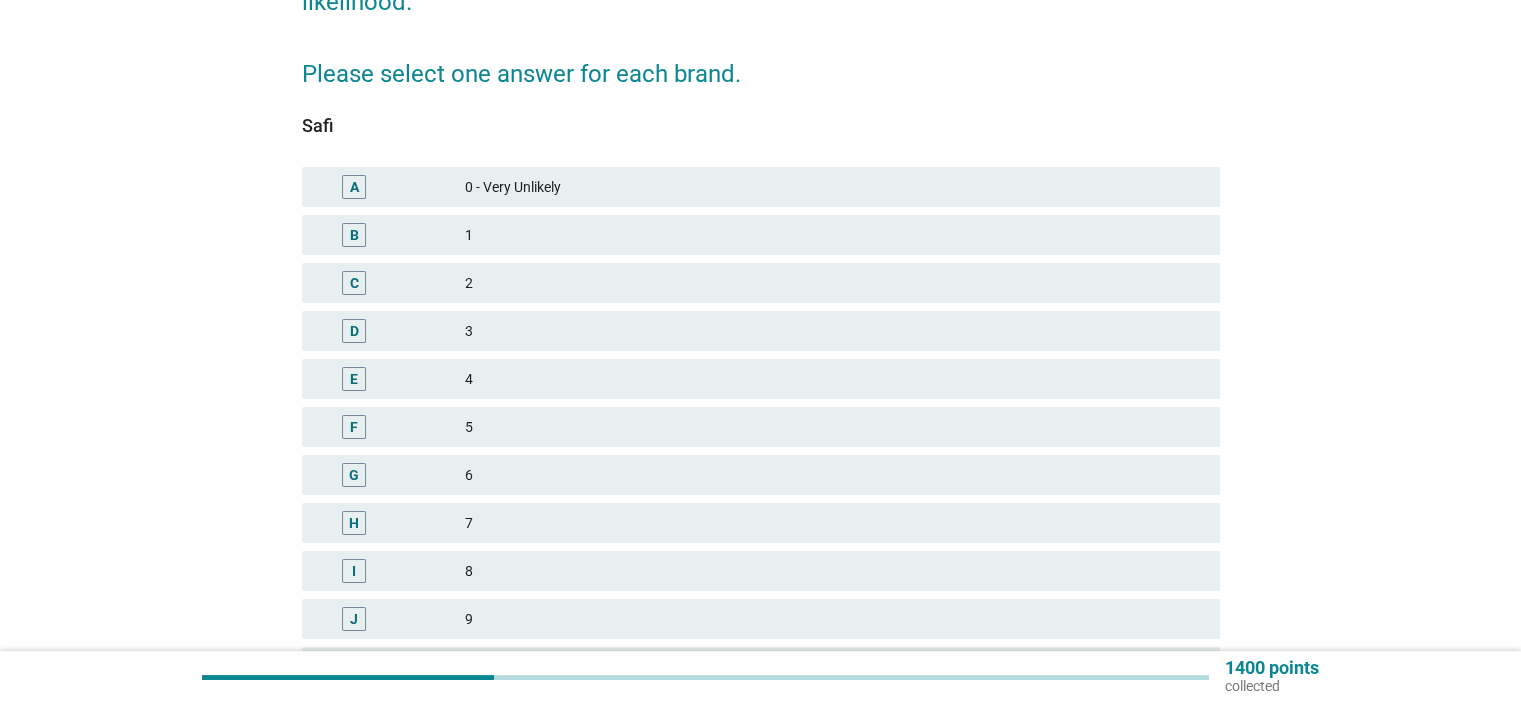 click on "5" at bounding box center [834, 427] 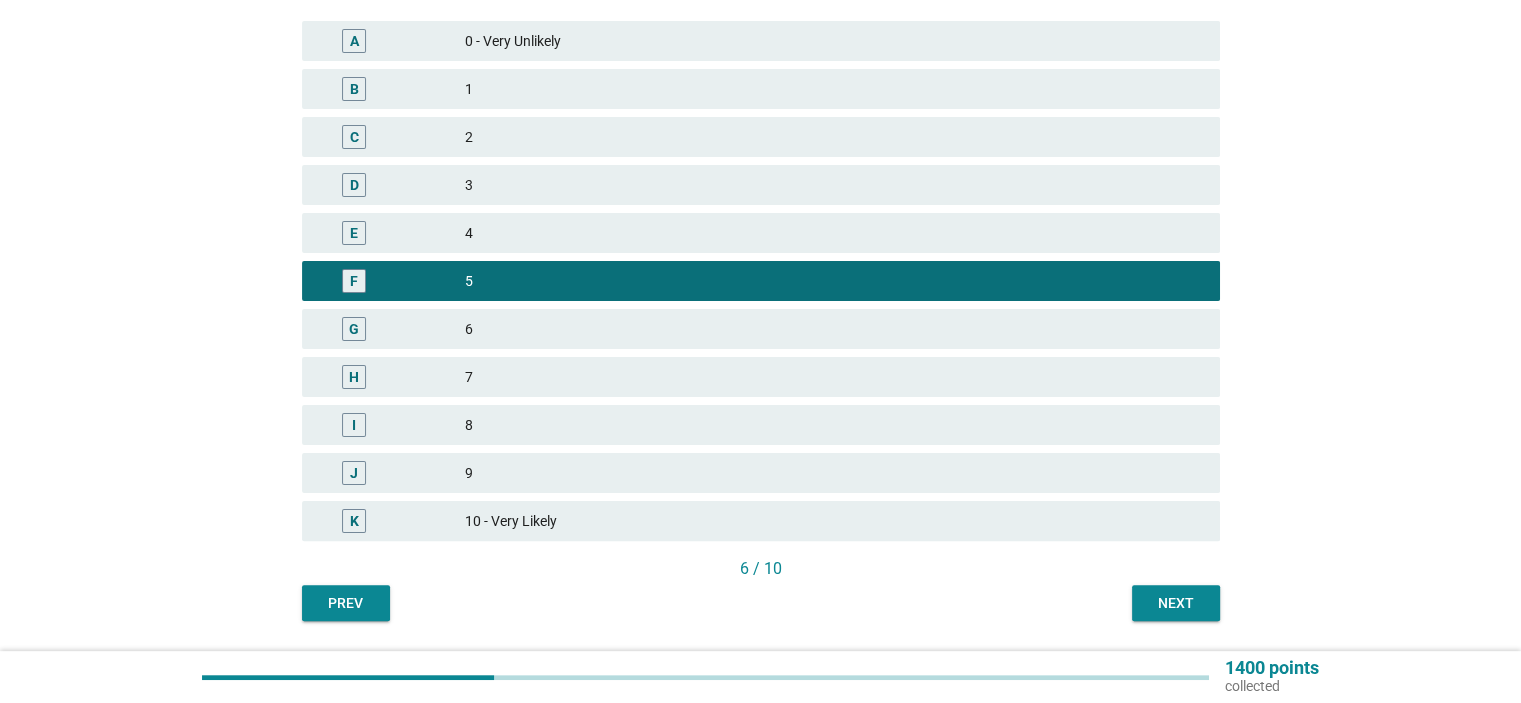 scroll, scrollTop: 472, scrollLeft: 0, axis: vertical 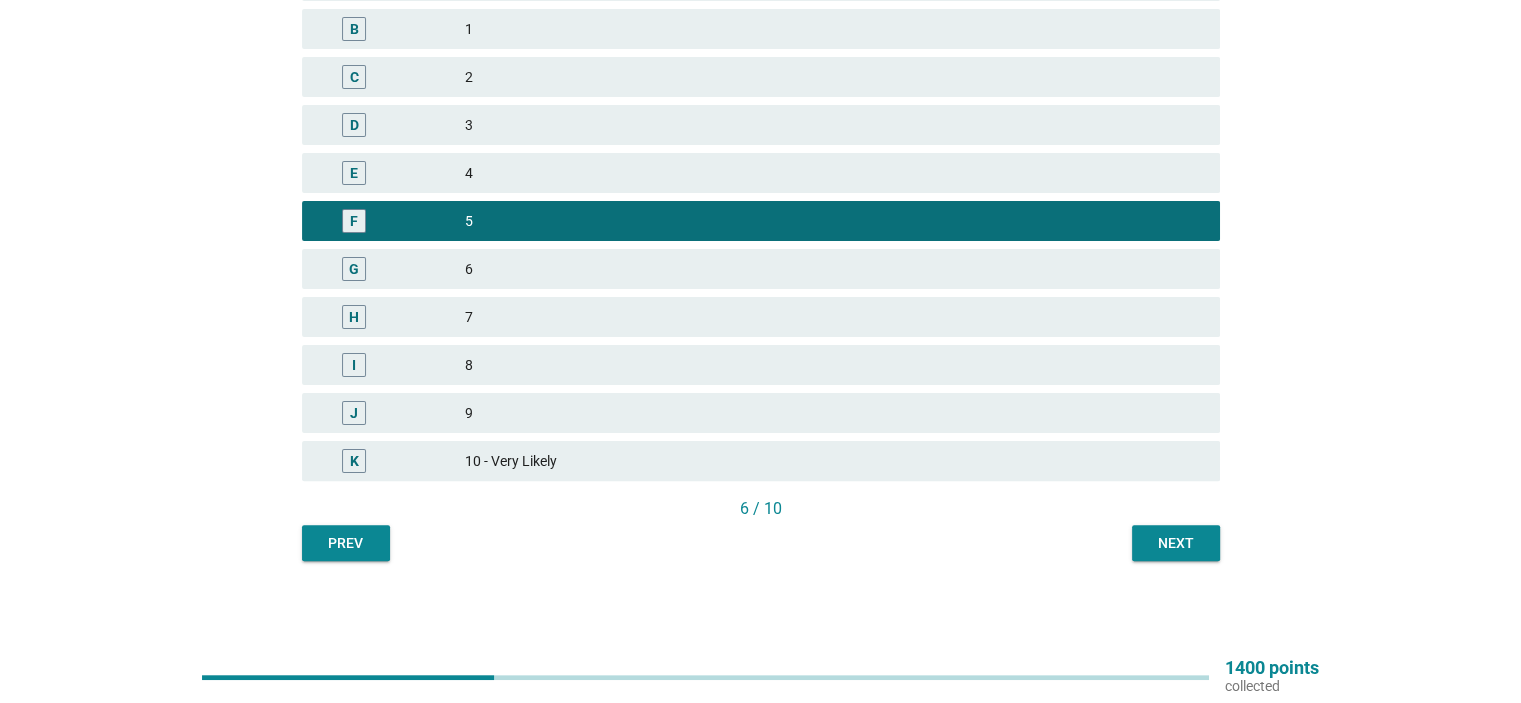 click on "Next" at bounding box center [1176, 543] 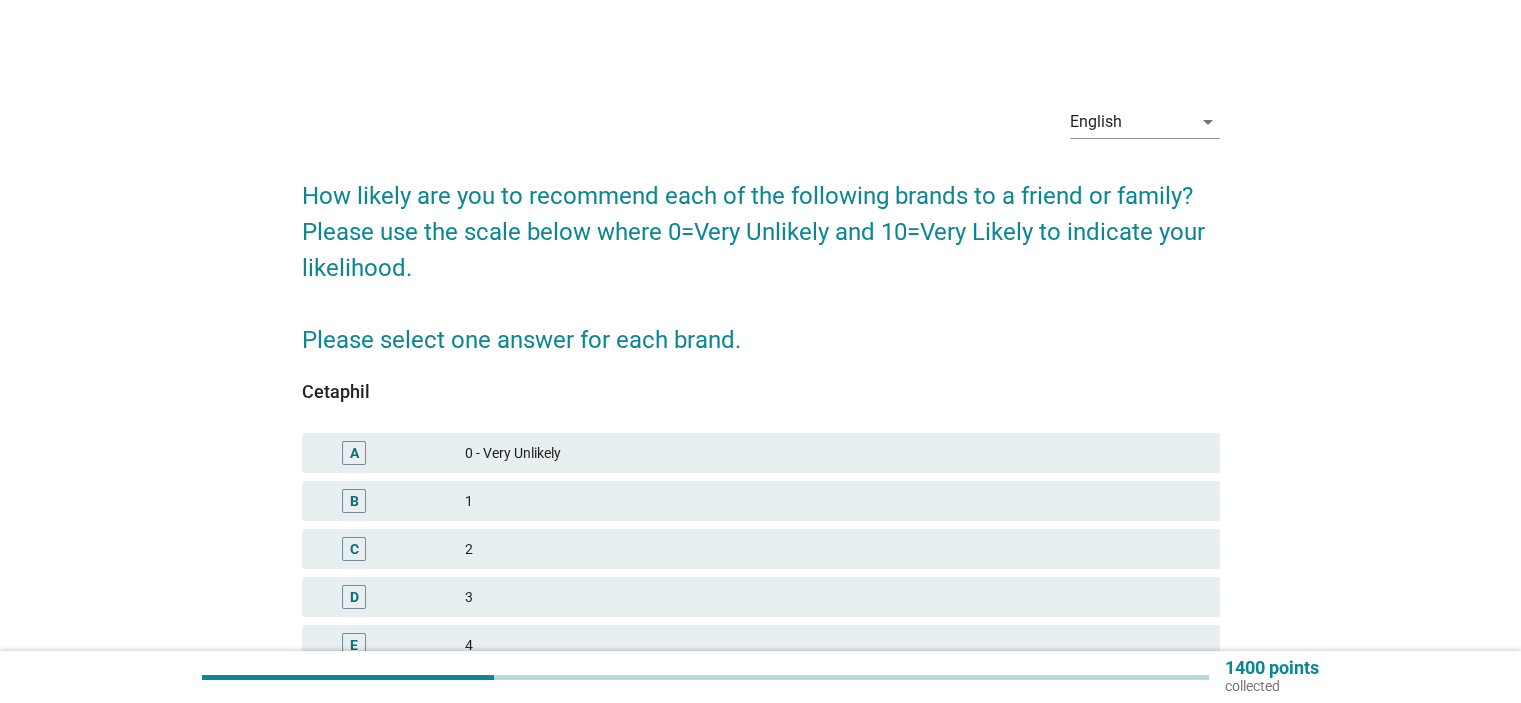 scroll, scrollTop: 400, scrollLeft: 0, axis: vertical 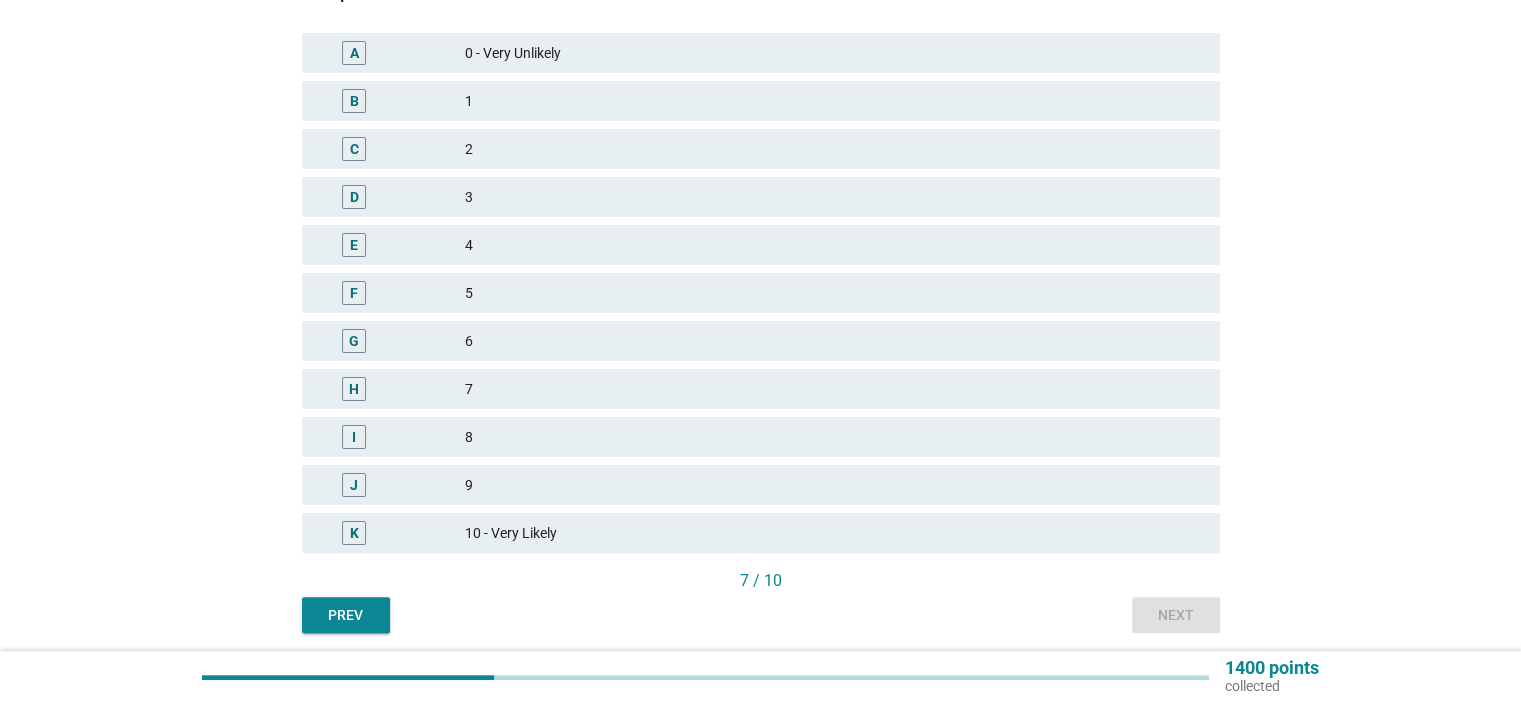 click on "5" at bounding box center (834, 293) 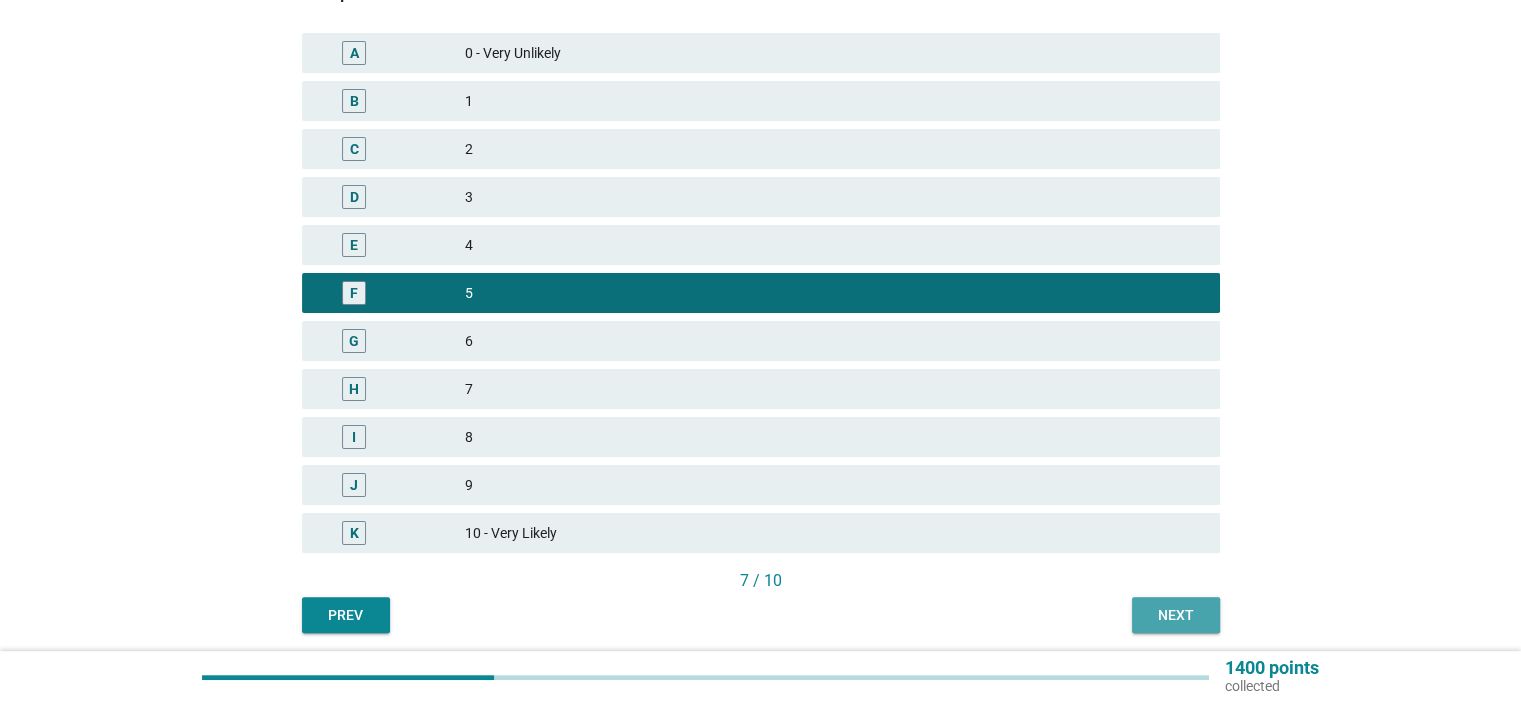 click on "Next" at bounding box center [1176, 615] 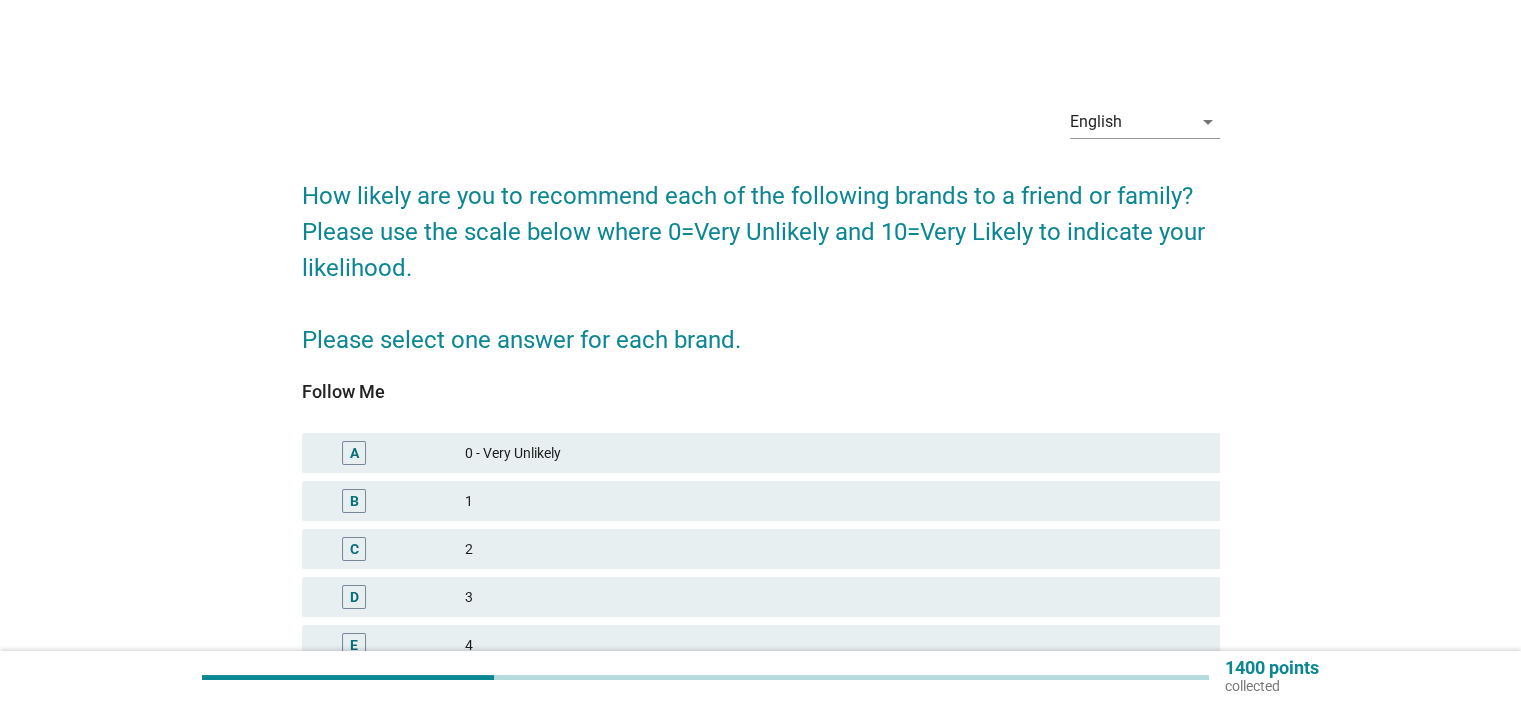 scroll, scrollTop: 400, scrollLeft: 0, axis: vertical 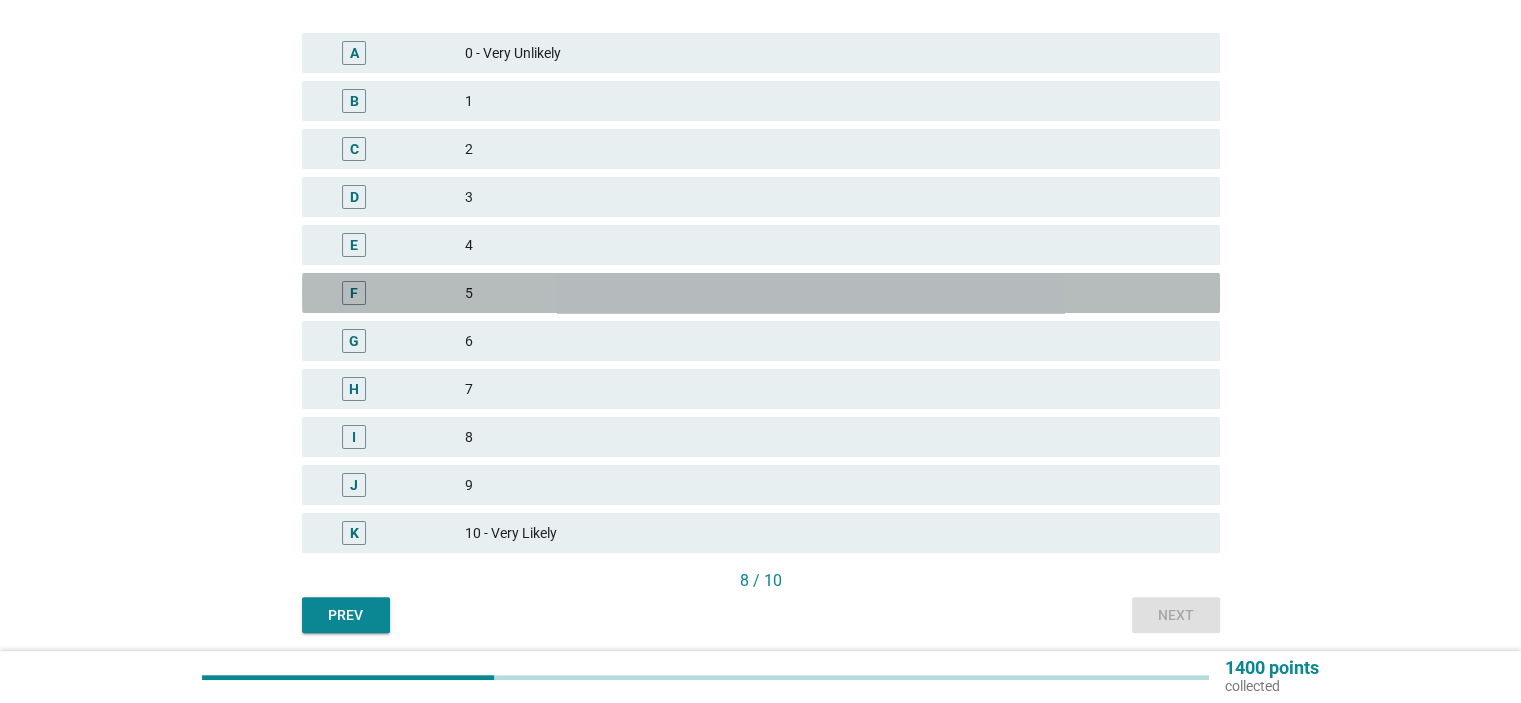 click on "5" at bounding box center (834, 293) 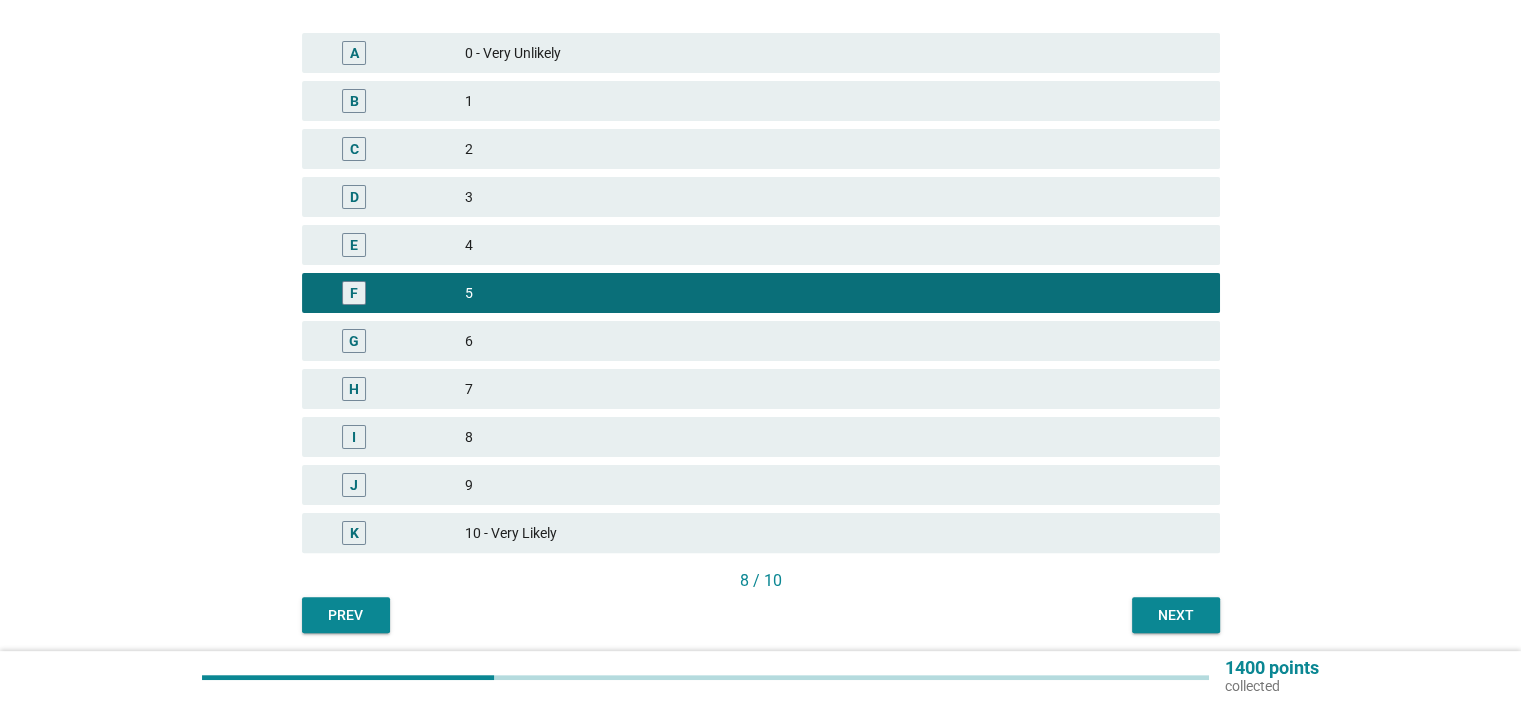 click on "Next" at bounding box center (1176, 615) 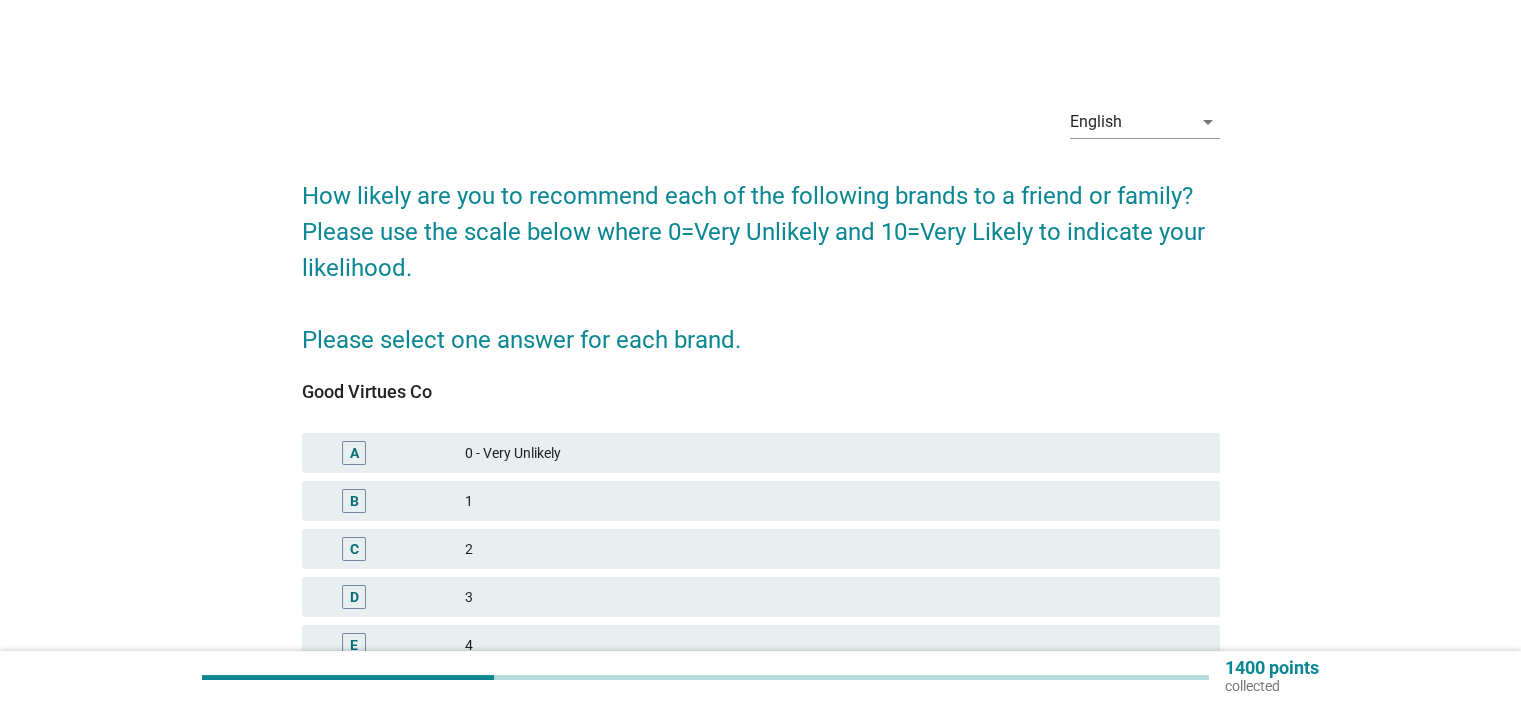 scroll, scrollTop: 266, scrollLeft: 0, axis: vertical 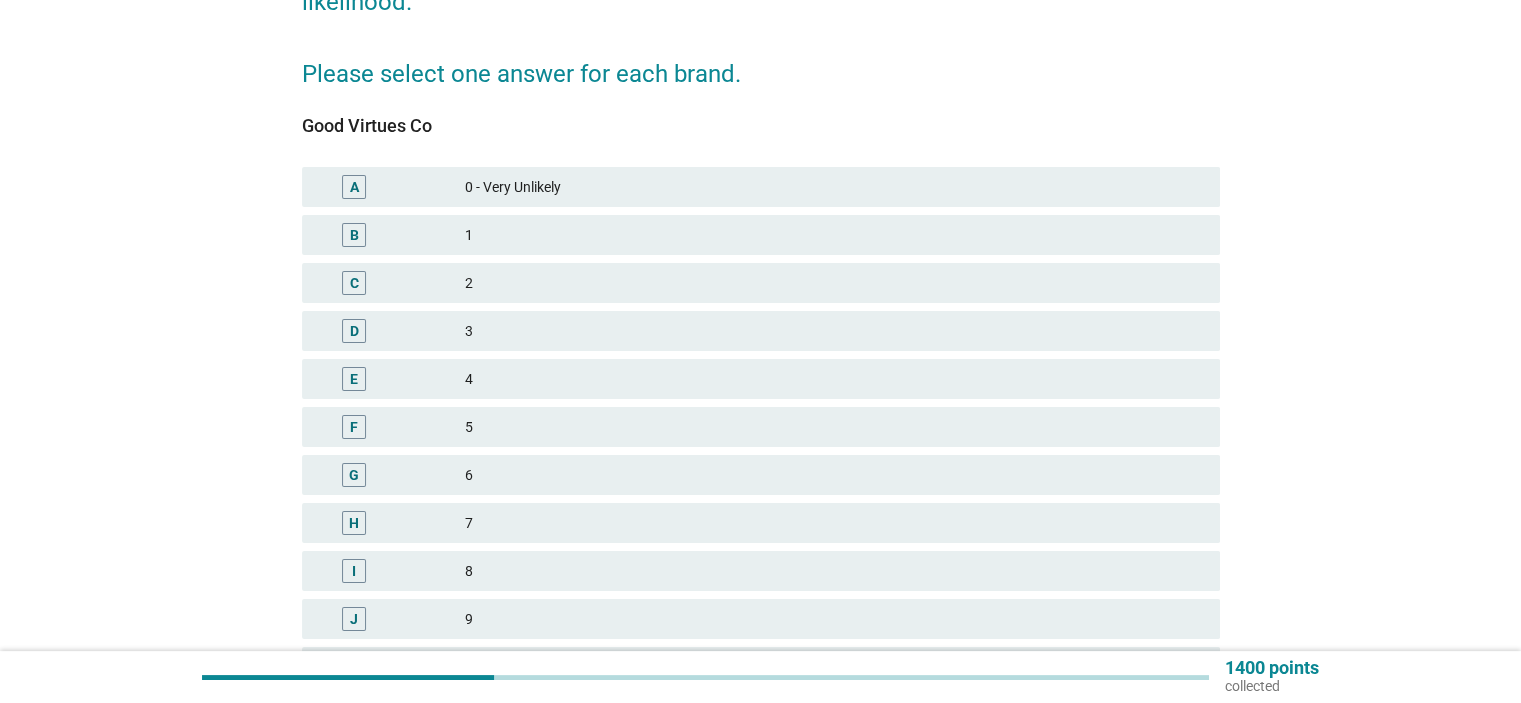 click on "6" at bounding box center [834, 475] 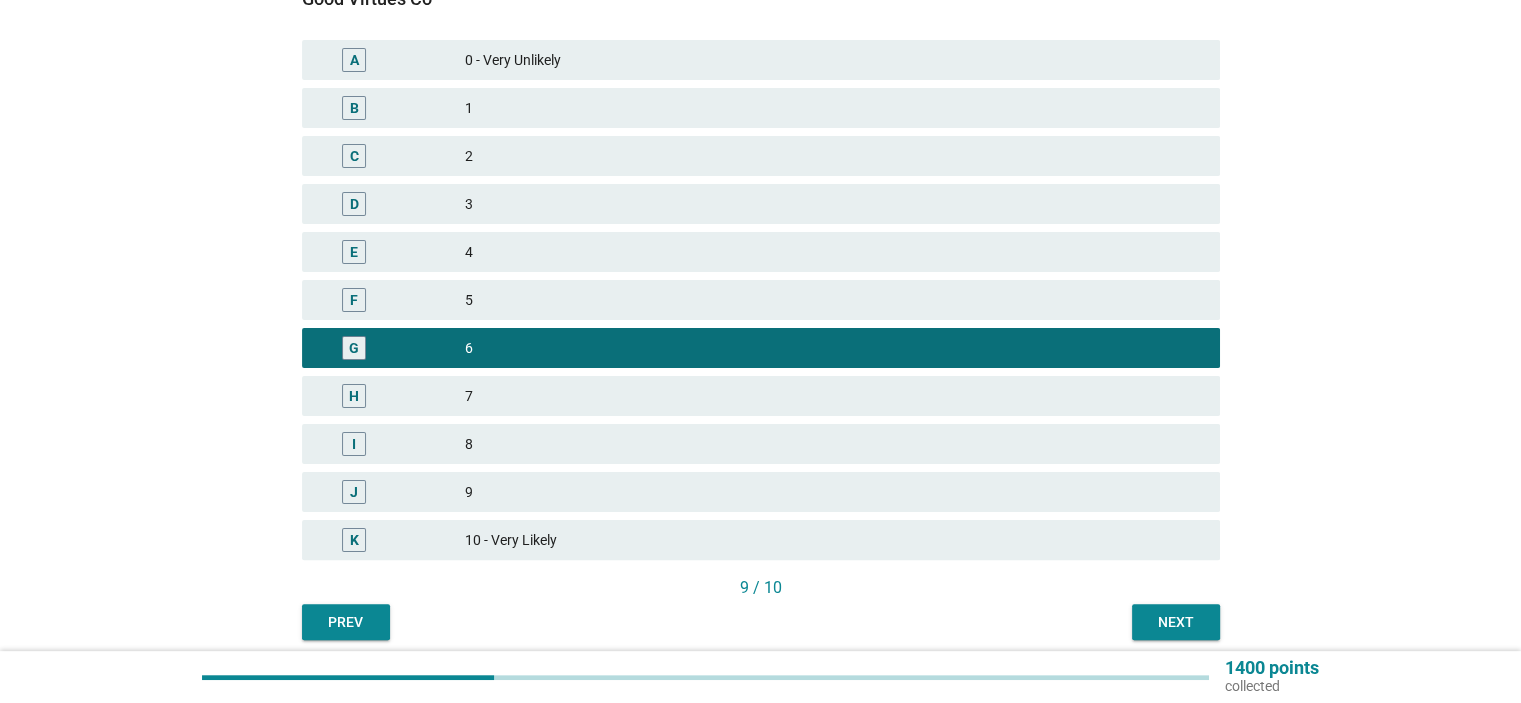 scroll, scrollTop: 472, scrollLeft: 0, axis: vertical 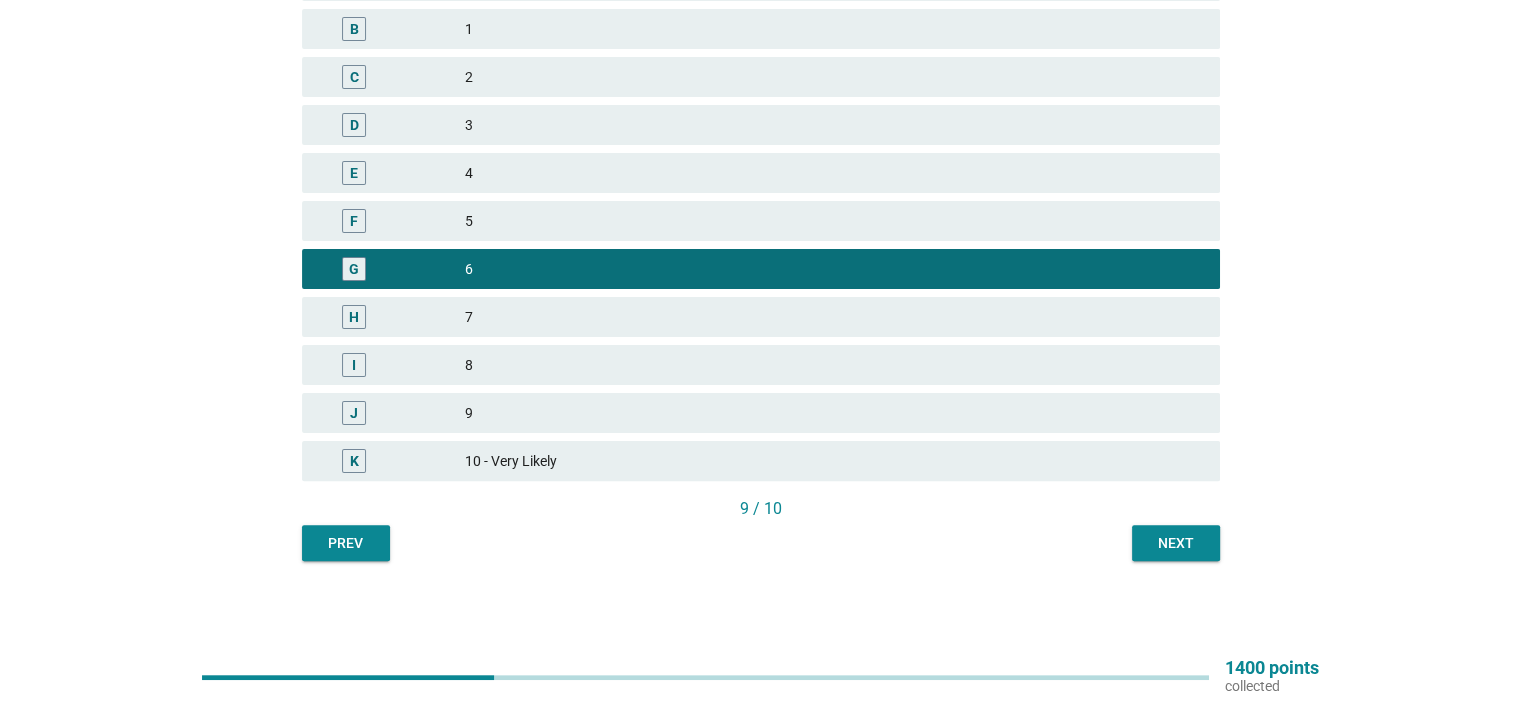 click on "Next" at bounding box center [1176, 543] 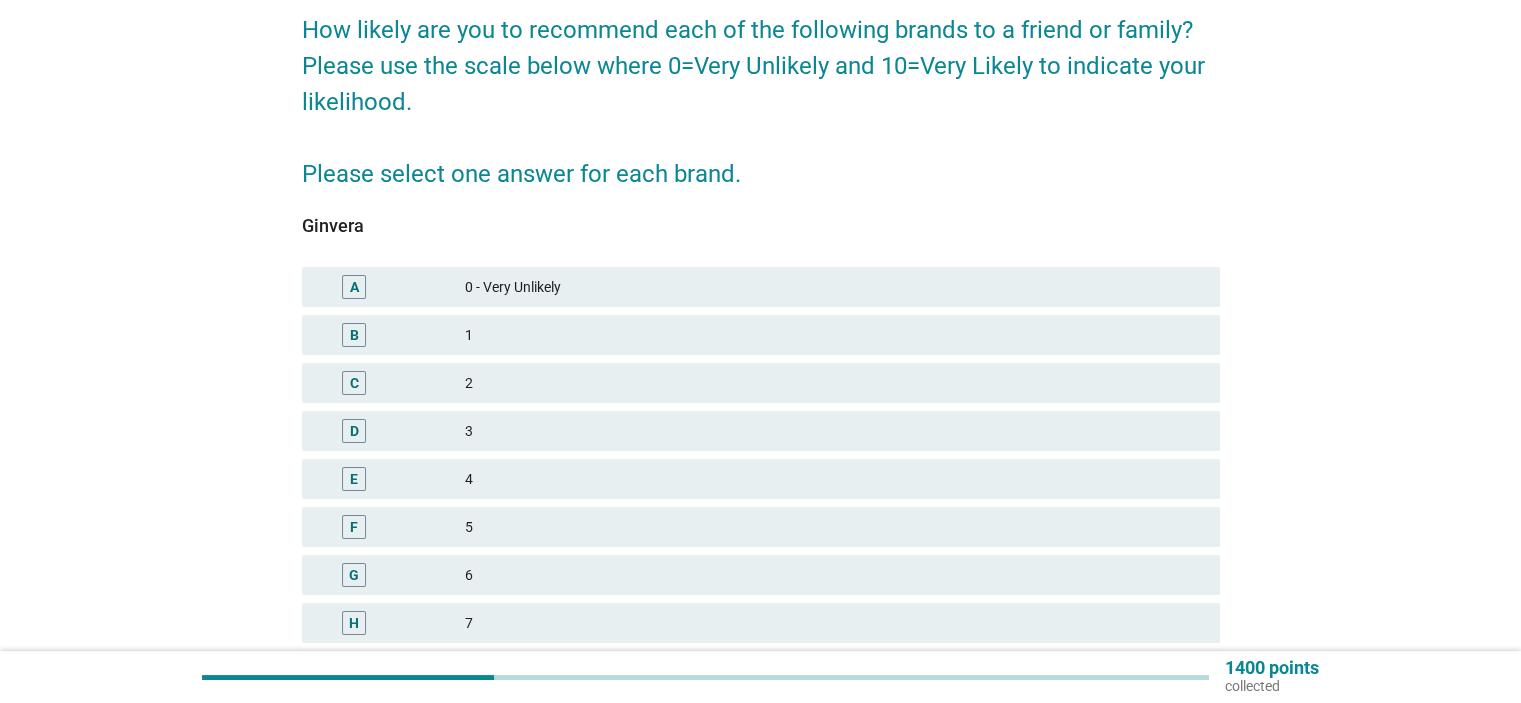 scroll, scrollTop: 400, scrollLeft: 0, axis: vertical 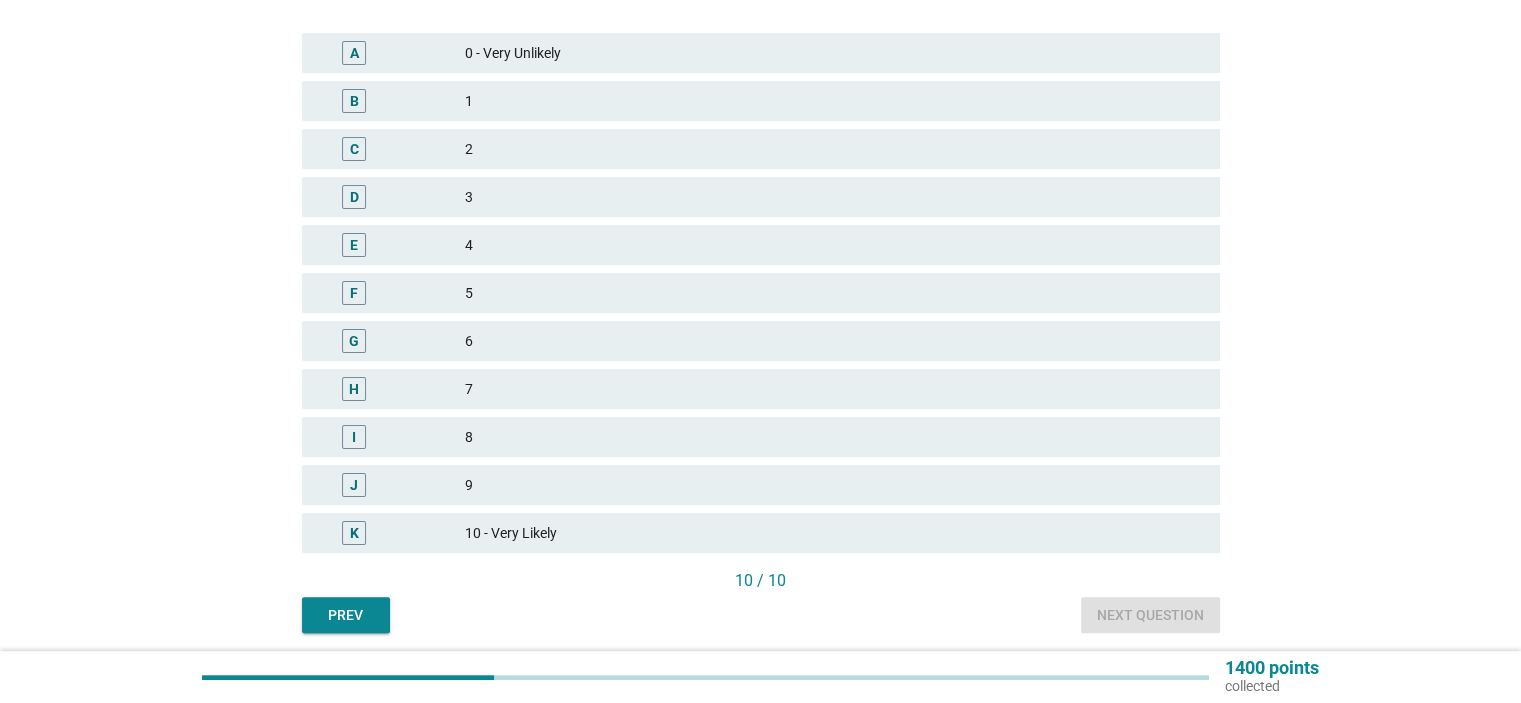 click on "6" at bounding box center (834, 341) 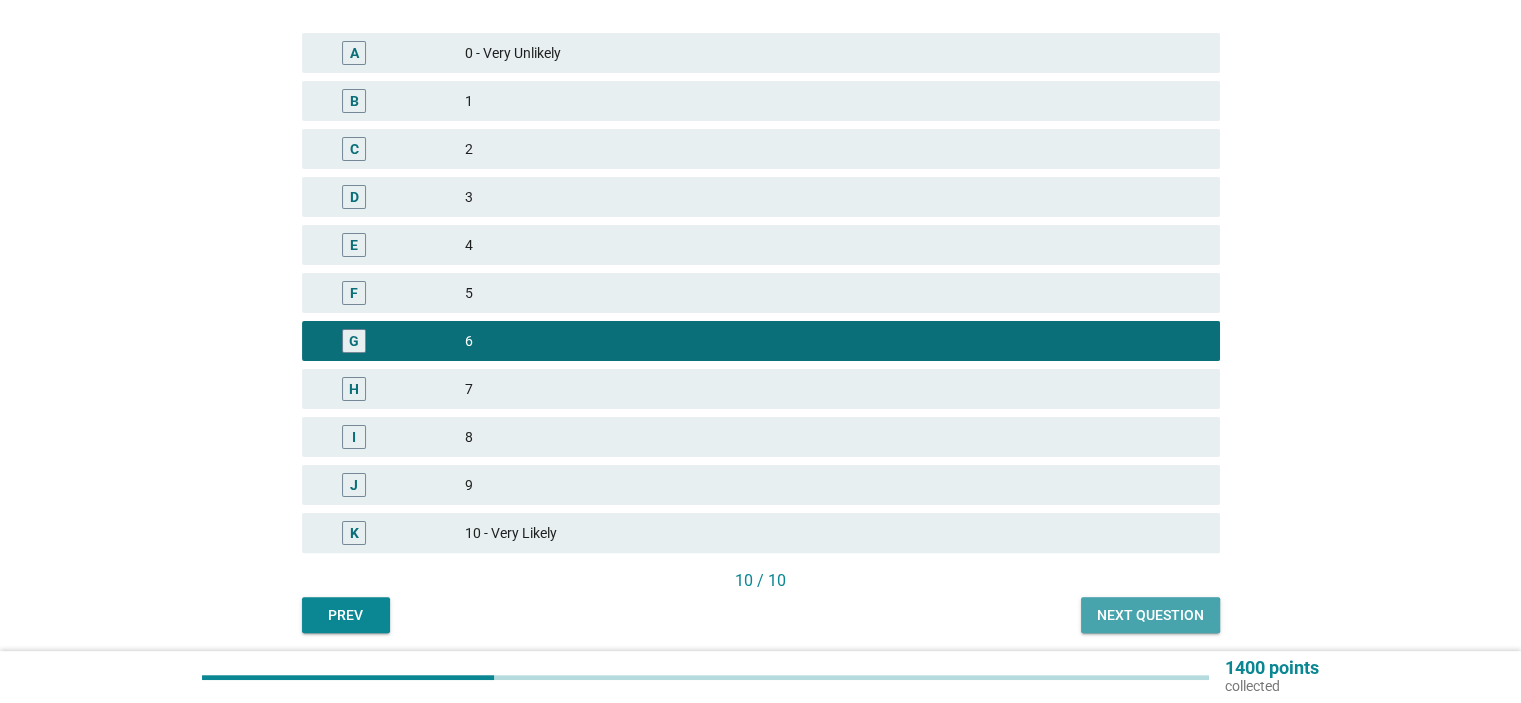 click on "Next question" at bounding box center [1150, 615] 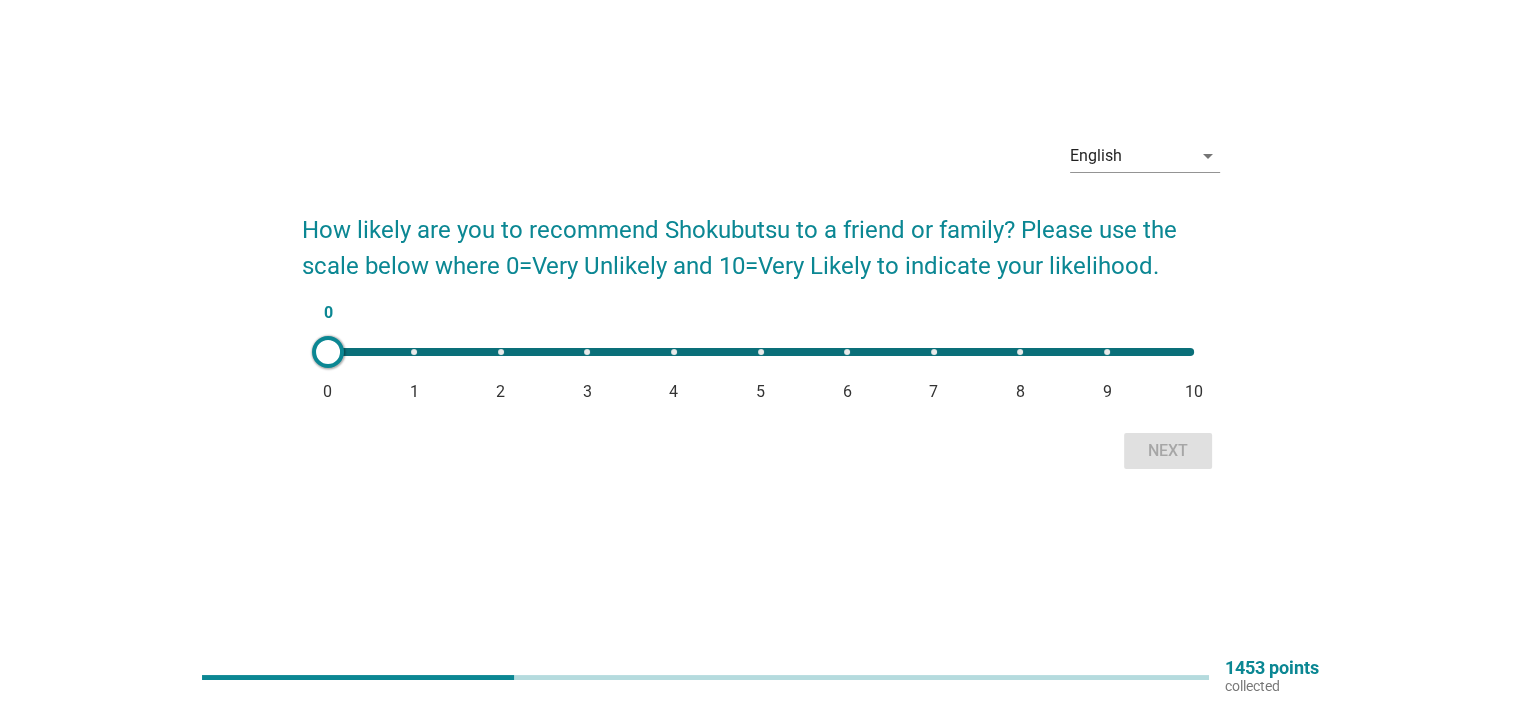 scroll, scrollTop: 0, scrollLeft: 0, axis: both 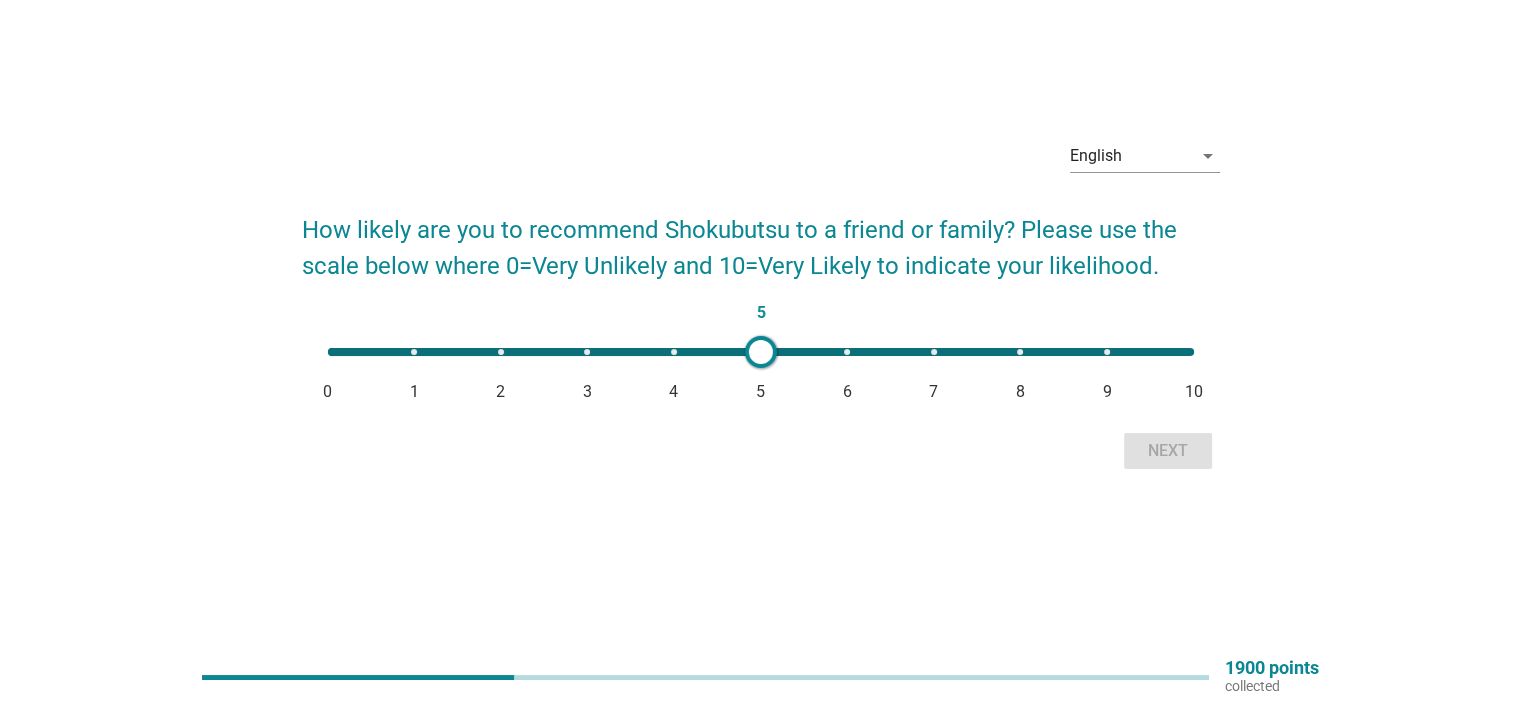type on "5" 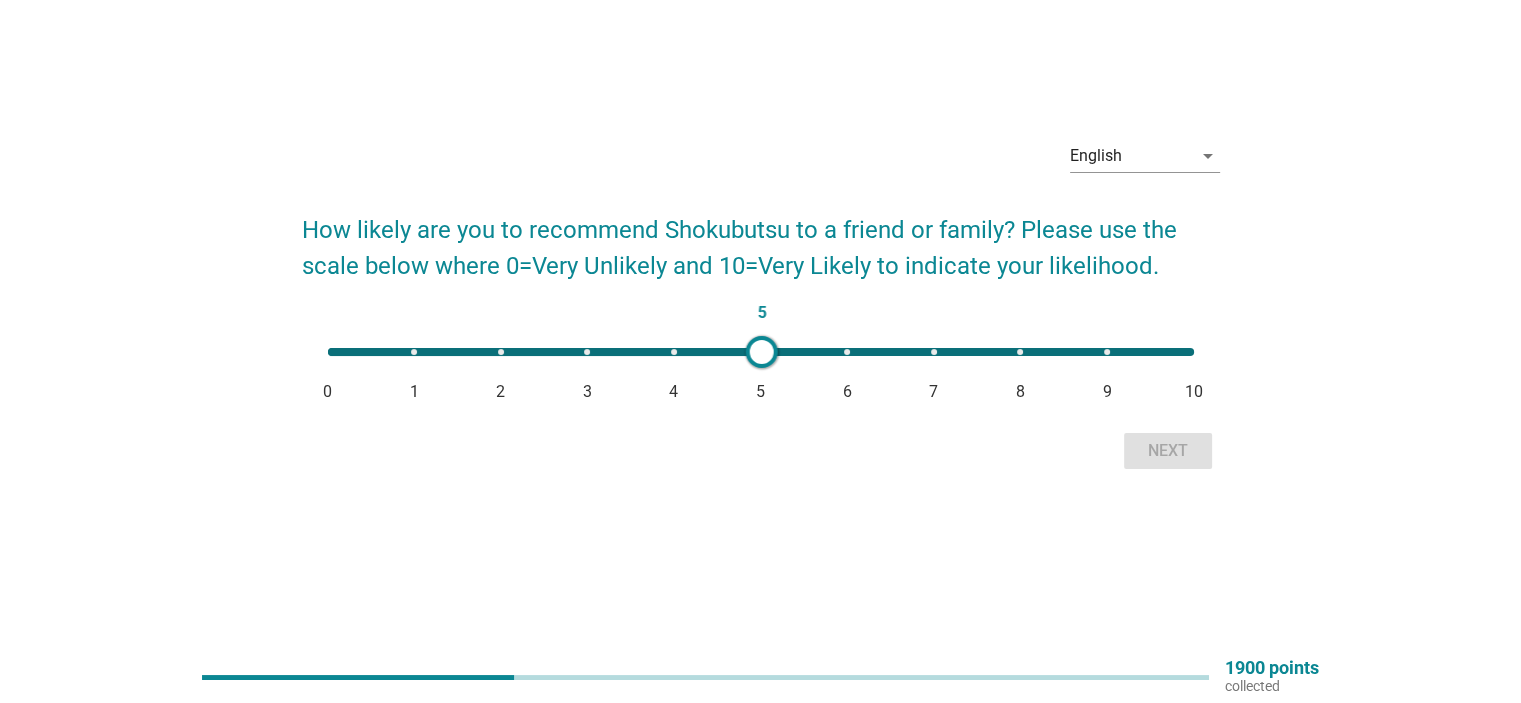 drag, startPoint x: 332, startPoint y: 348, endPoint x: 761, endPoint y: 351, distance: 429.0105 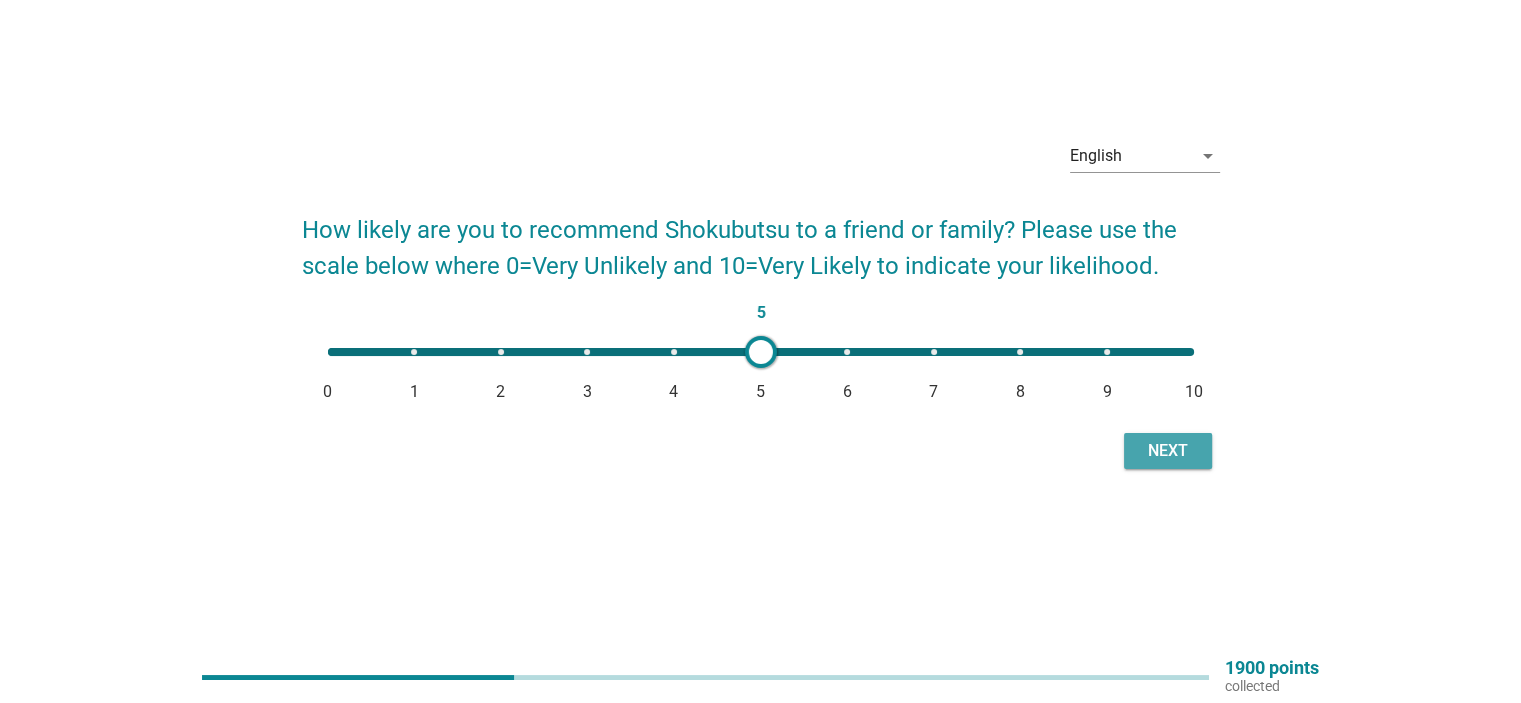 click on "Next" at bounding box center [1168, 451] 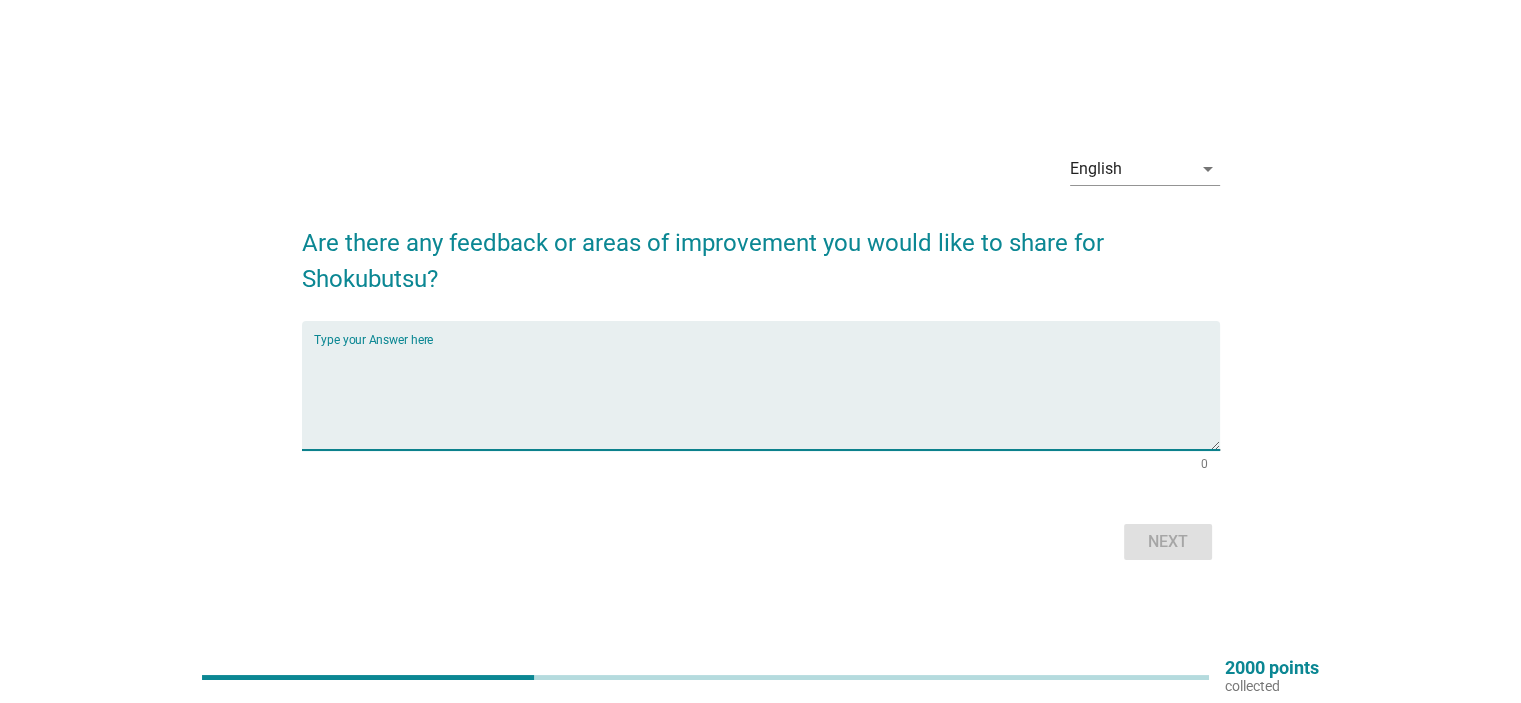 click at bounding box center [767, 397] 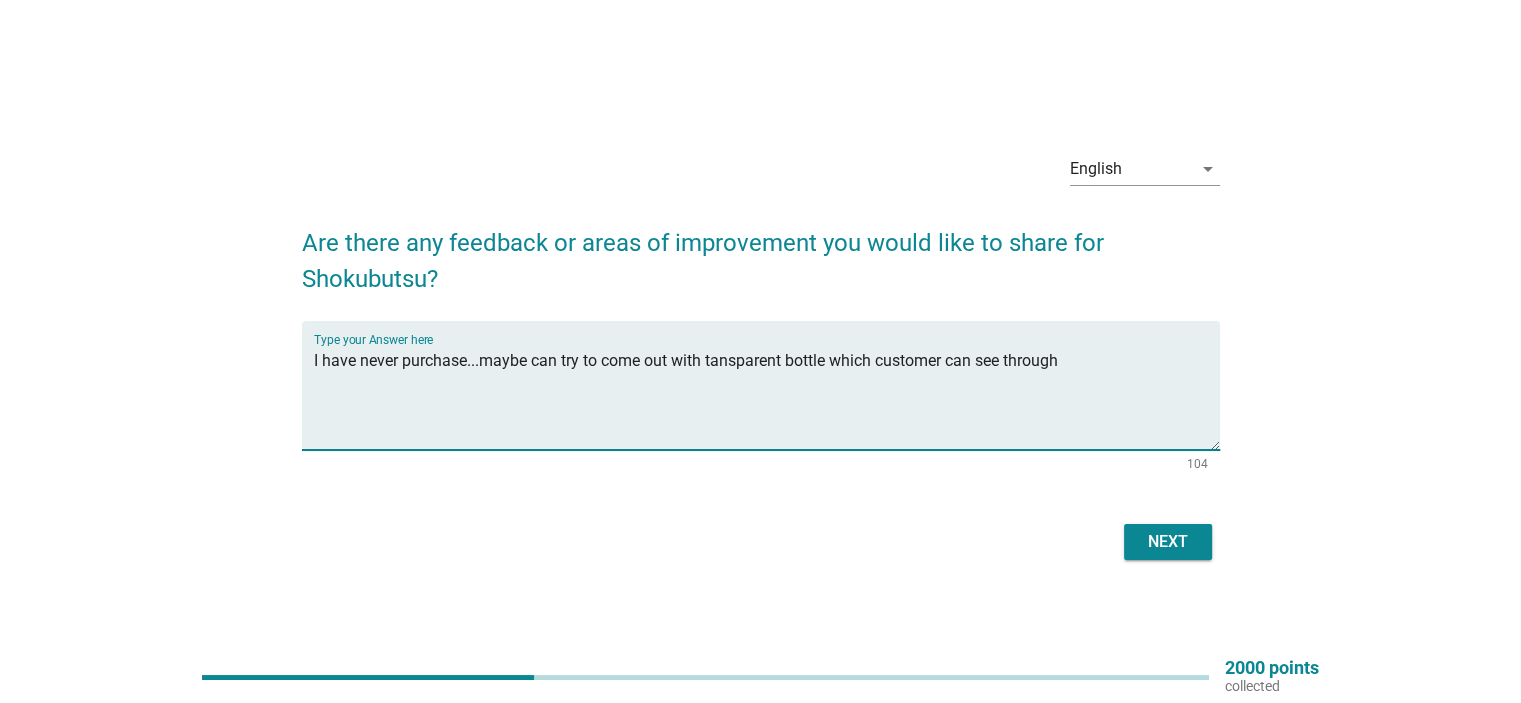click on "I have never purchase...maybe can try to come out with tansparent bottle which customer can see through" at bounding box center (767, 397) 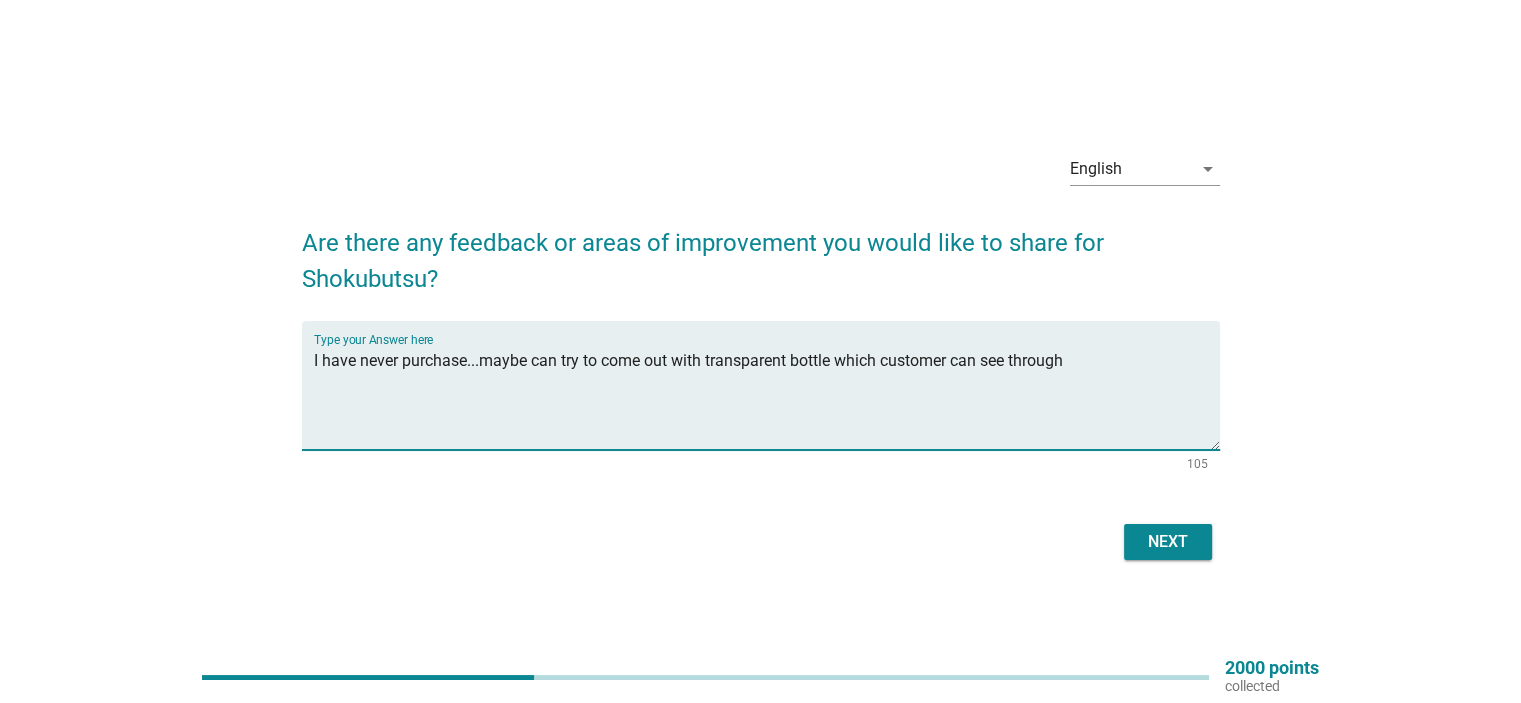 type on "I have never purchase...maybe can try to come out with transparent bottle which customer can see through" 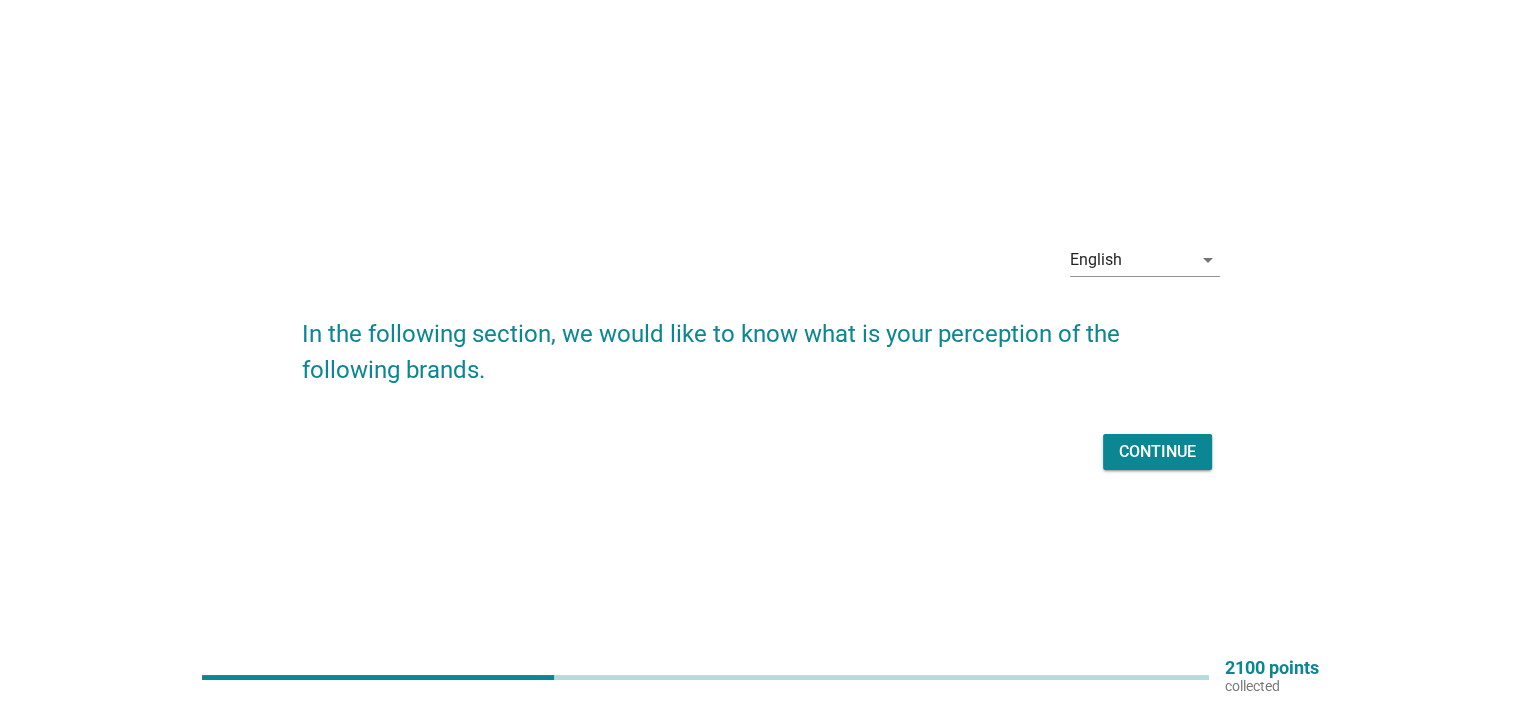 click on "Continue" at bounding box center (1157, 452) 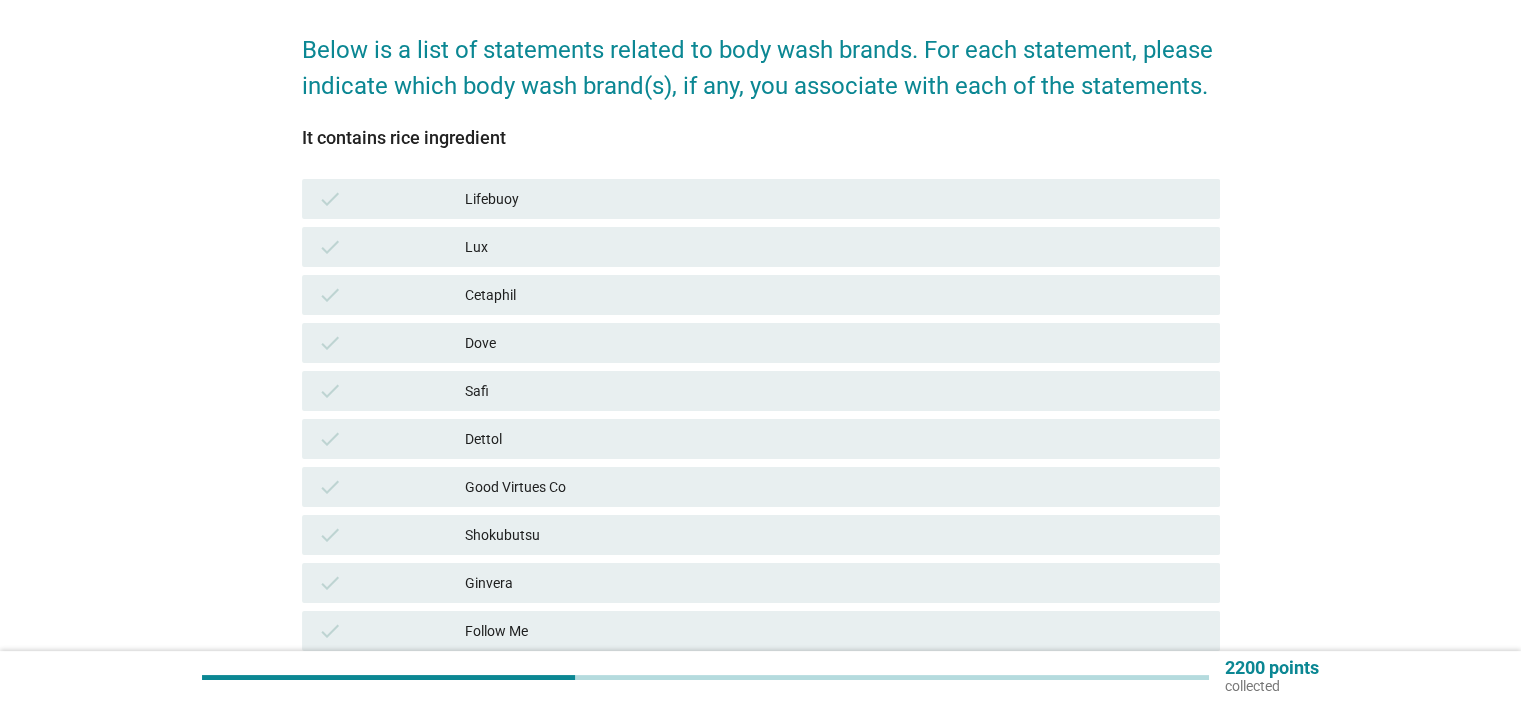 scroll, scrollTop: 266, scrollLeft: 0, axis: vertical 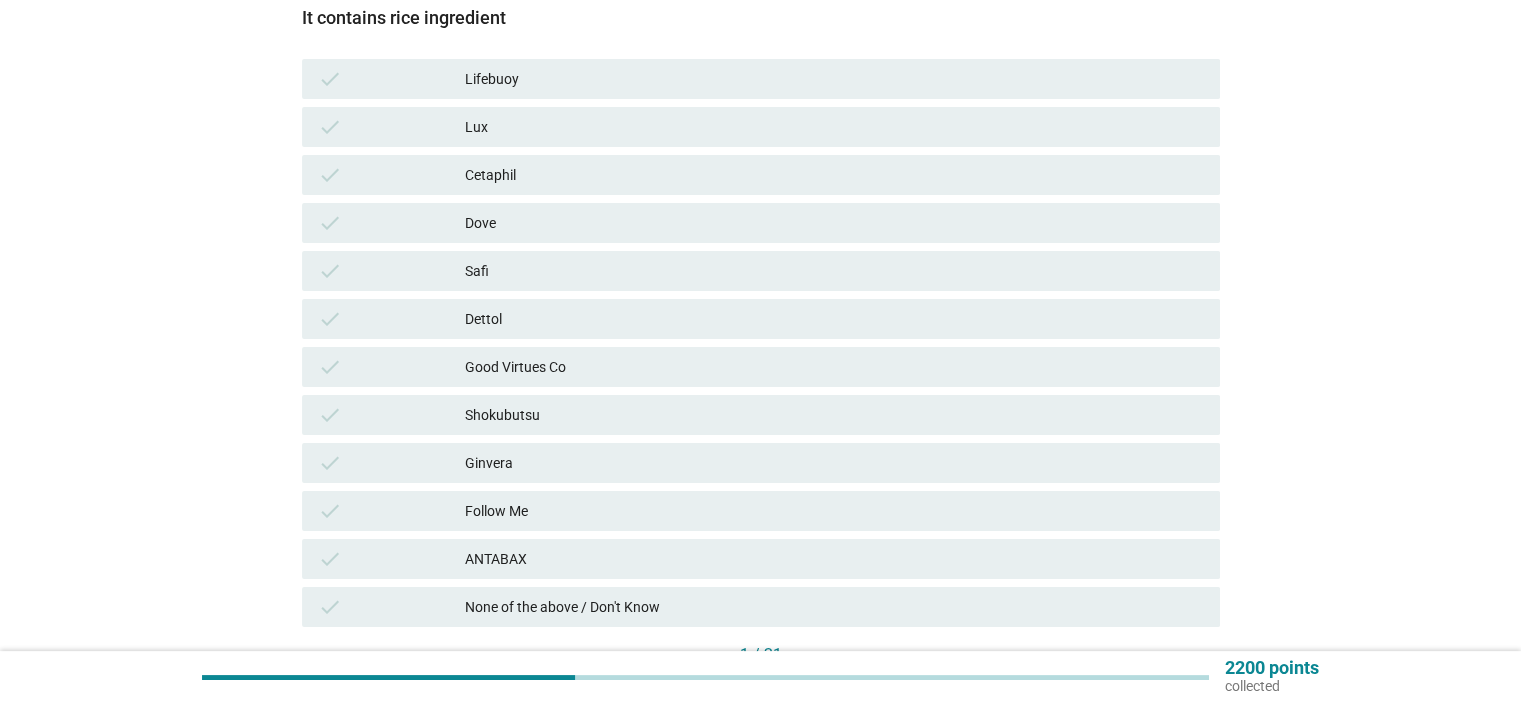 click on "None of the above / Don't Know" at bounding box center (834, 607) 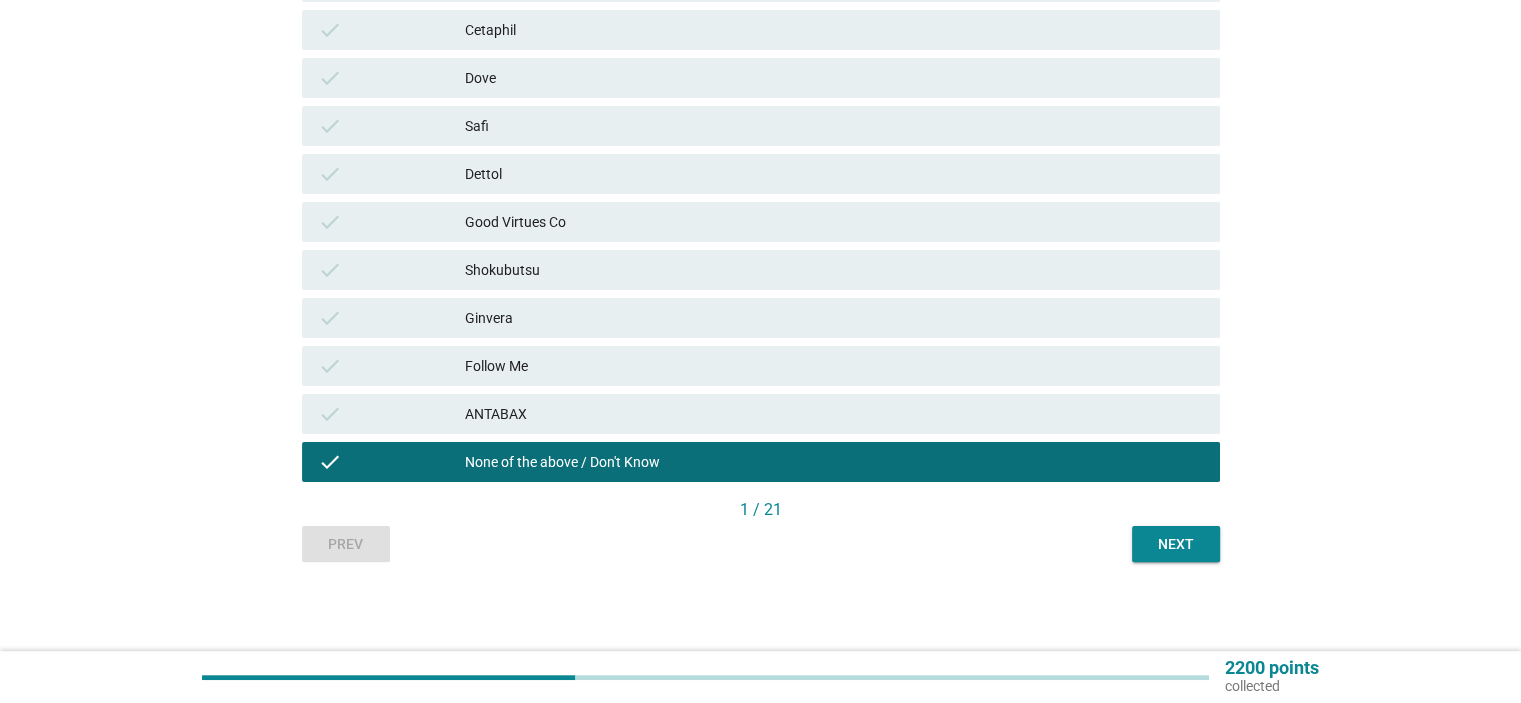 scroll, scrollTop: 412, scrollLeft: 0, axis: vertical 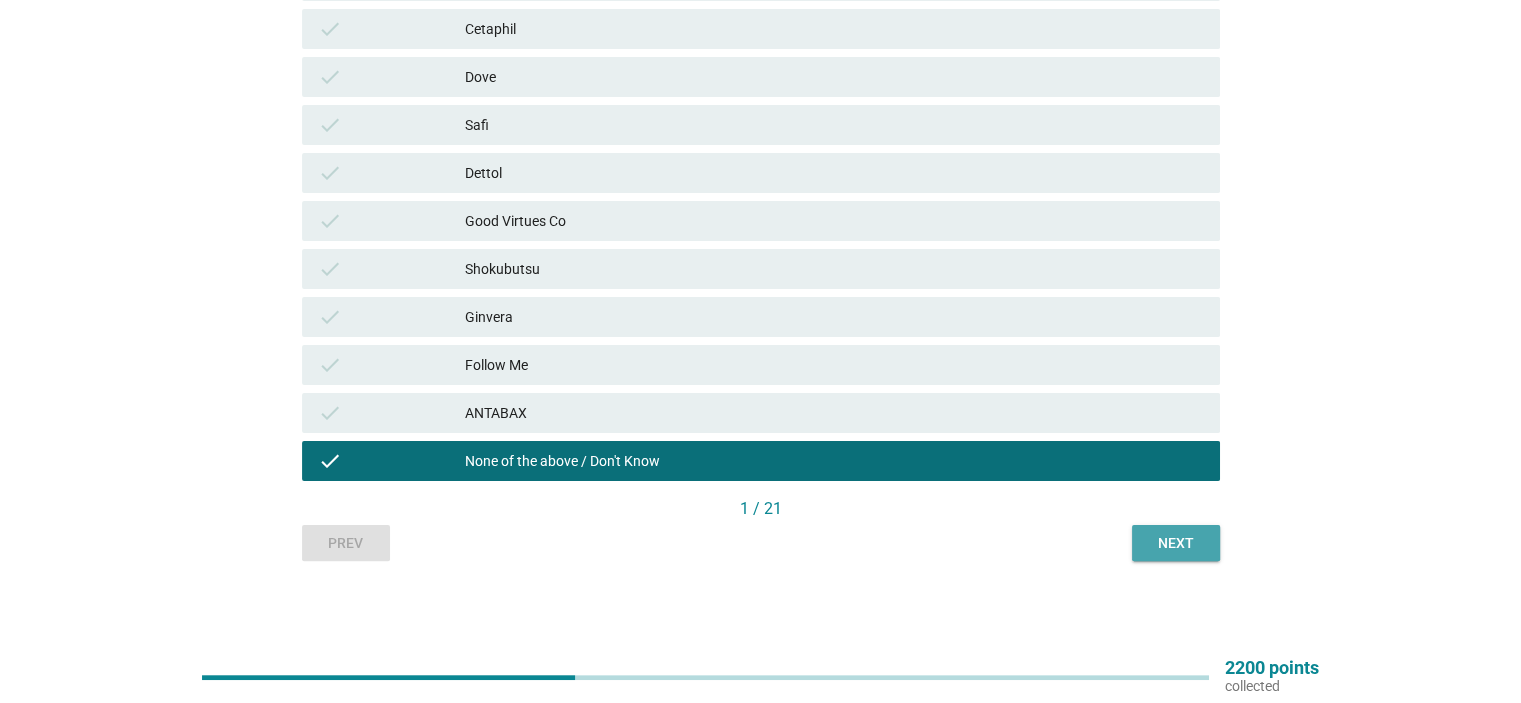 click on "Next" at bounding box center (1176, 543) 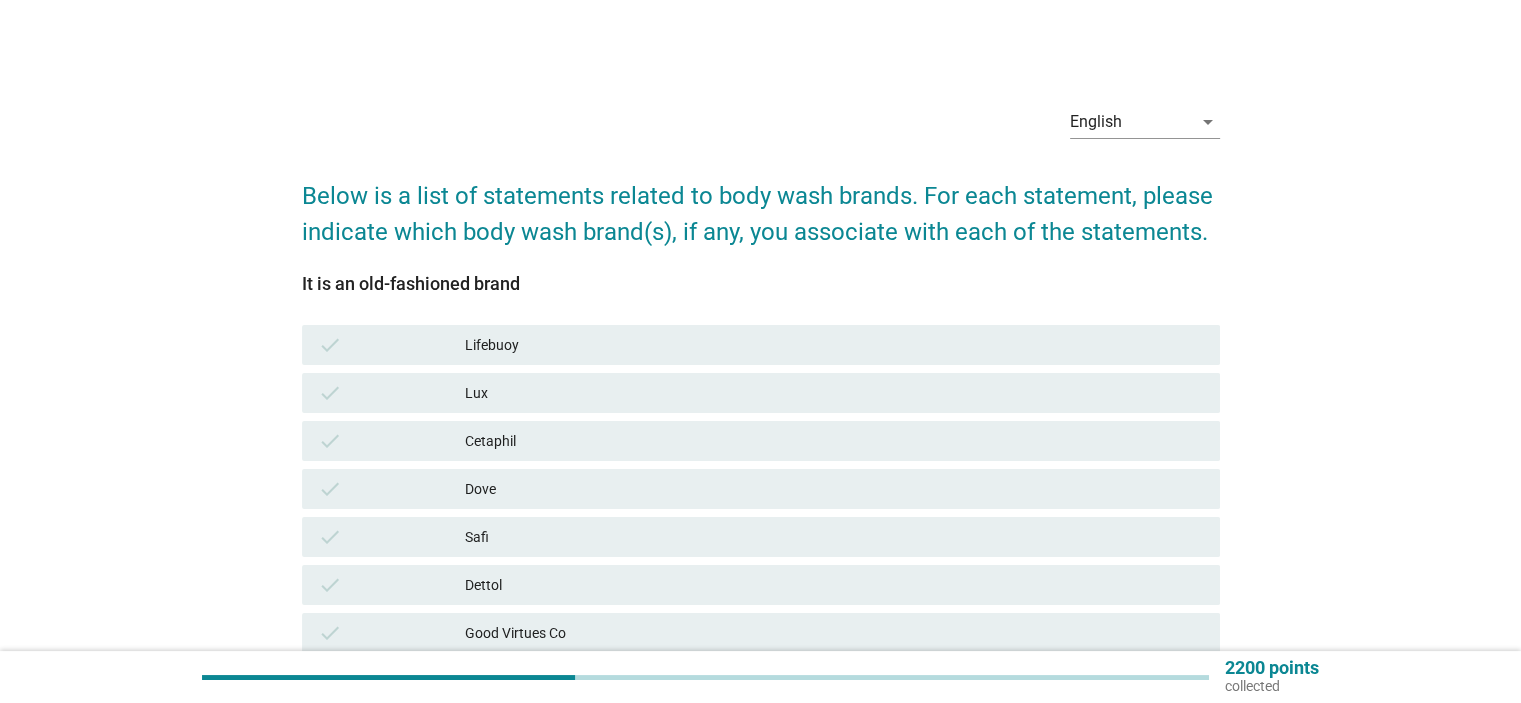 click on "Safi" at bounding box center [834, 537] 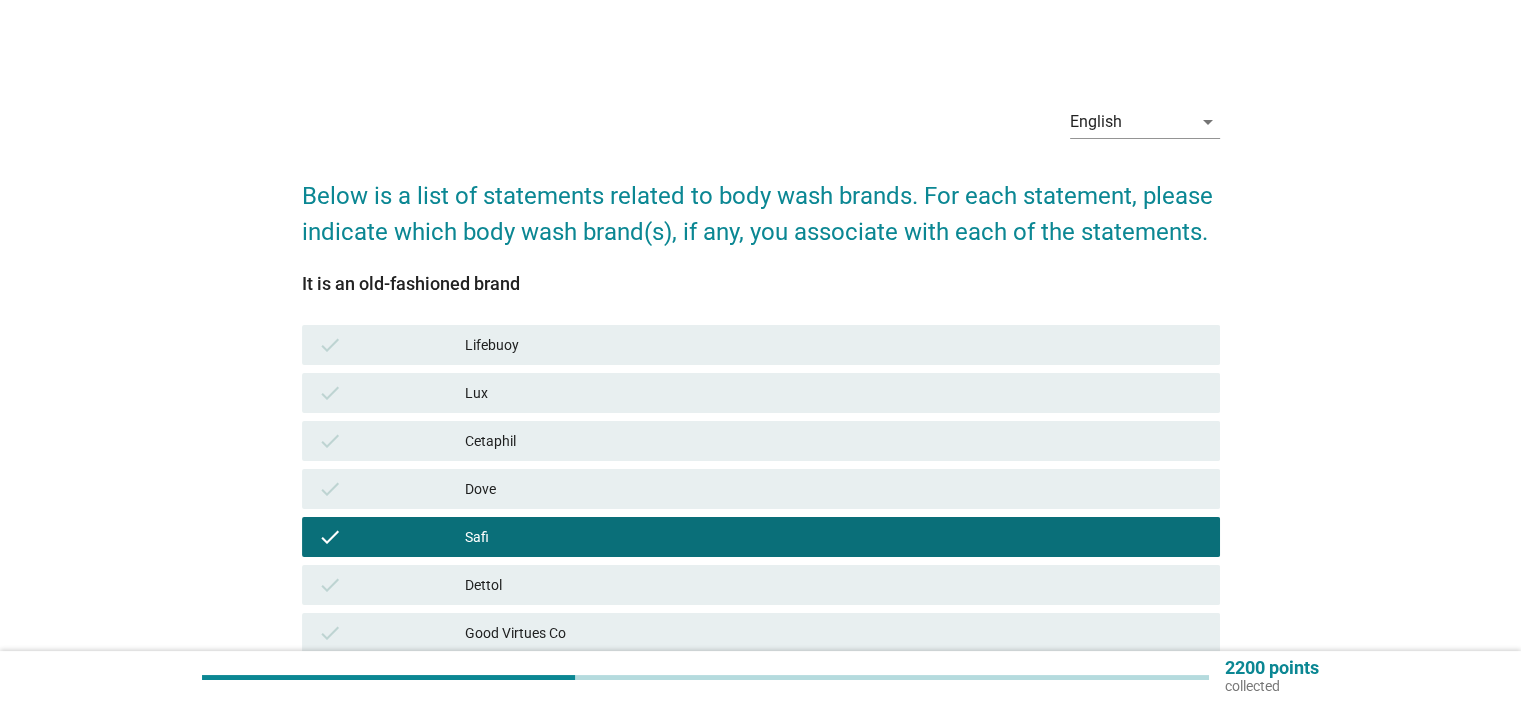 click on "Dettol" at bounding box center (834, 585) 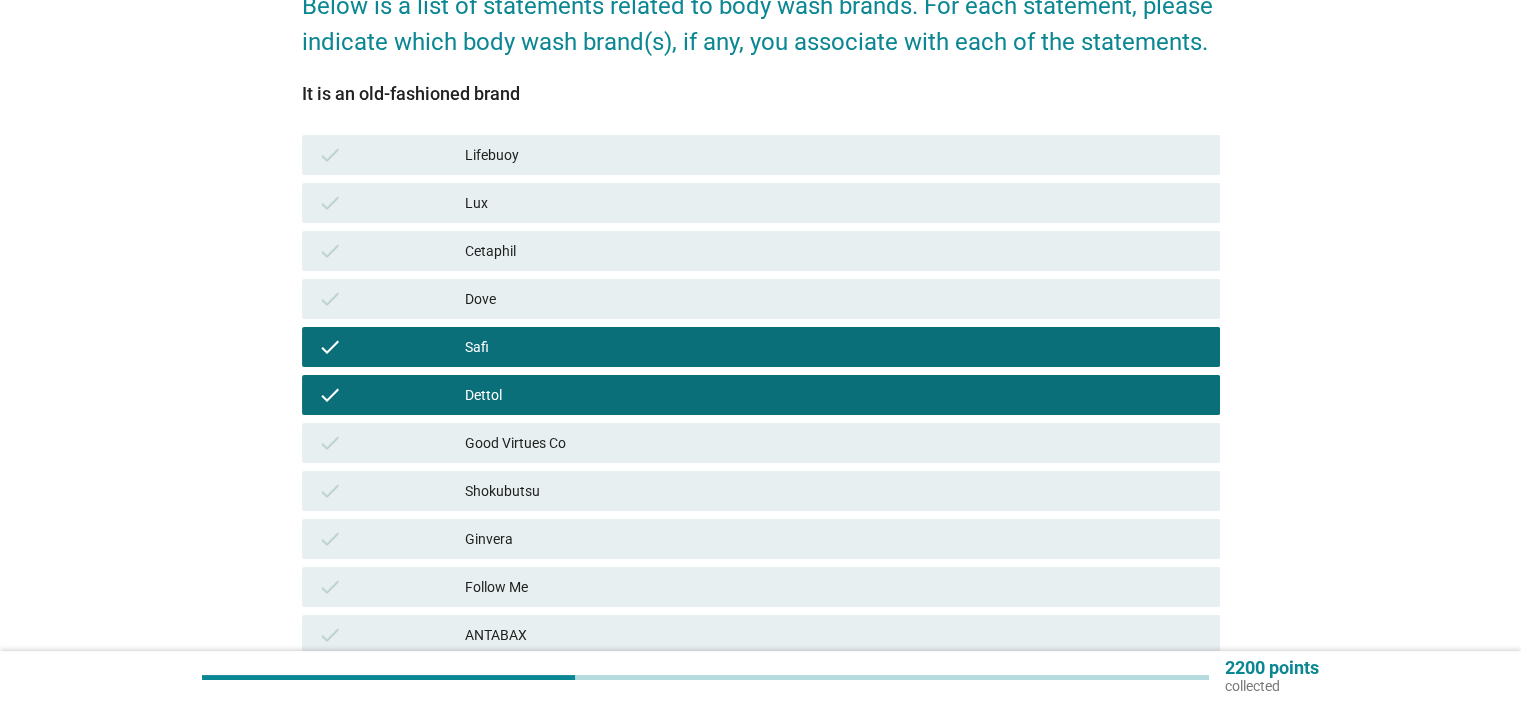 scroll, scrollTop: 400, scrollLeft: 0, axis: vertical 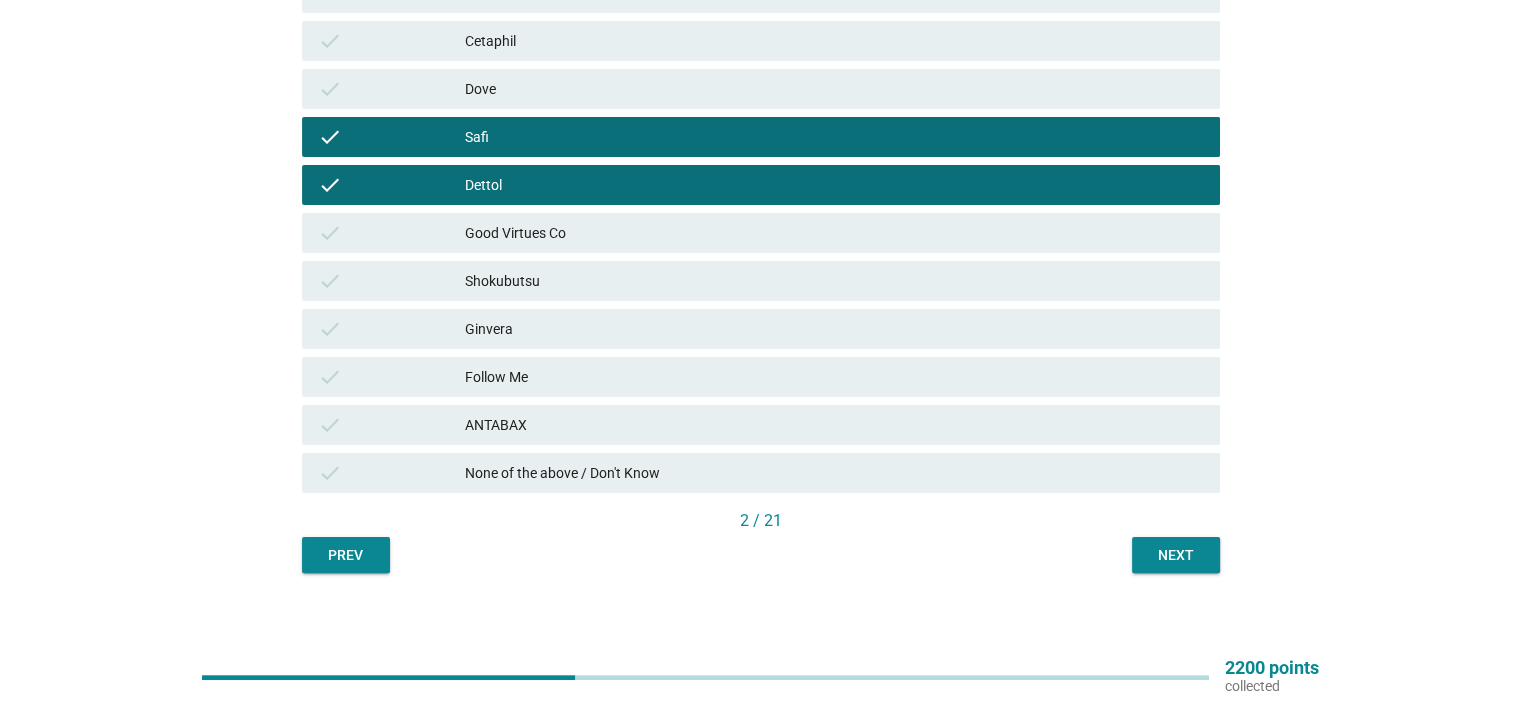 click on "Follow Me" at bounding box center [834, 377] 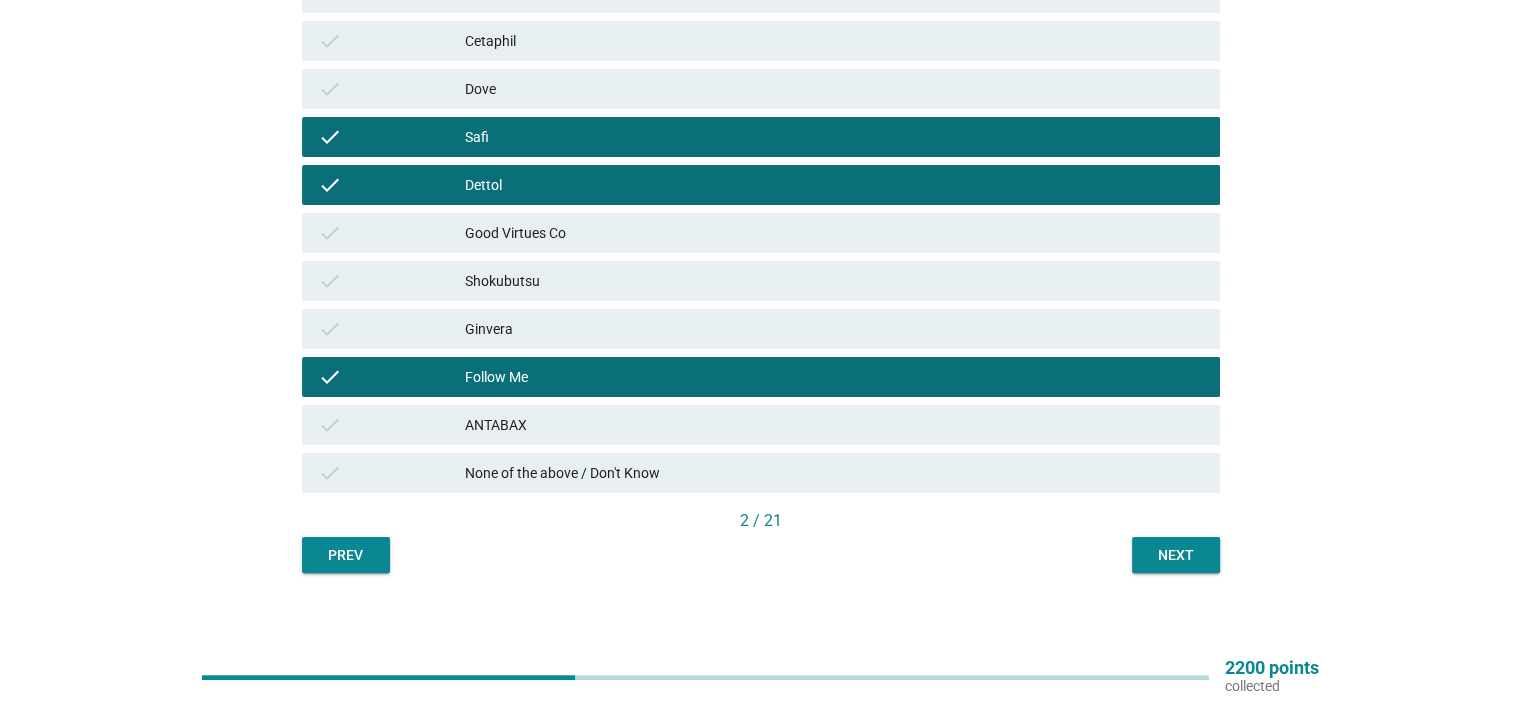 click on "Next" at bounding box center (1176, 555) 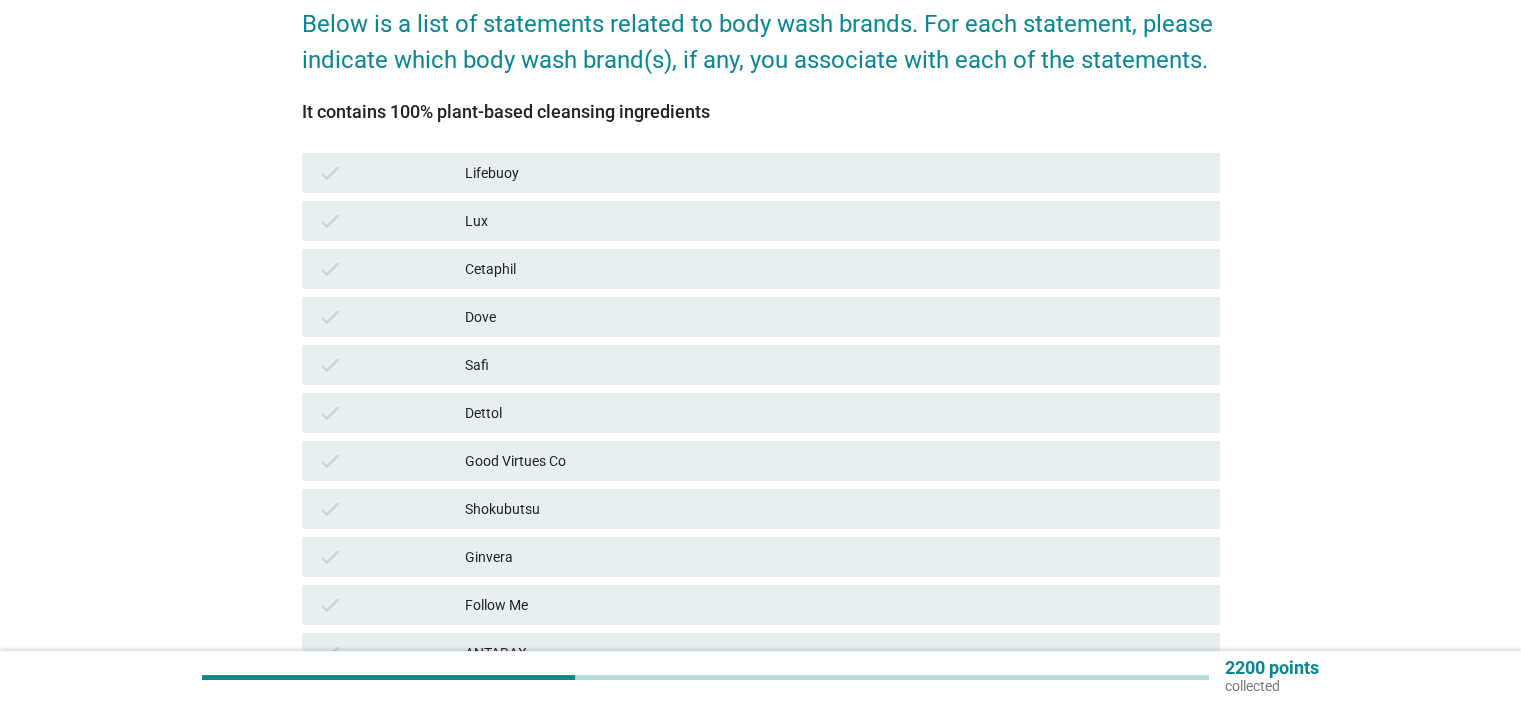 scroll, scrollTop: 266, scrollLeft: 0, axis: vertical 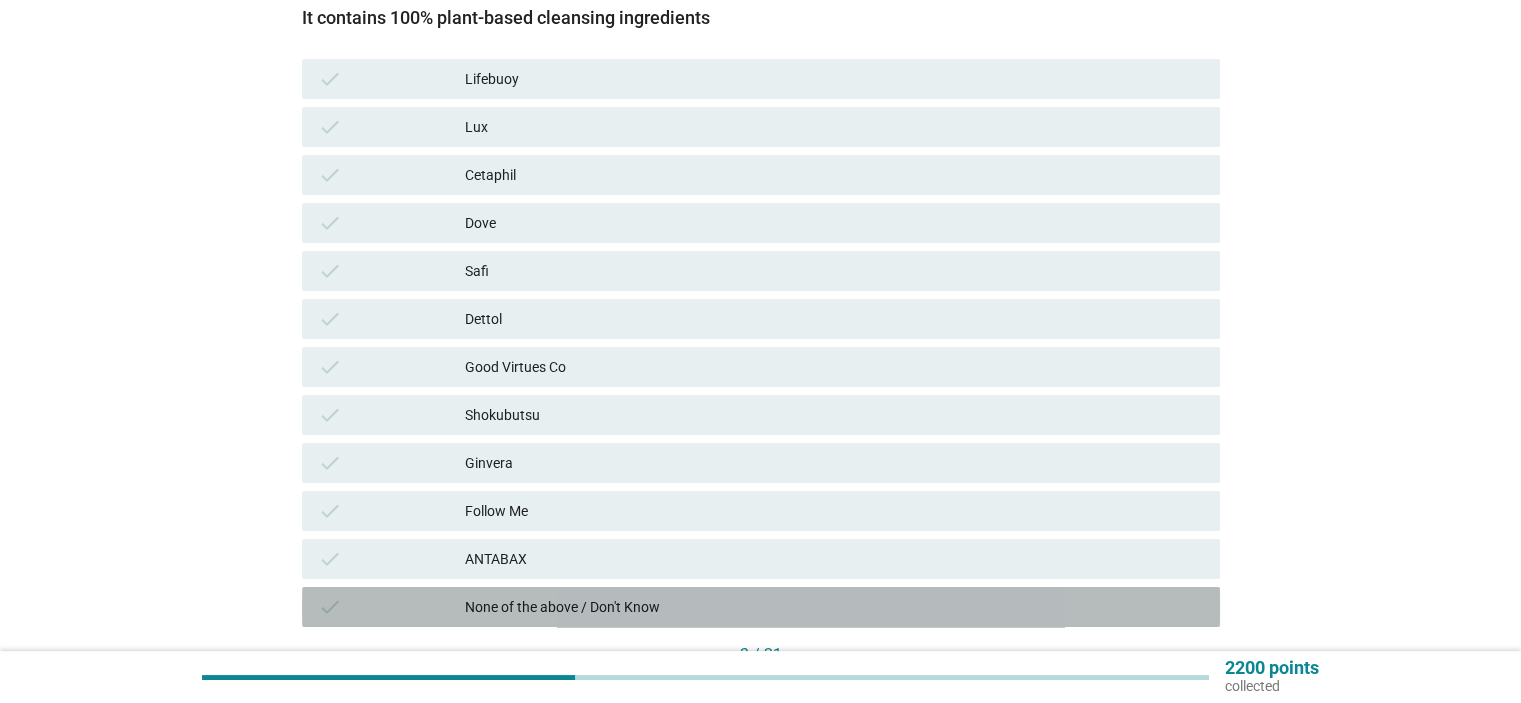 click on "None of the above / Don't Know" at bounding box center [834, 607] 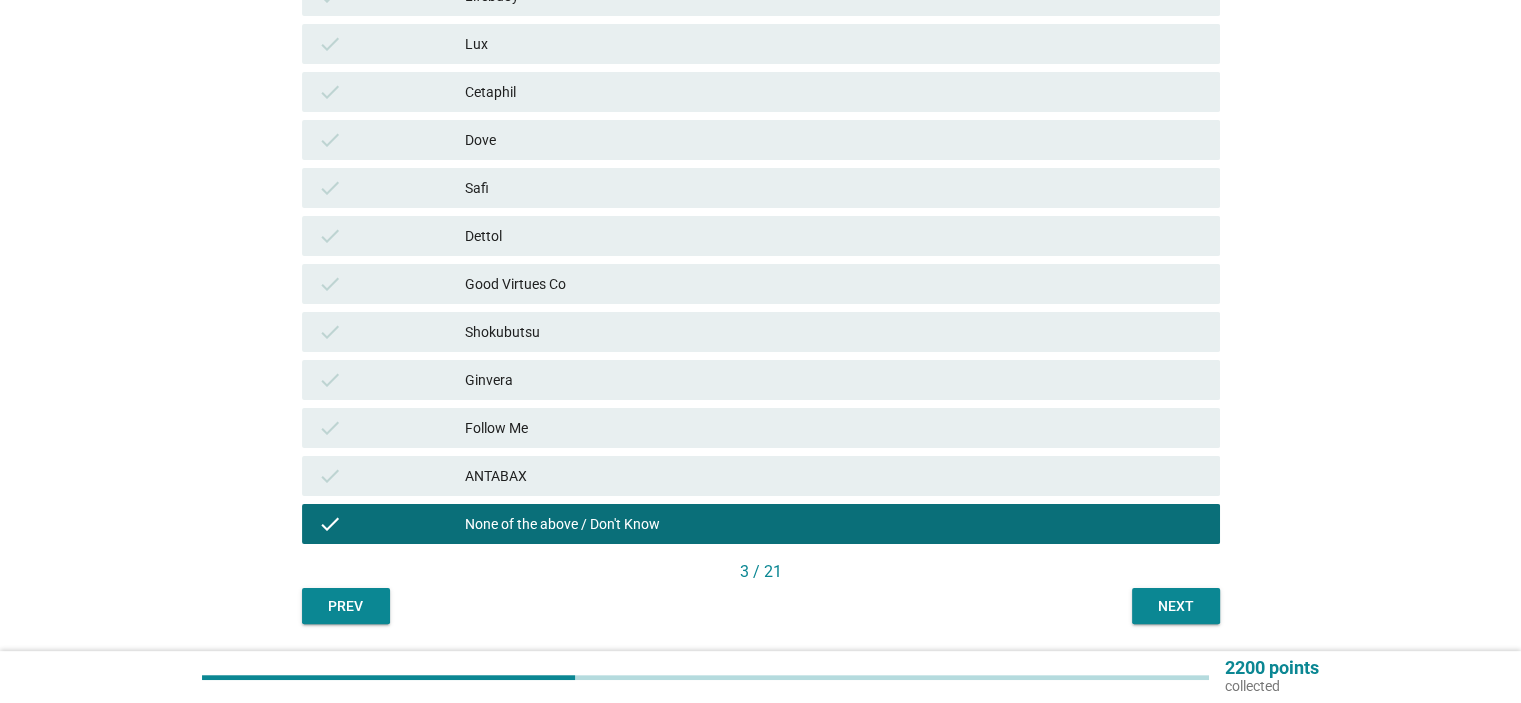 scroll, scrollTop: 412, scrollLeft: 0, axis: vertical 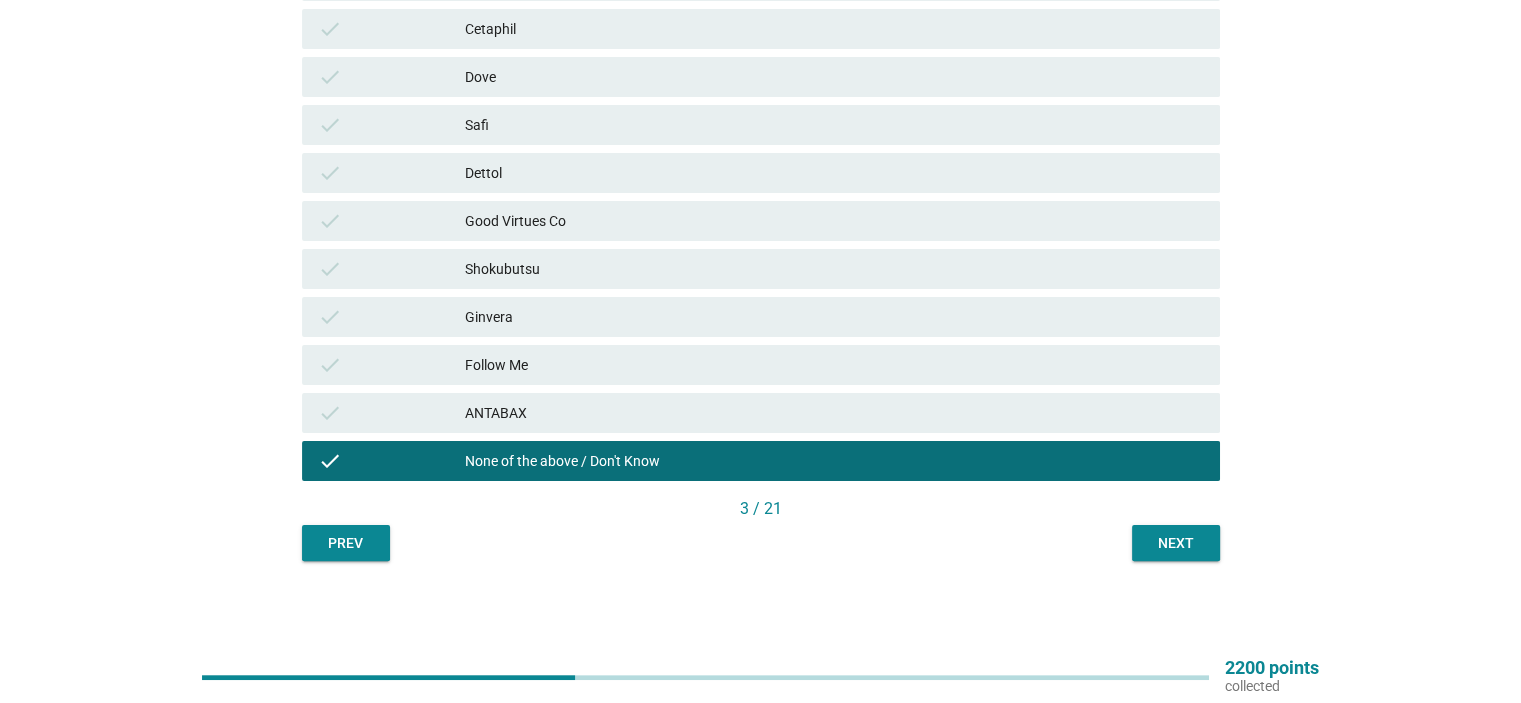 click on "Next" at bounding box center (1176, 543) 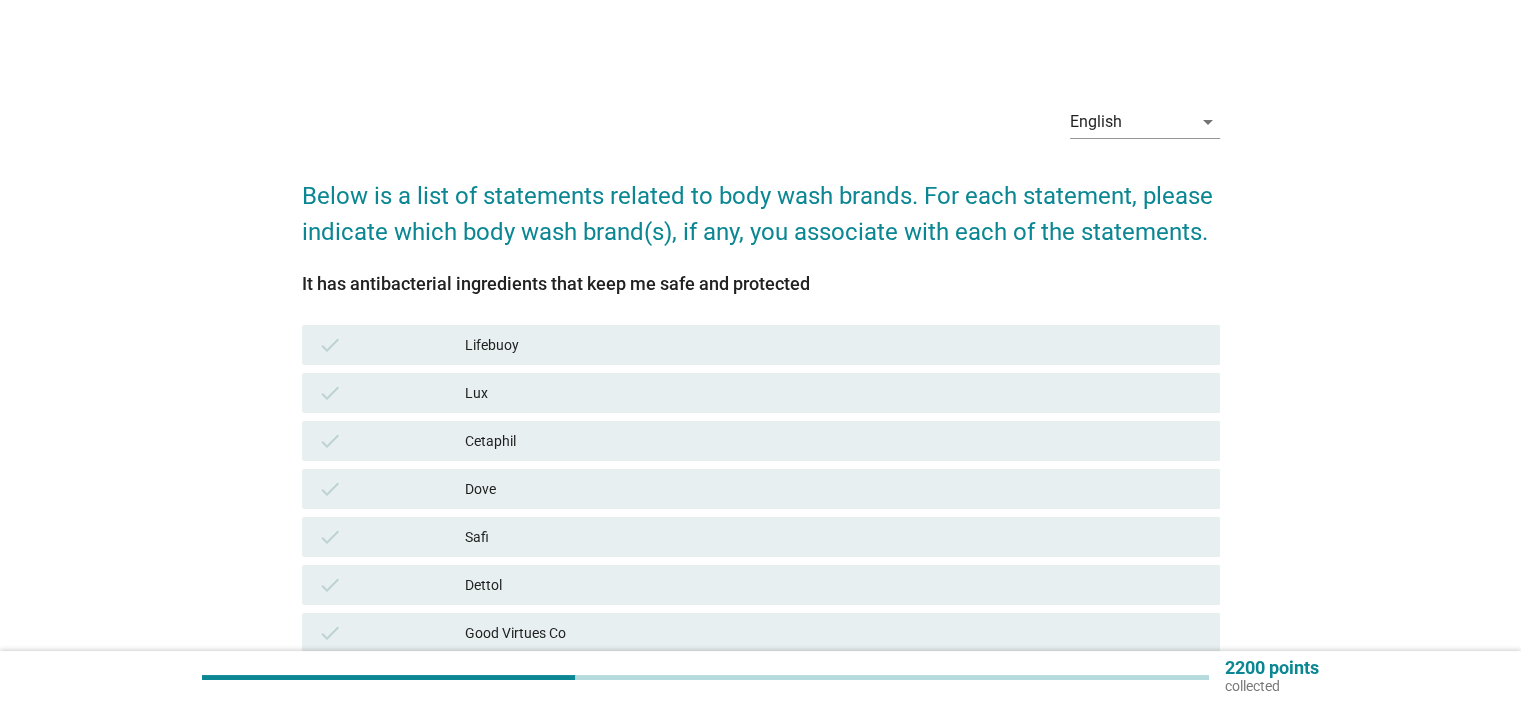 click on "Lifebuoy" at bounding box center (834, 345) 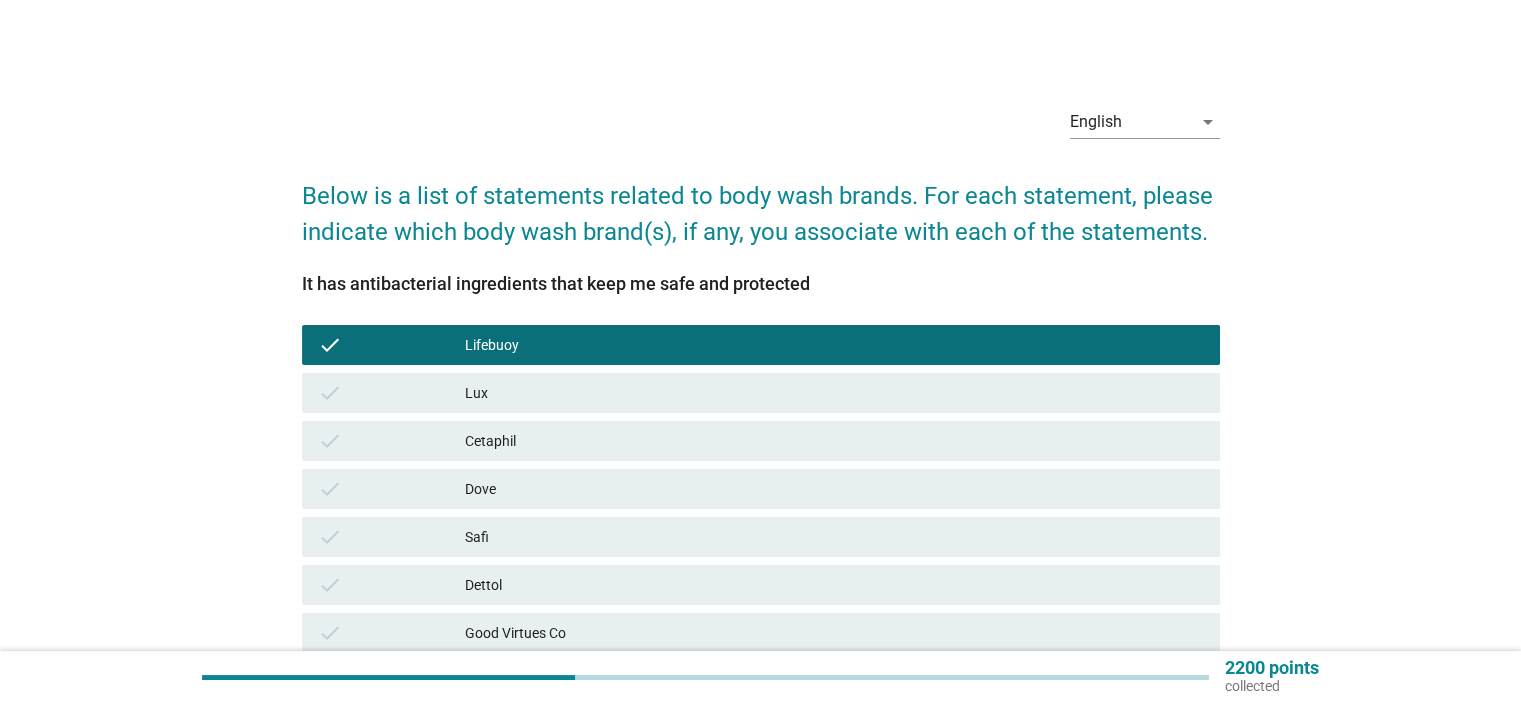click on "Dettol" at bounding box center [834, 585] 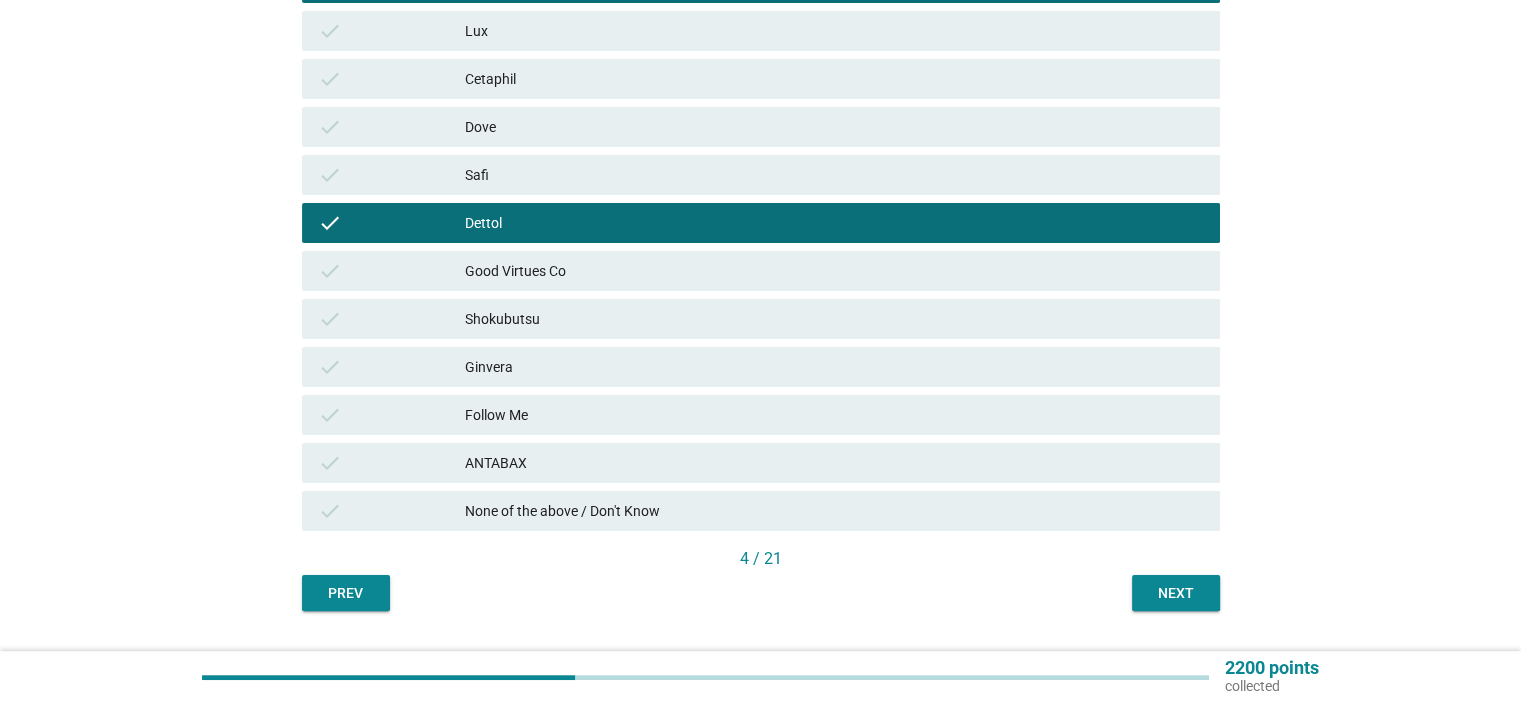 scroll, scrollTop: 412, scrollLeft: 0, axis: vertical 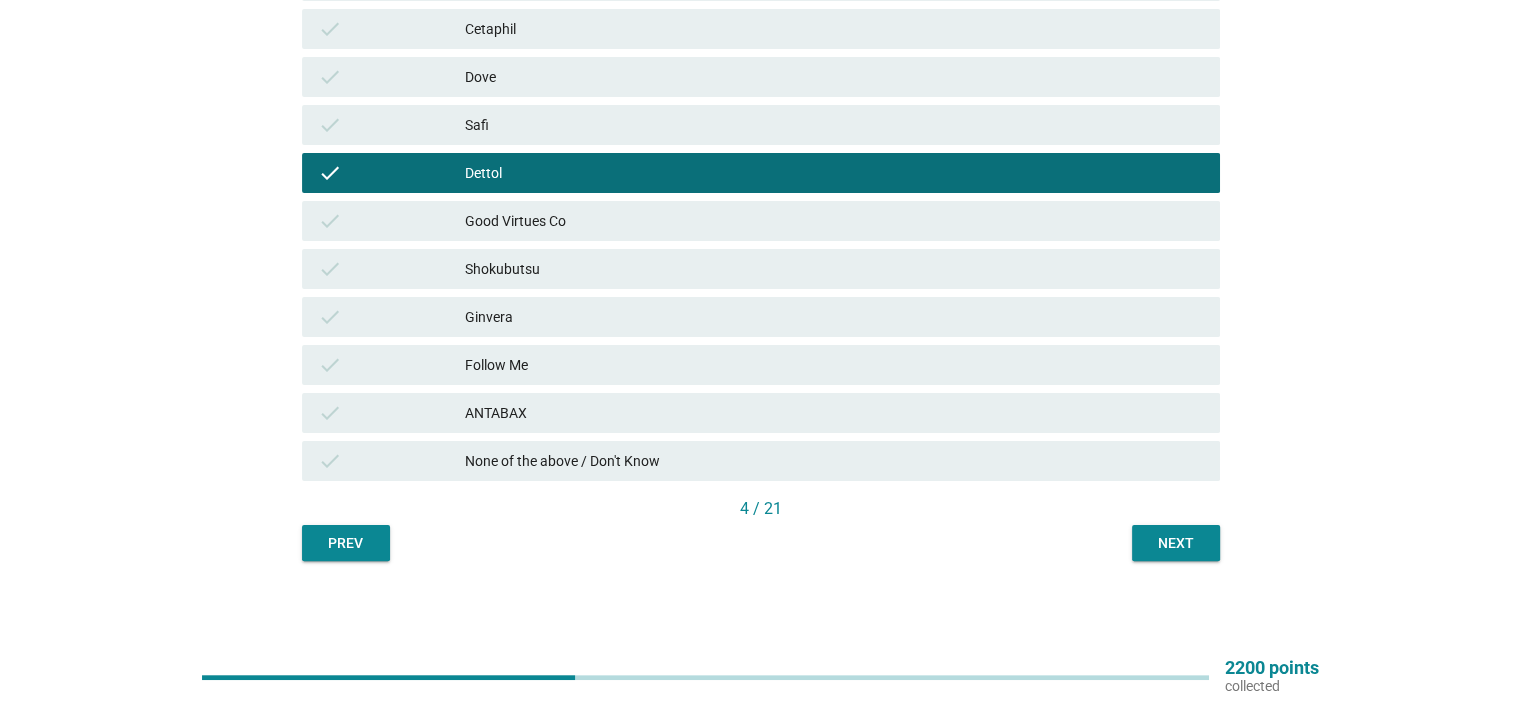 click on "ANTABAX" at bounding box center [834, 413] 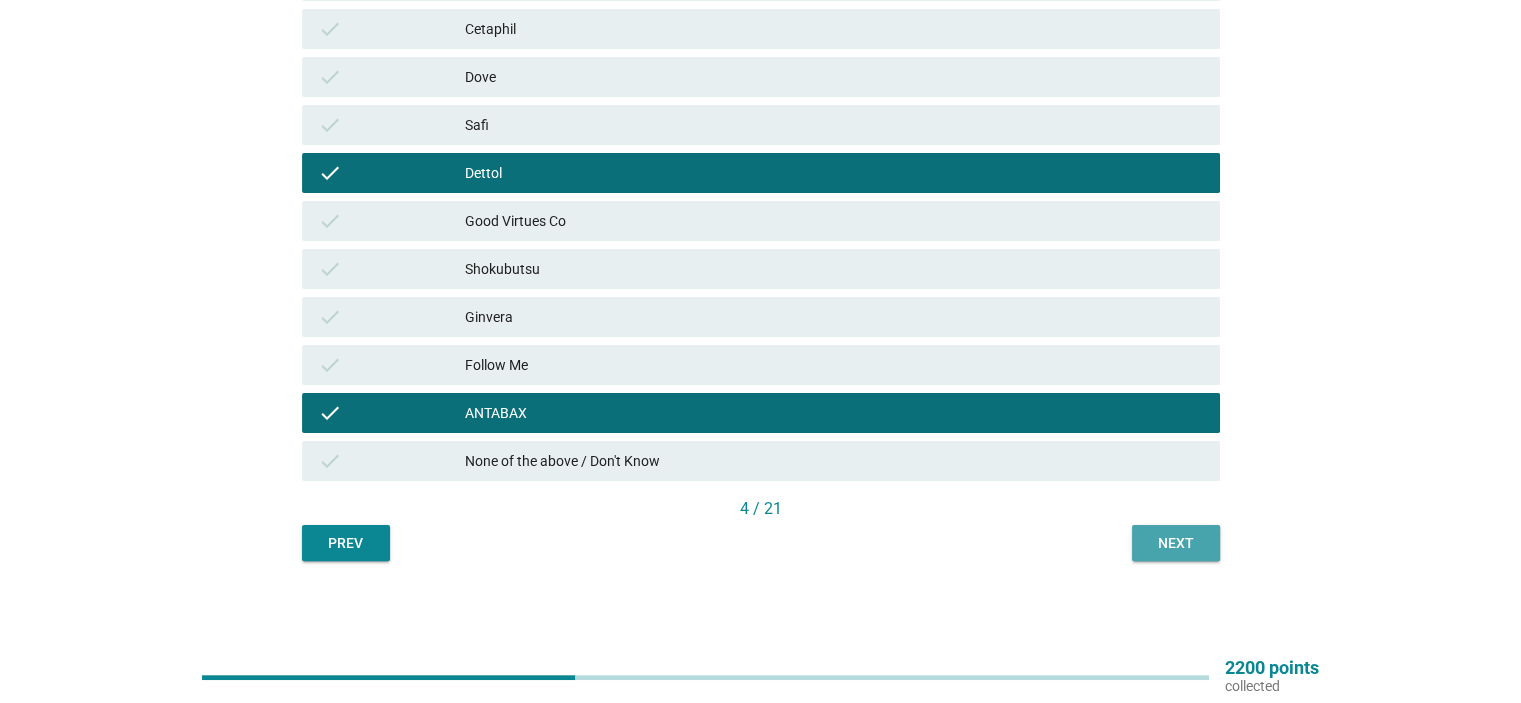 click on "Next" at bounding box center (1176, 543) 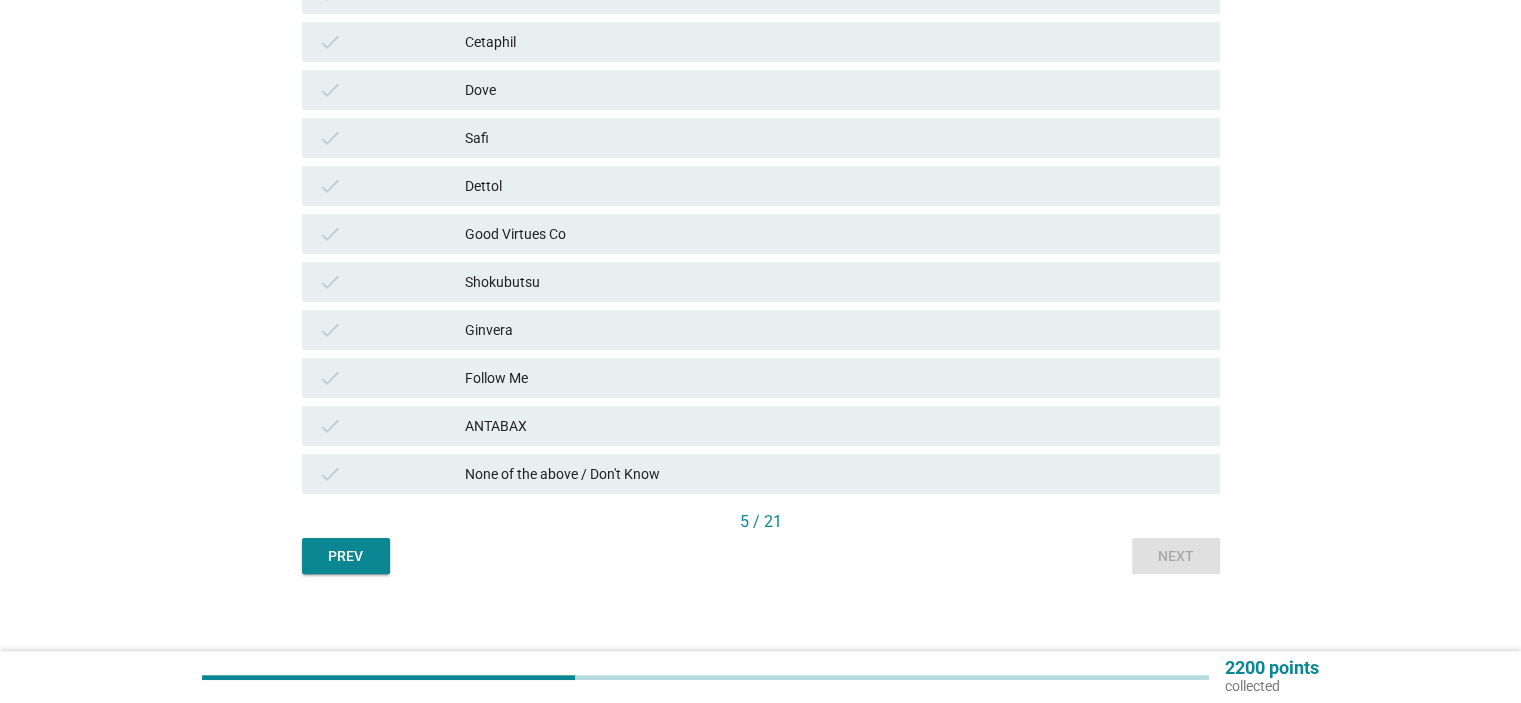 scroll, scrollTop: 400, scrollLeft: 0, axis: vertical 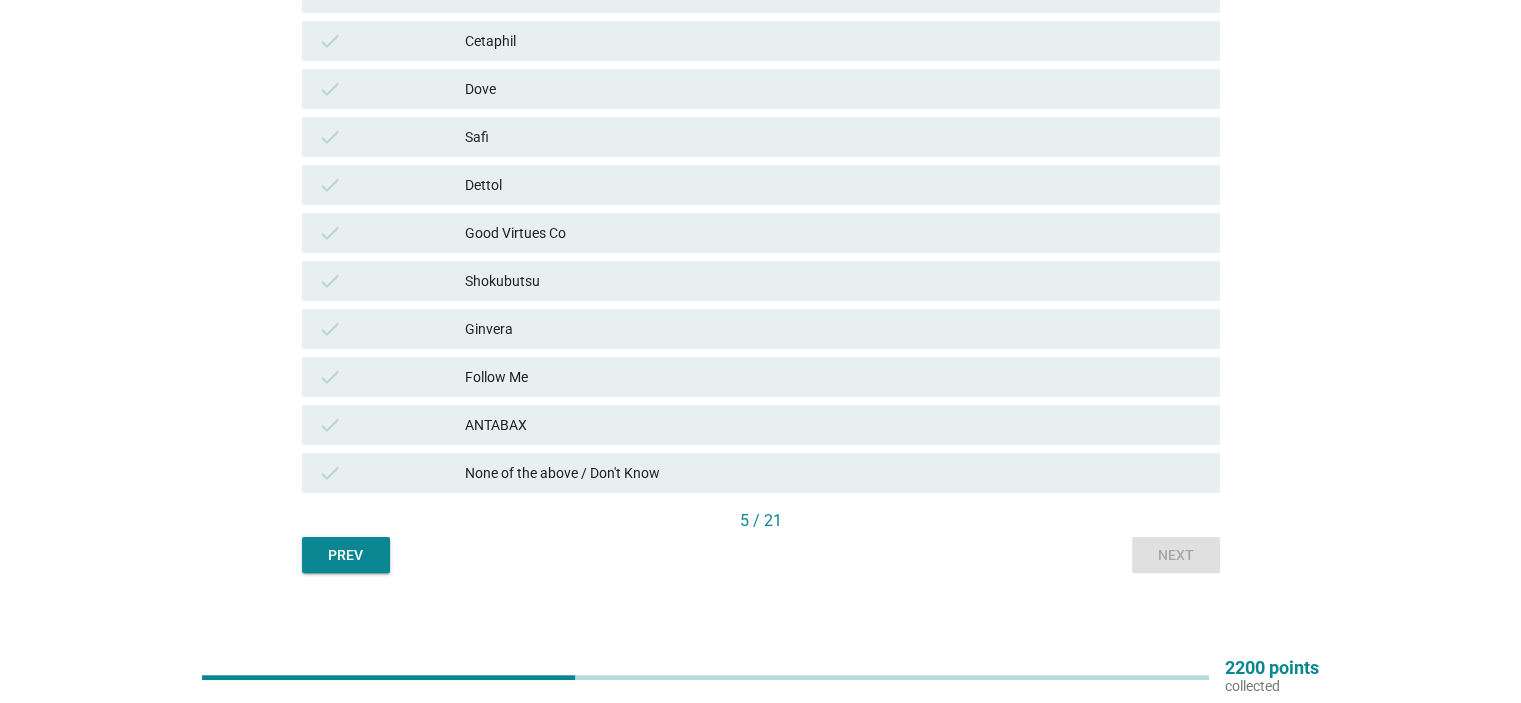click on "None of the above / Don't Know" at bounding box center [834, 473] 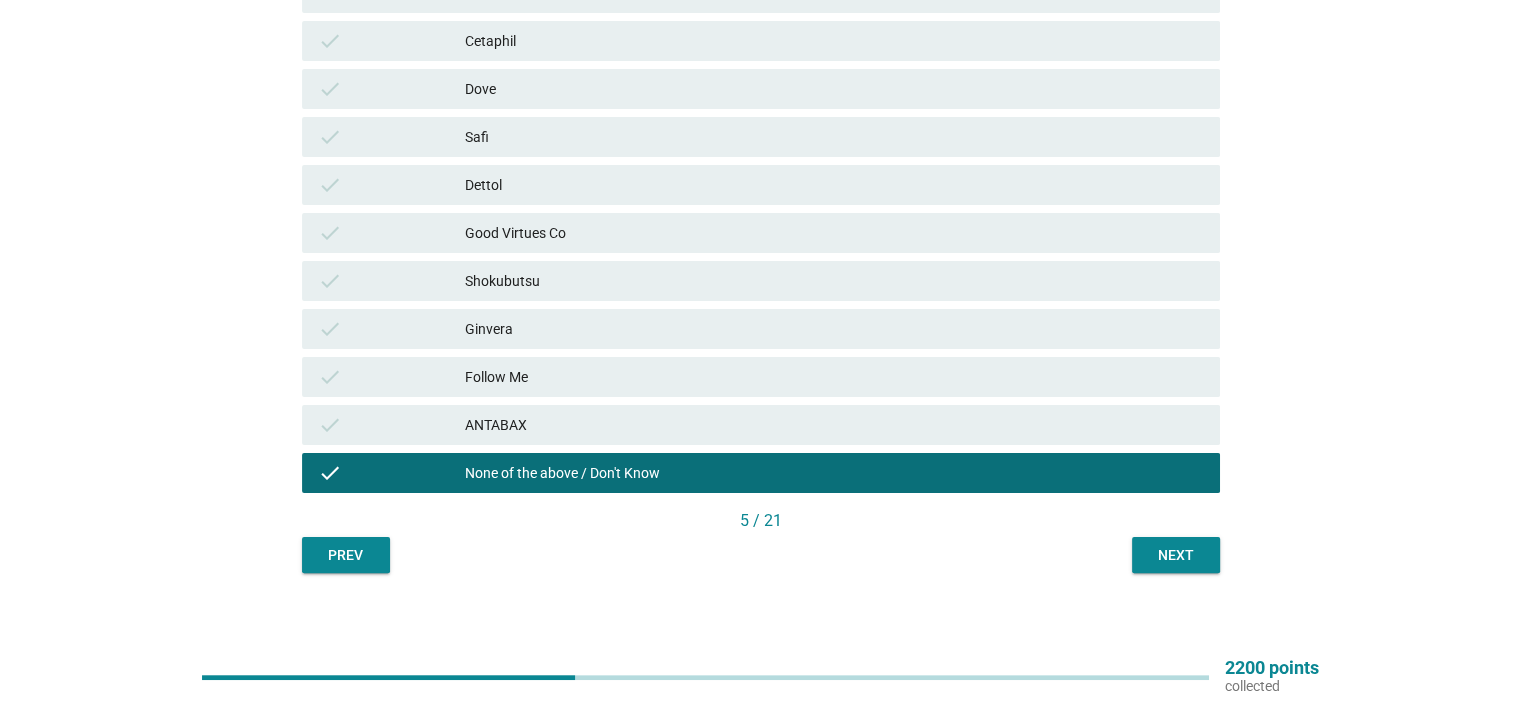 click on "Next" at bounding box center [1176, 555] 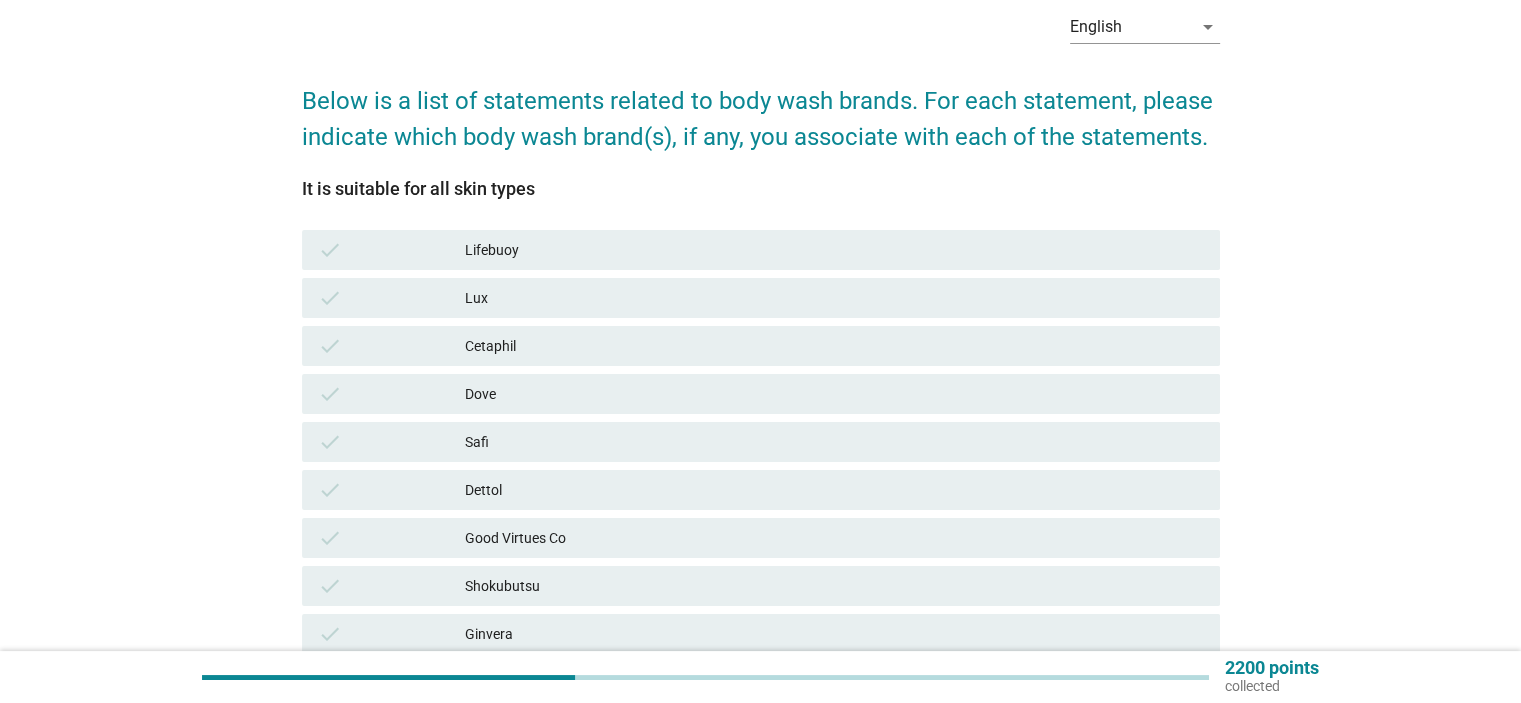 scroll, scrollTop: 133, scrollLeft: 0, axis: vertical 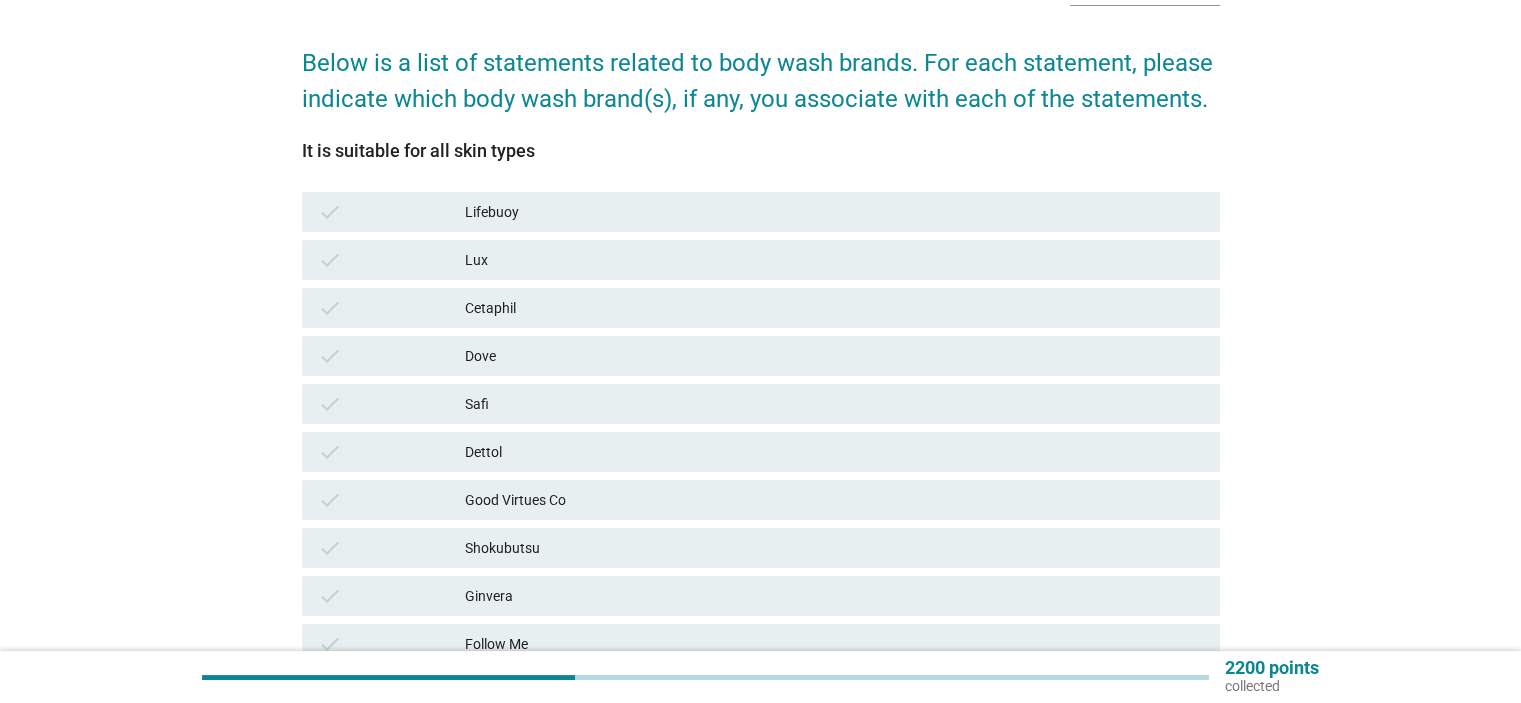click on "Cetaphil" at bounding box center [834, 308] 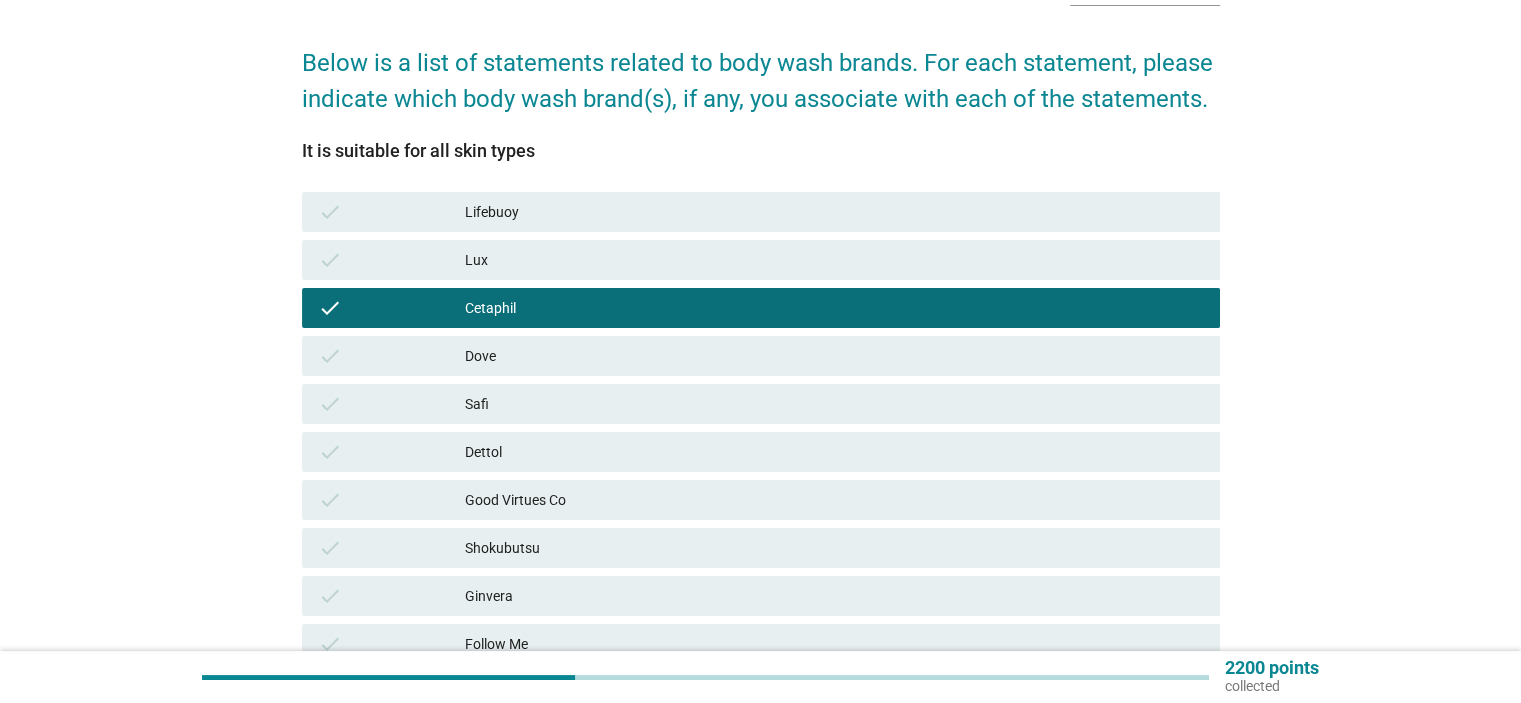 scroll, scrollTop: 400, scrollLeft: 0, axis: vertical 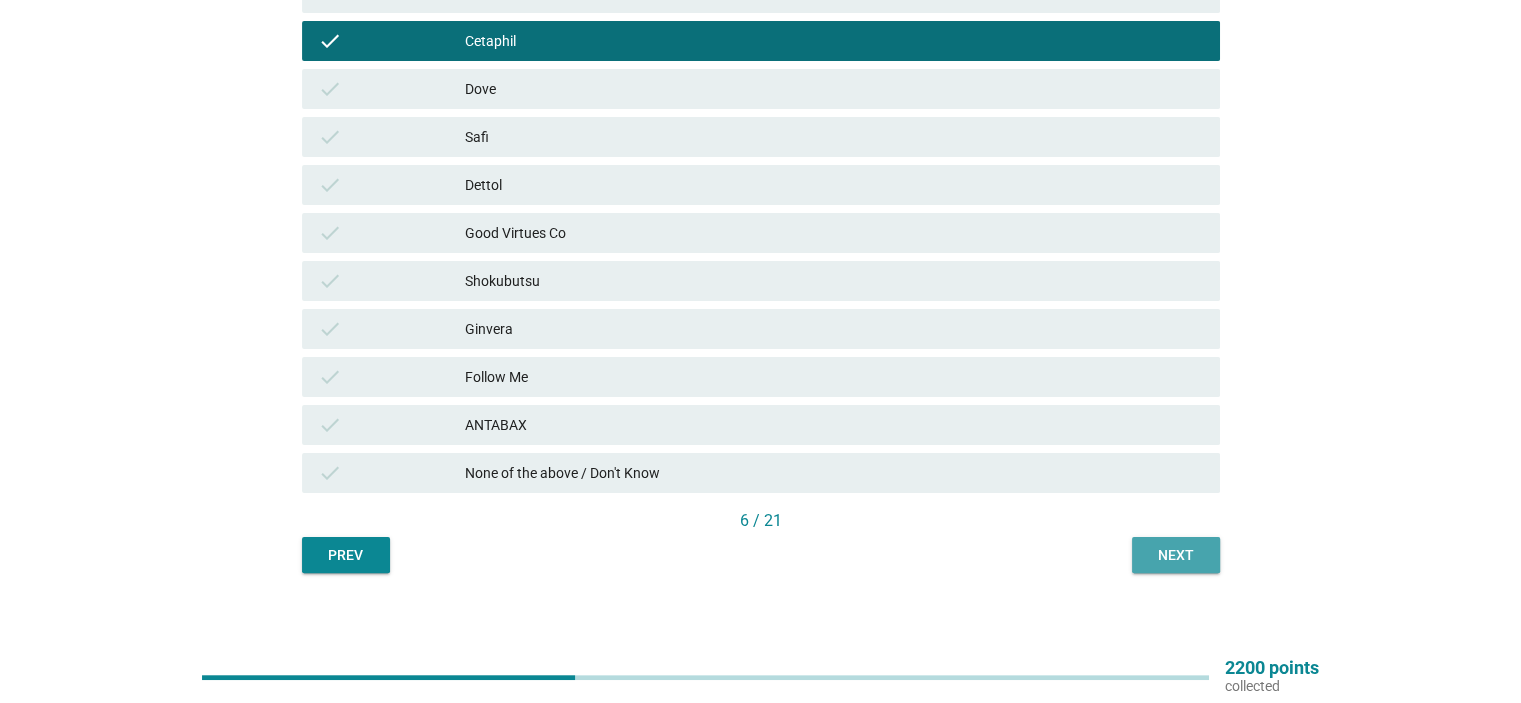click on "Next" at bounding box center (1176, 555) 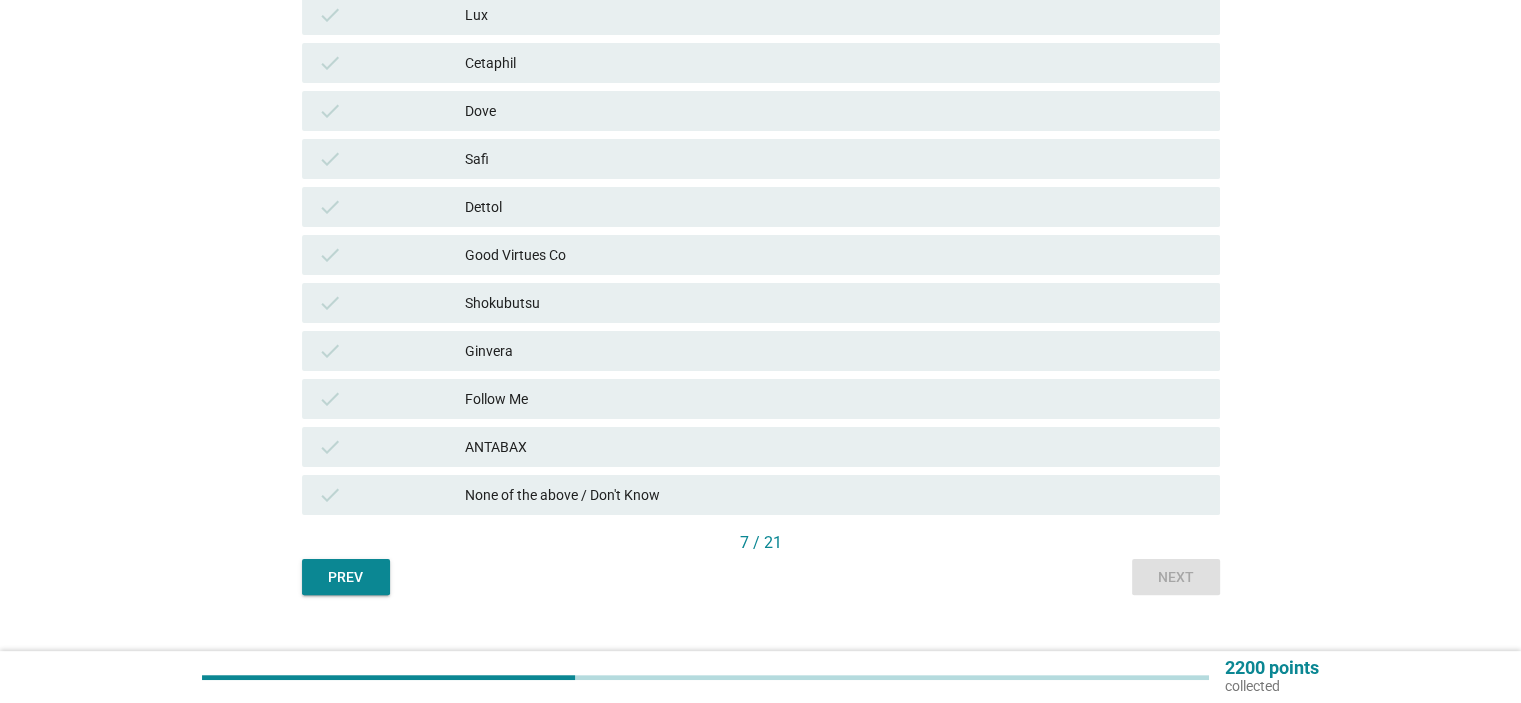 scroll, scrollTop: 400, scrollLeft: 0, axis: vertical 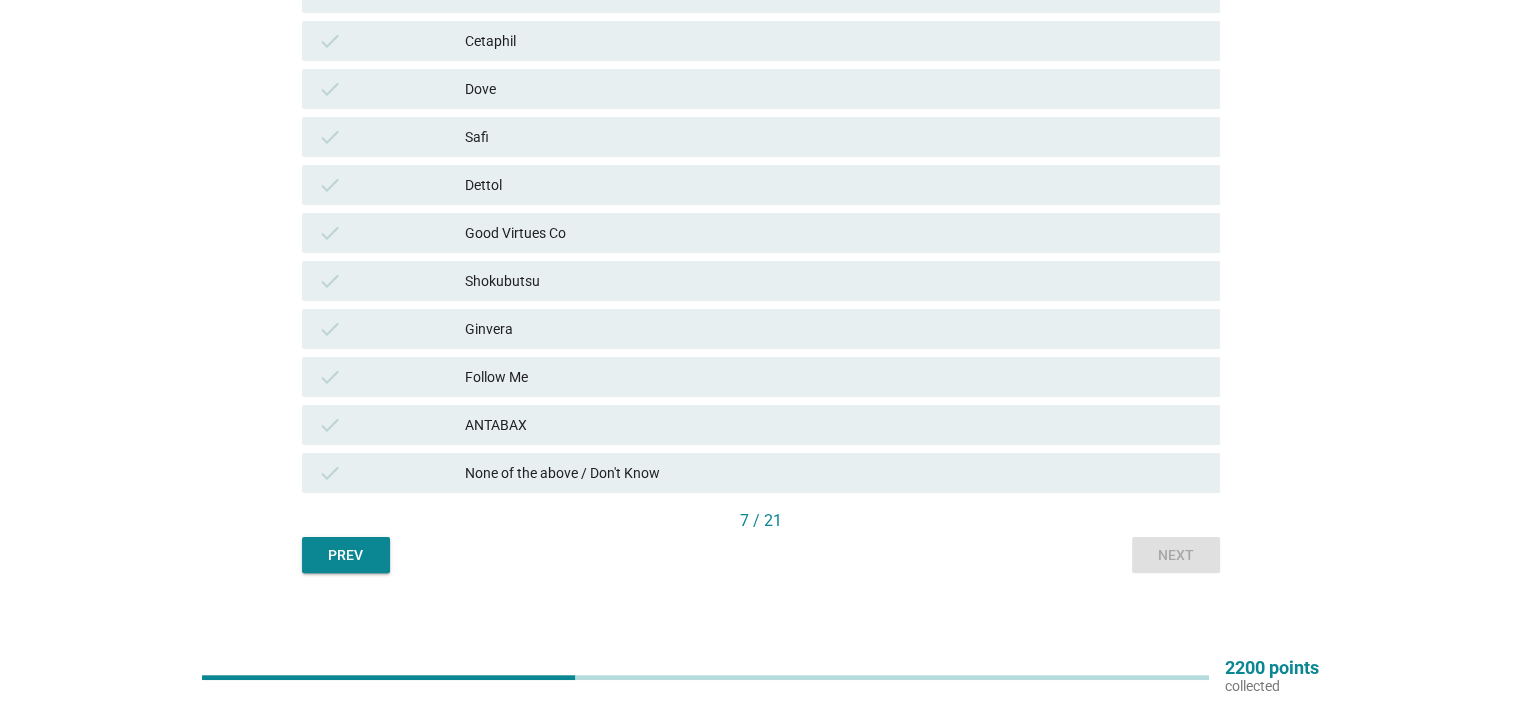 click on "None of the above / Don't Know" at bounding box center (834, 473) 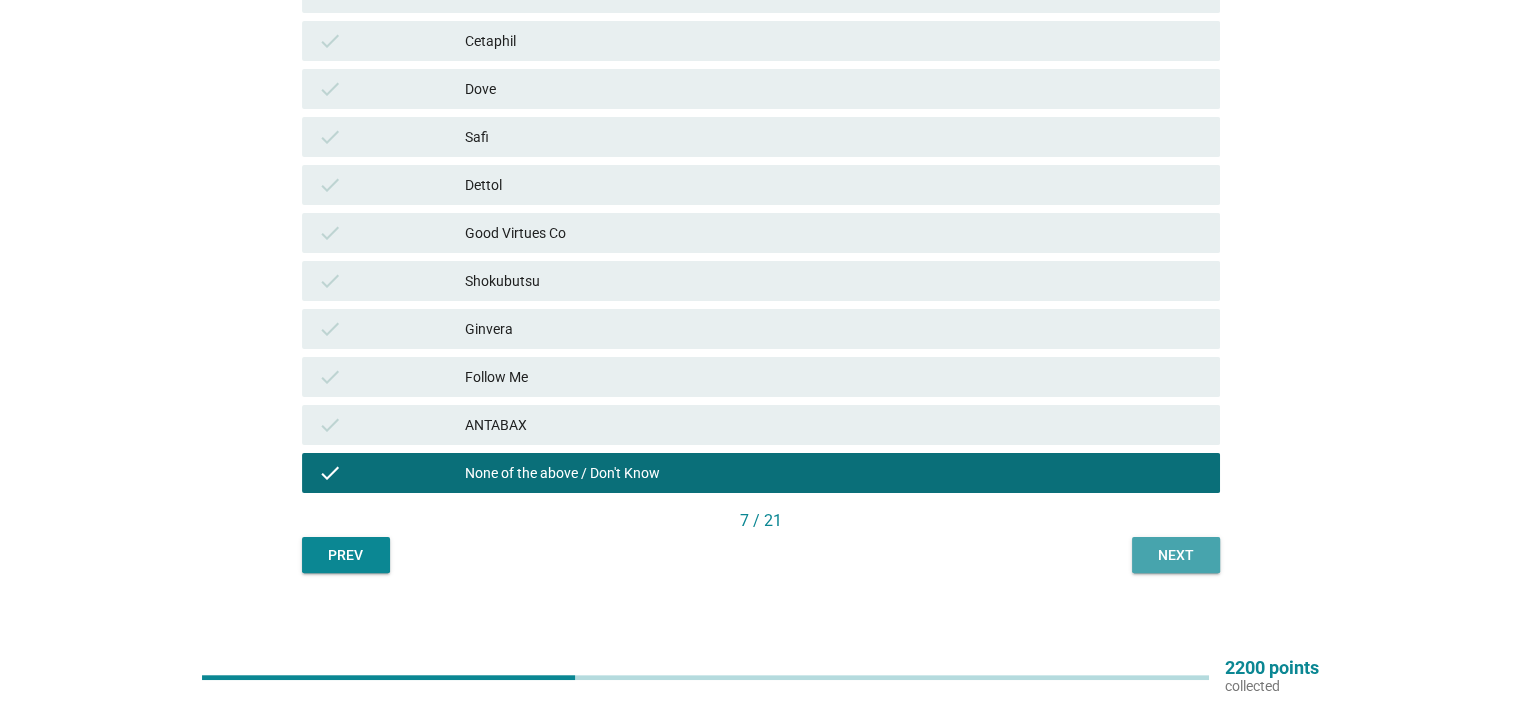 click on "Next" at bounding box center (1176, 555) 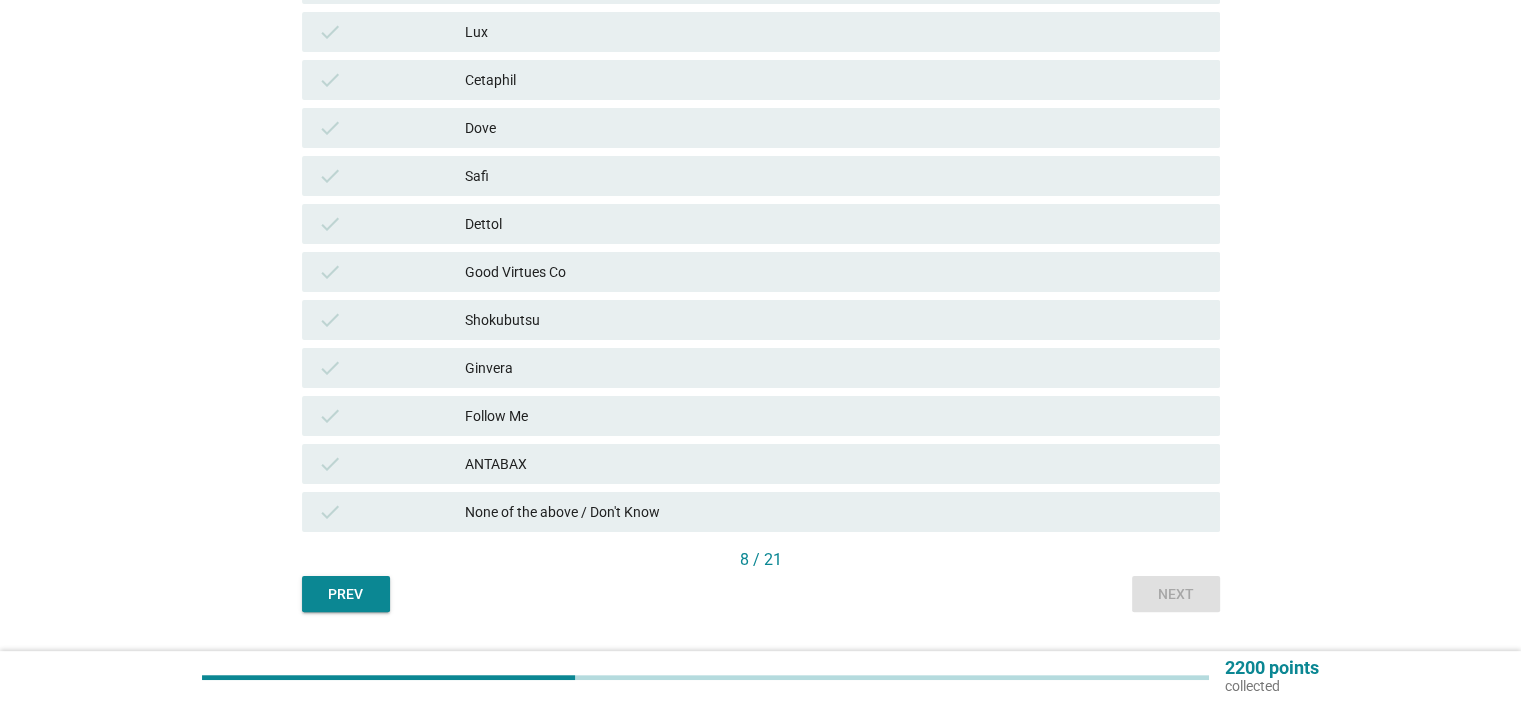 scroll, scrollTop: 400, scrollLeft: 0, axis: vertical 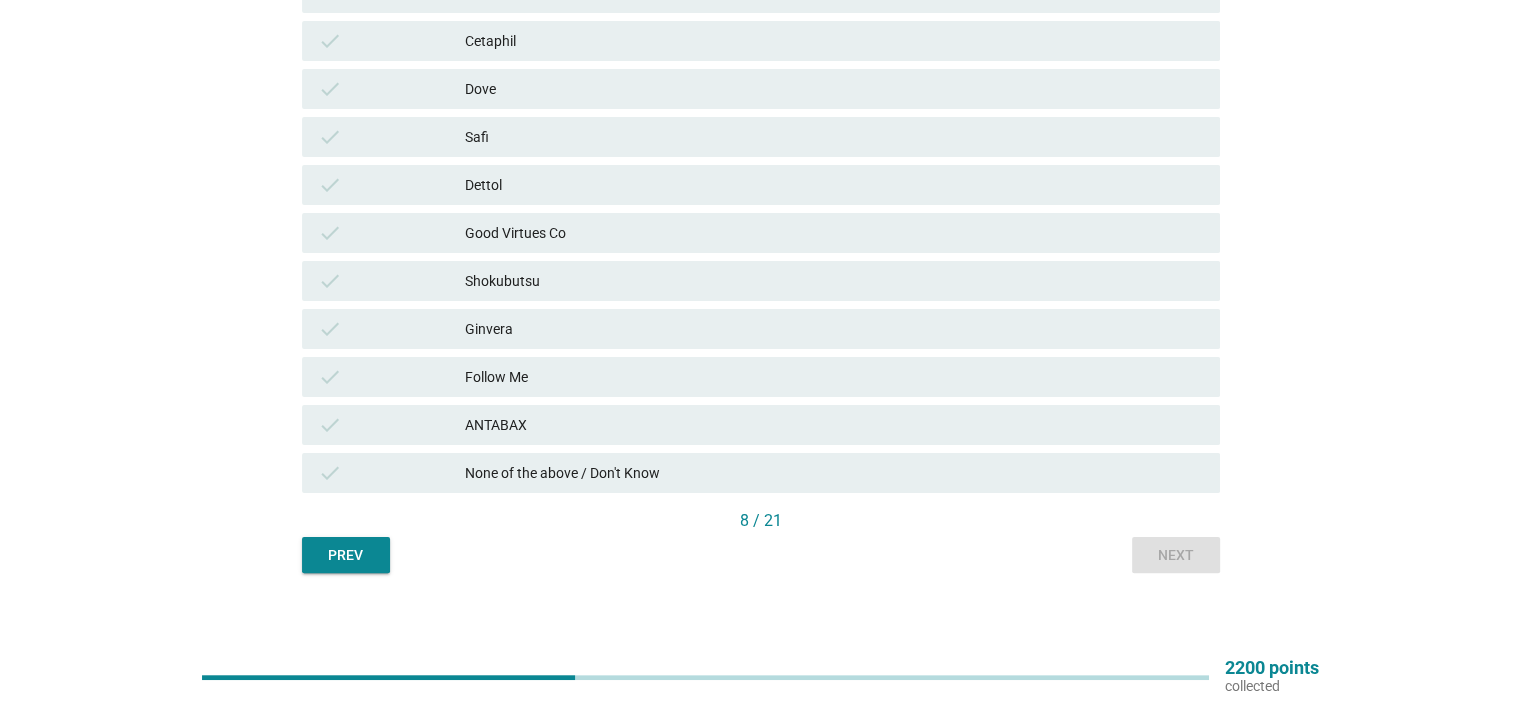 click on "None of the above / Don't Know" at bounding box center (834, 473) 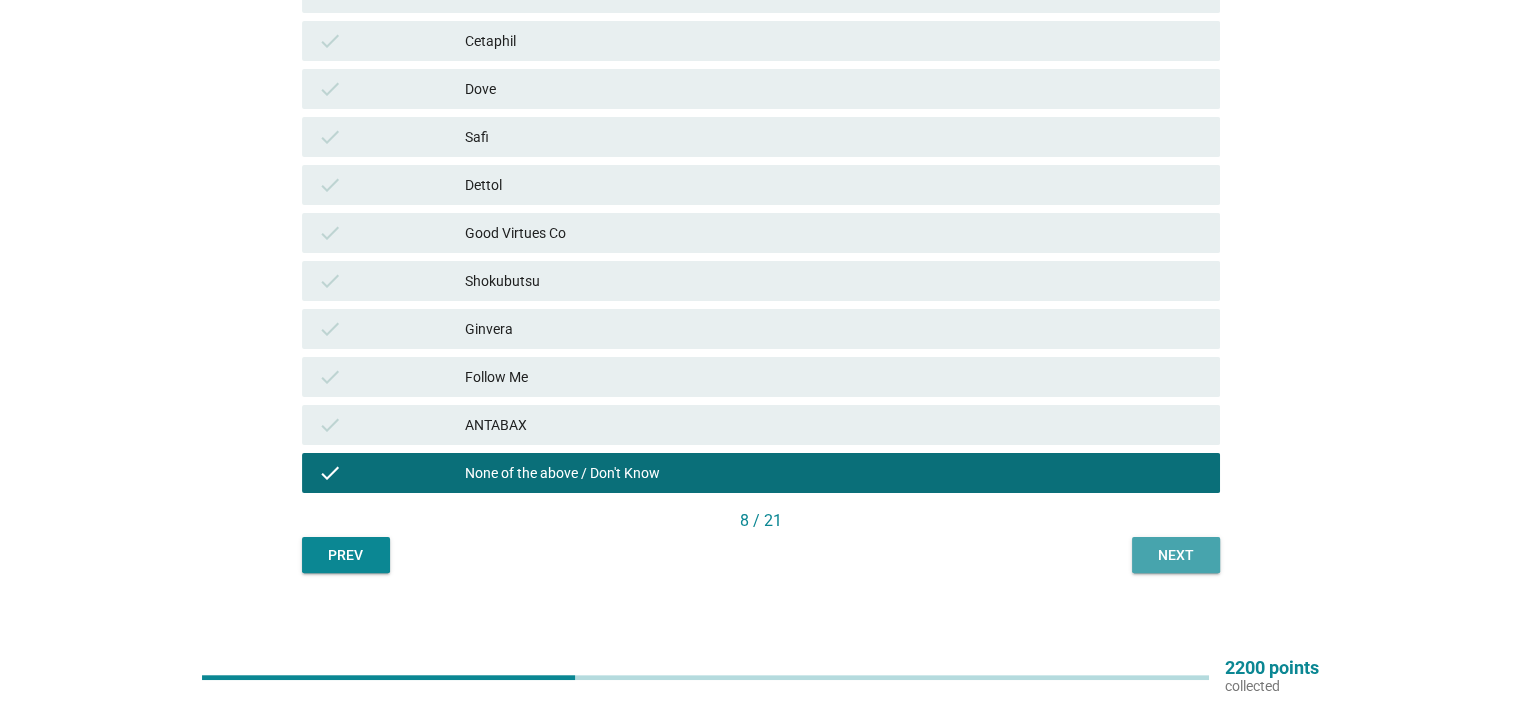 click on "Next" at bounding box center [1176, 555] 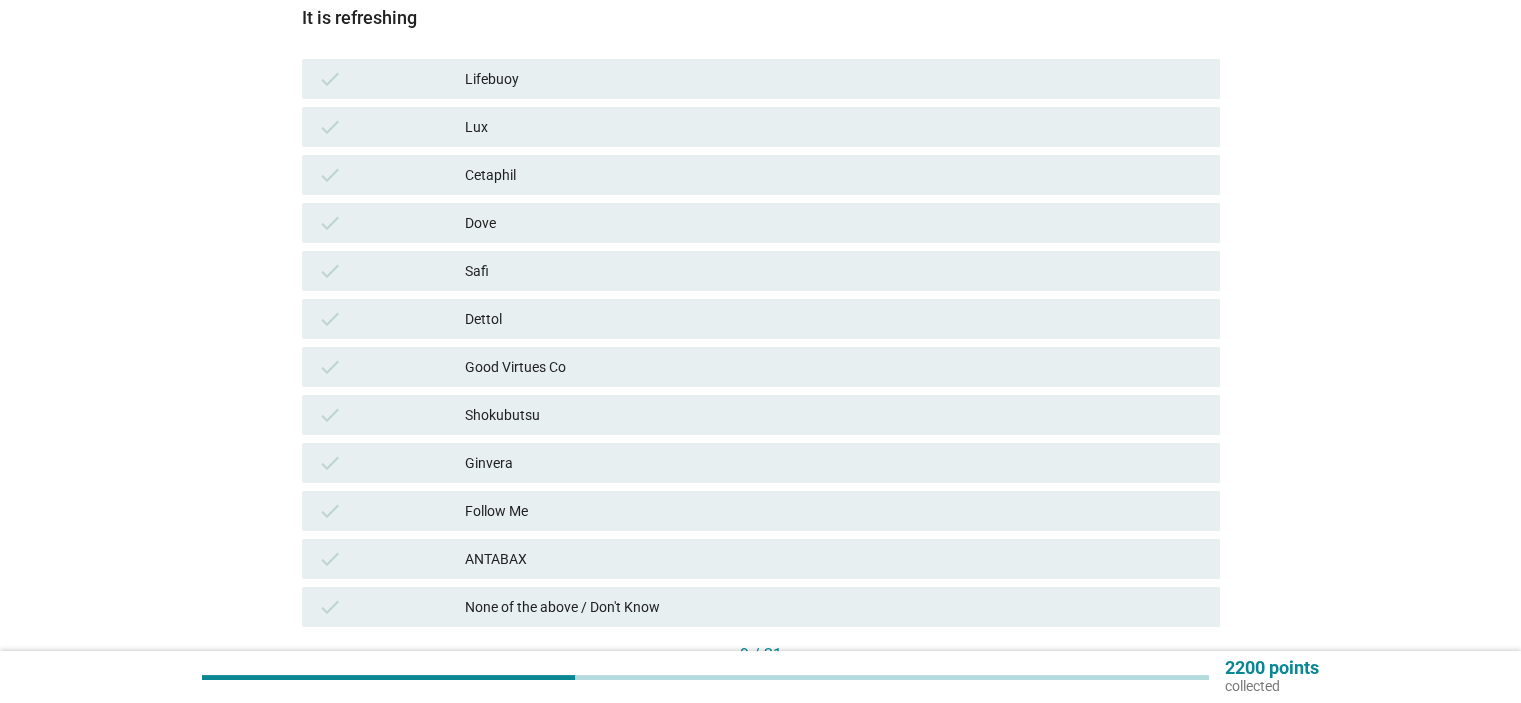 scroll, scrollTop: 400, scrollLeft: 0, axis: vertical 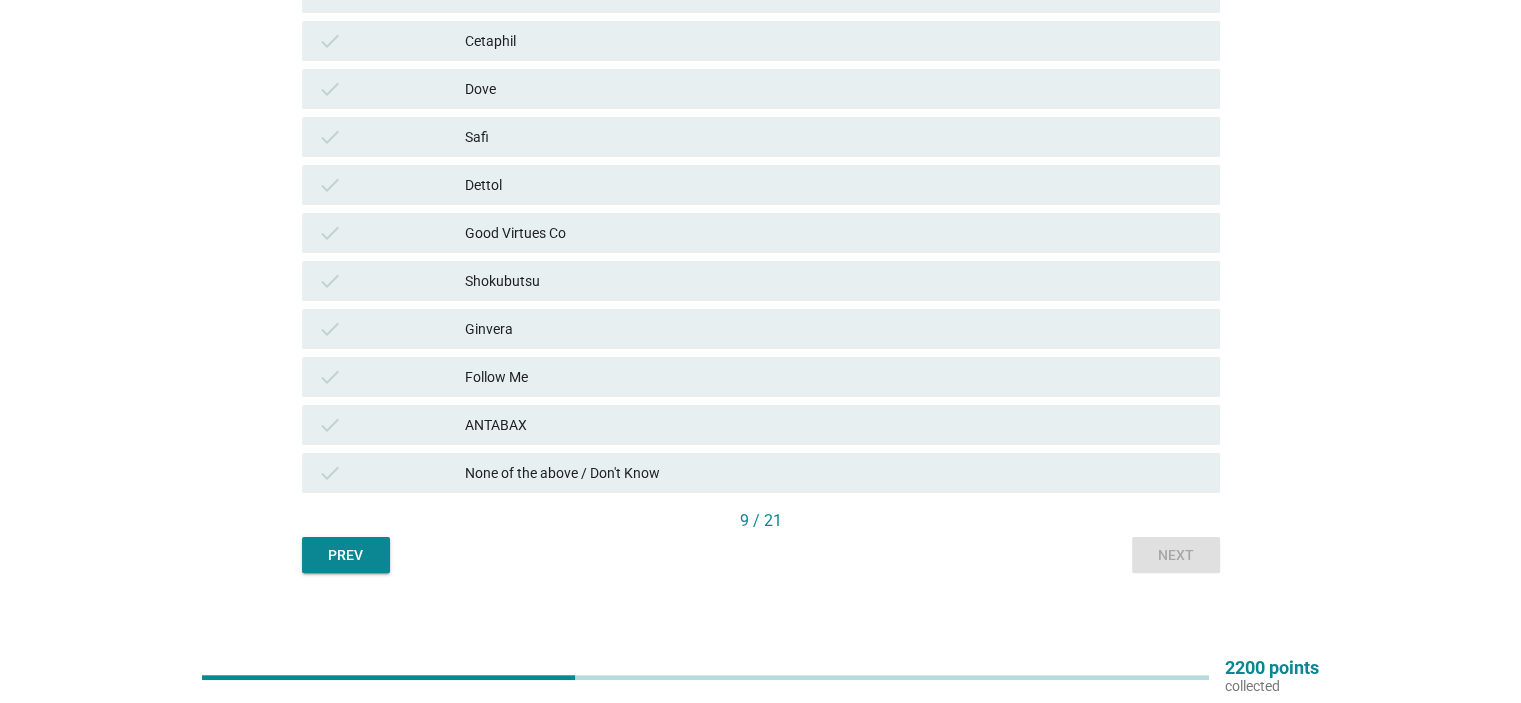click on "Good Virtues Co" at bounding box center [834, 233] 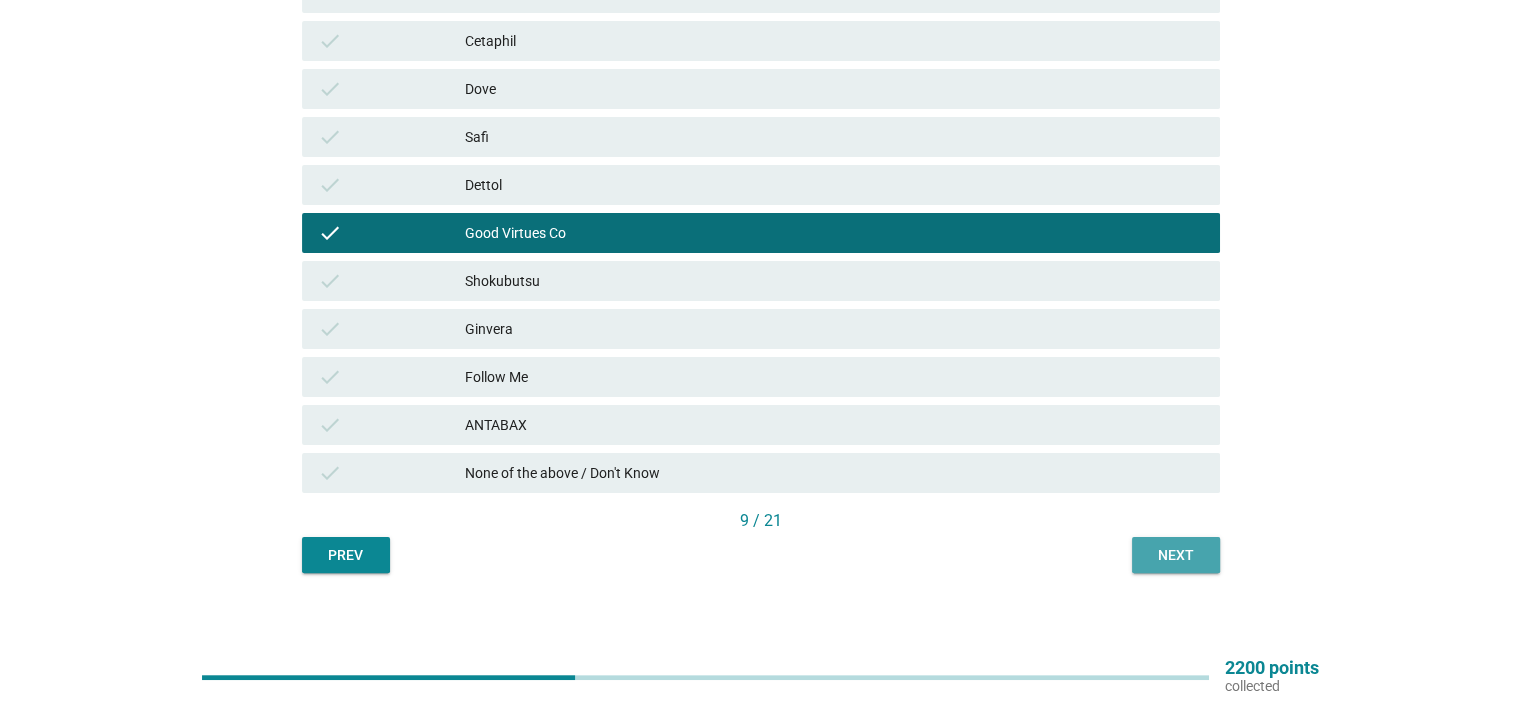 click on "Next" at bounding box center (1176, 555) 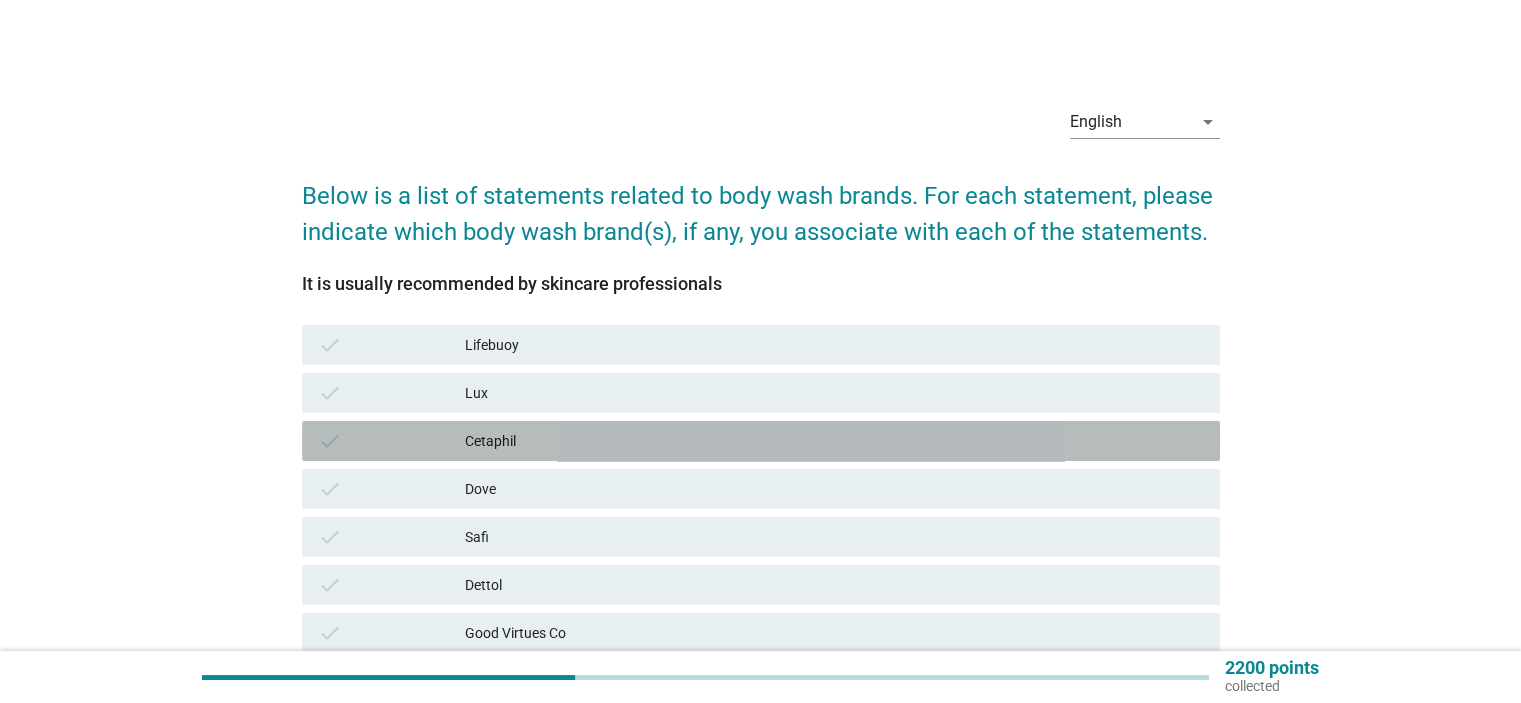 click on "check   Cetaphil" at bounding box center (761, 441) 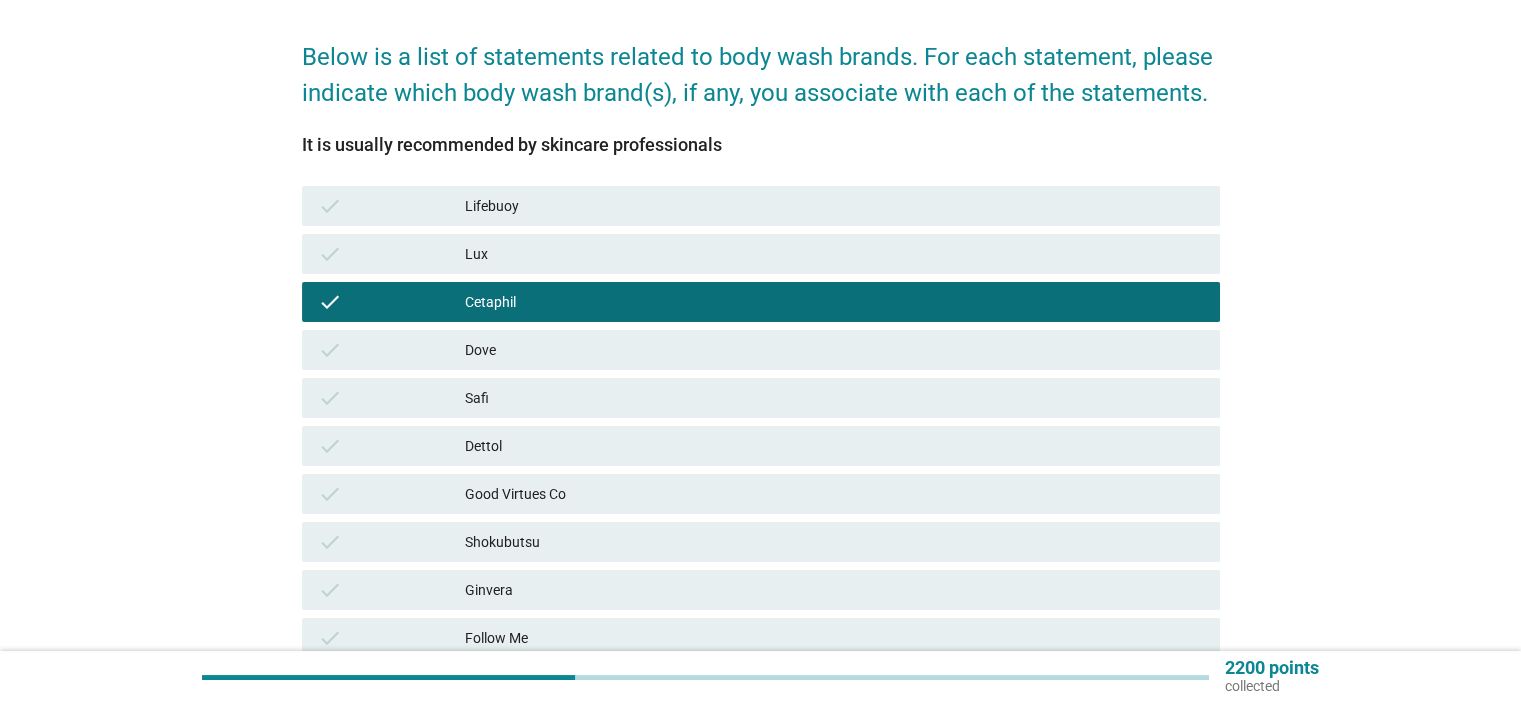 scroll, scrollTop: 400, scrollLeft: 0, axis: vertical 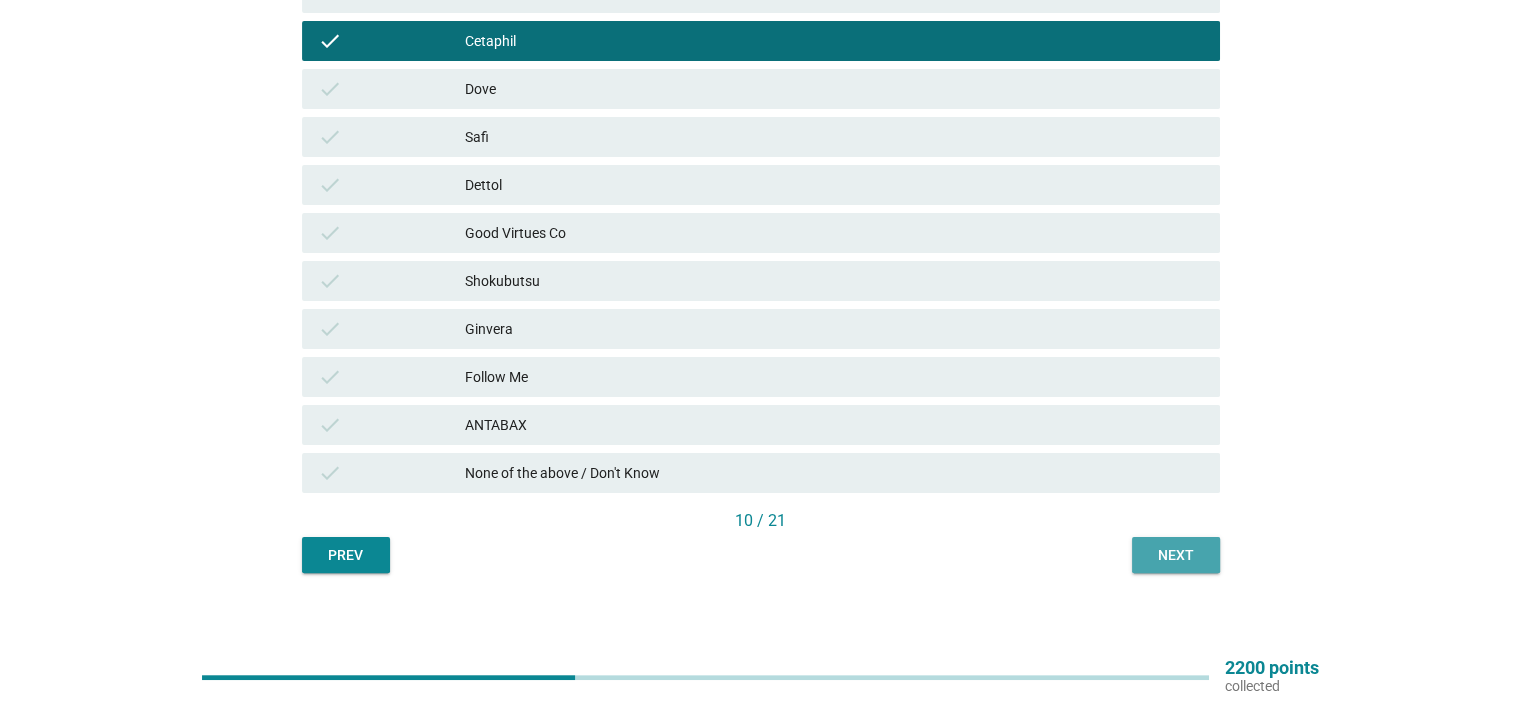click on "Next" at bounding box center [1176, 555] 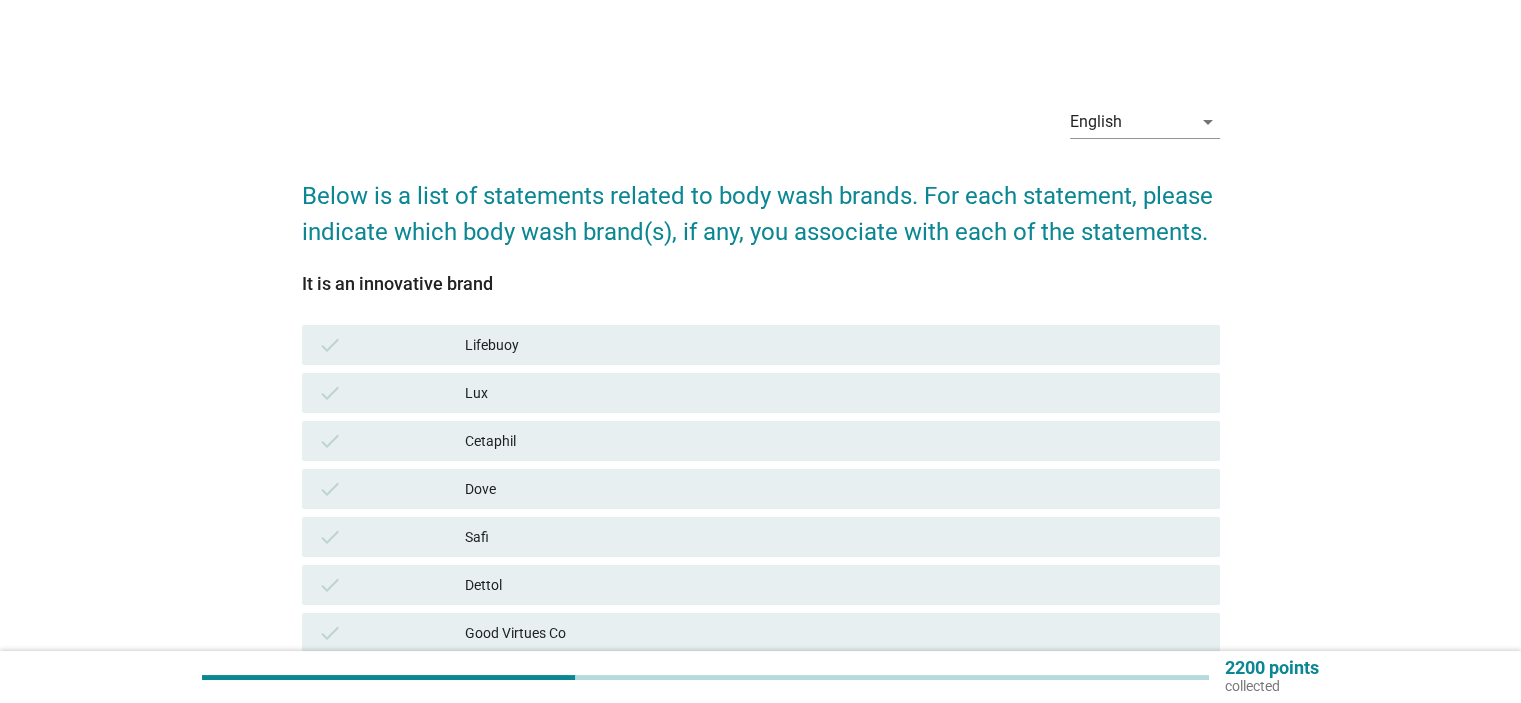 scroll, scrollTop: 400, scrollLeft: 0, axis: vertical 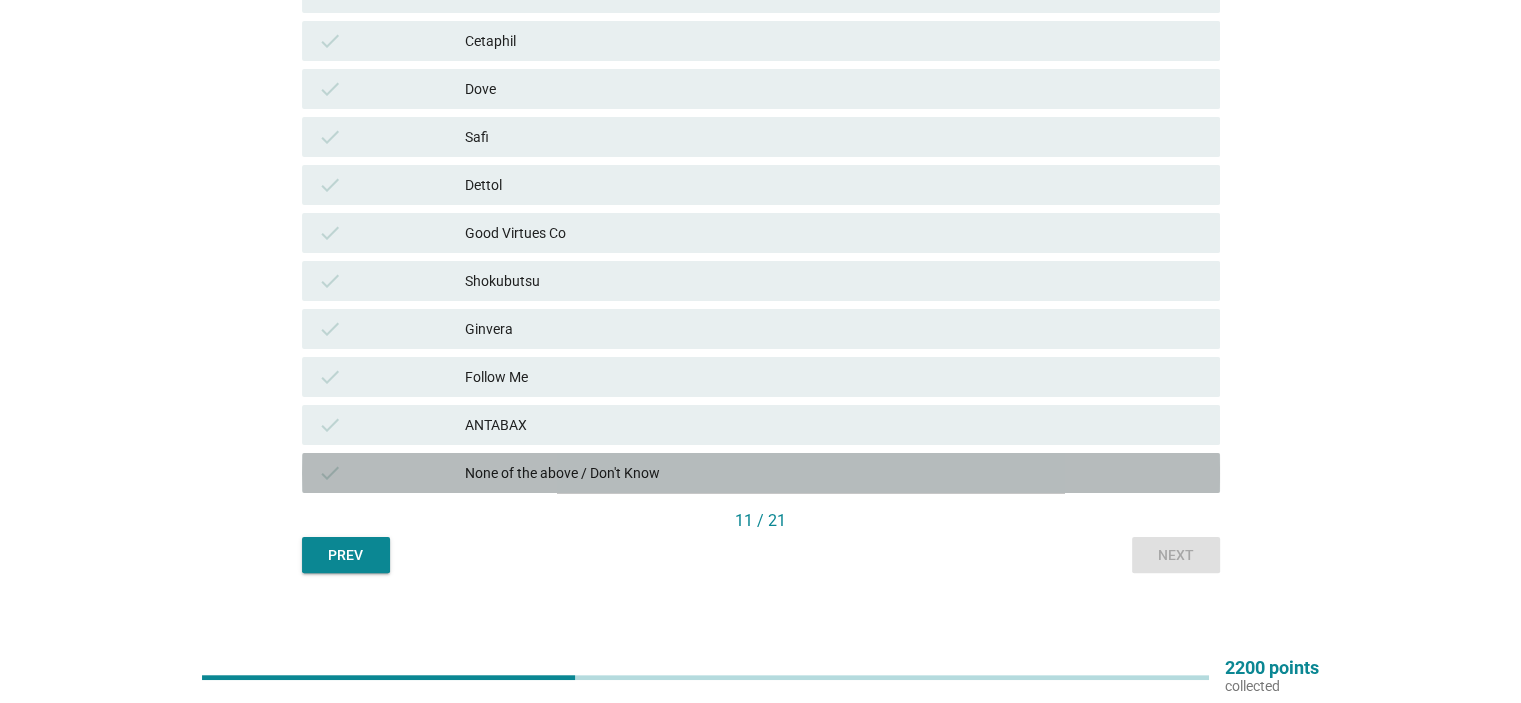 click on "None of the above / Don't Know" at bounding box center [834, 473] 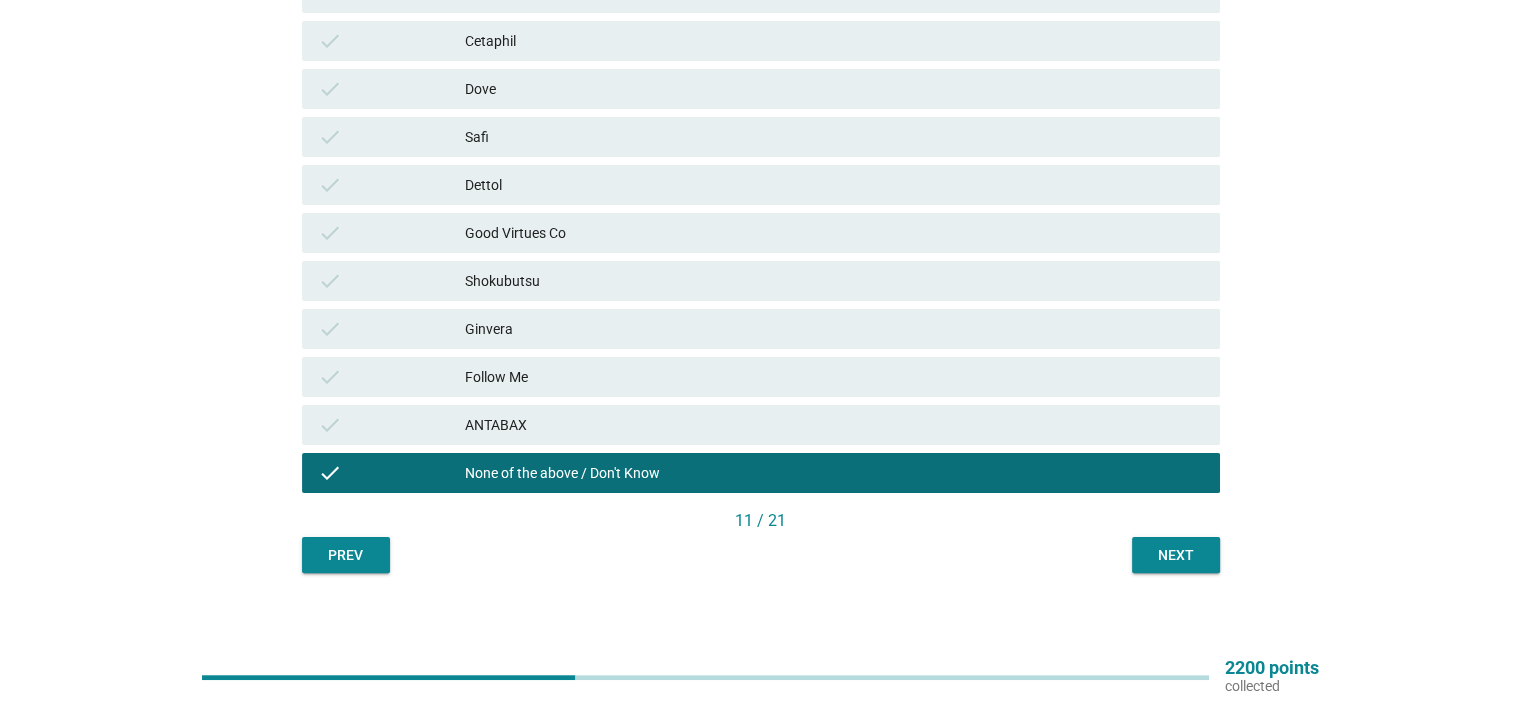 click on "Next" at bounding box center (1176, 555) 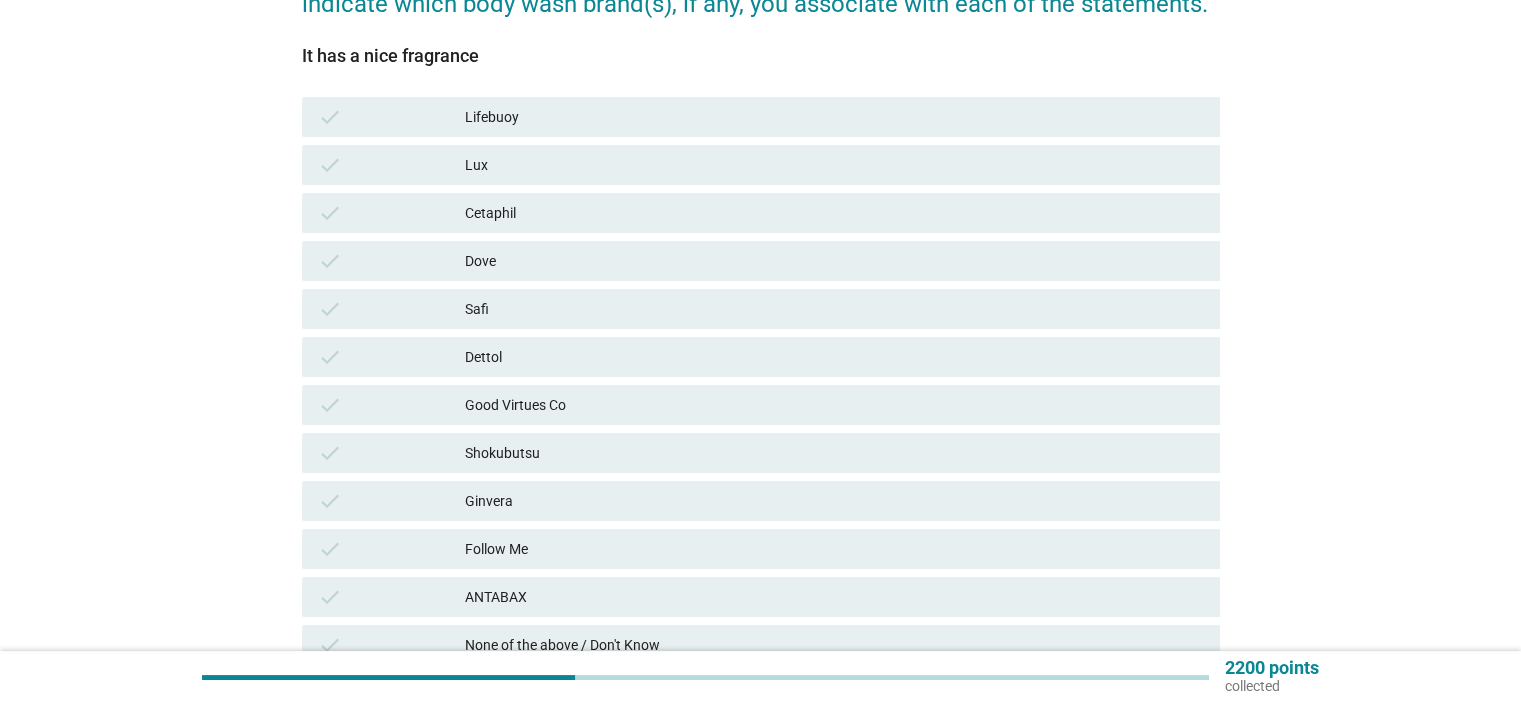 scroll, scrollTop: 266, scrollLeft: 0, axis: vertical 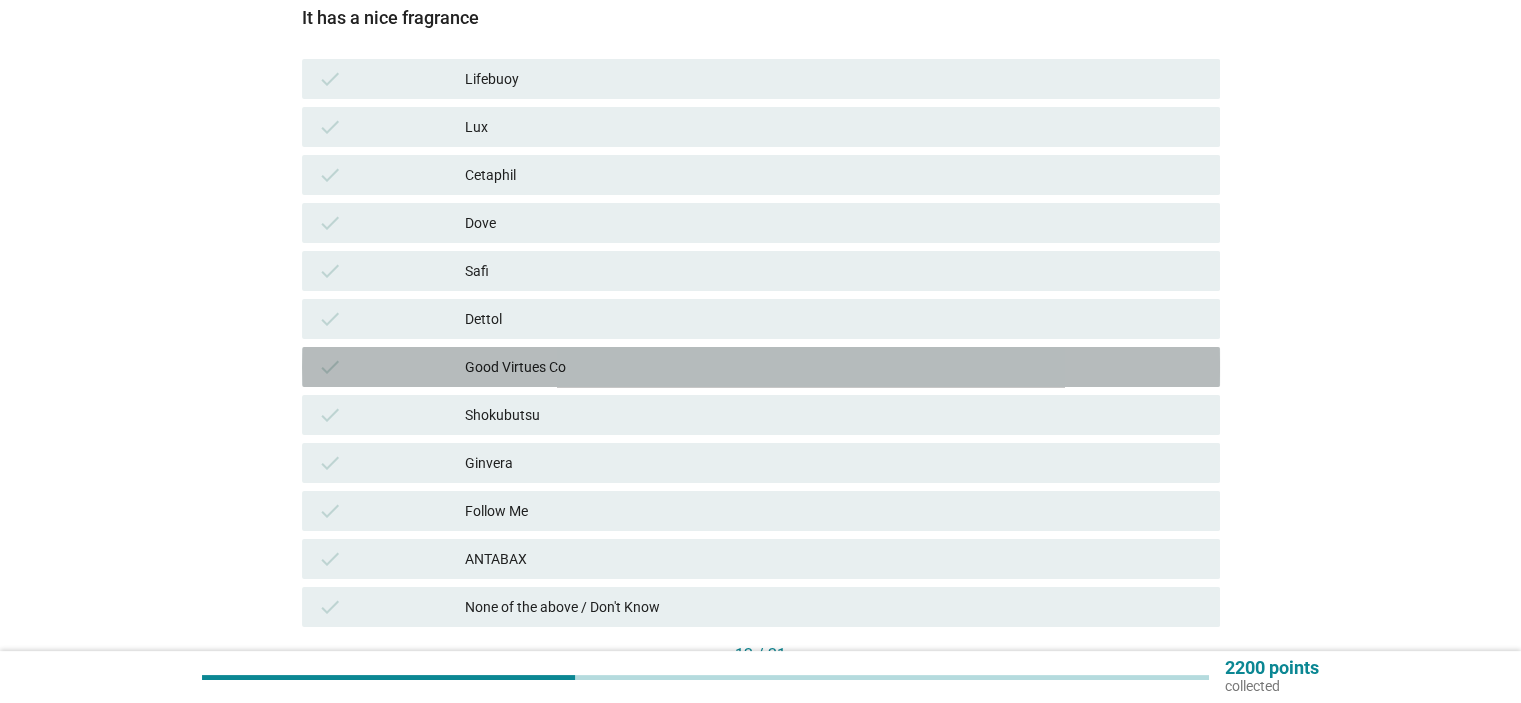 click on "Good Virtues Co" at bounding box center [834, 367] 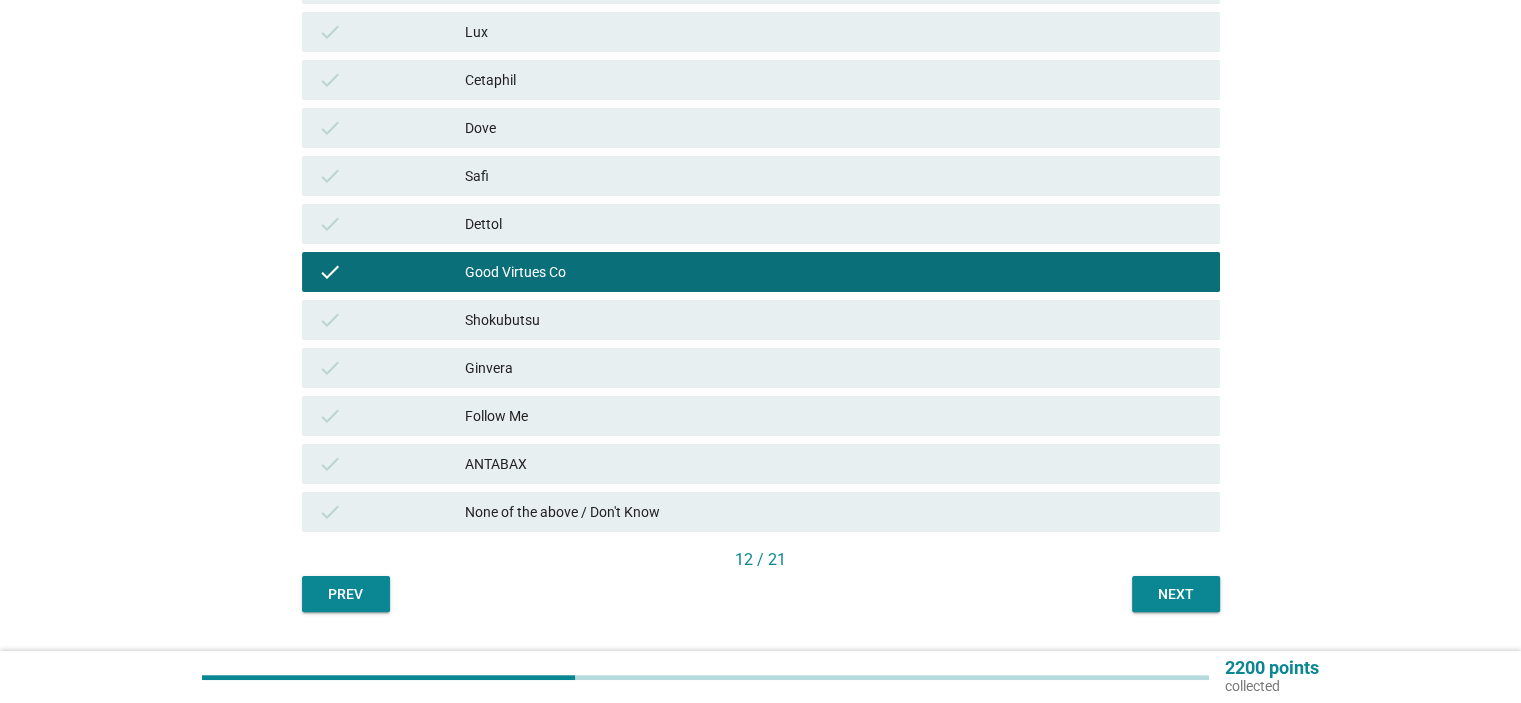 scroll, scrollTop: 400, scrollLeft: 0, axis: vertical 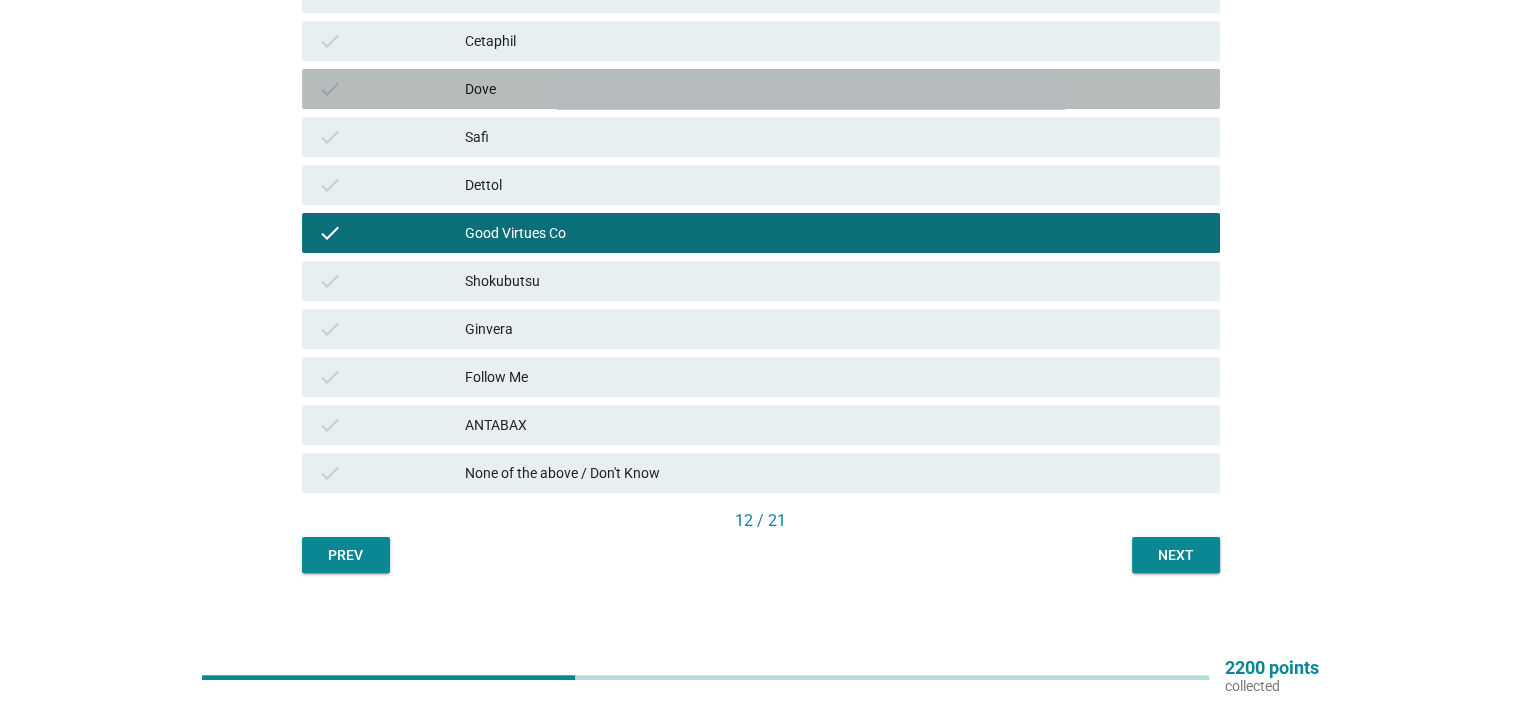 click on "Dove" at bounding box center [834, 89] 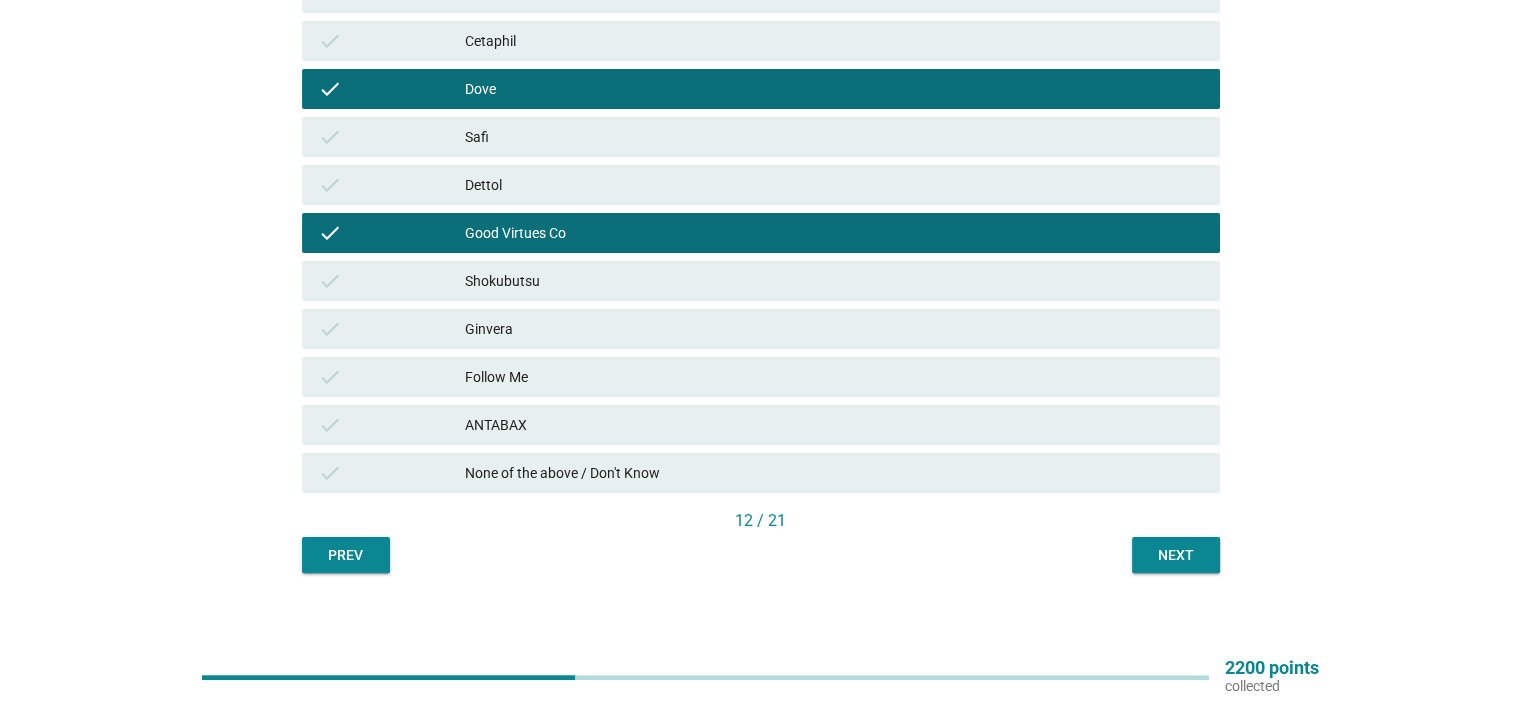 click on "Next" at bounding box center [1176, 555] 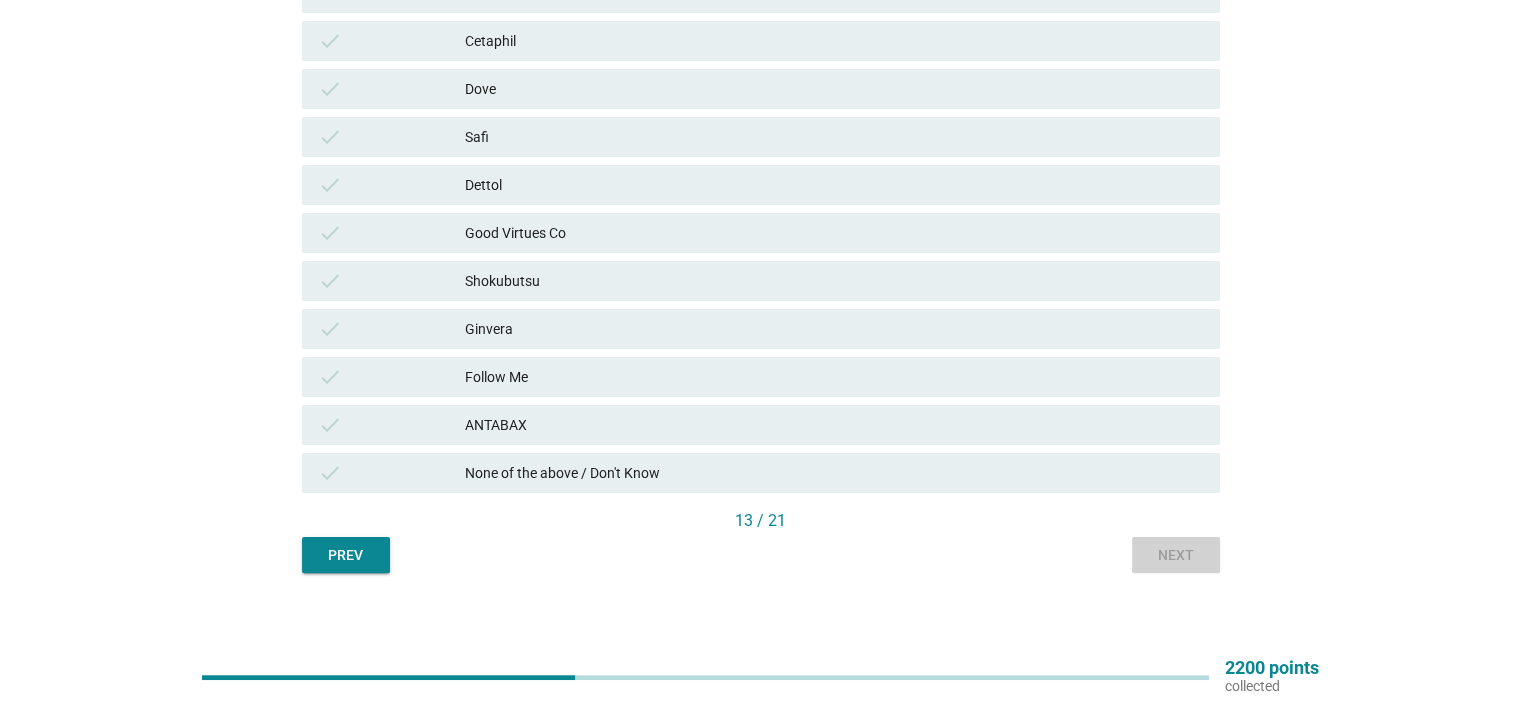 scroll, scrollTop: 0, scrollLeft: 0, axis: both 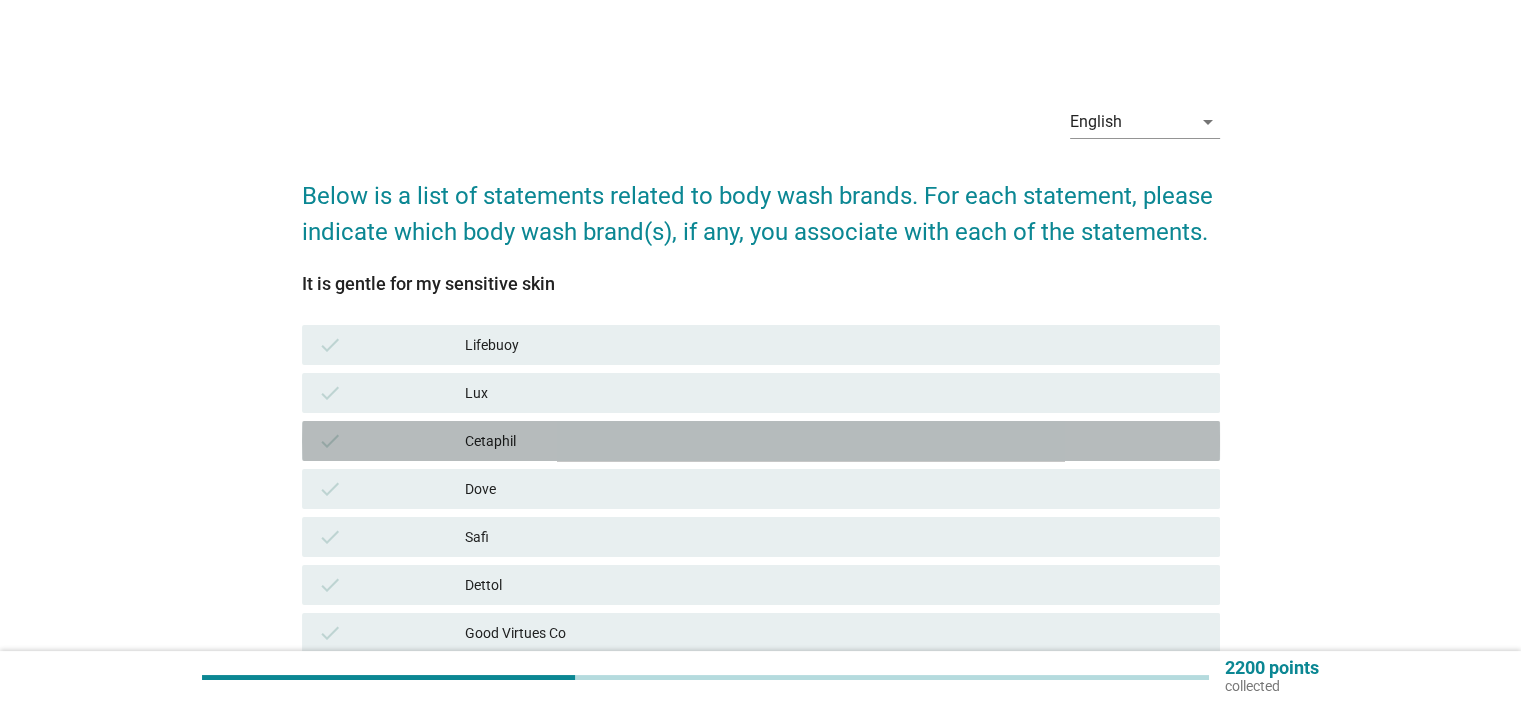 click on "Cetaphil" at bounding box center [834, 441] 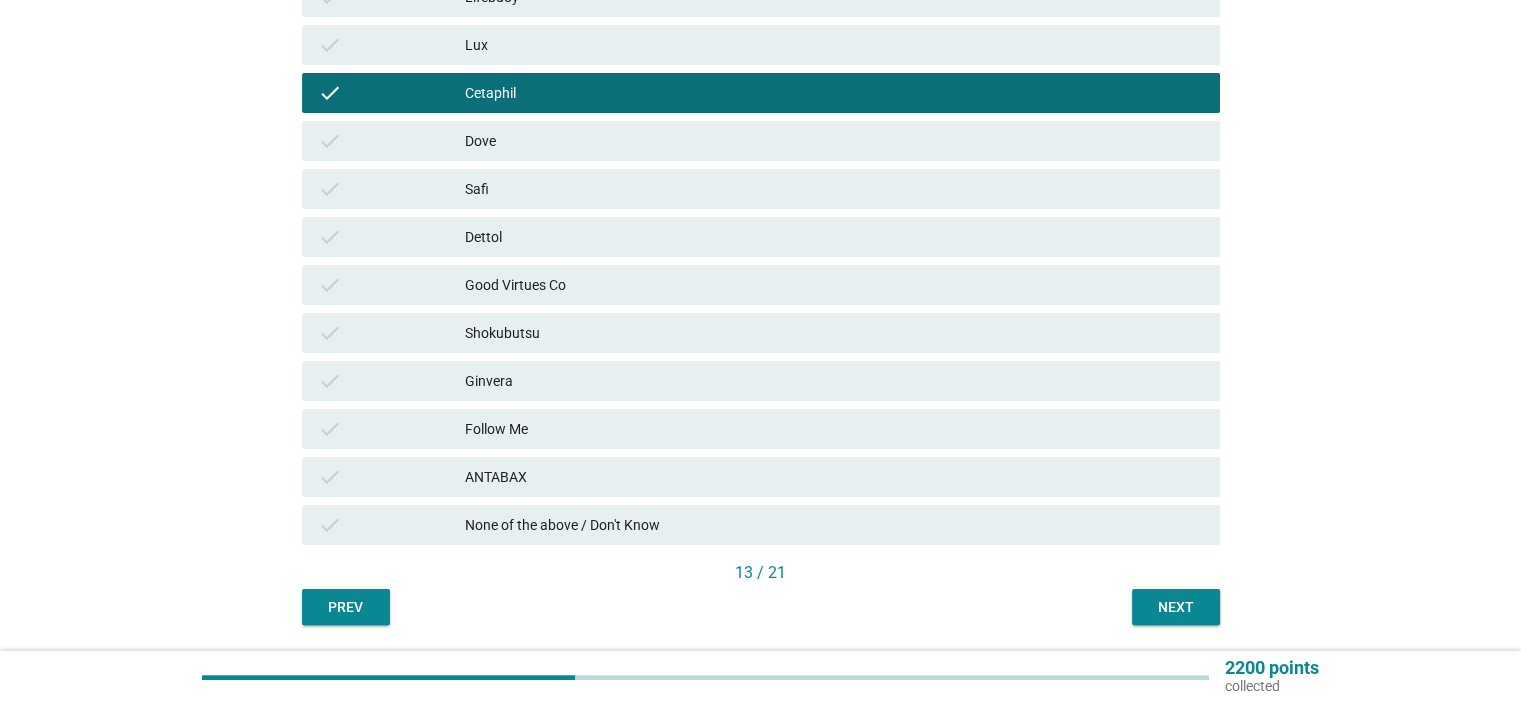 scroll, scrollTop: 412, scrollLeft: 0, axis: vertical 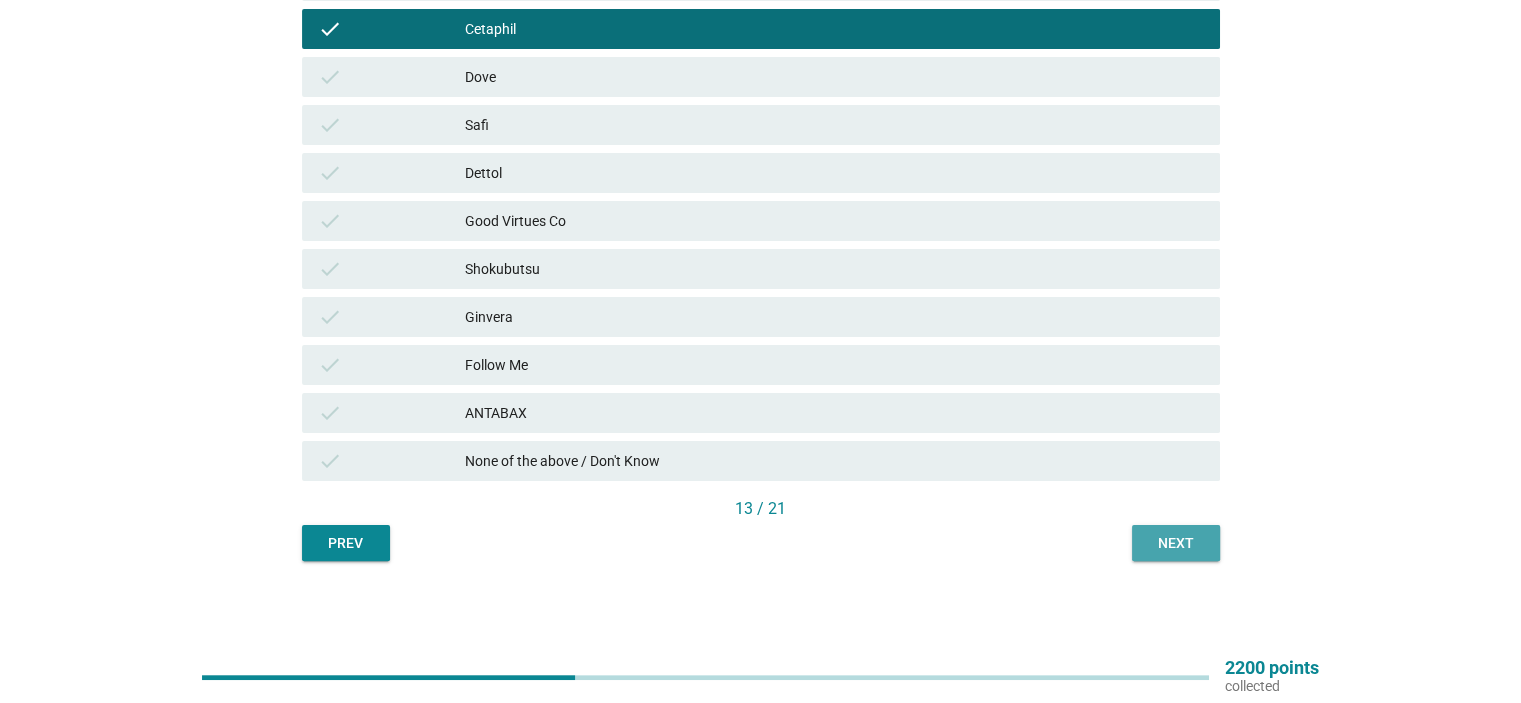 click on "Next" at bounding box center (1176, 543) 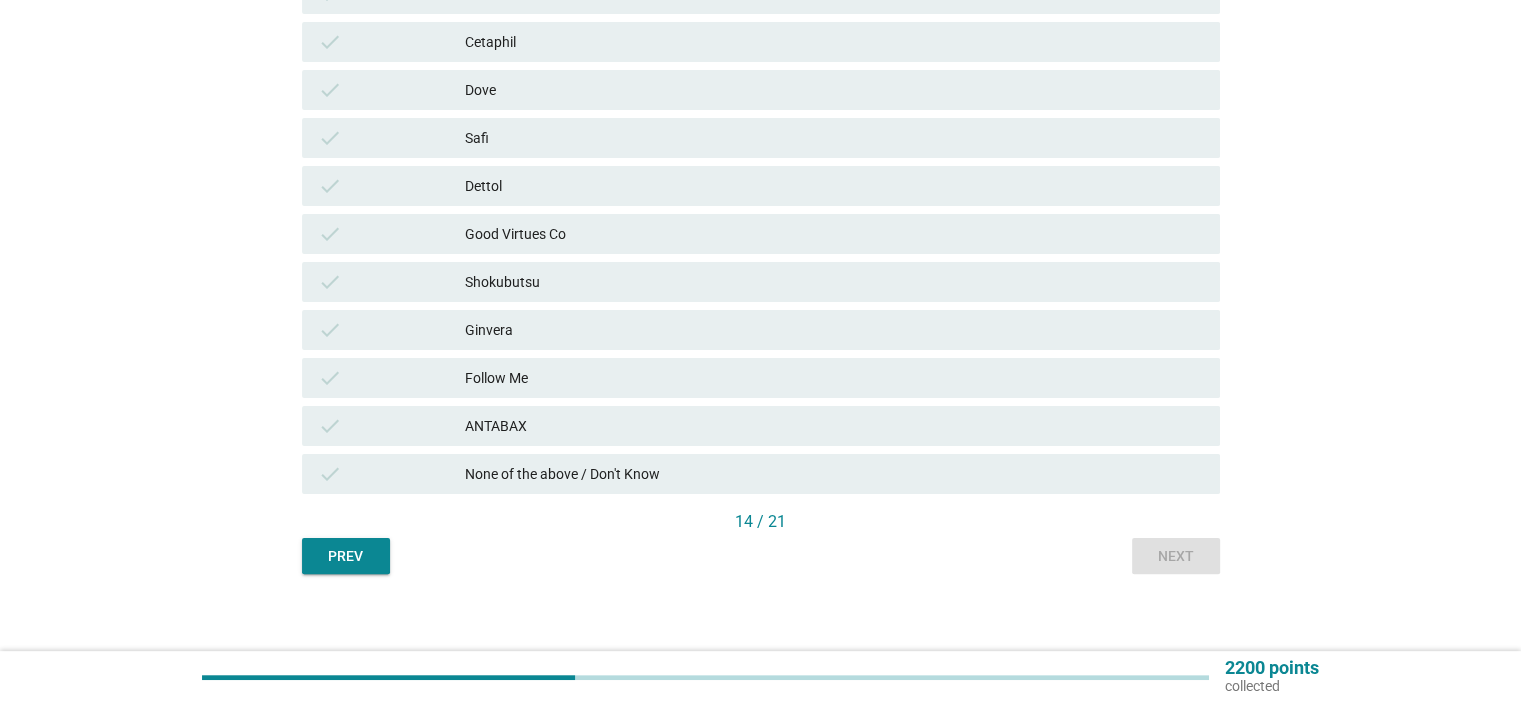 scroll, scrollTop: 400, scrollLeft: 0, axis: vertical 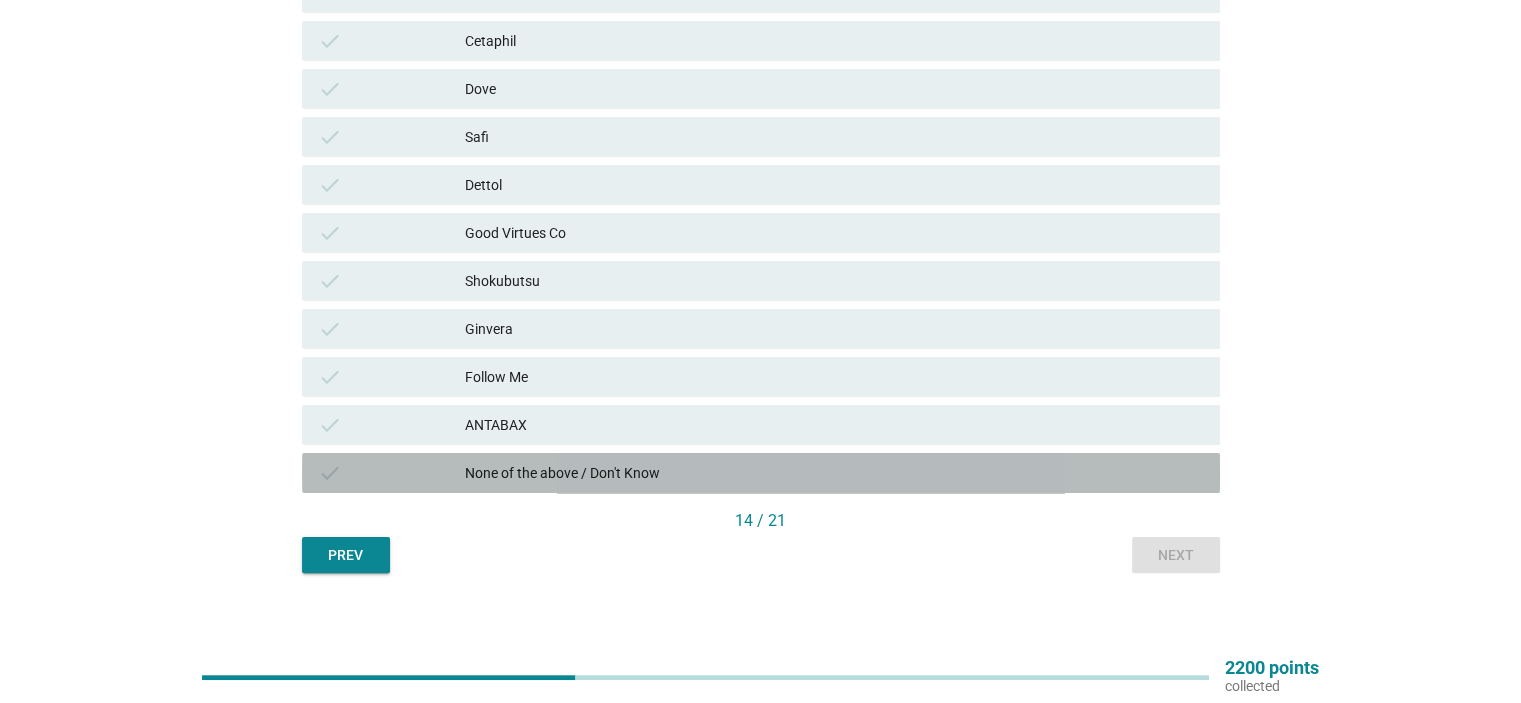 click on "None of the above / Don't Know" at bounding box center (834, 473) 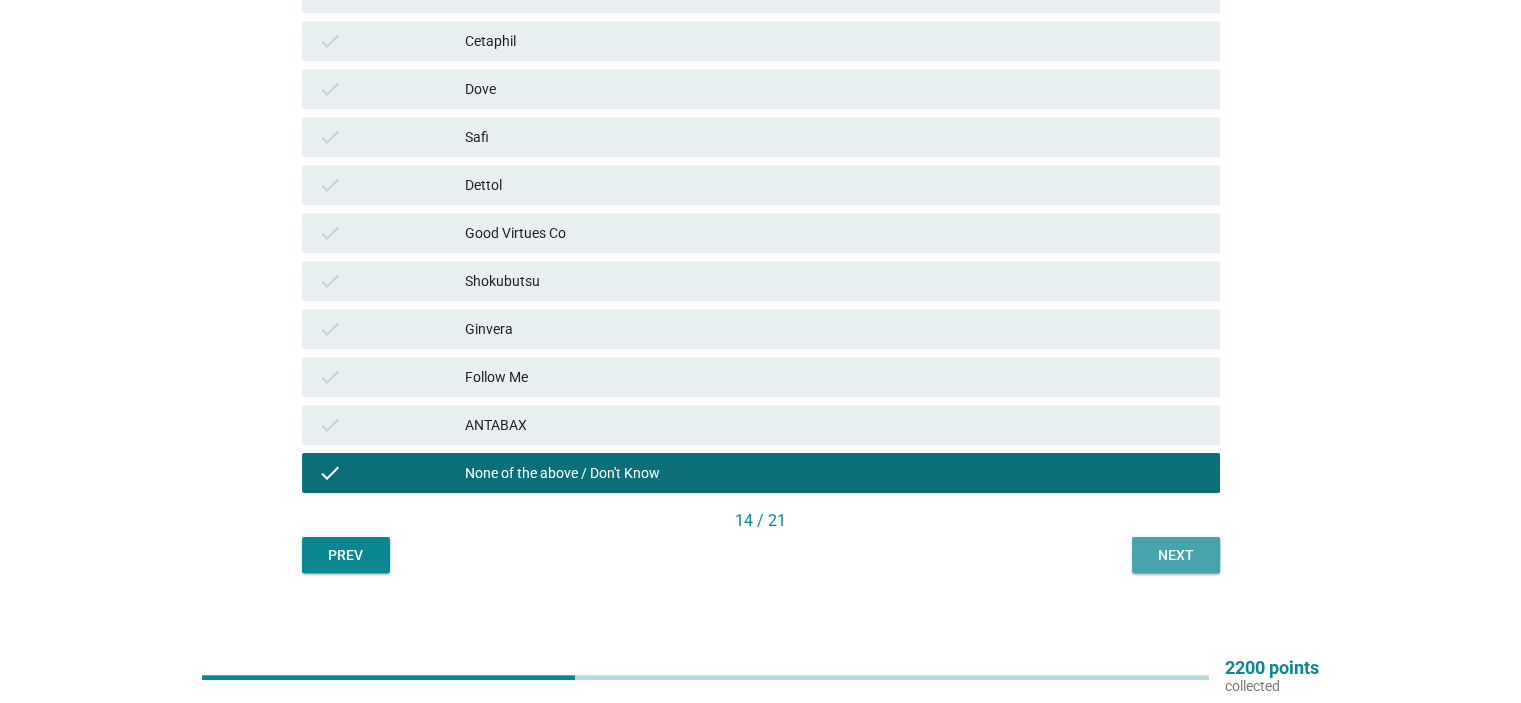 click on "Next" at bounding box center [1176, 555] 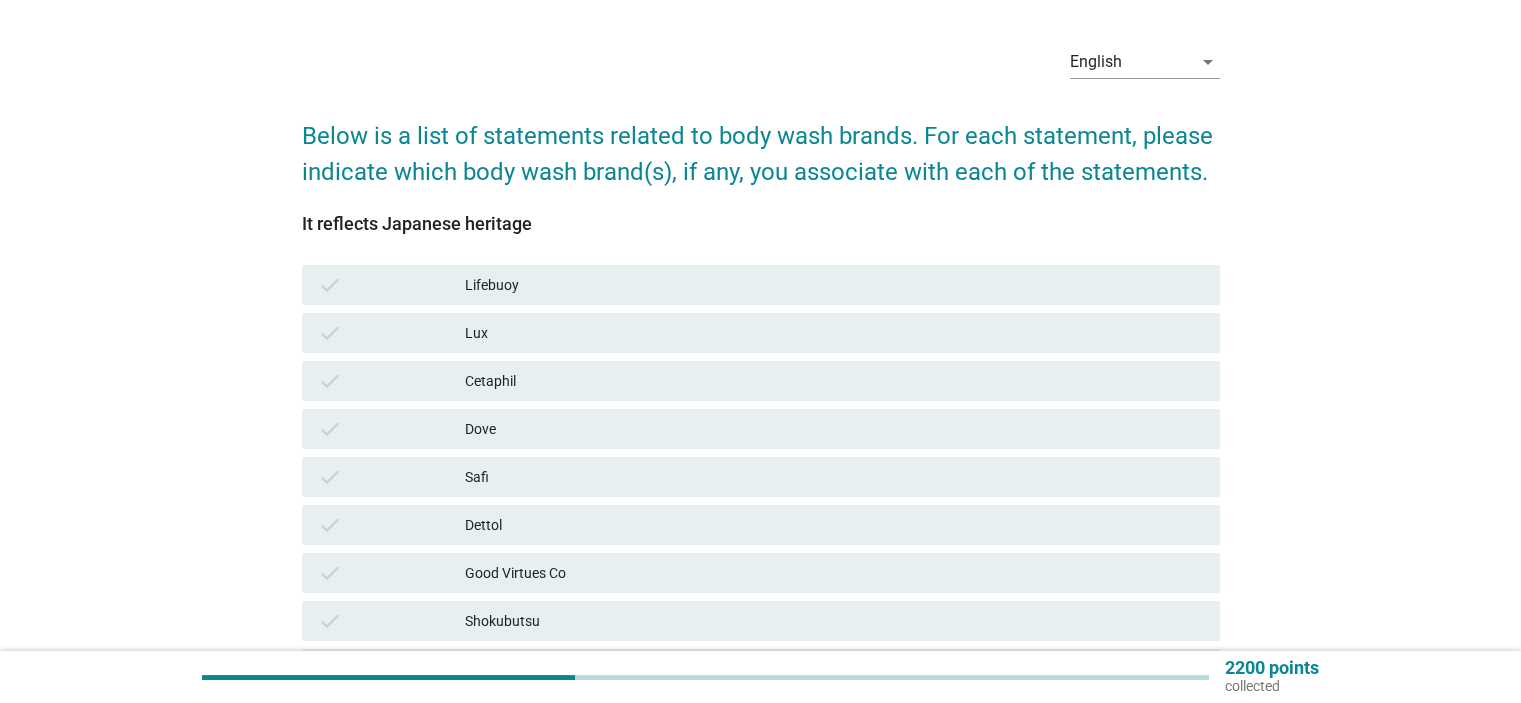 scroll, scrollTop: 266, scrollLeft: 0, axis: vertical 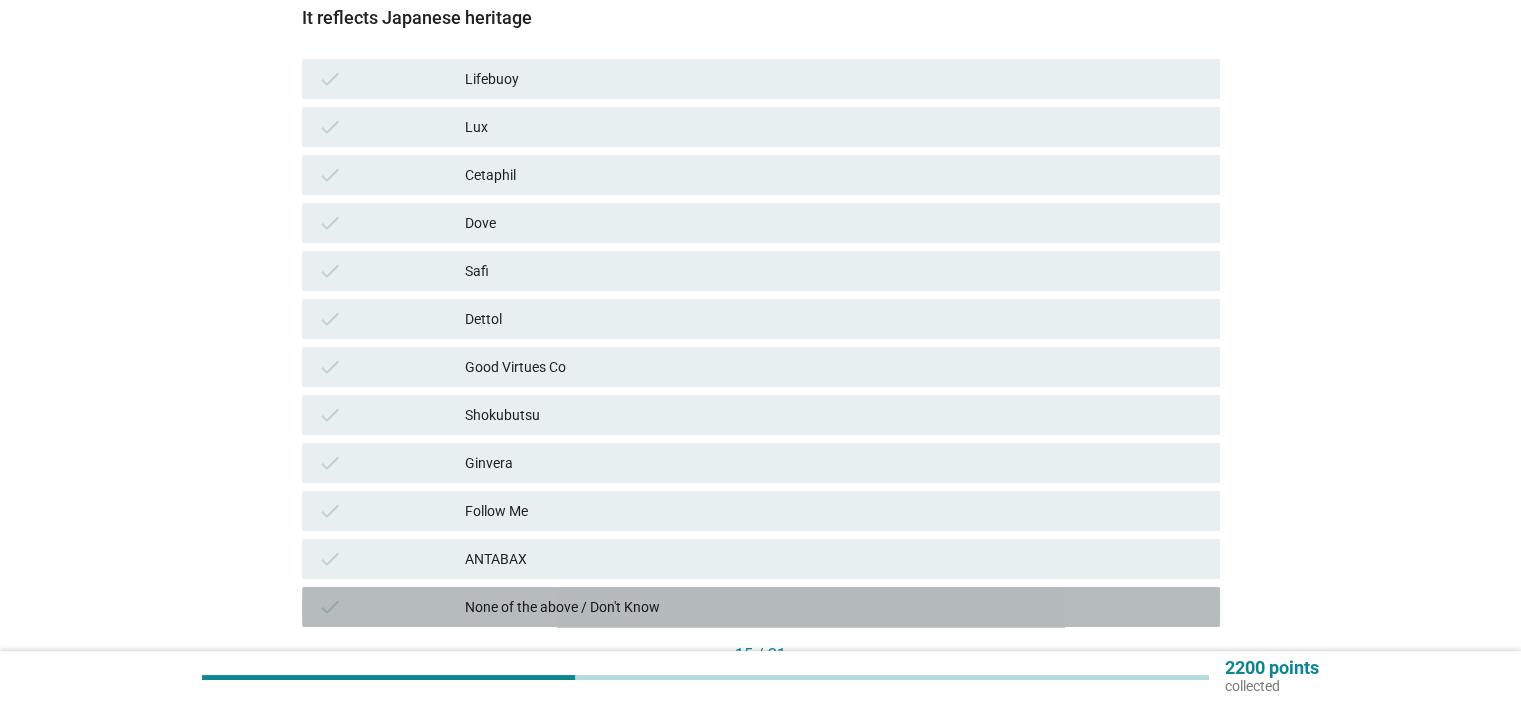 click on "None of the above / Don't Know" at bounding box center (834, 607) 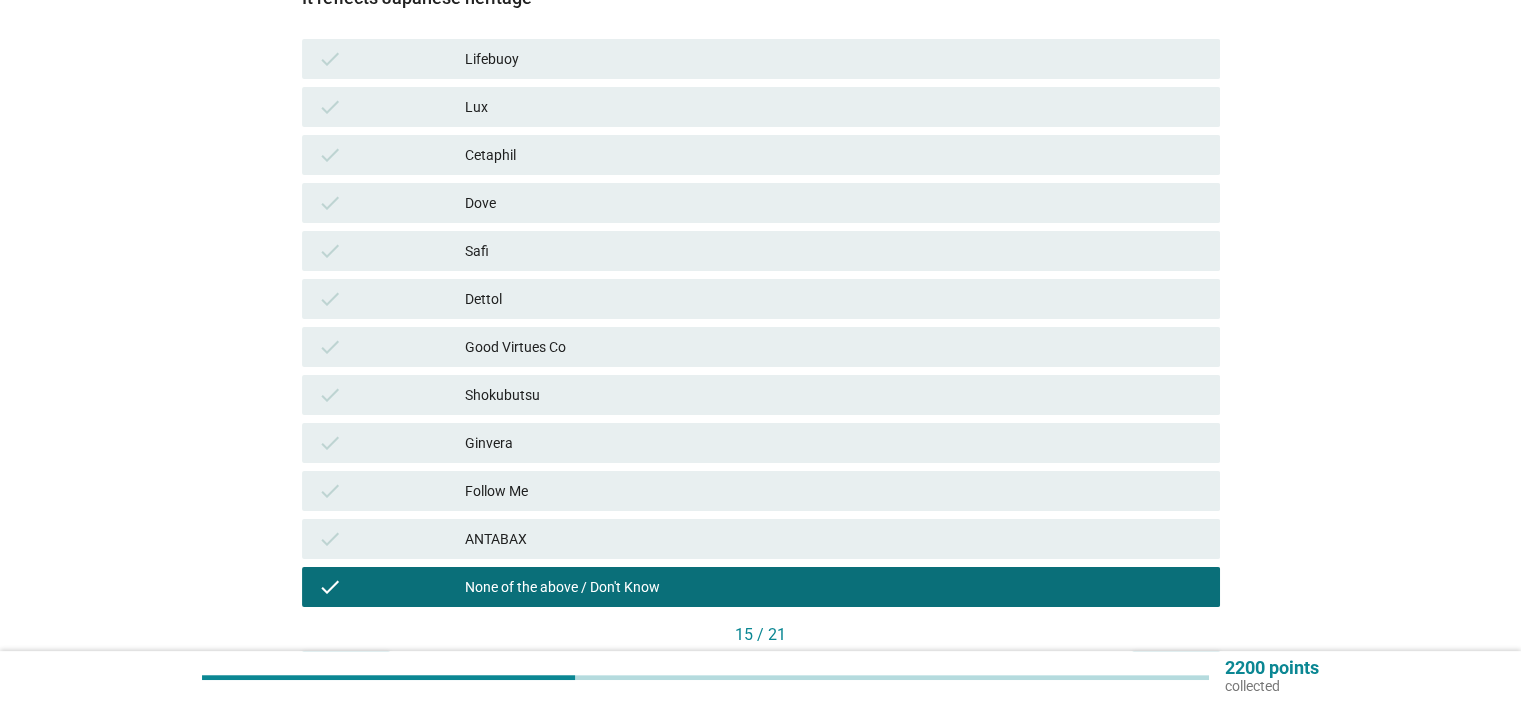 scroll, scrollTop: 412, scrollLeft: 0, axis: vertical 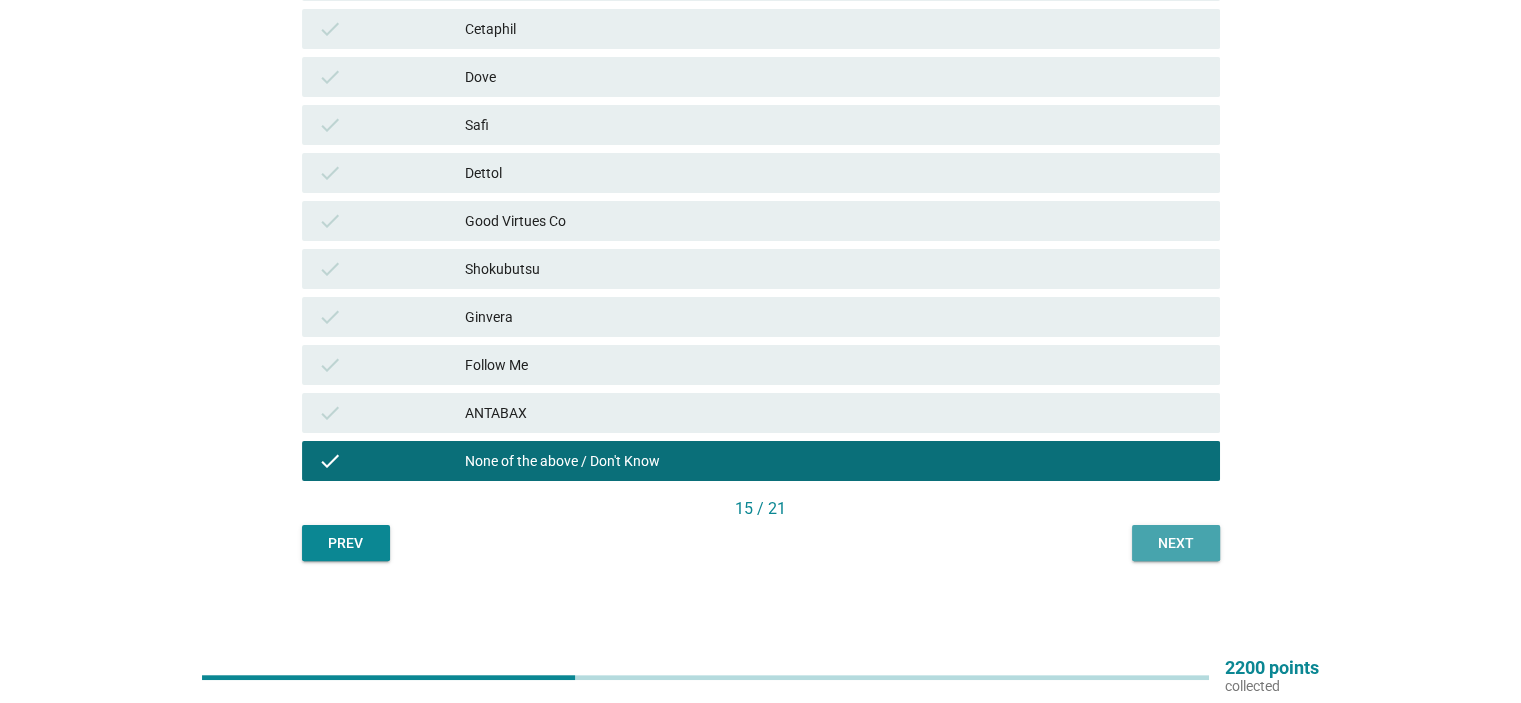 click on "Next" at bounding box center [1176, 543] 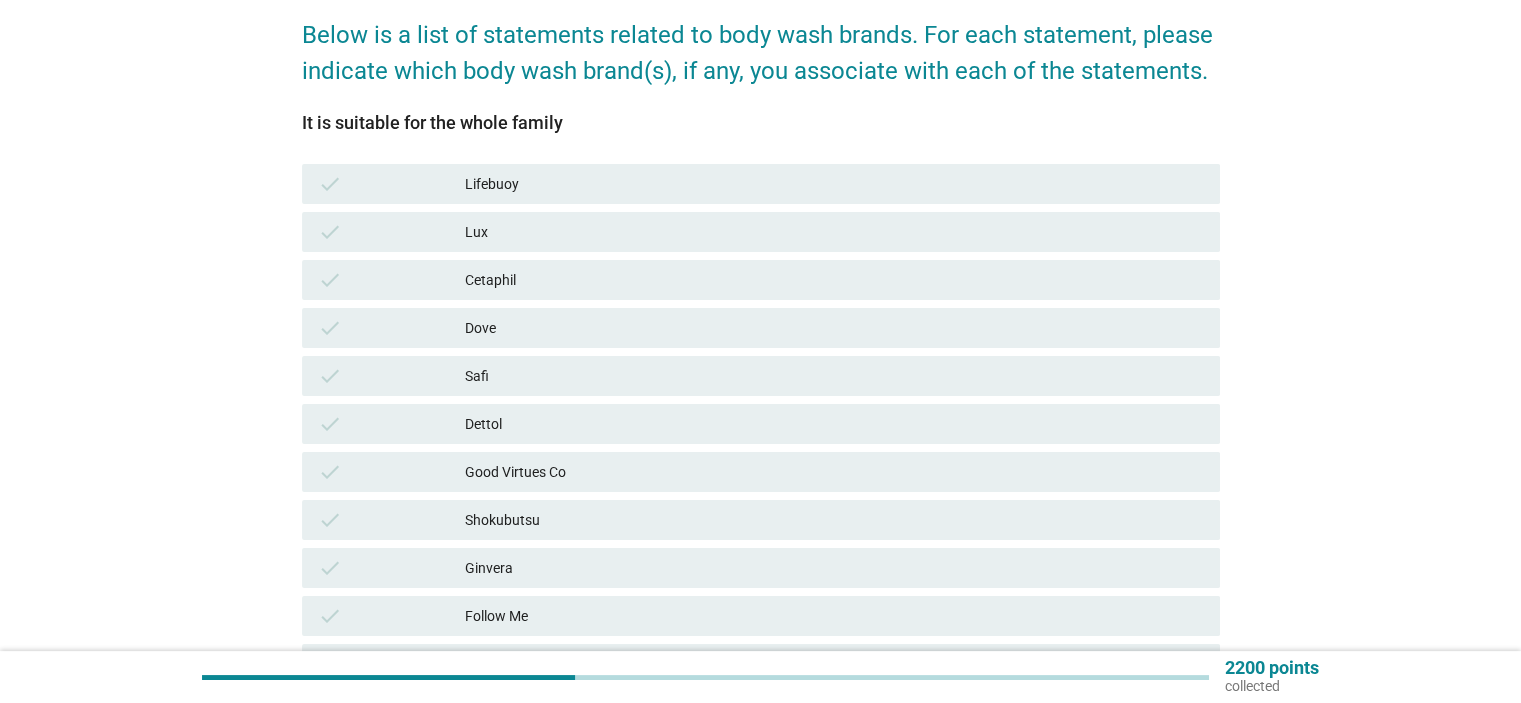 scroll, scrollTop: 266, scrollLeft: 0, axis: vertical 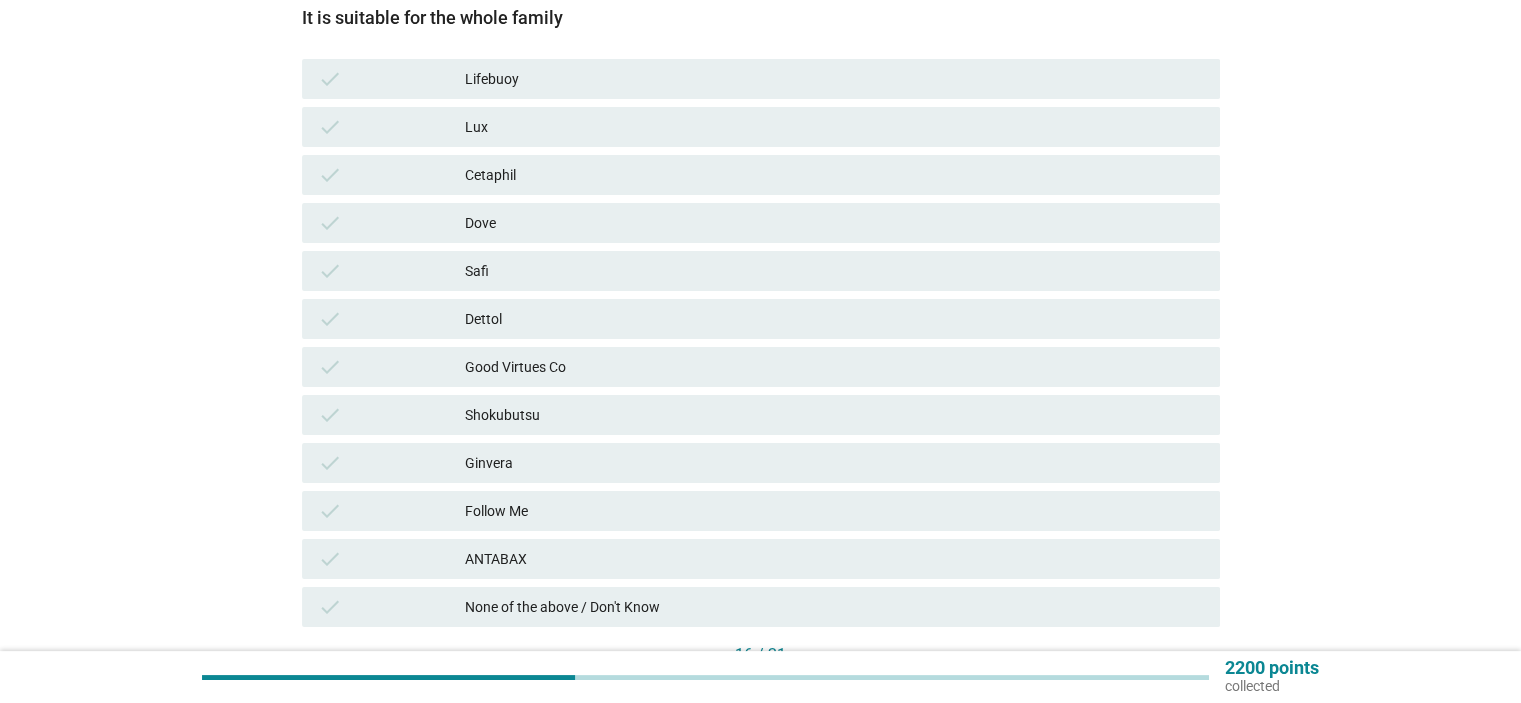 click on "check   None of the above / Don't Know" at bounding box center (761, 607) 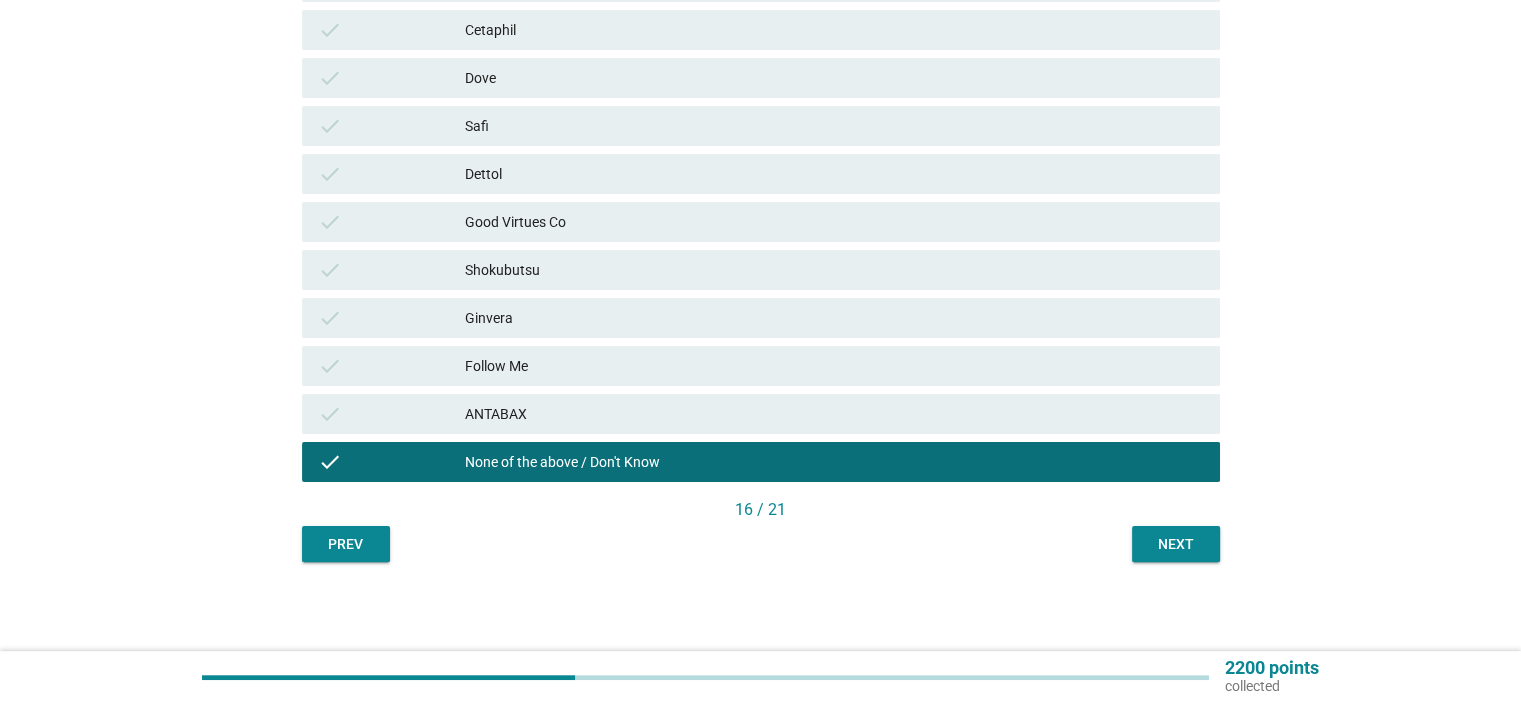 scroll, scrollTop: 412, scrollLeft: 0, axis: vertical 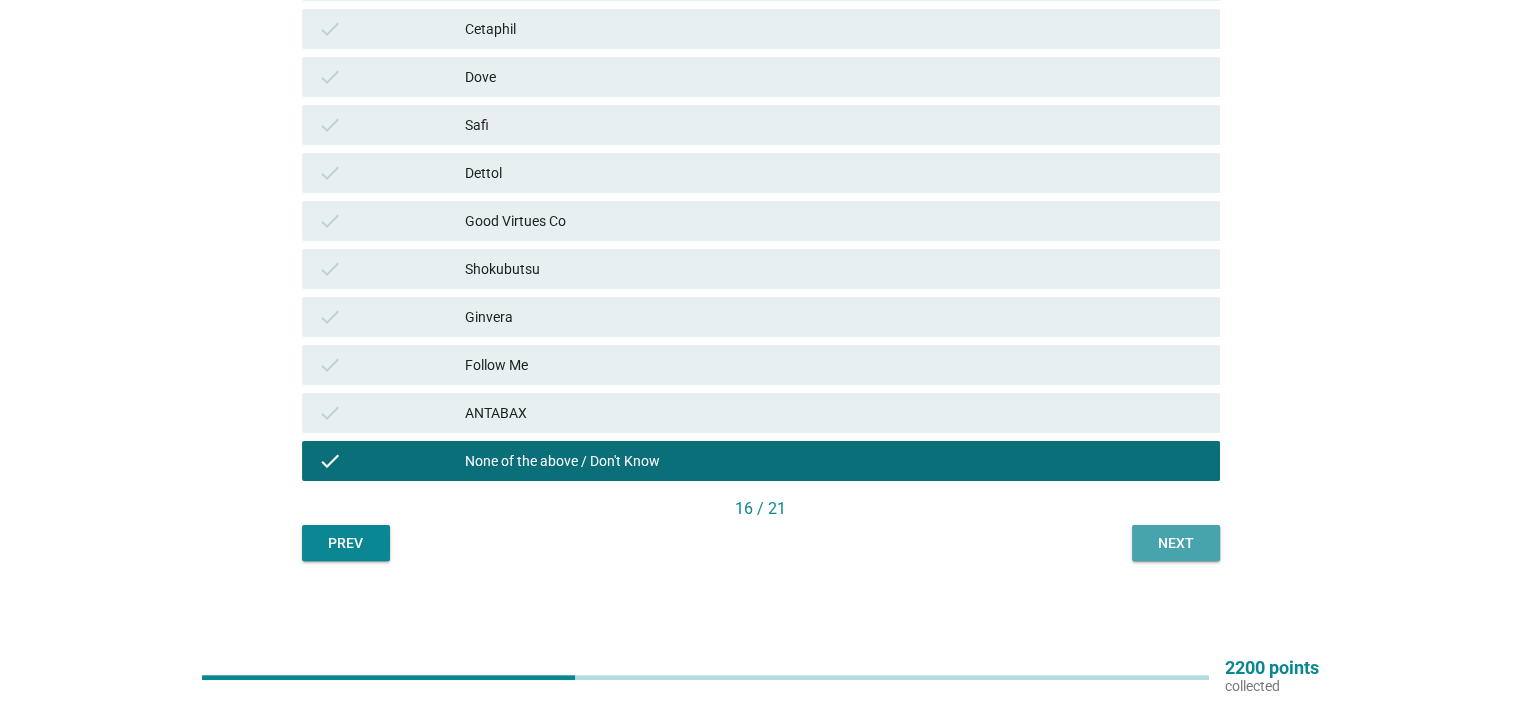 click on "Next" at bounding box center [1176, 543] 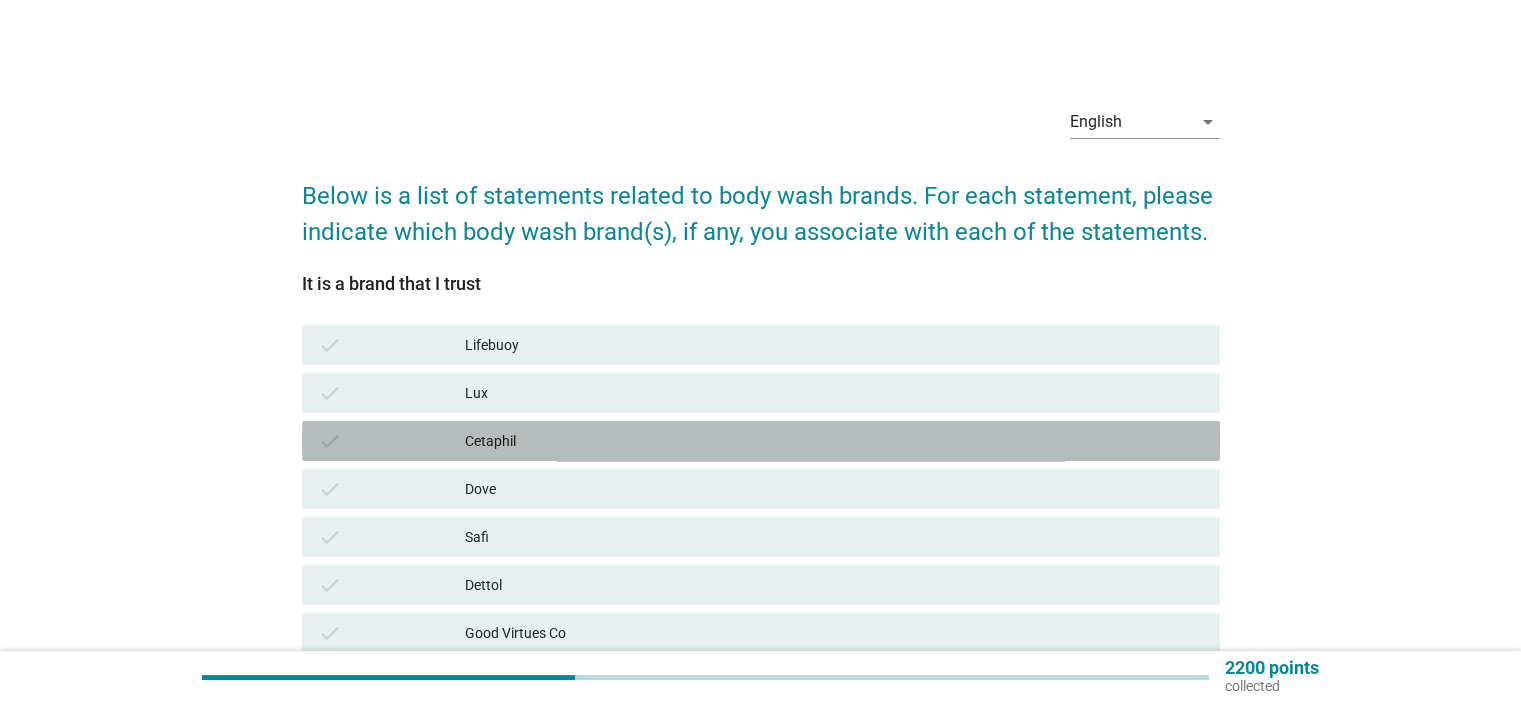 click on "Cetaphil" at bounding box center [834, 441] 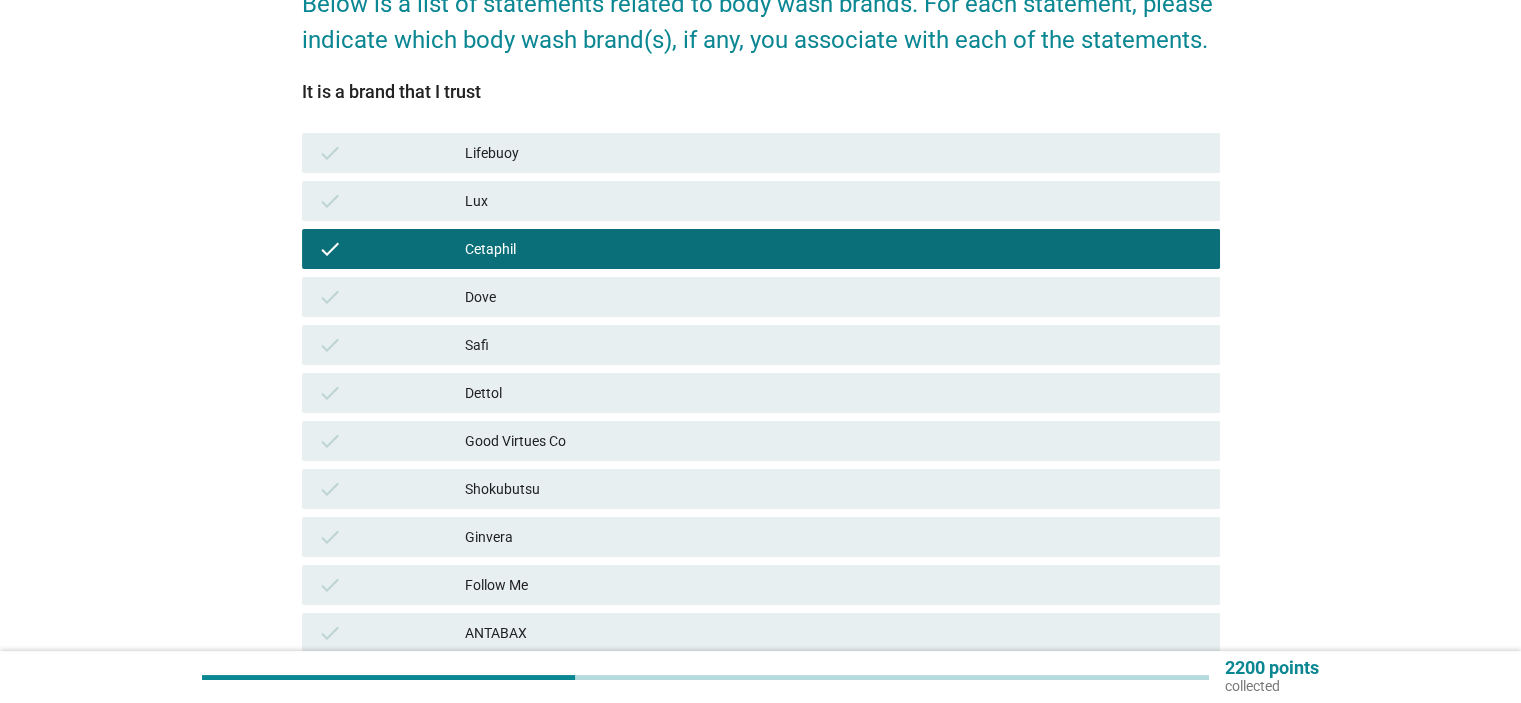 scroll, scrollTop: 400, scrollLeft: 0, axis: vertical 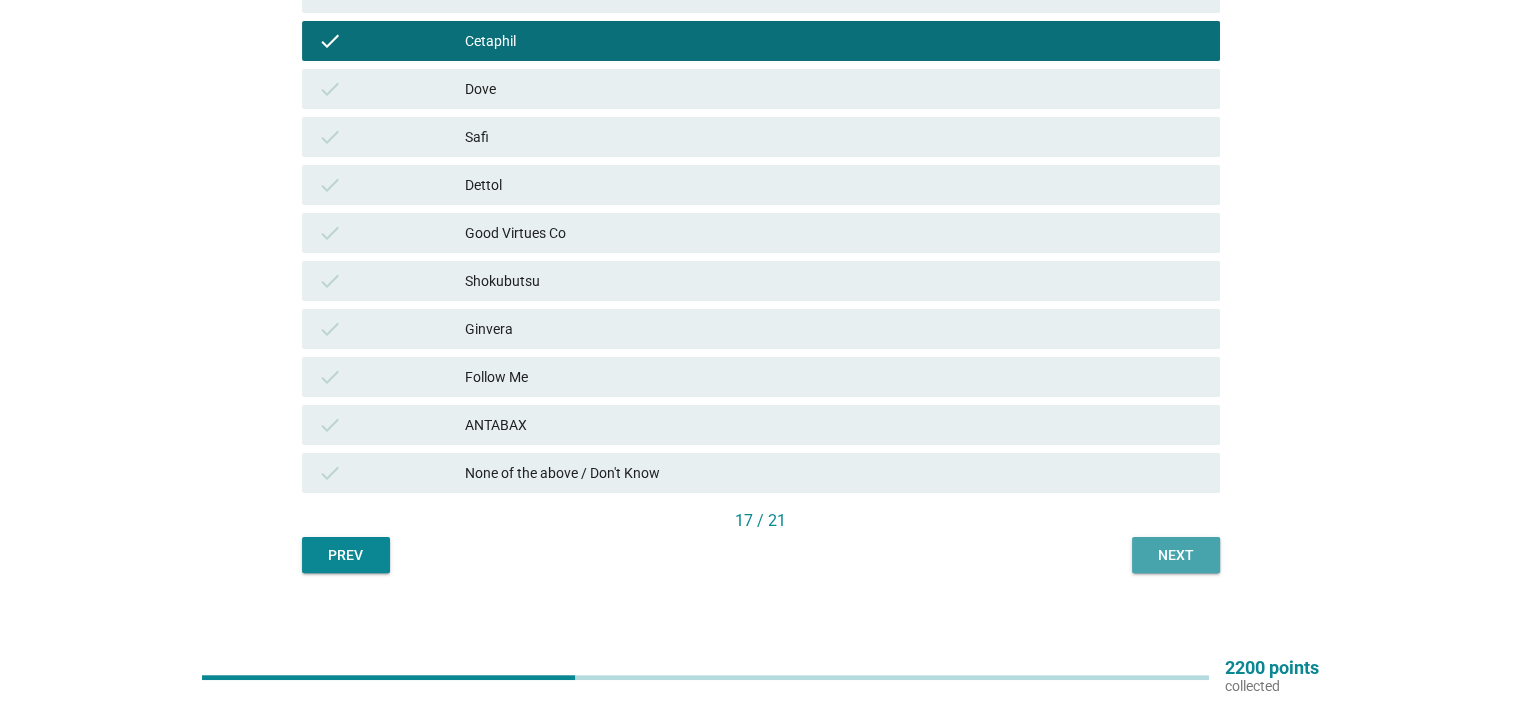 click on "Next" at bounding box center (1176, 555) 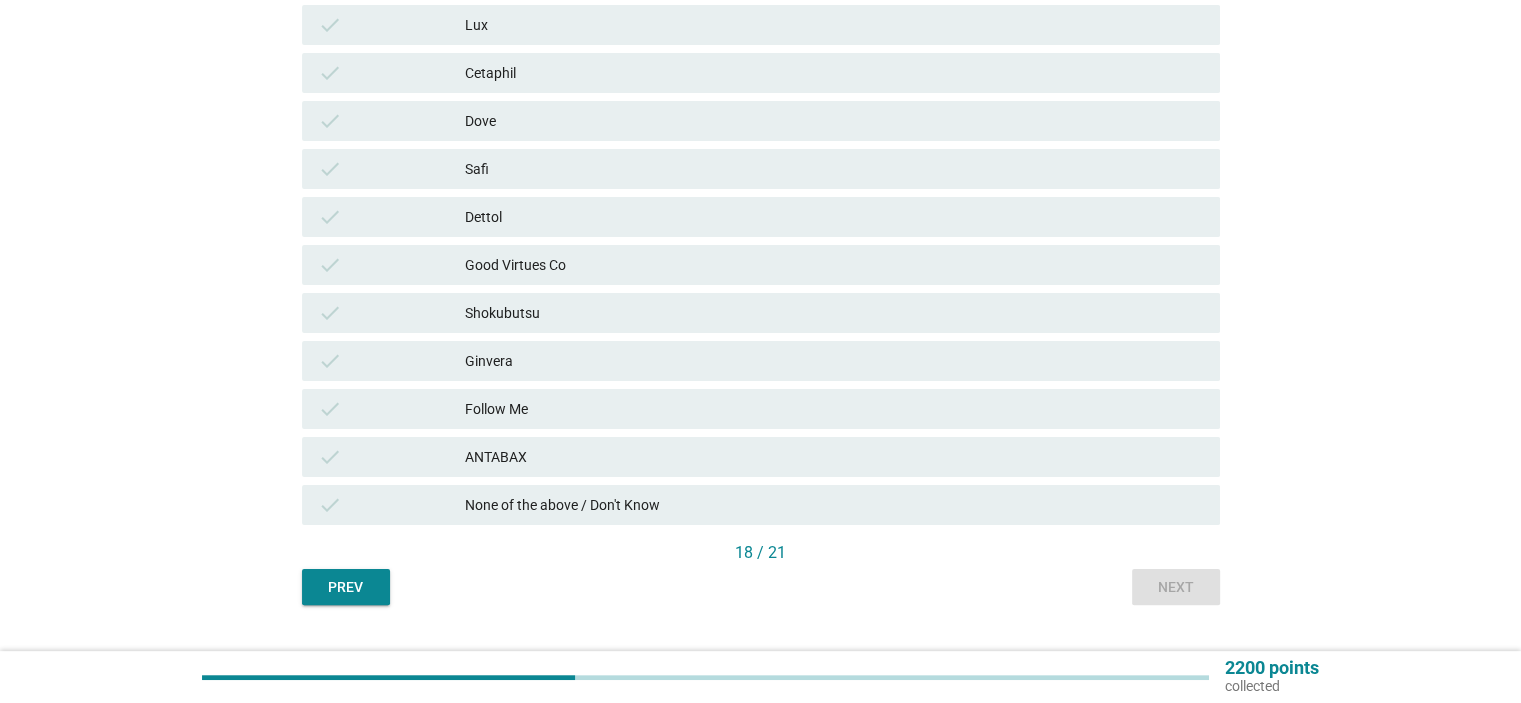 scroll, scrollTop: 400, scrollLeft: 0, axis: vertical 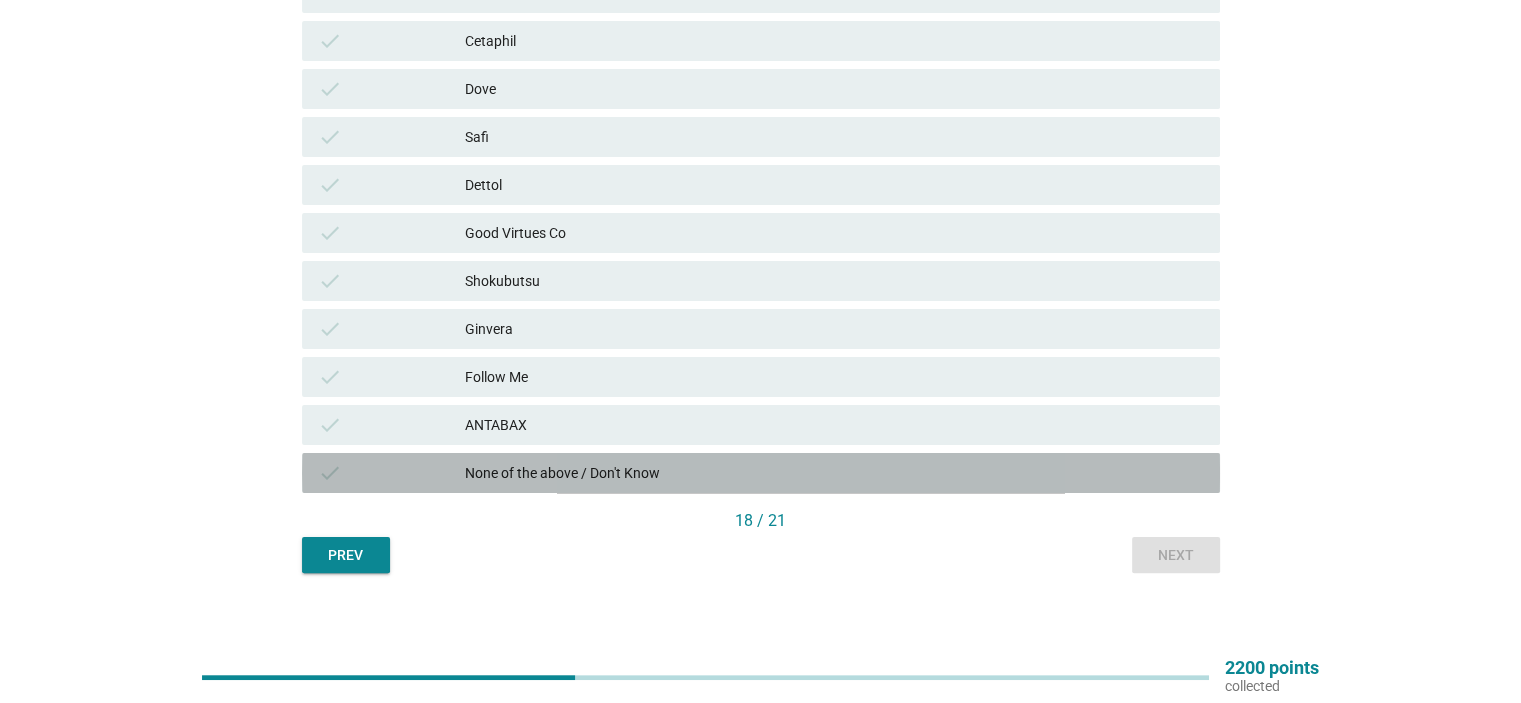 click on "None of the above / Don't Know" at bounding box center [834, 473] 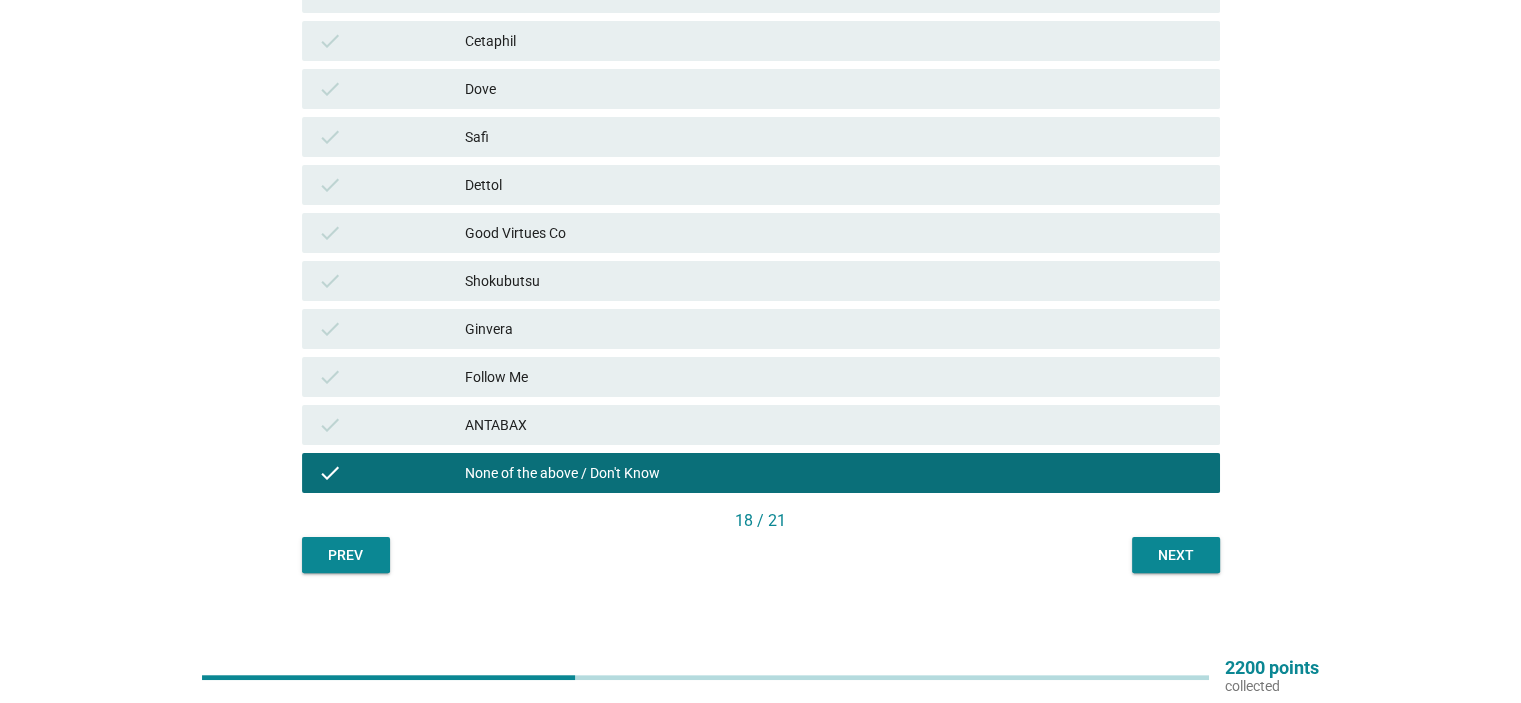 click on "Next" at bounding box center [1176, 555] 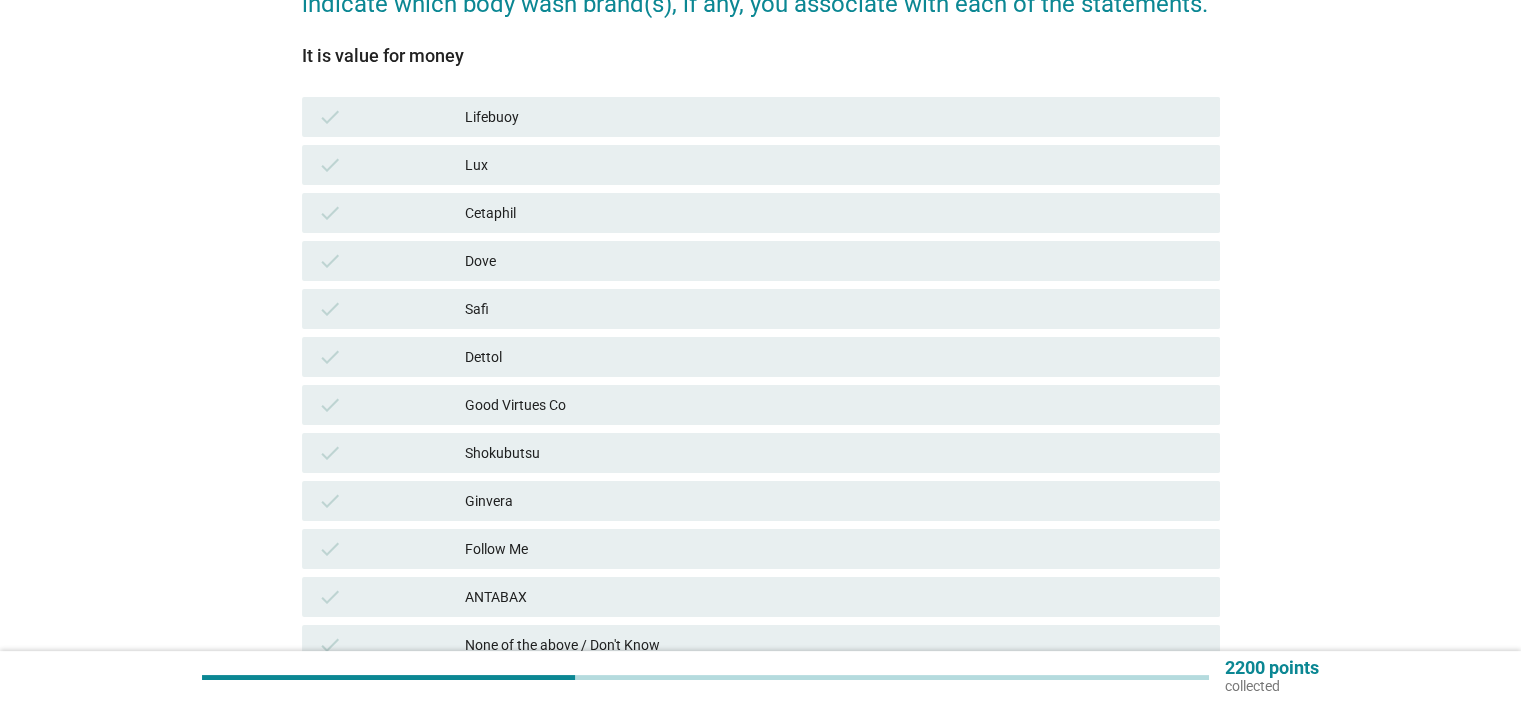 scroll, scrollTop: 412, scrollLeft: 0, axis: vertical 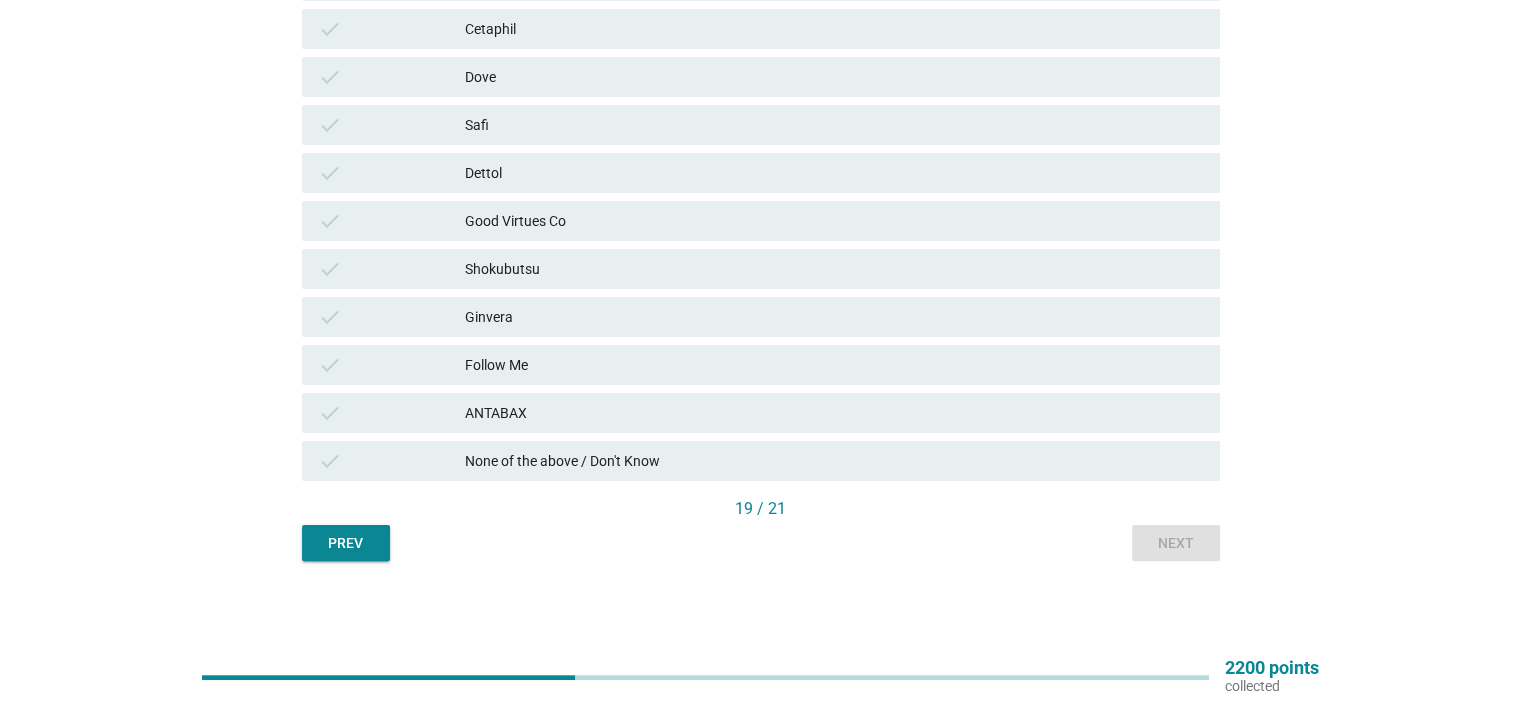 click on "None of the above / Don't Know" at bounding box center (834, 461) 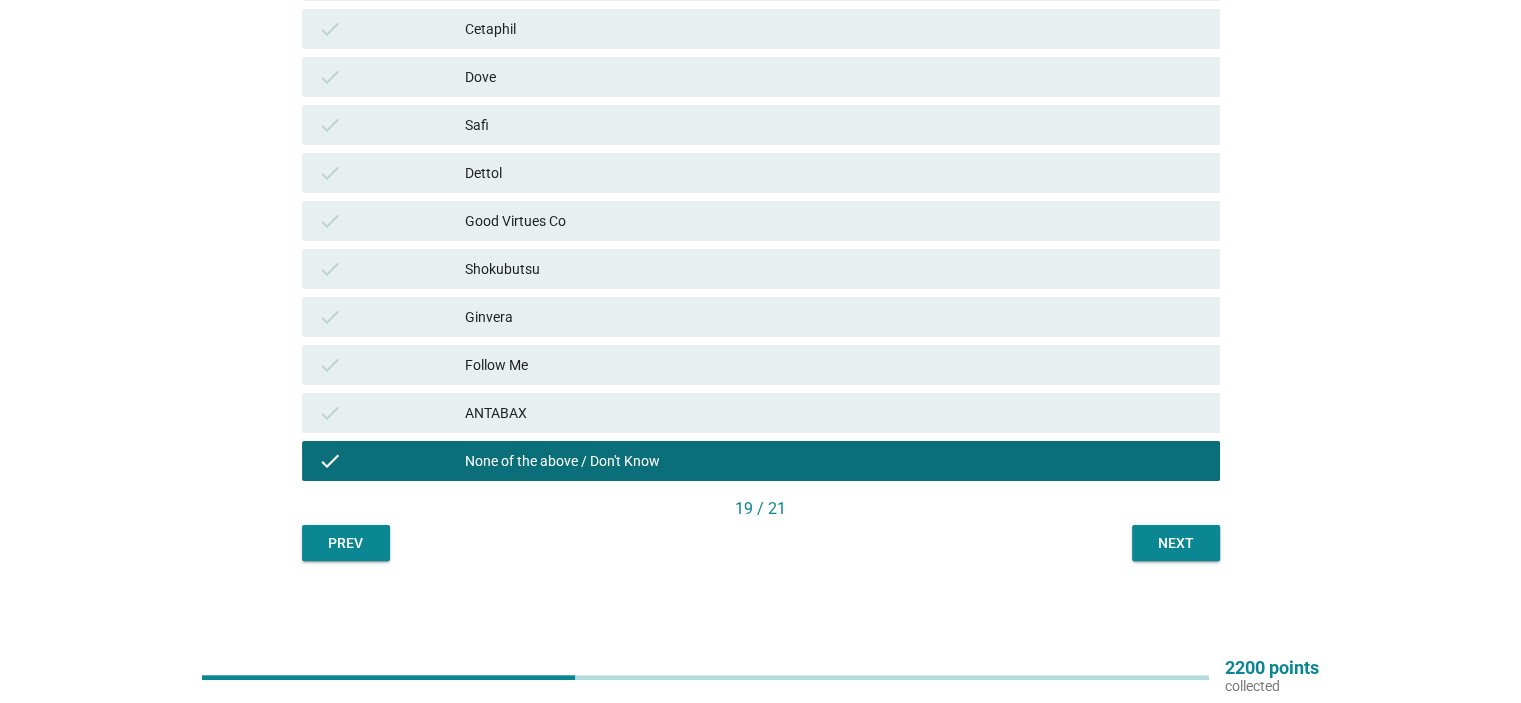 click on "Next" at bounding box center [1176, 543] 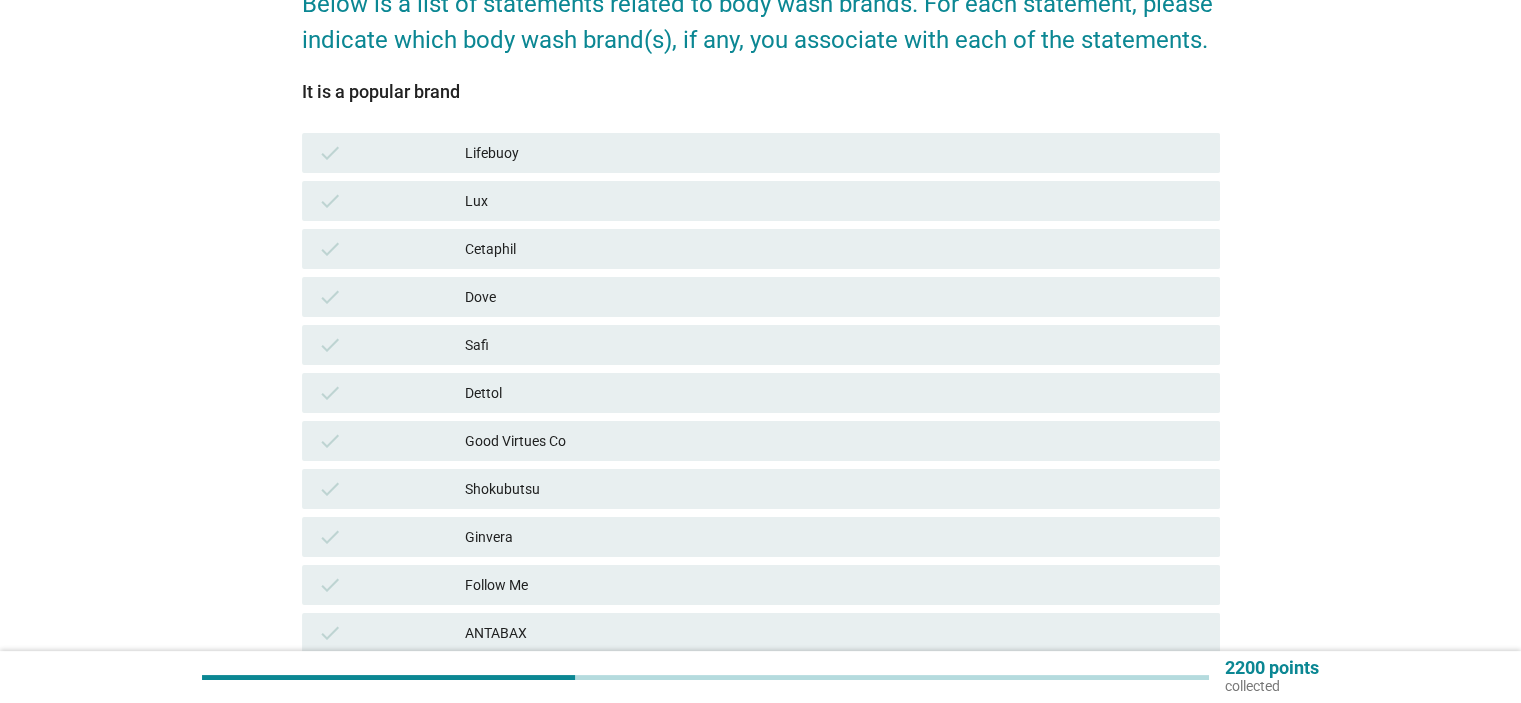 scroll, scrollTop: 400, scrollLeft: 0, axis: vertical 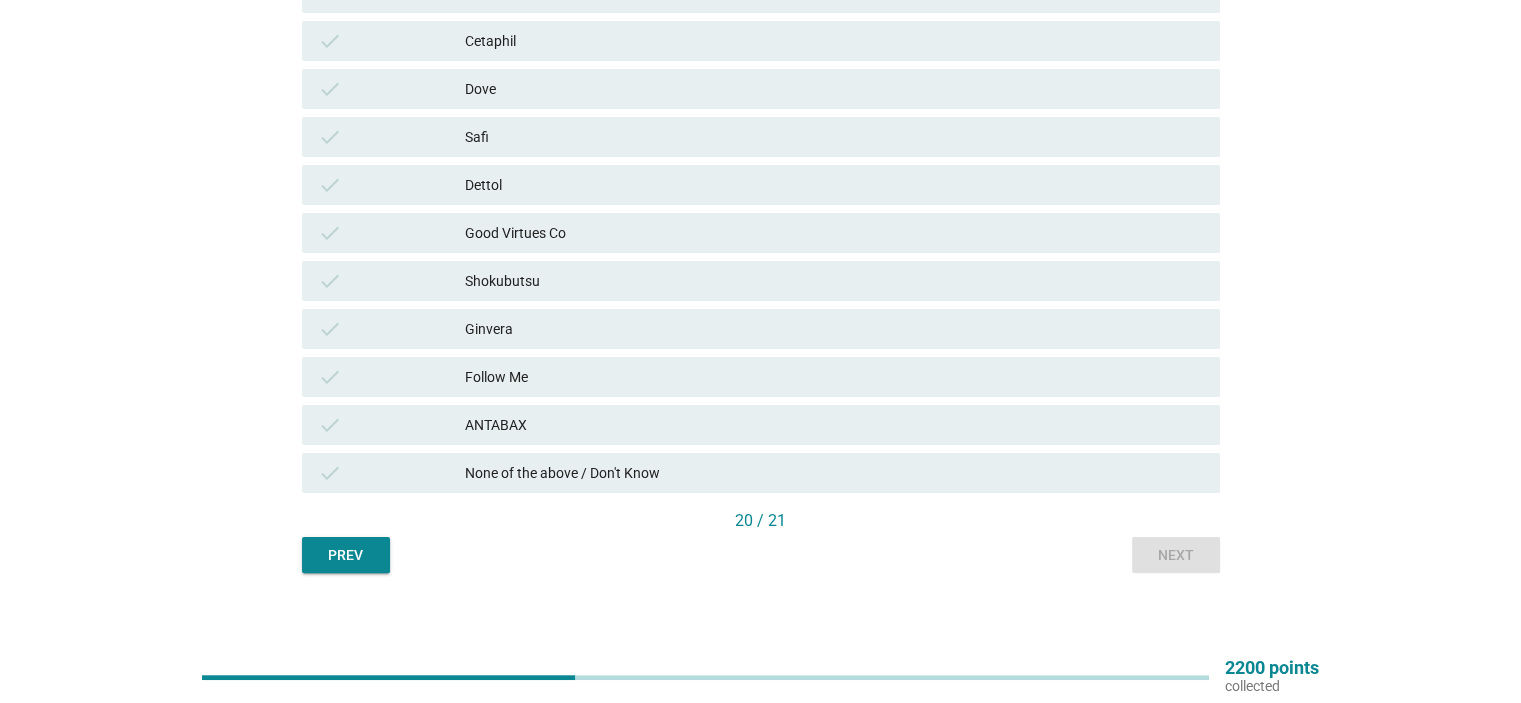 click on "Dettol" at bounding box center (834, 185) 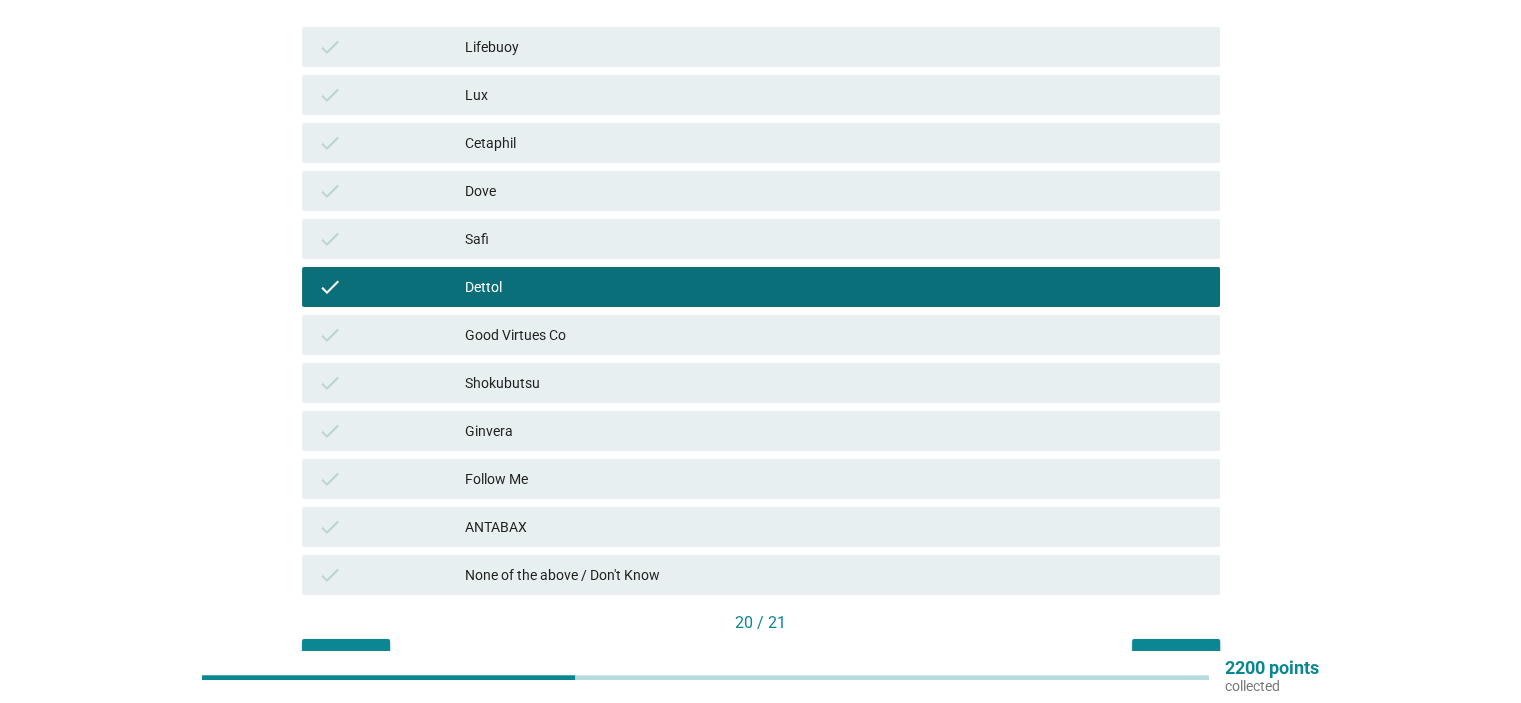 scroll, scrollTop: 266, scrollLeft: 0, axis: vertical 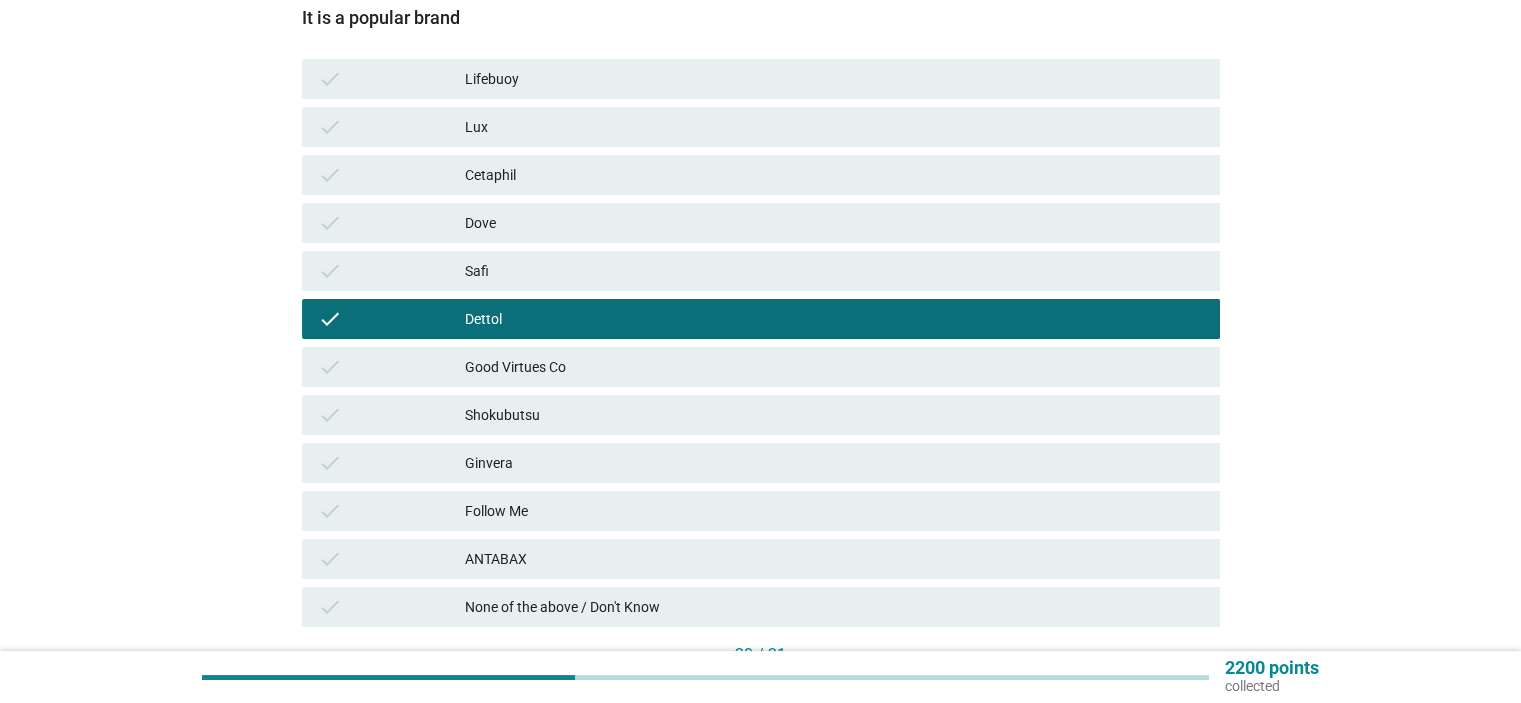 click on "Lifebuoy" at bounding box center (834, 79) 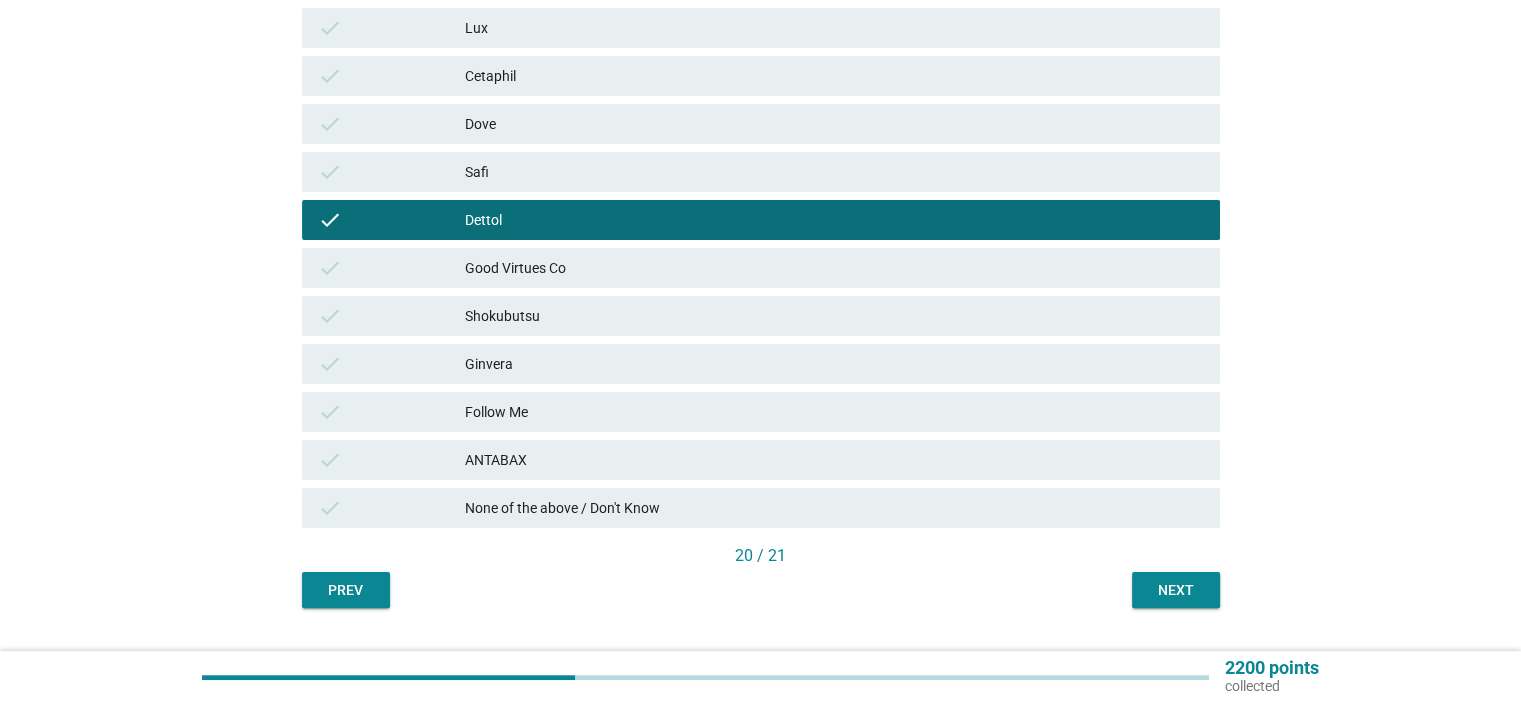 scroll, scrollTop: 400, scrollLeft: 0, axis: vertical 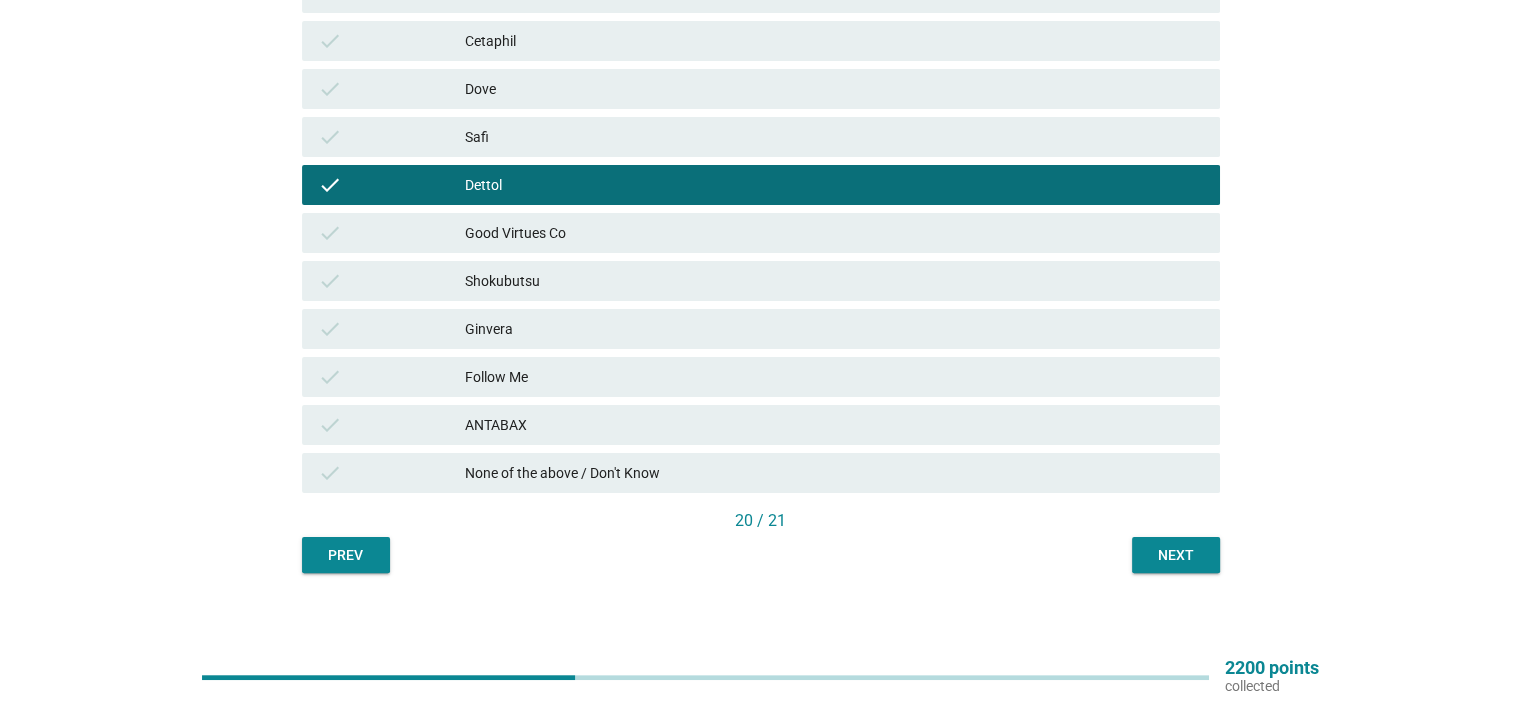 click on "Next" at bounding box center [1176, 555] 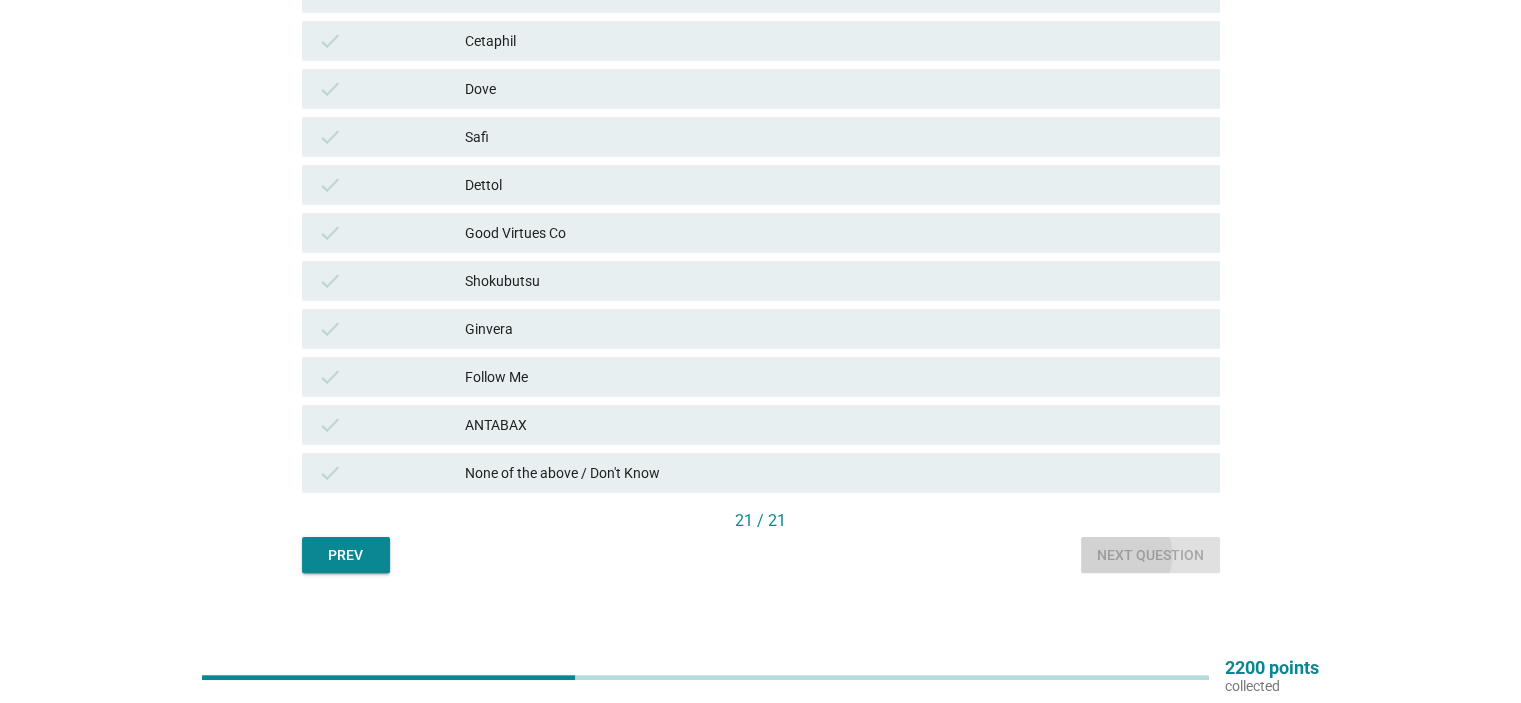 scroll, scrollTop: 0, scrollLeft: 0, axis: both 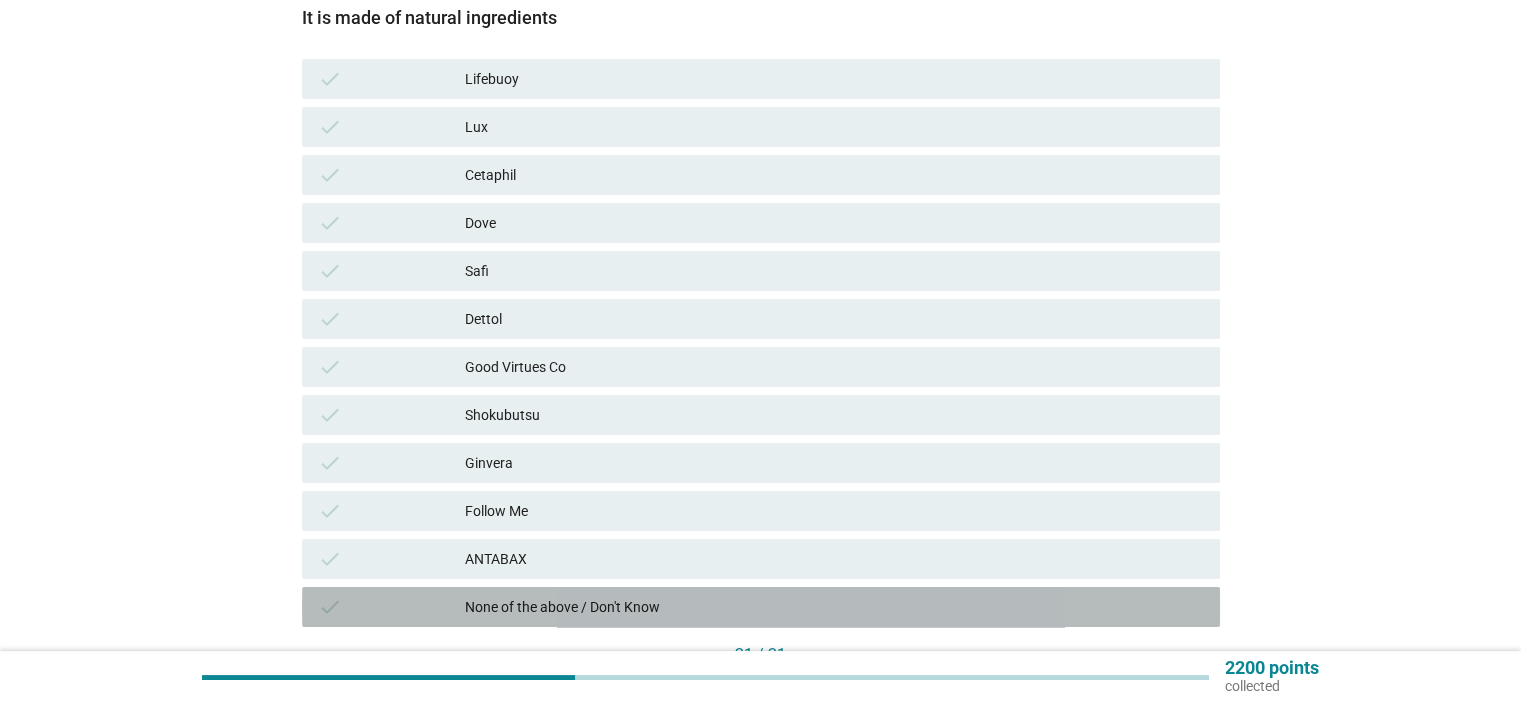 click on "None of the above / Don't Know" at bounding box center [834, 607] 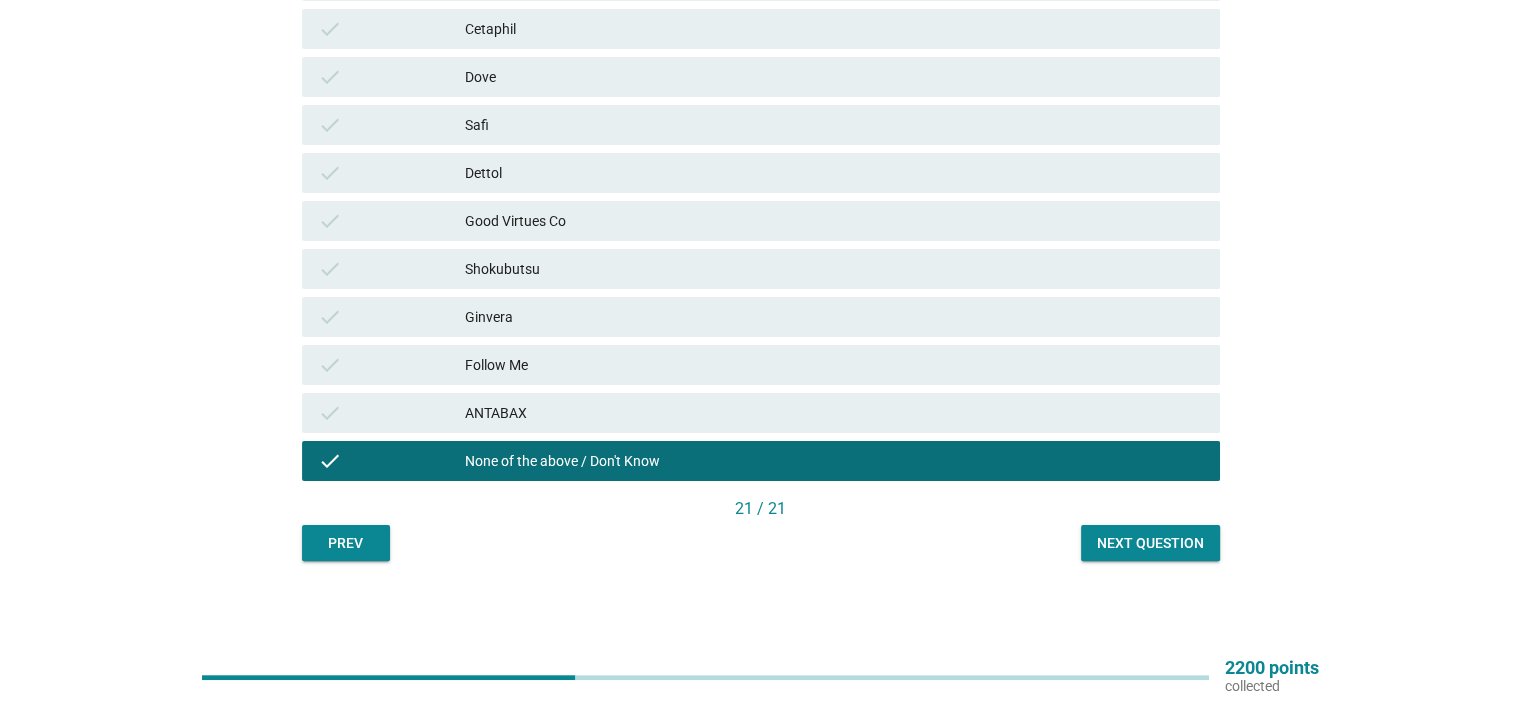 click on "Next question" at bounding box center (1150, 543) 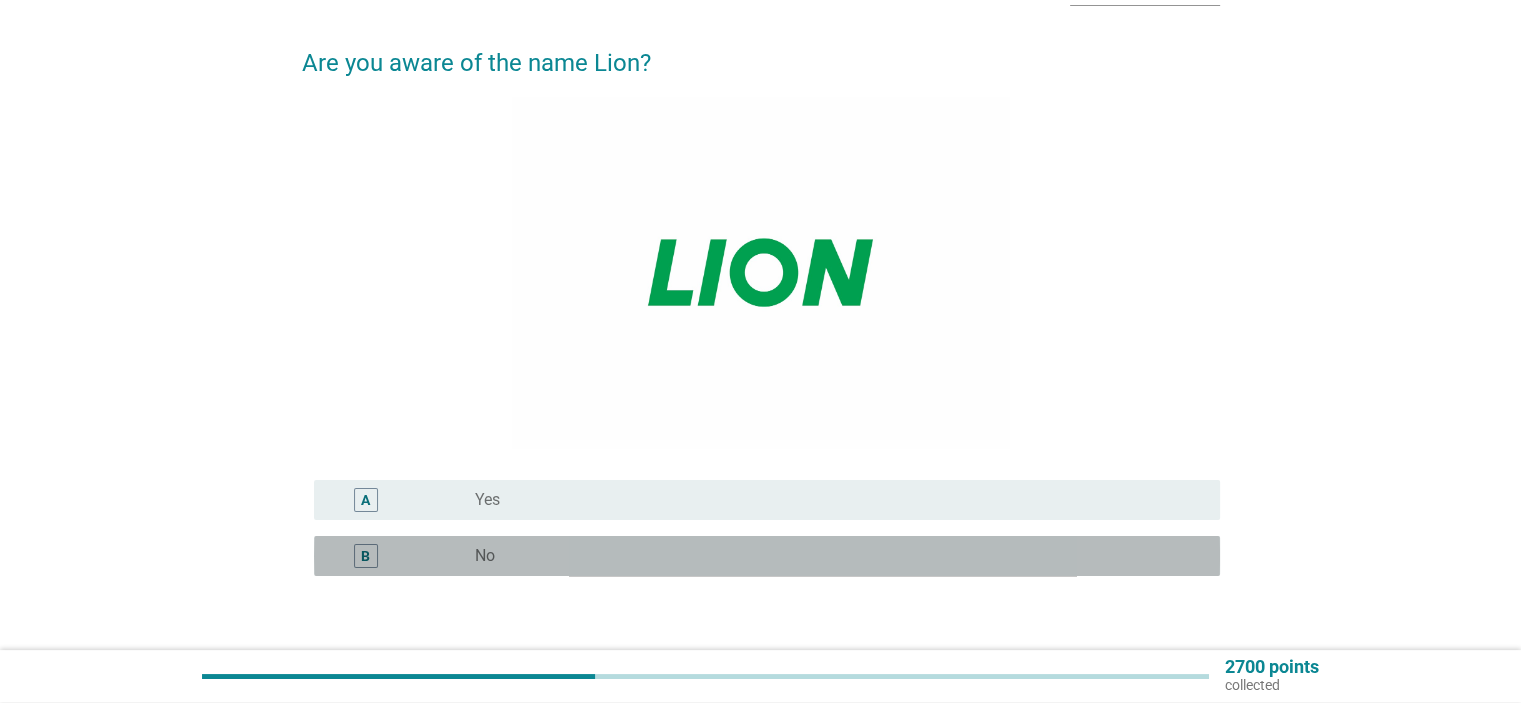 click on "radio_button_unchecked No" at bounding box center (831, 556) 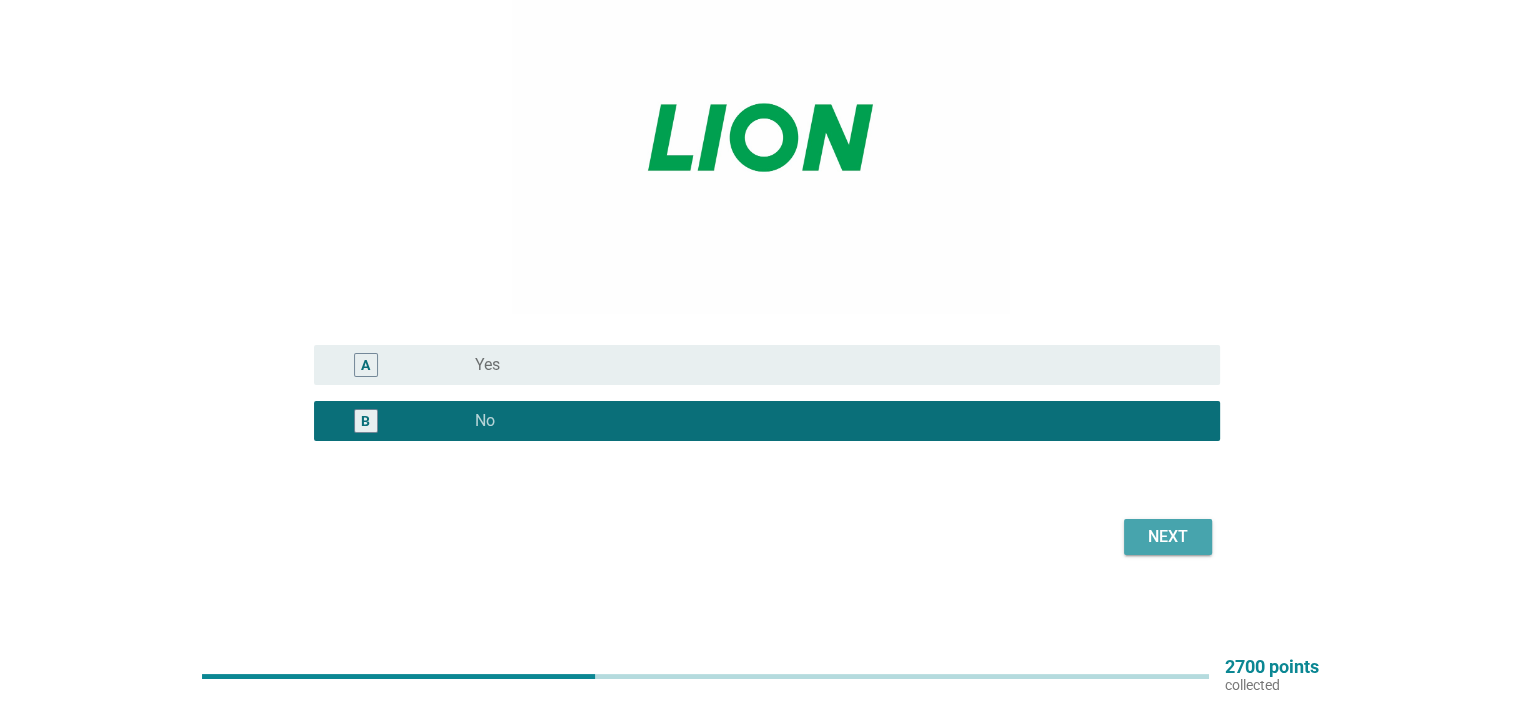 click on "Next" at bounding box center [1168, 537] 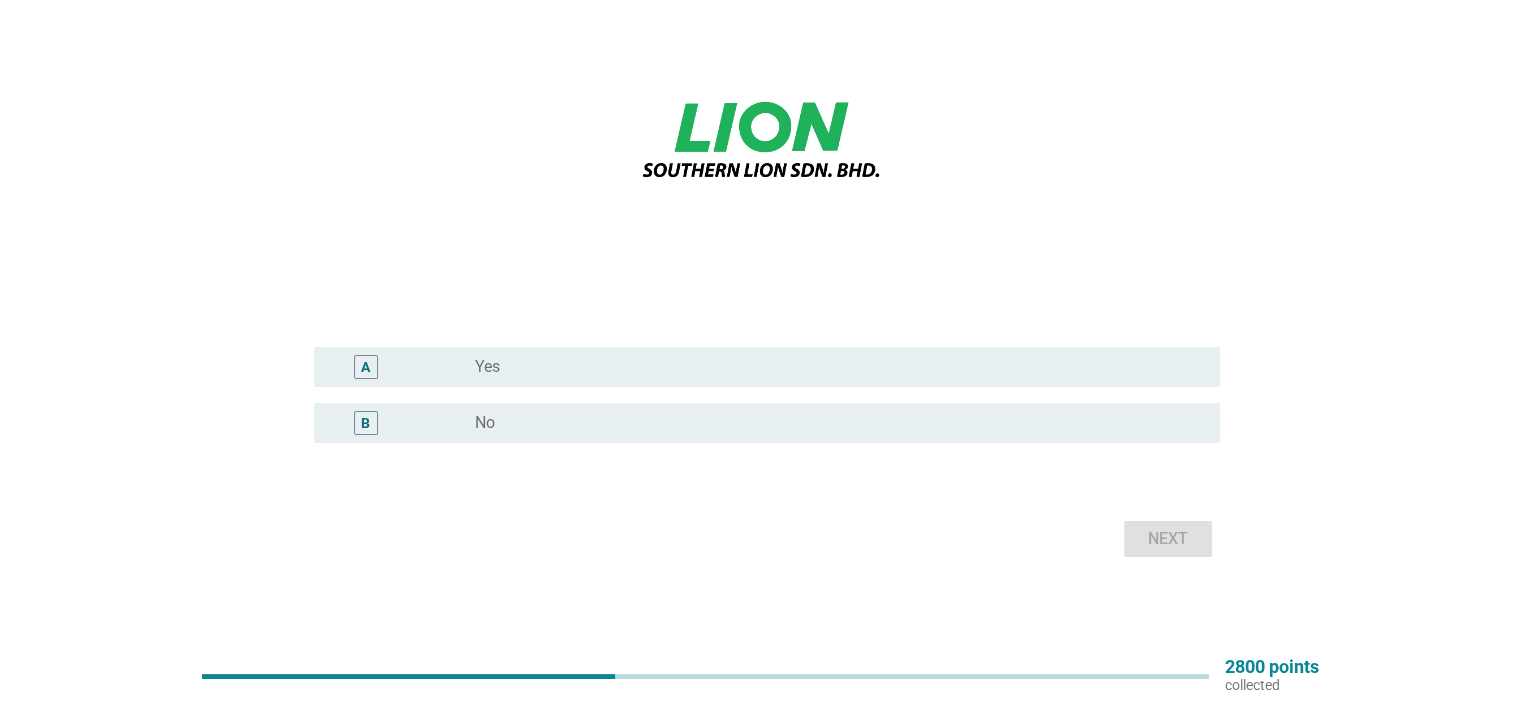 click on "radio_button_unchecked No" at bounding box center (831, 423) 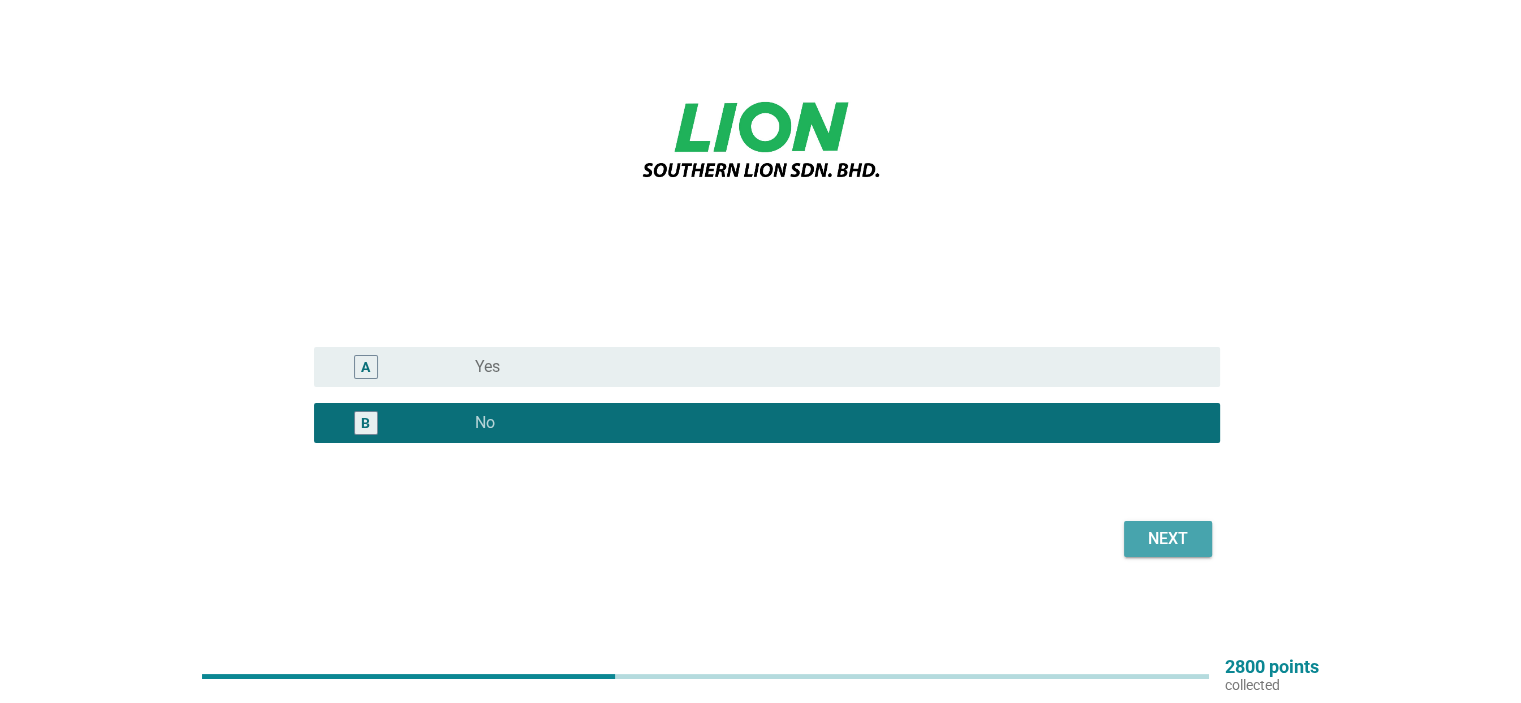 click on "Next" at bounding box center [1168, 539] 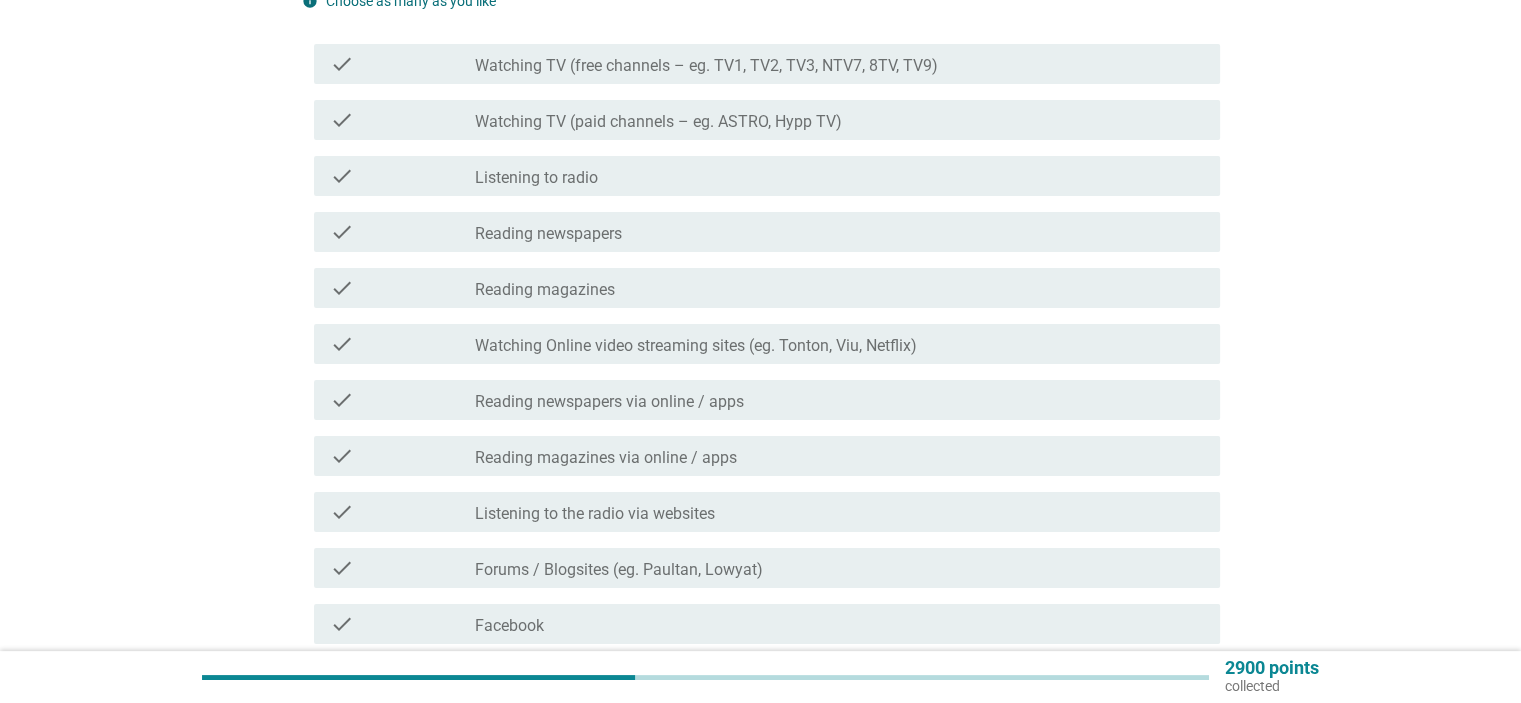 scroll, scrollTop: 400, scrollLeft: 0, axis: vertical 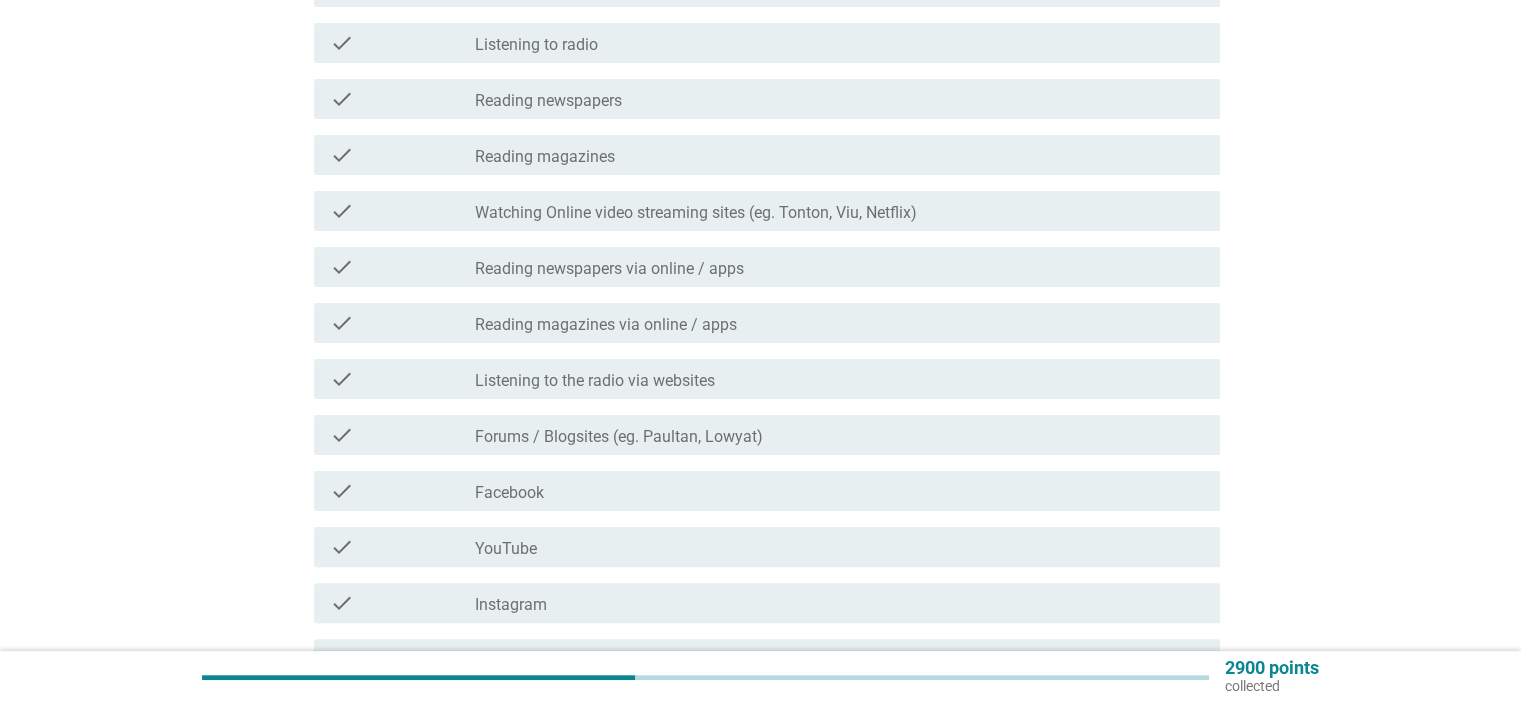 click on "check_box_outline_blank Facebook" at bounding box center [839, 491] 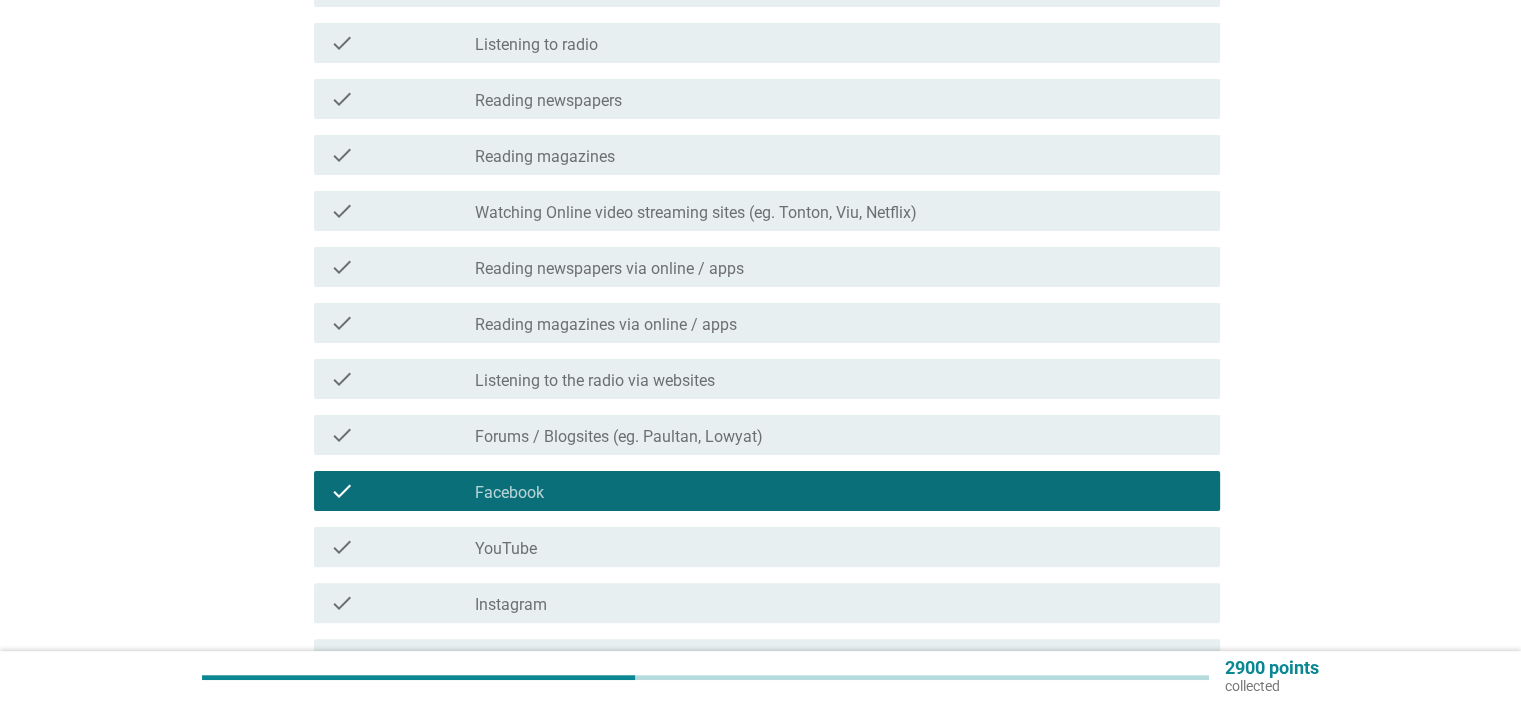 click on "check_box_outline_blank Instagram" at bounding box center [839, 603] 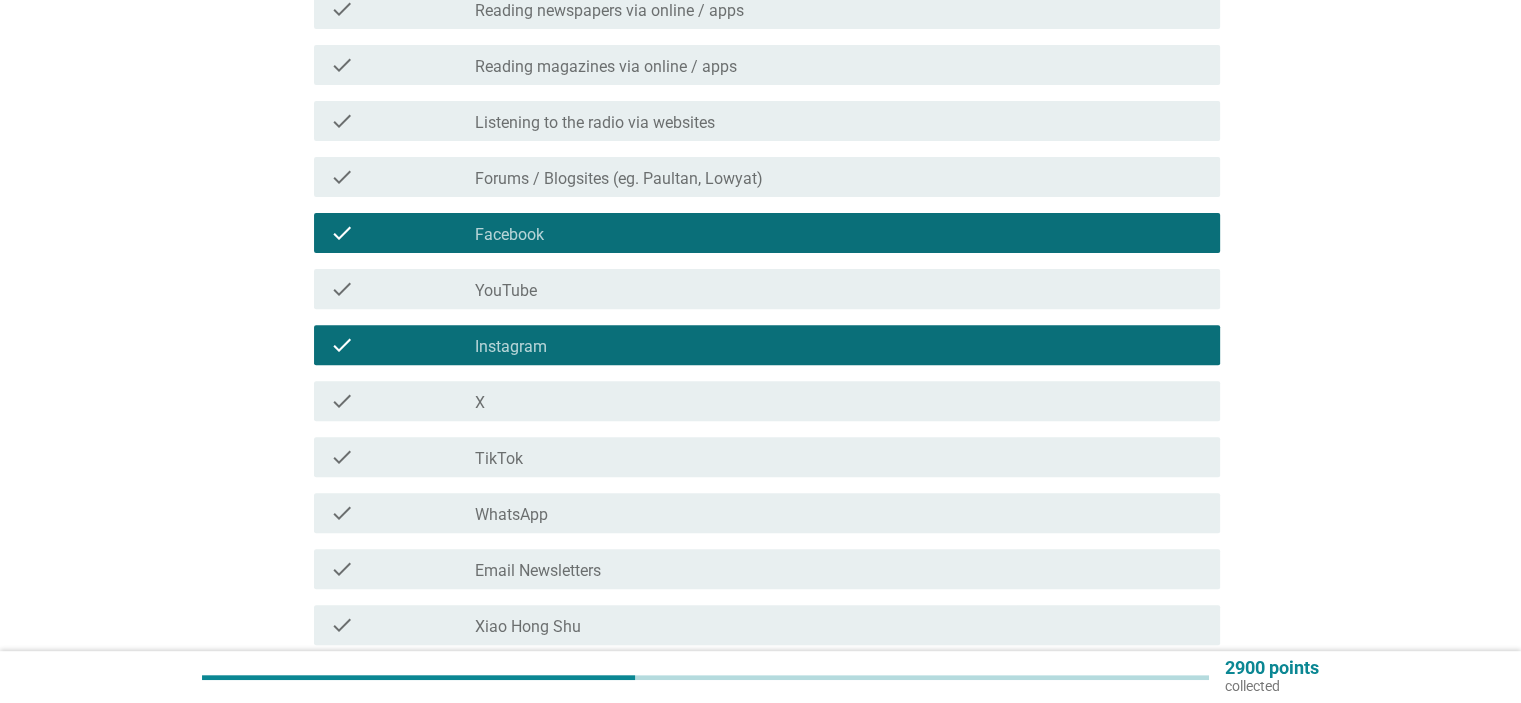 scroll, scrollTop: 667, scrollLeft: 0, axis: vertical 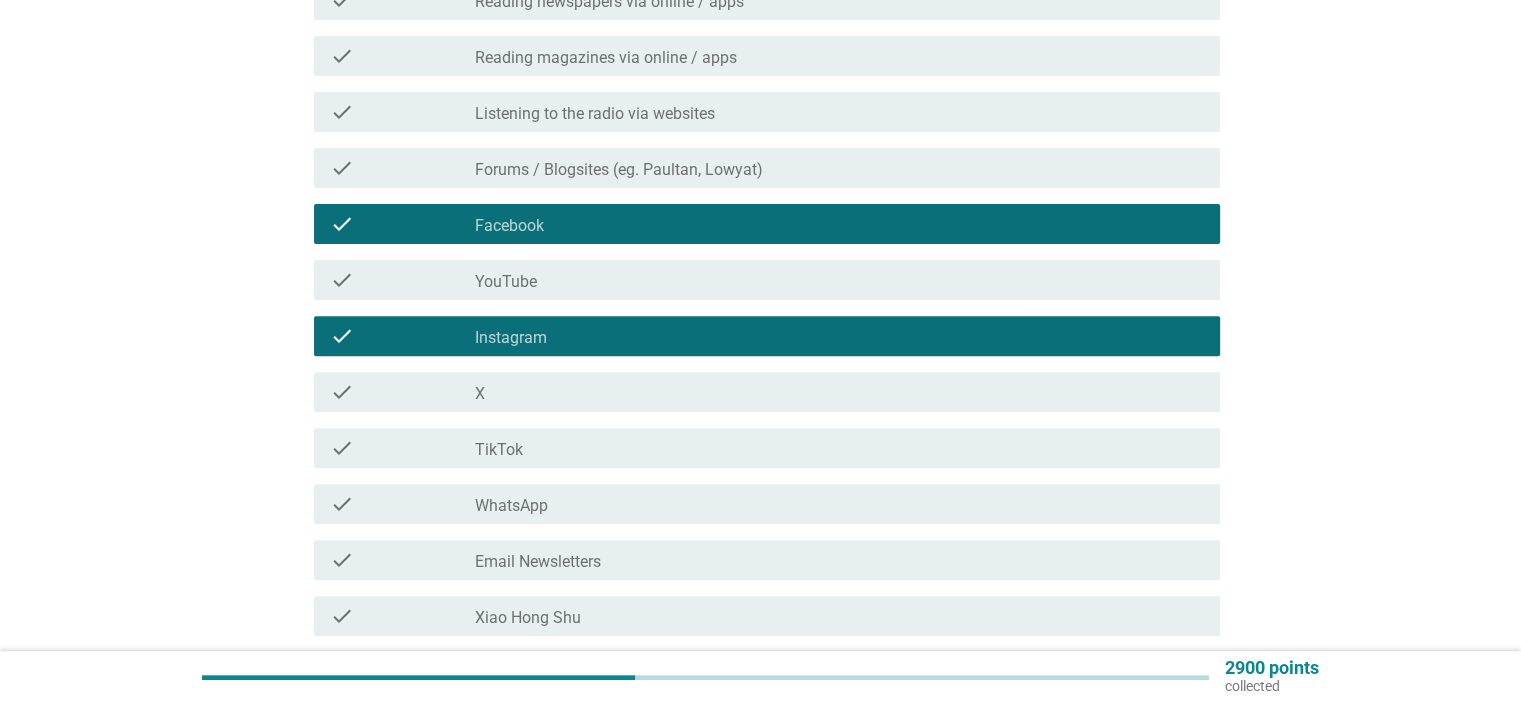 click on "check_box_outline_blank WhatsApp" at bounding box center (839, 504) 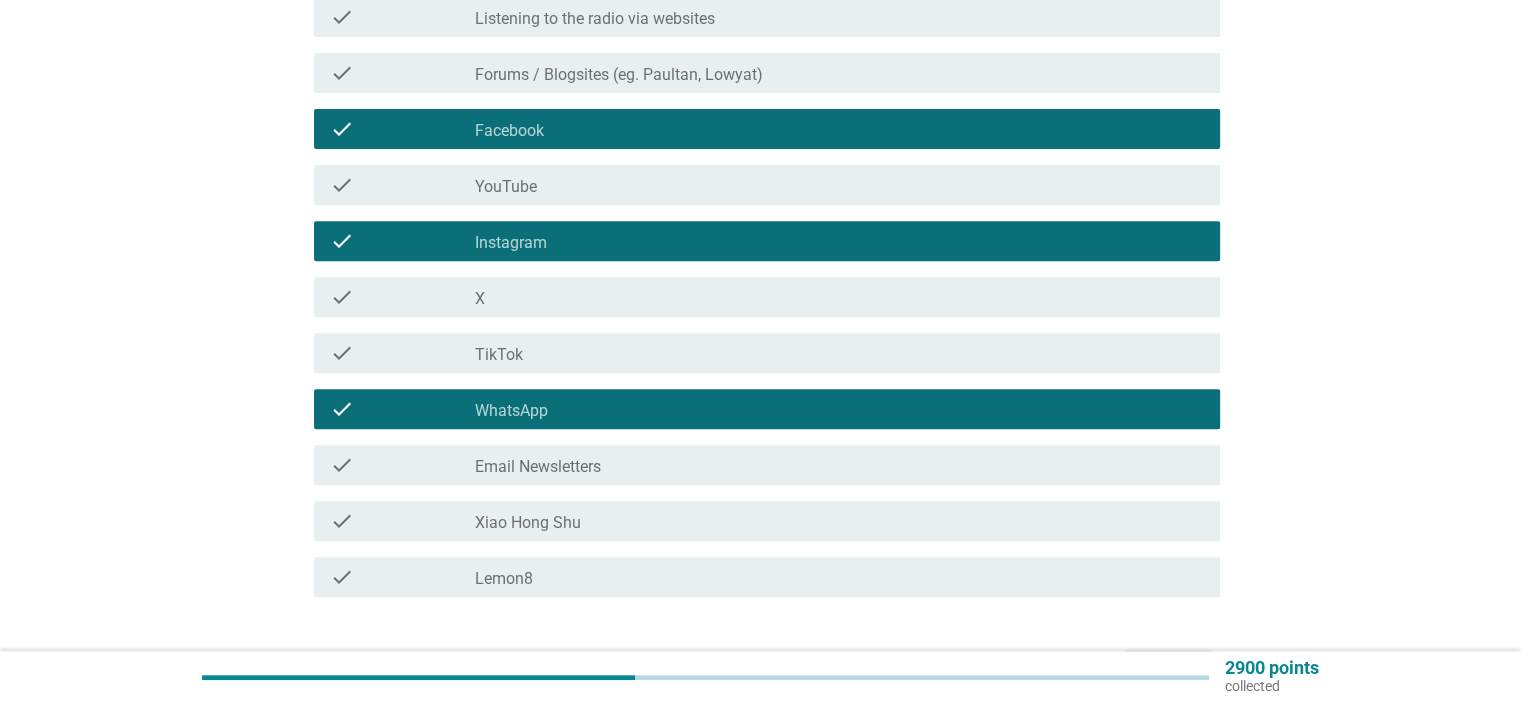 scroll, scrollTop: 800, scrollLeft: 0, axis: vertical 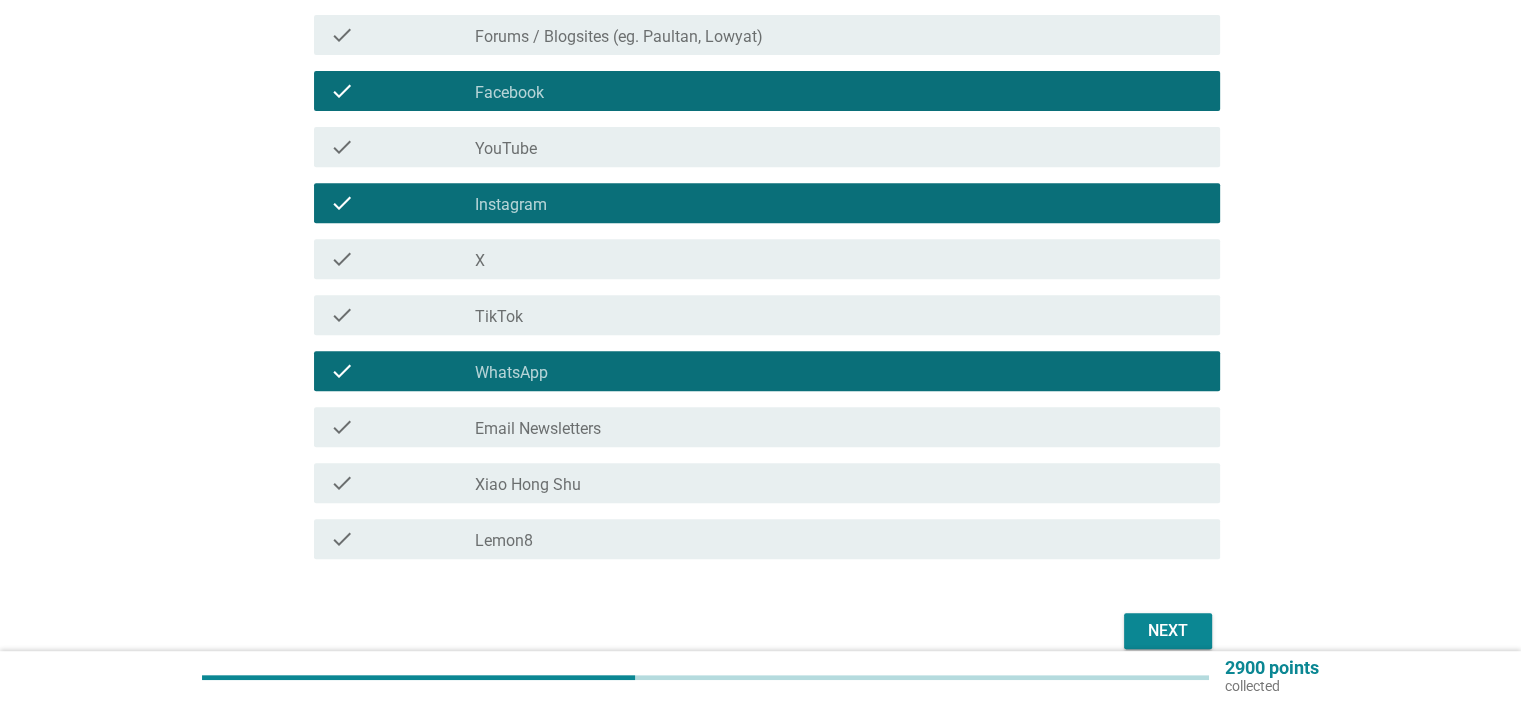 click on "check     check_box_outline_blank Xiao Hong Shu" at bounding box center (767, 483) 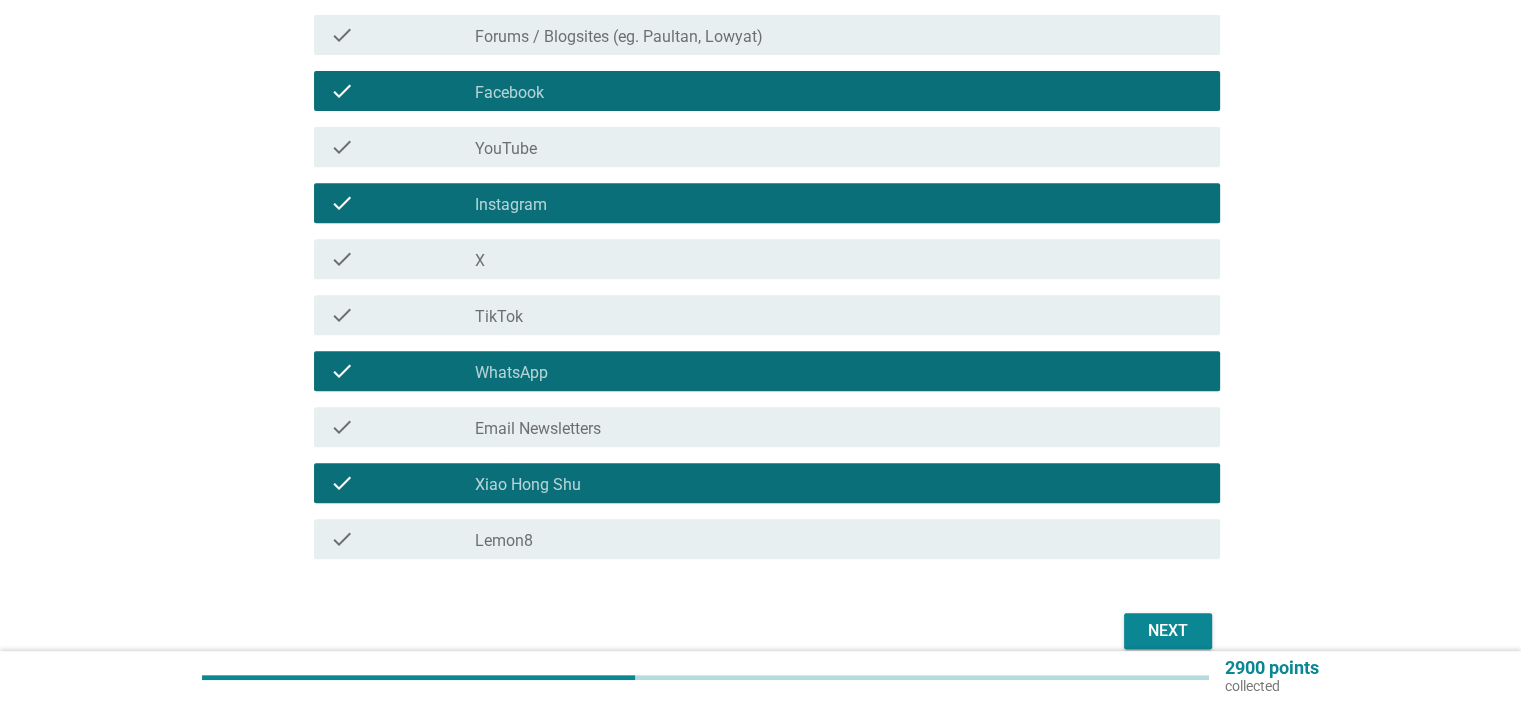 click on "Next" at bounding box center [1168, 631] 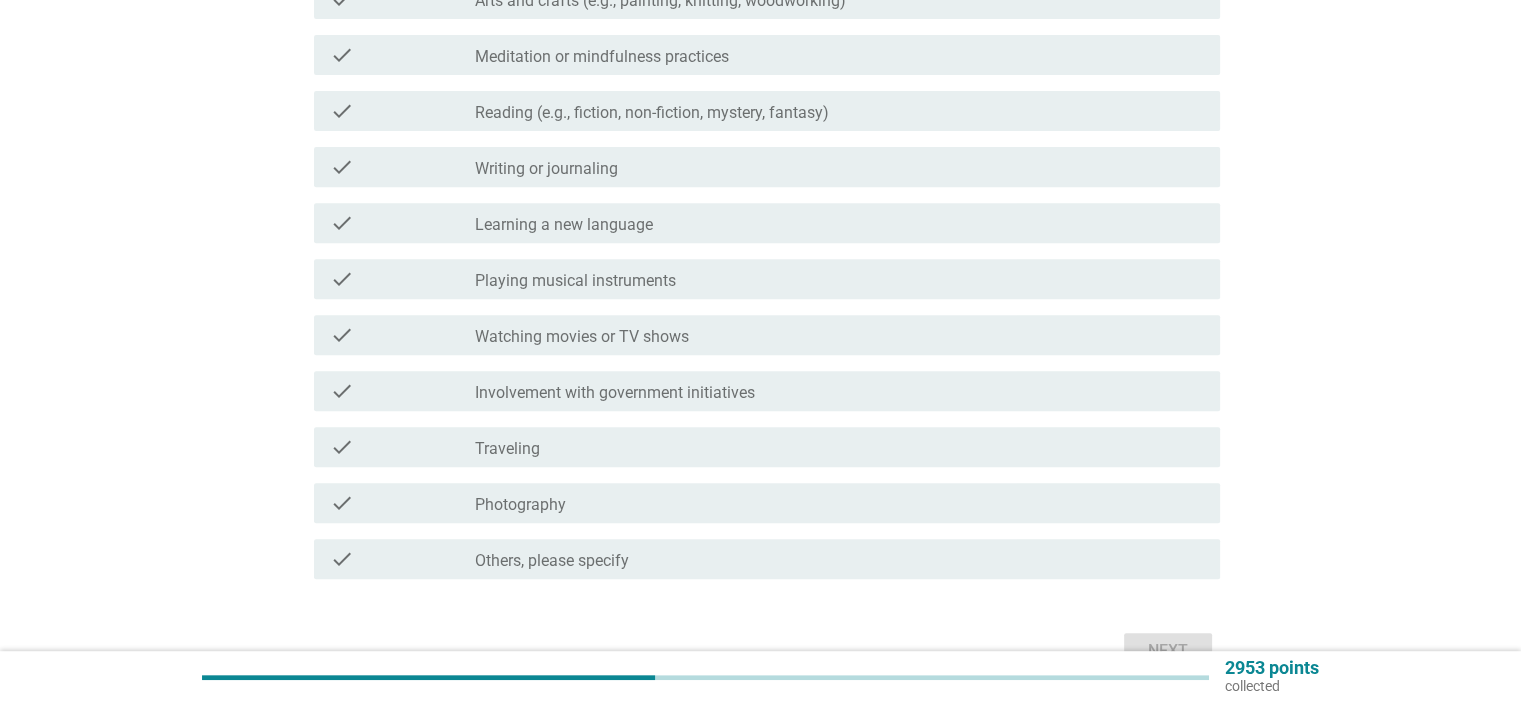 scroll, scrollTop: 0, scrollLeft: 0, axis: both 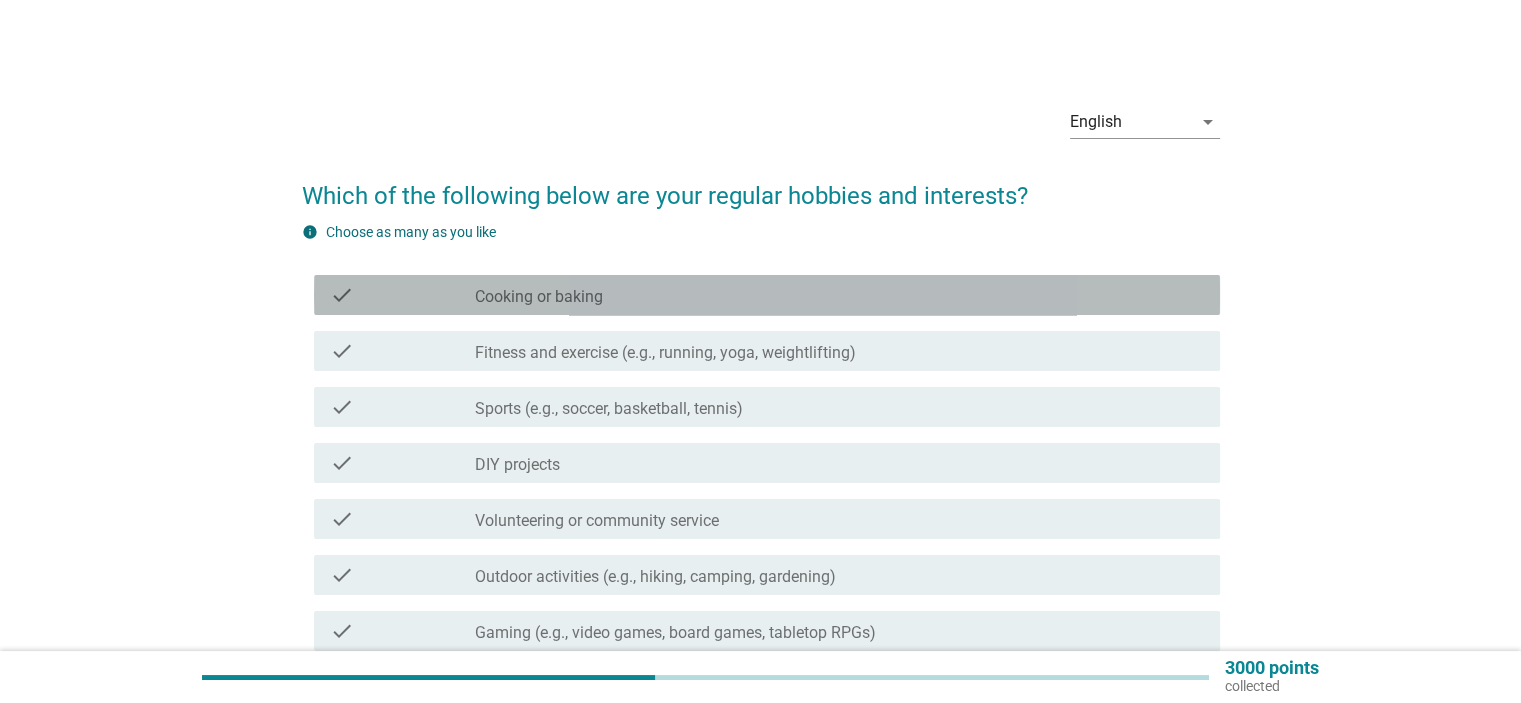click on "check_box_outline_blank Cooking or baking" at bounding box center (839, 295) 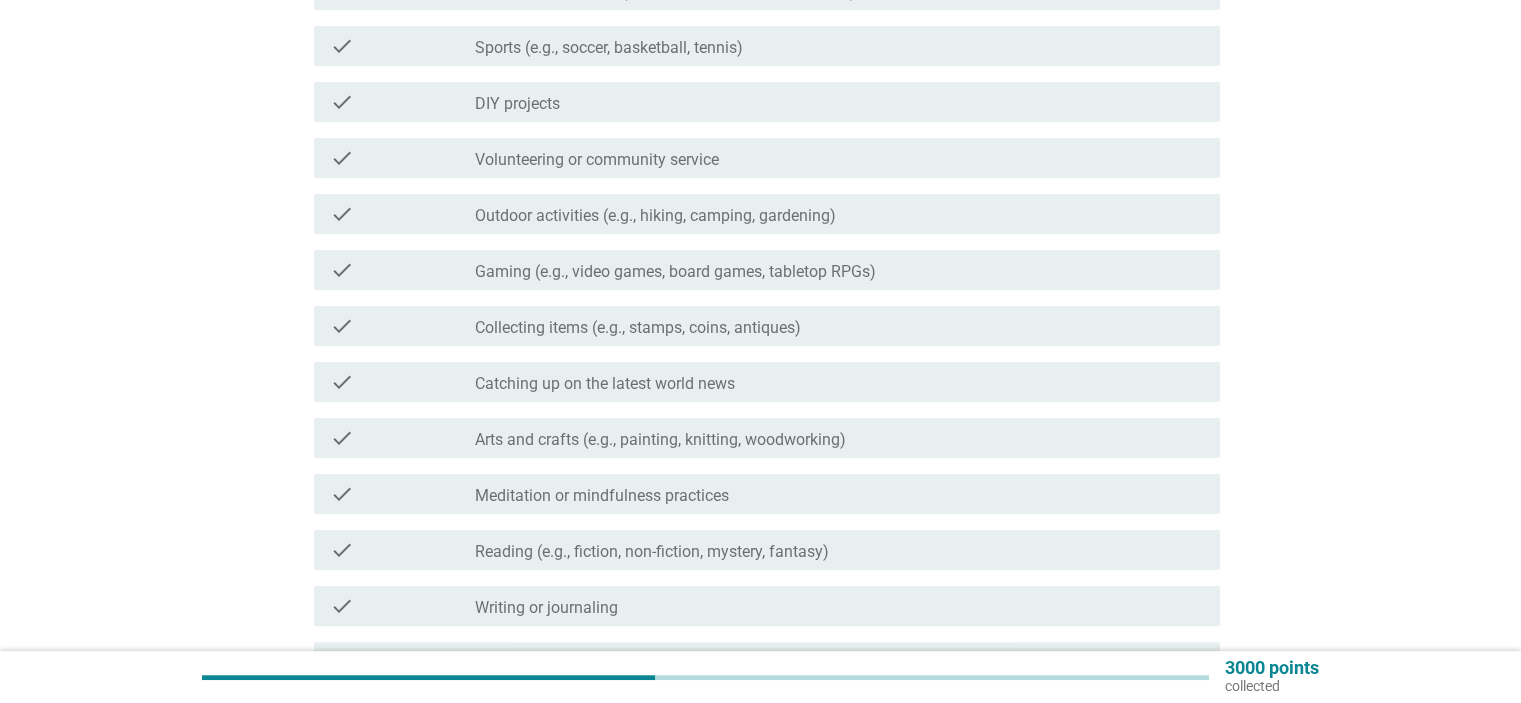 scroll, scrollTop: 400, scrollLeft: 0, axis: vertical 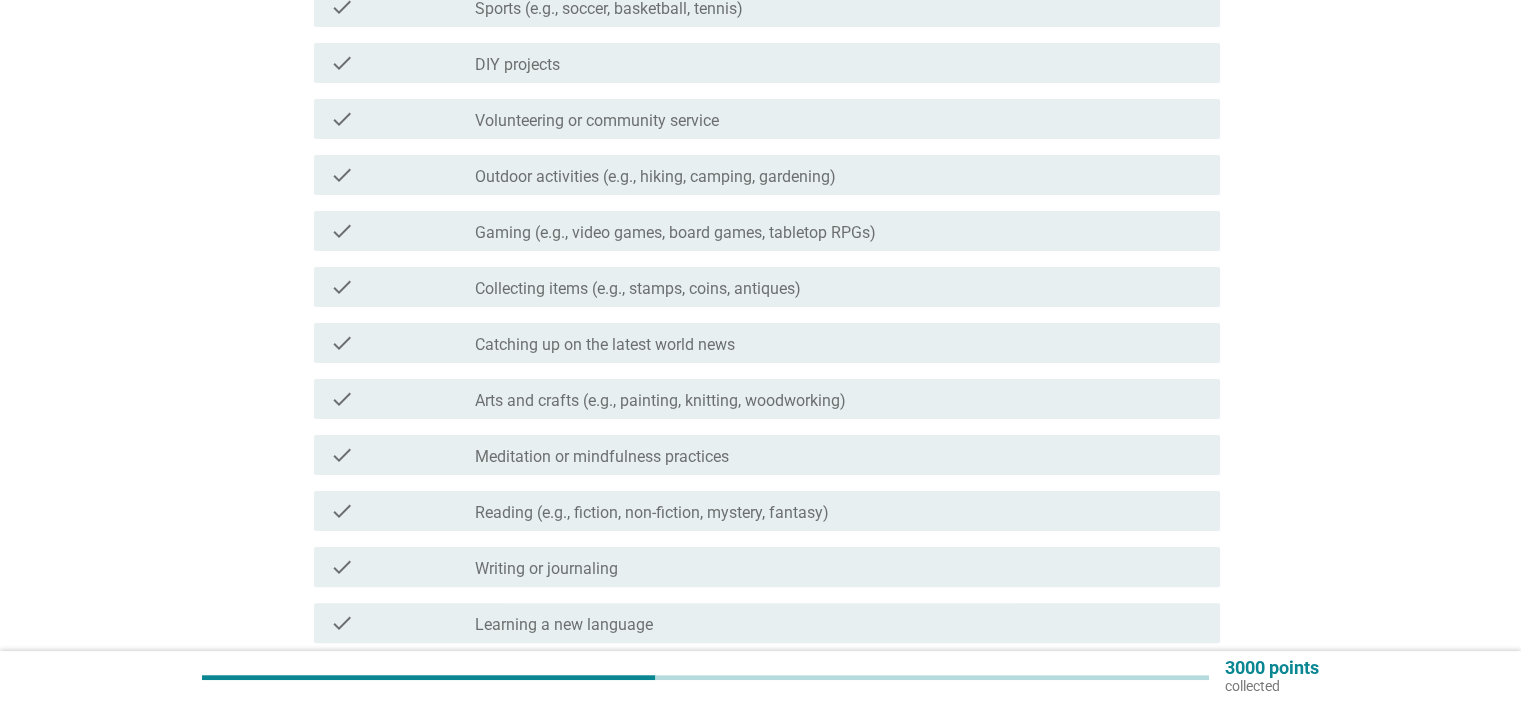 click on "Reading (e.g., fiction, non-fiction, mystery, fantasy)" at bounding box center [652, 513] 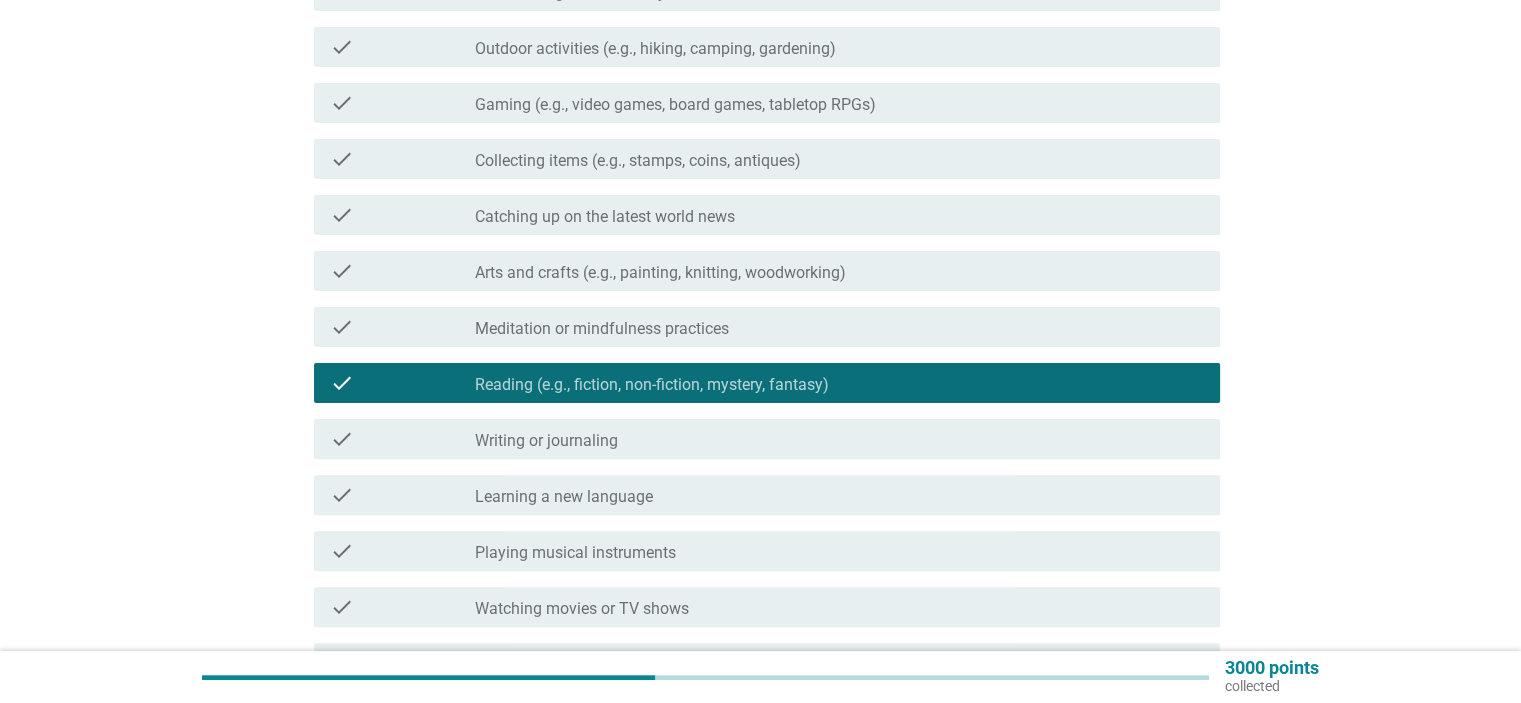 scroll, scrollTop: 667, scrollLeft: 0, axis: vertical 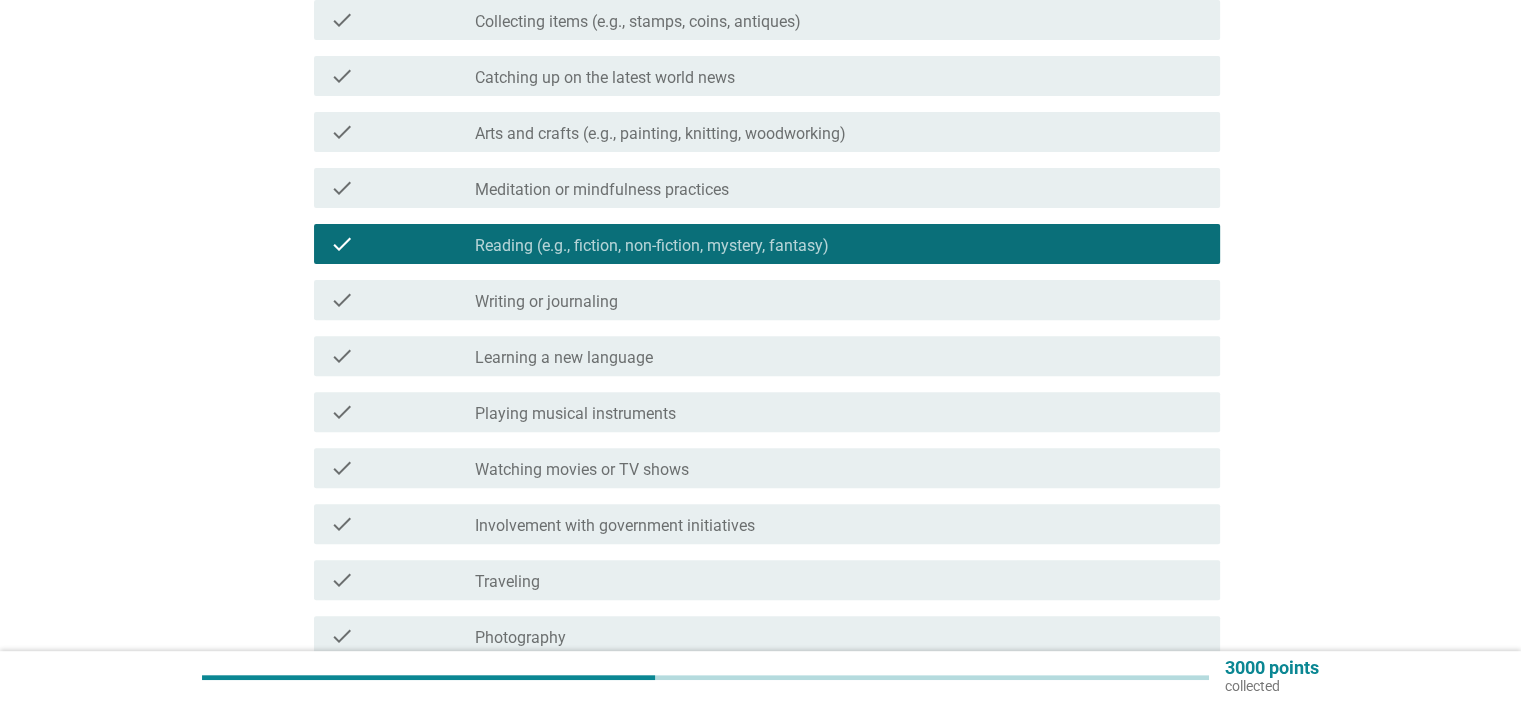 click on "check_box_outline_blank Traveling" at bounding box center [839, 580] 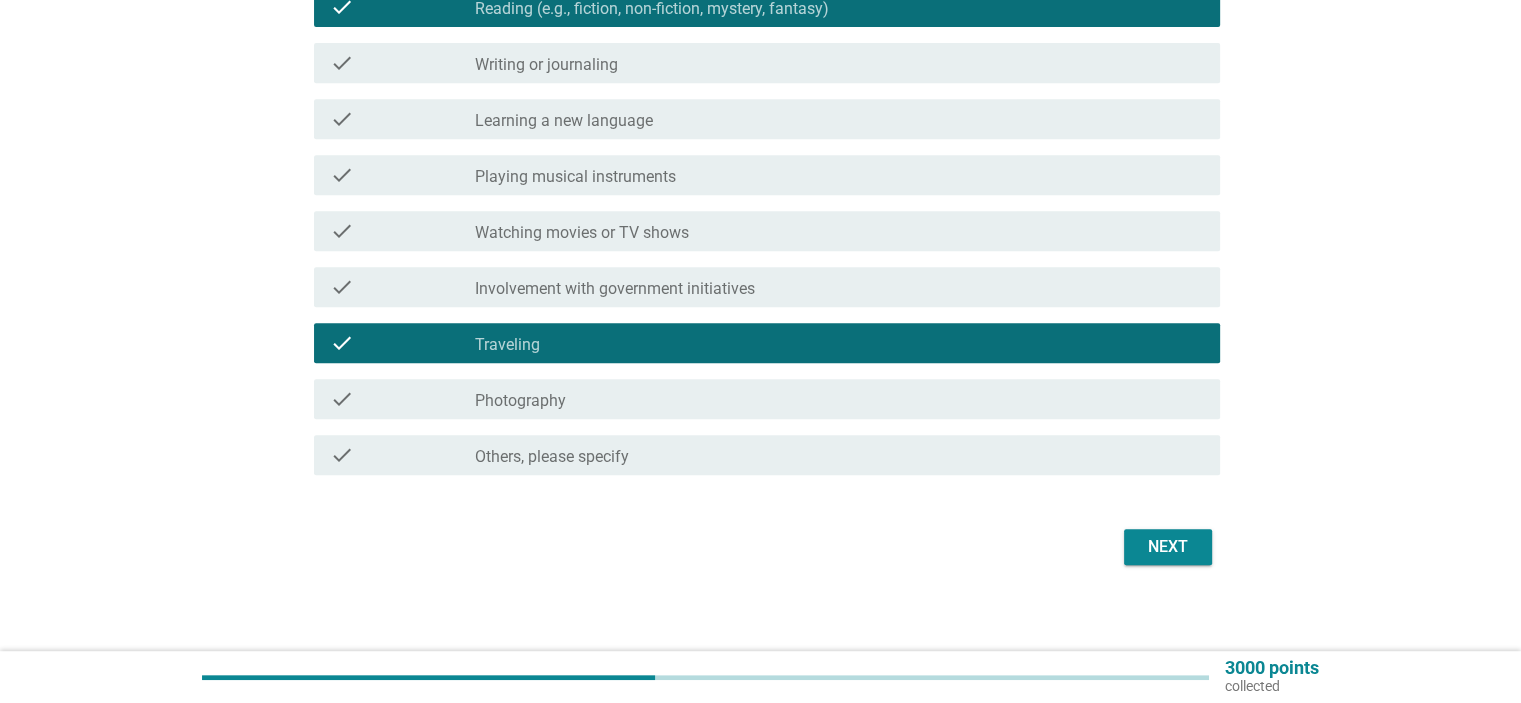 scroll, scrollTop: 913, scrollLeft: 0, axis: vertical 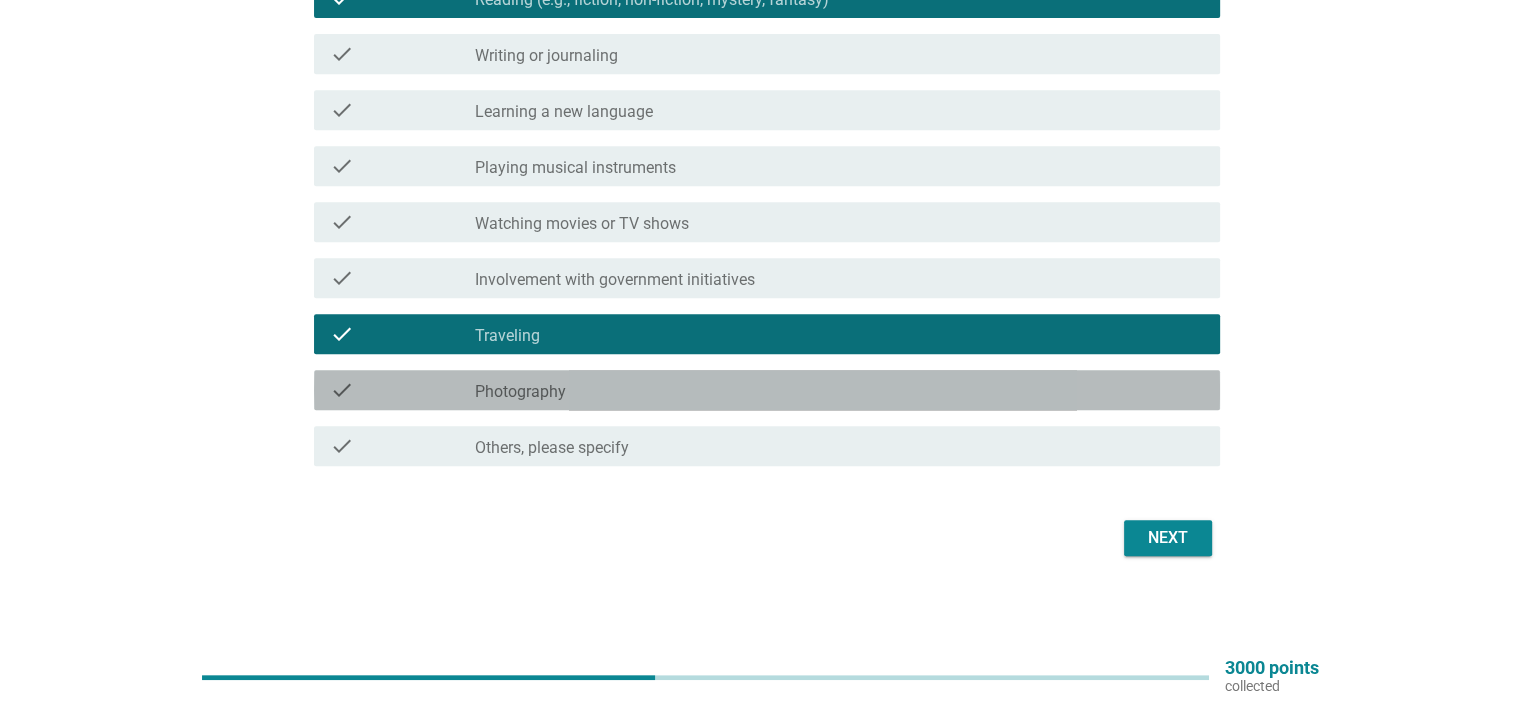 click on "check_box_outline_blank Photography" at bounding box center (839, 390) 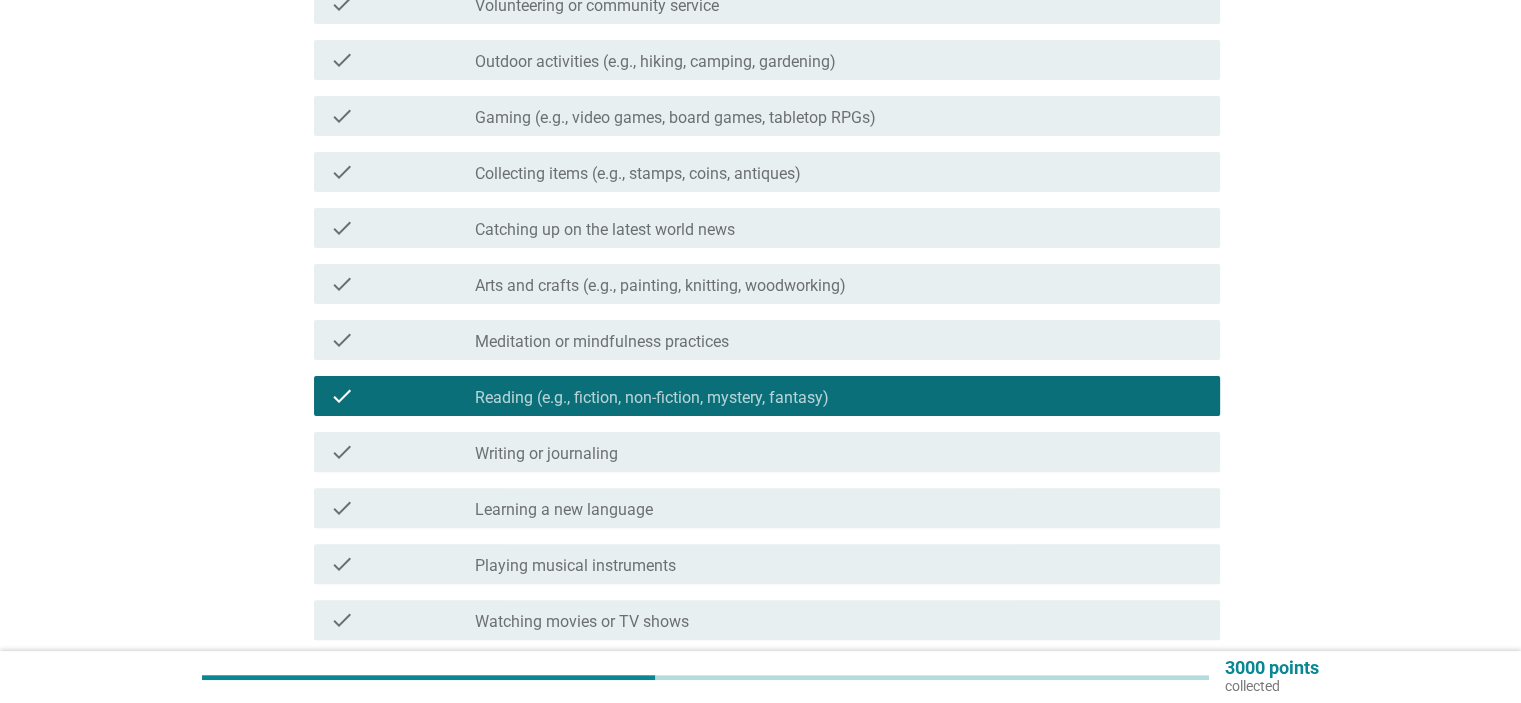scroll, scrollTop: 513, scrollLeft: 0, axis: vertical 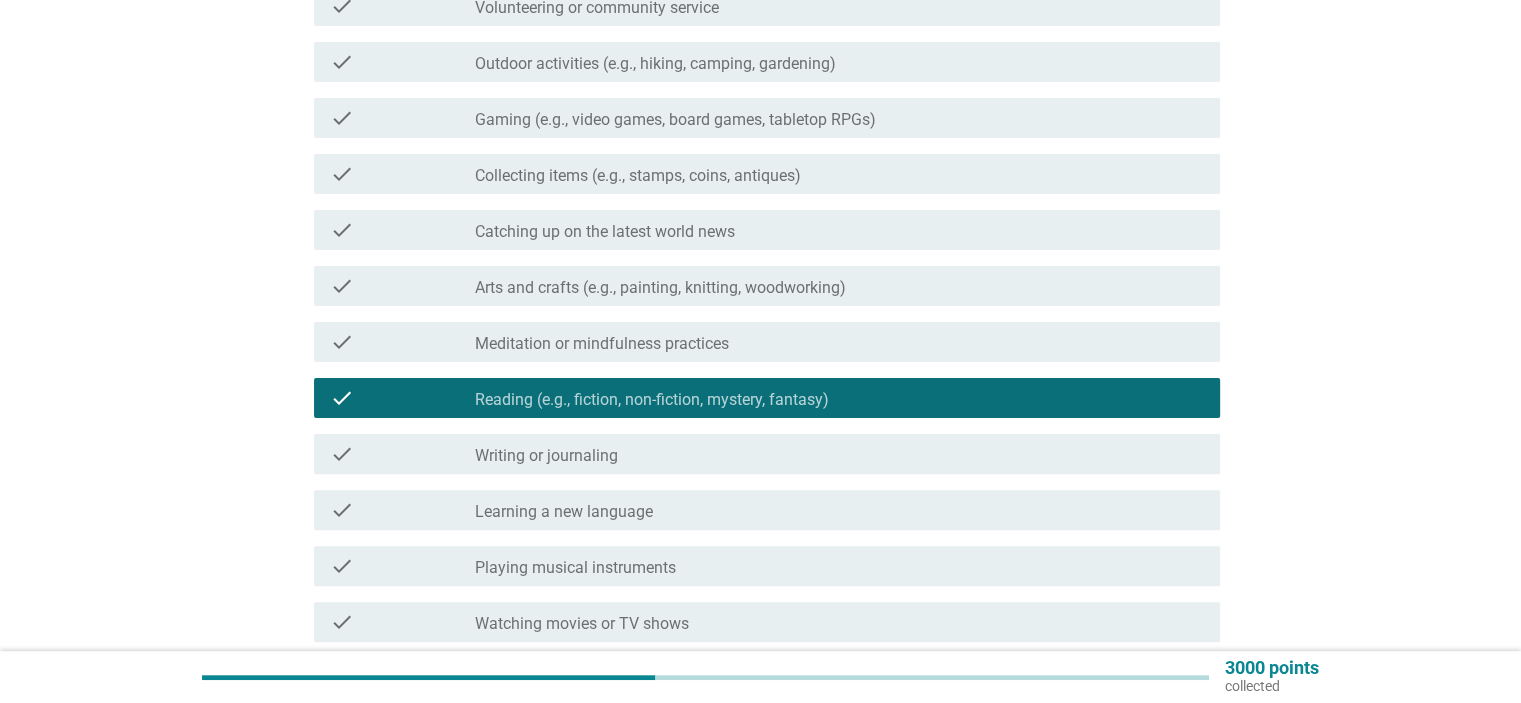 click on "Arts and crafts (e.g., painting, knitting, woodworking)" at bounding box center [660, 288] 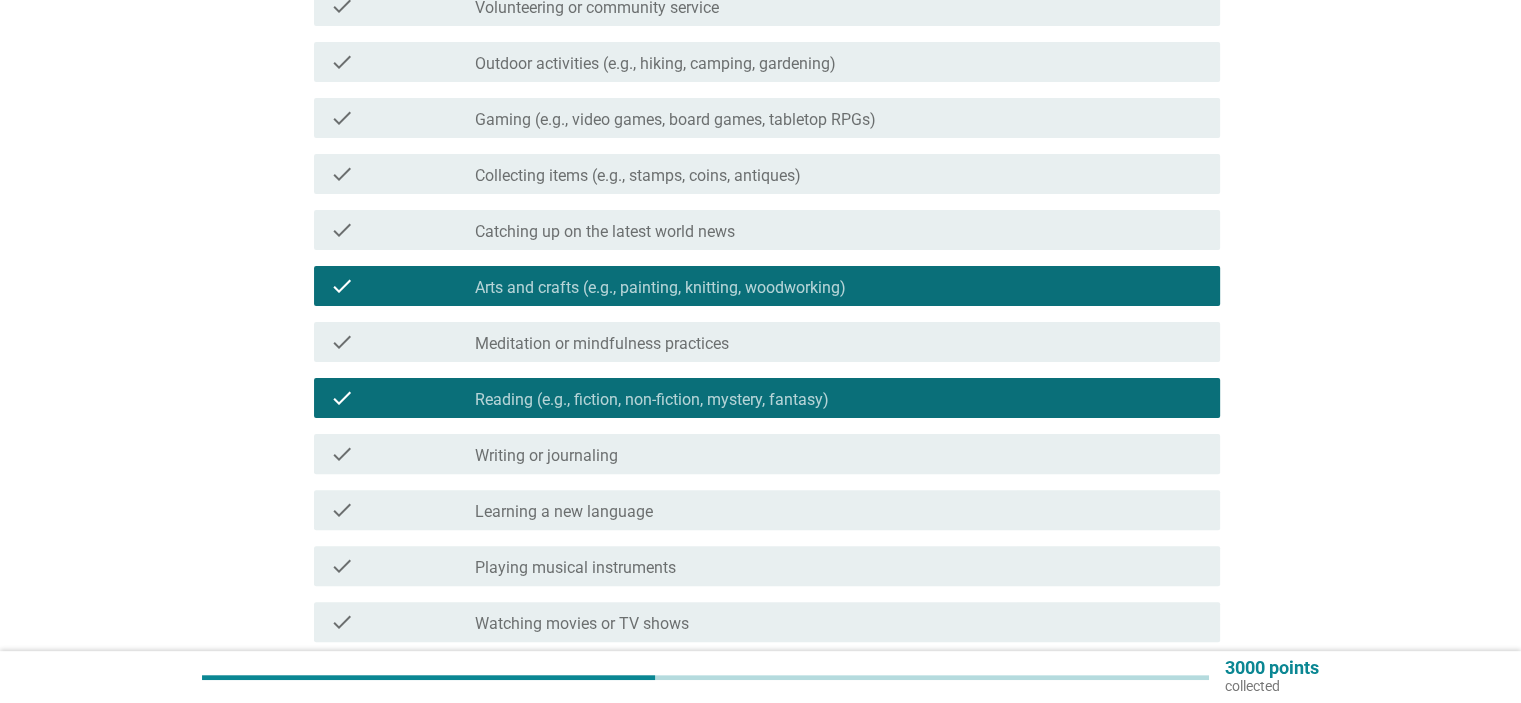 click on "Collecting items (e.g., stamps, coins, antiques)" at bounding box center [638, 176] 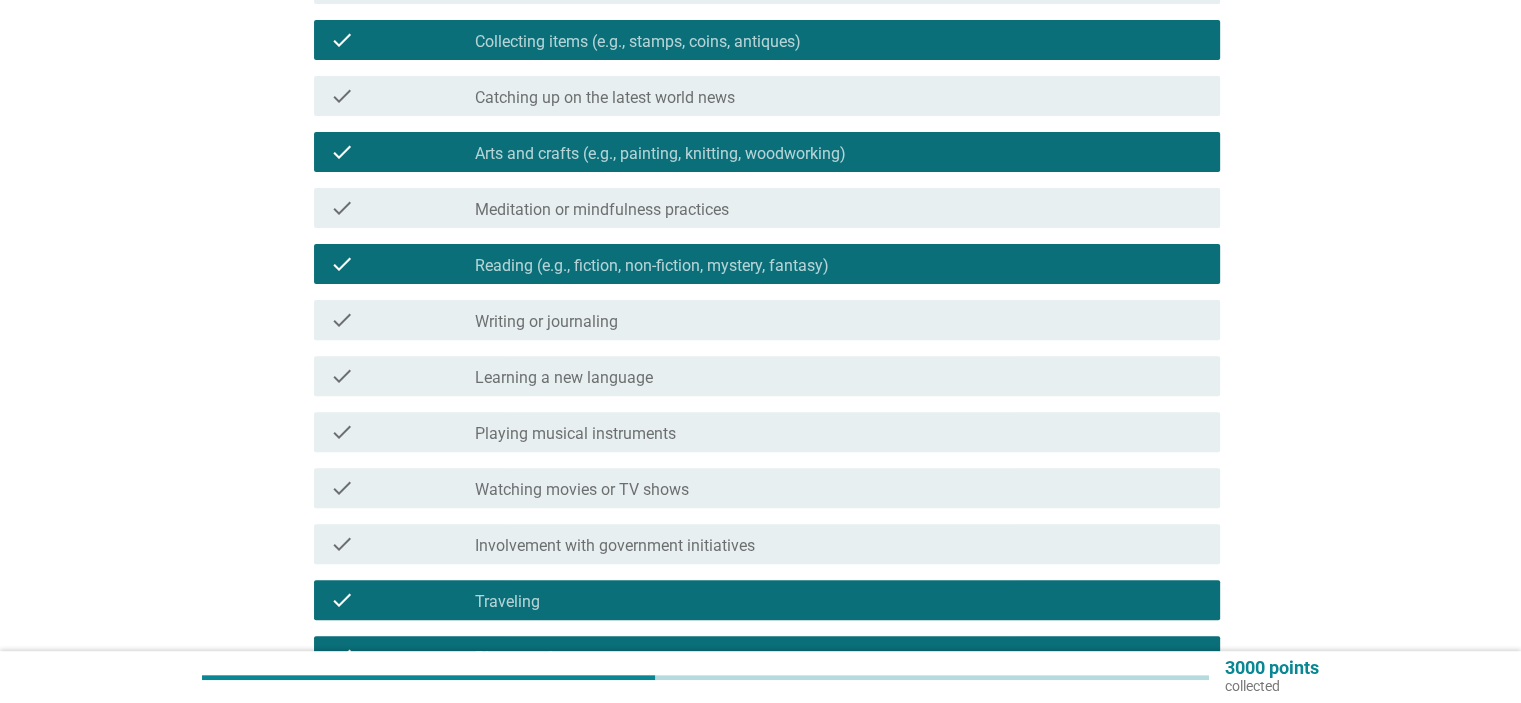 scroll, scrollTop: 913, scrollLeft: 0, axis: vertical 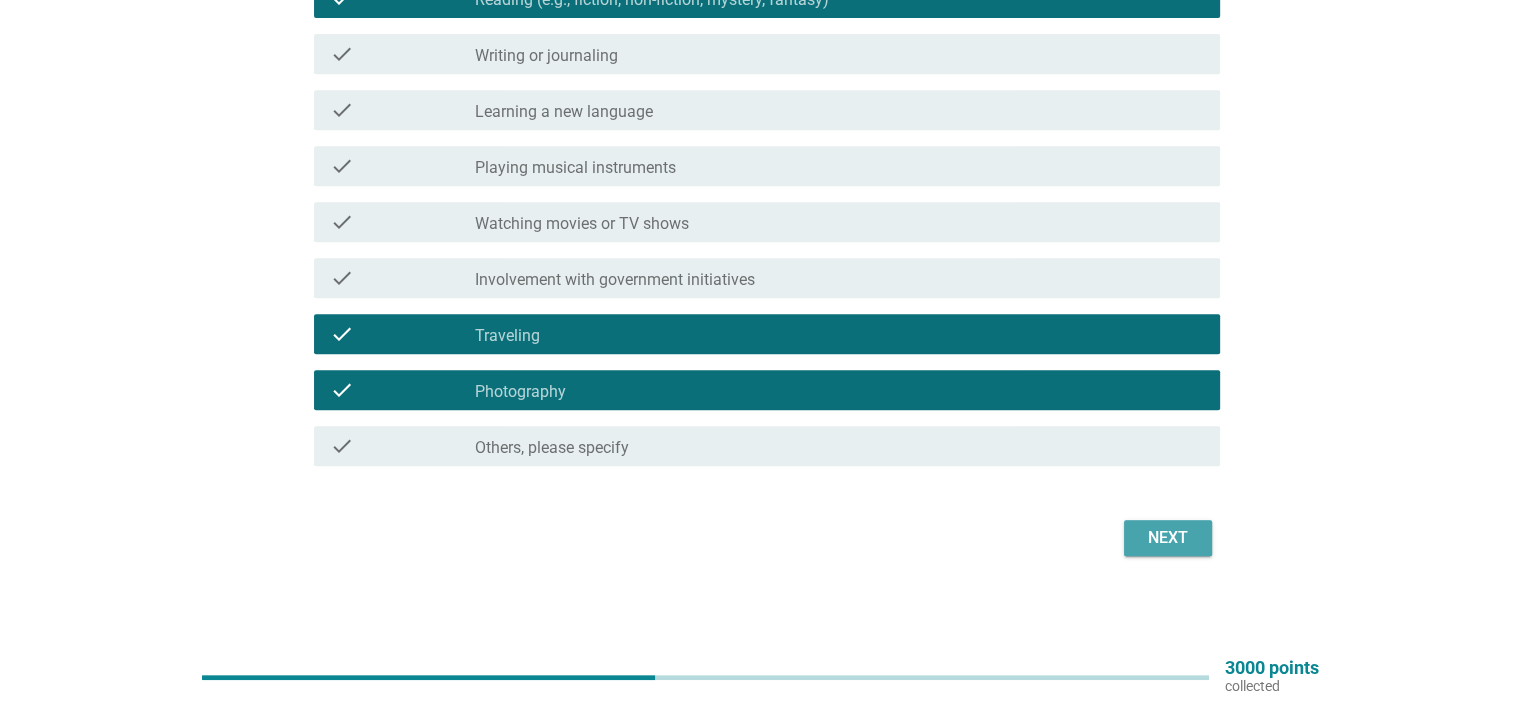 click on "Next" at bounding box center (1168, 538) 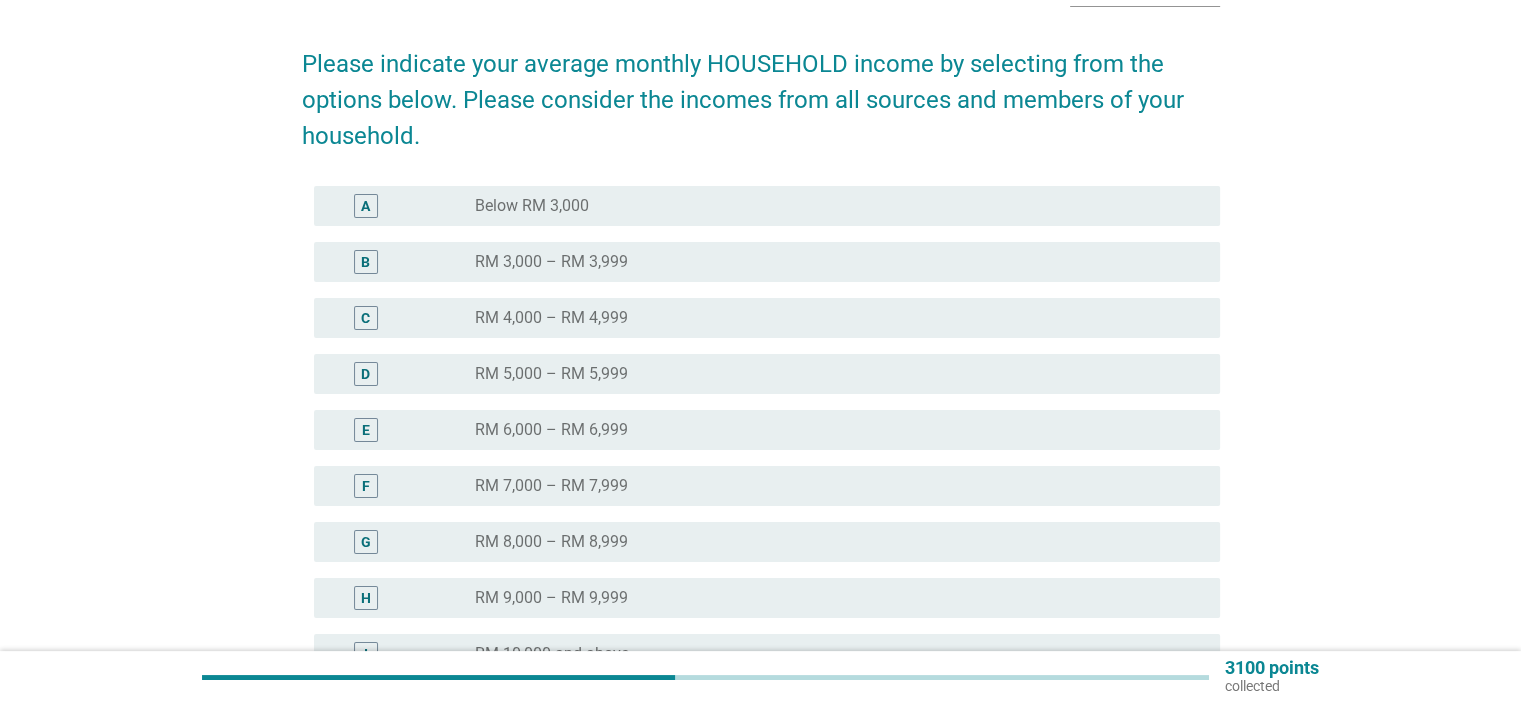 scroll, scrollTop: 266, scrollLeft: 0, axis: vertical 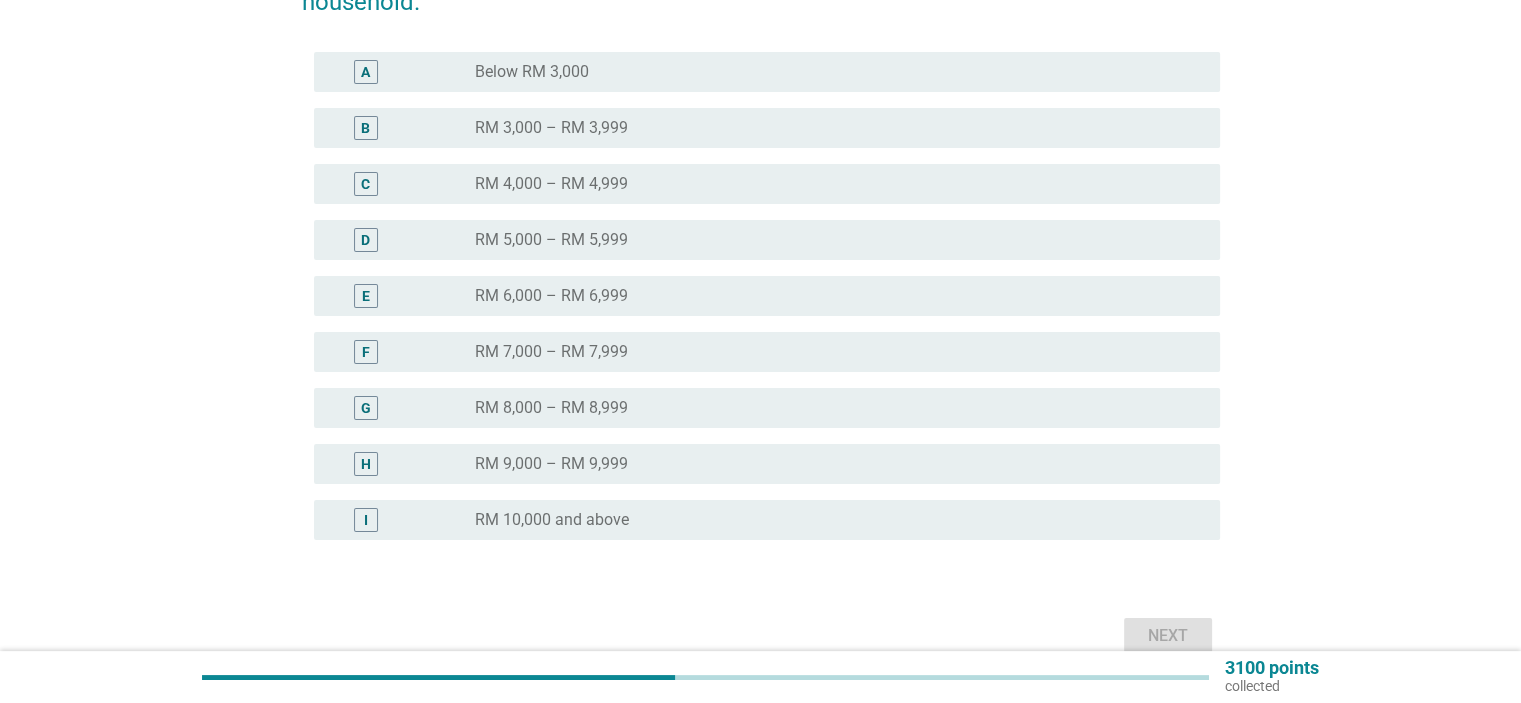 click on "radio_button_unchecked RM 10,000 and above" at bounding box center [831, 520] 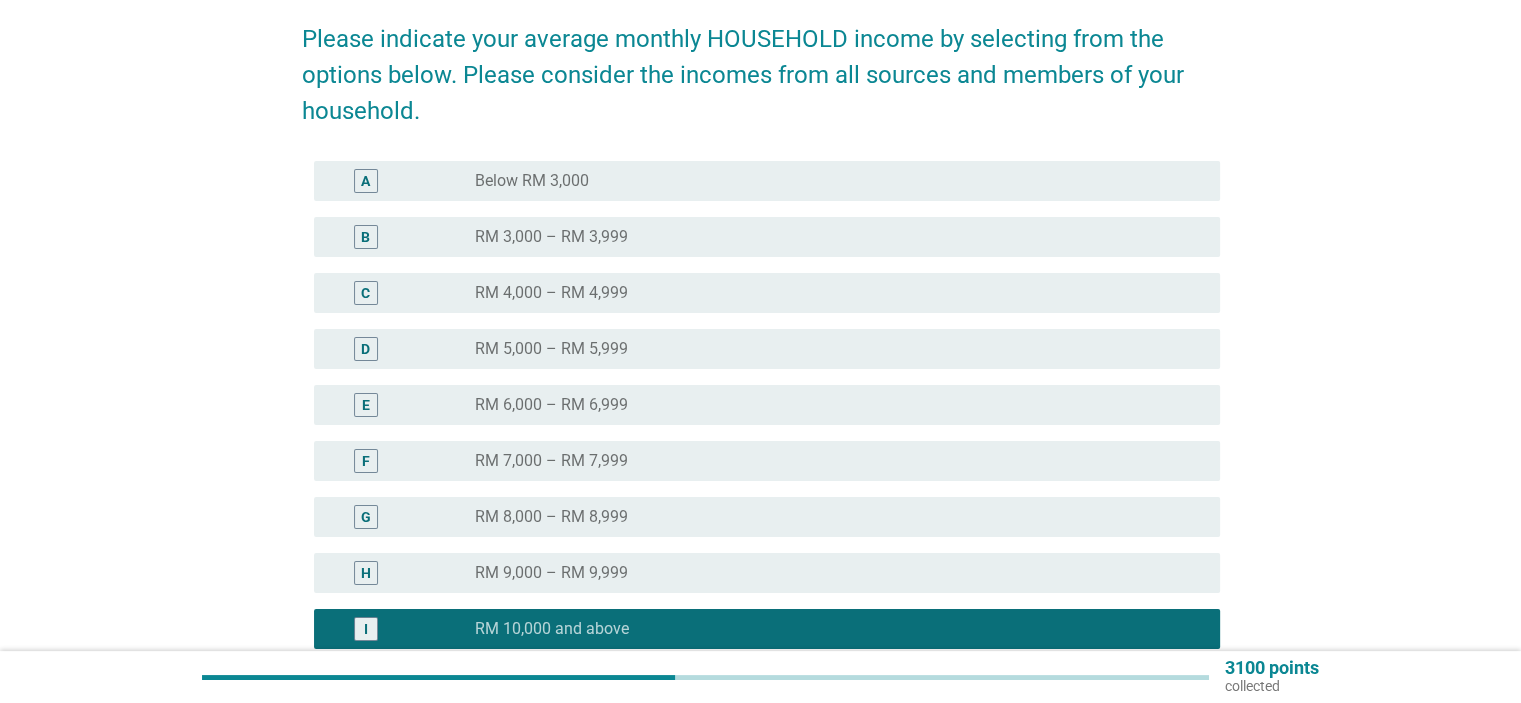 scroll, scrollTop: 266, scrollLeft: 0, axis: vertical 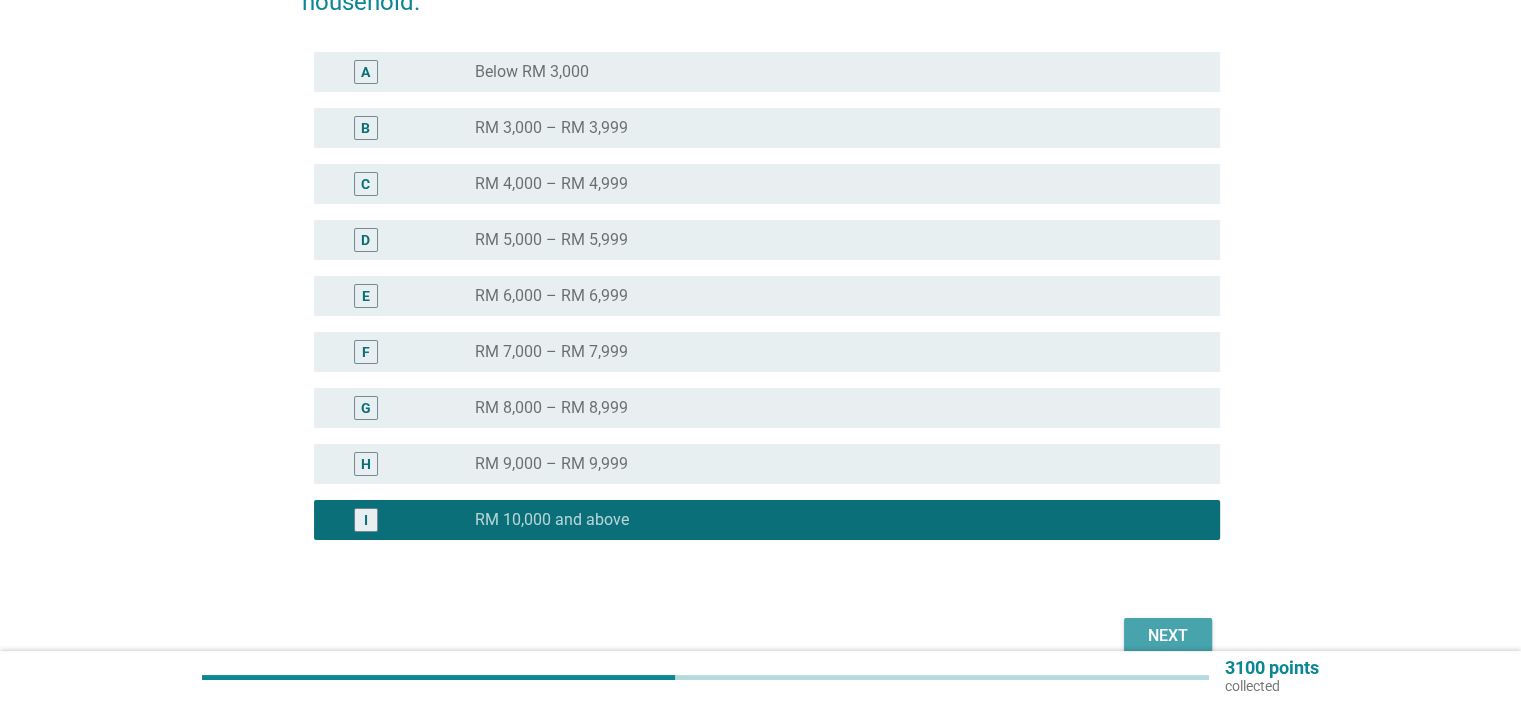 click on "Next" at bounding box center [1168, 636] 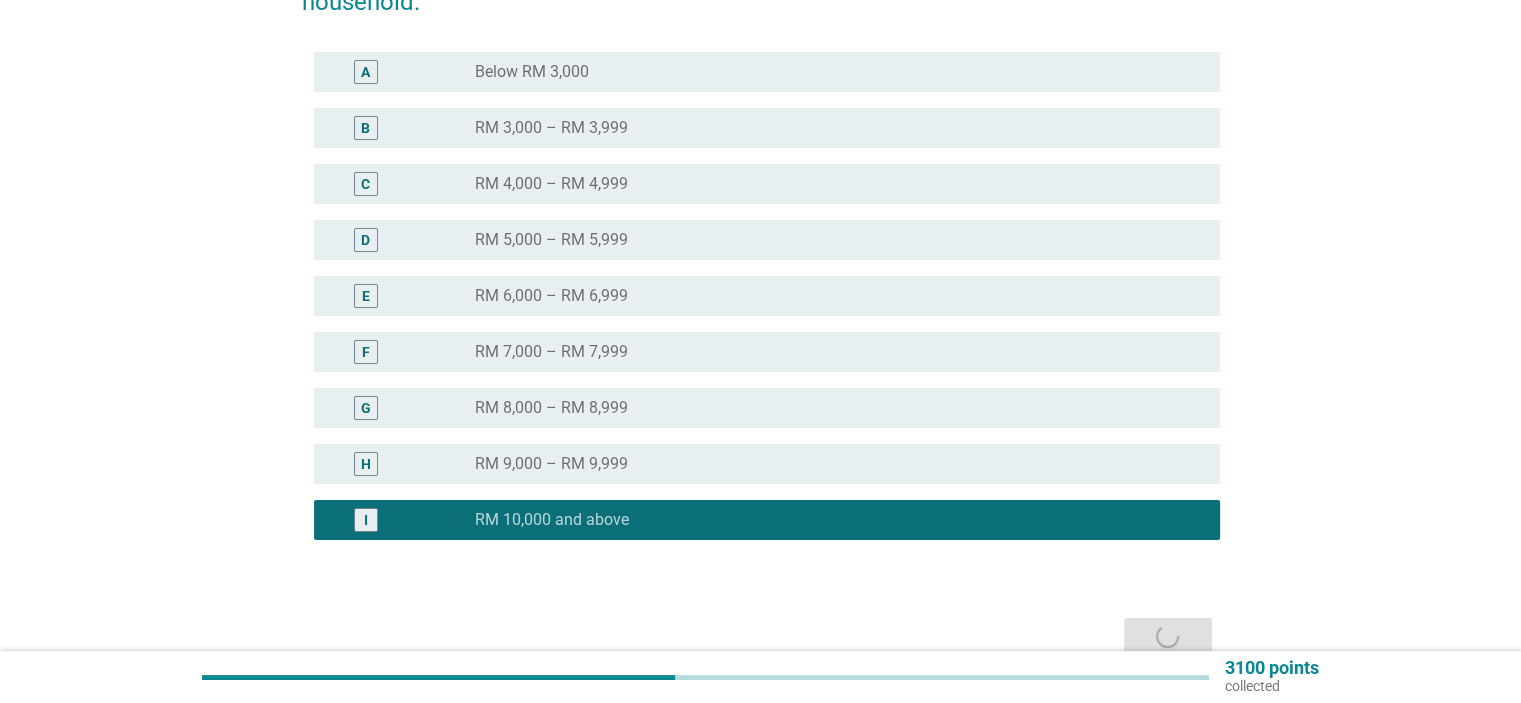 scroll, scrollTop: 0, scrollLeft: 0, axis: both 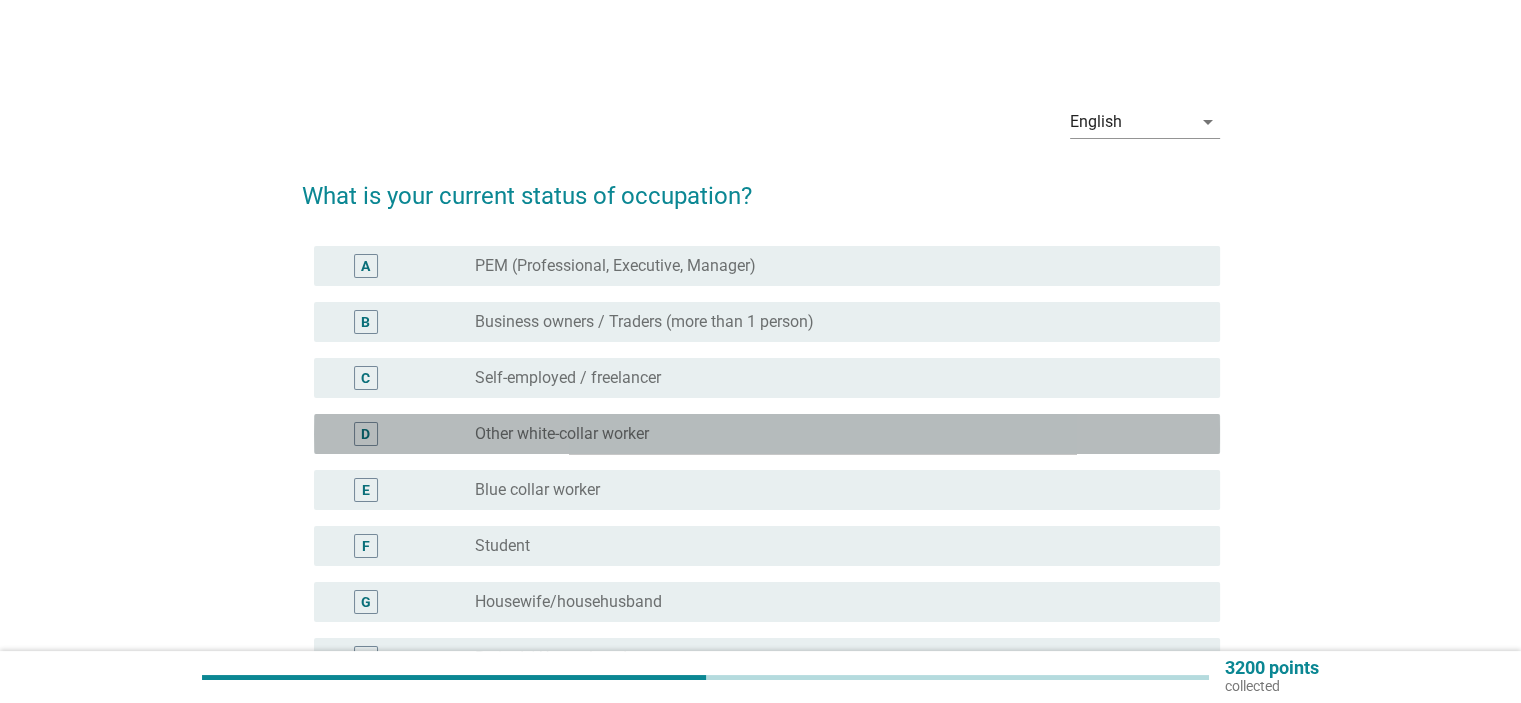 click on "Other white-collar worker" at bounding box center (562, 434) 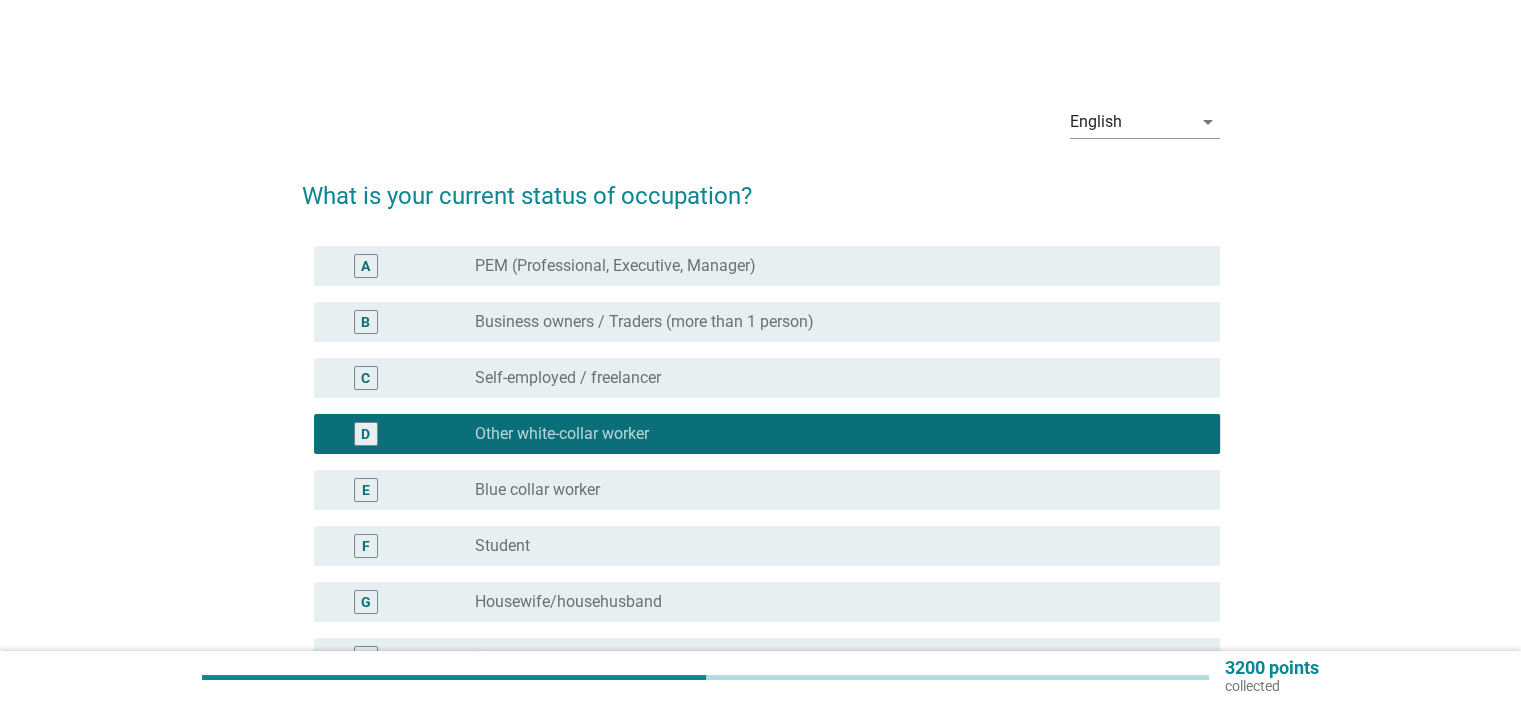 click on "PEM (Professional, Executive, Manager)" at bounding box center (615, 266) 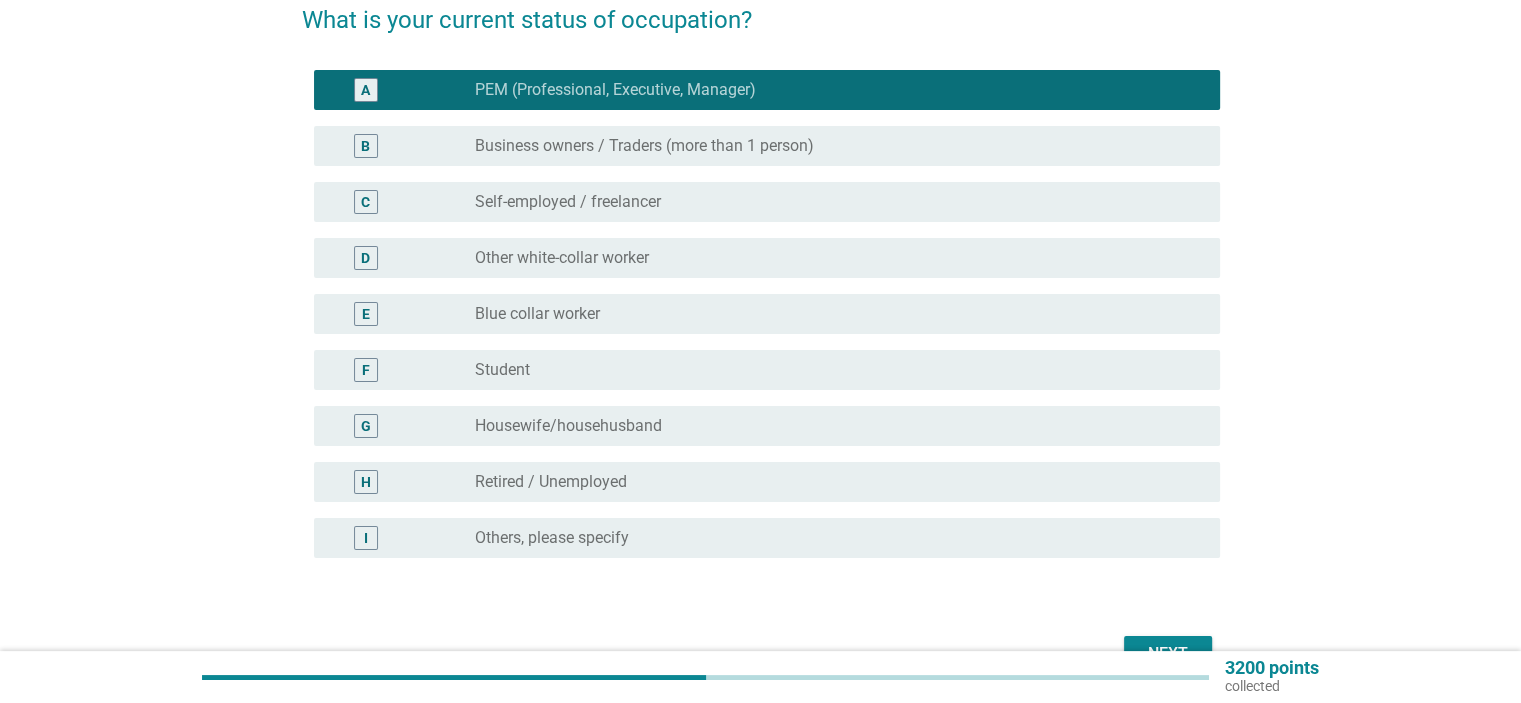 scroll, scrollTop: 292, scrollLeft: 0, axis: vertical 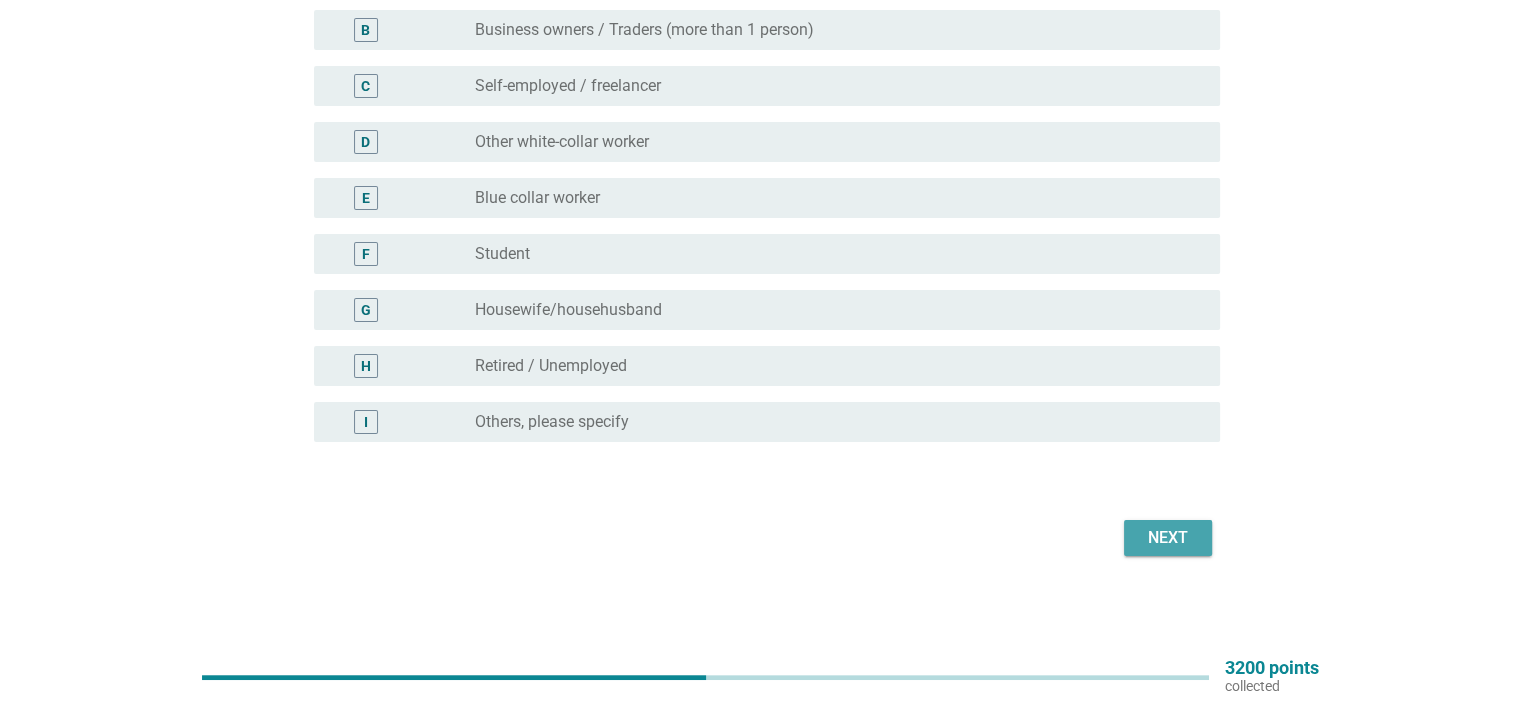click on "Next" at bounding box center [1168, 538] 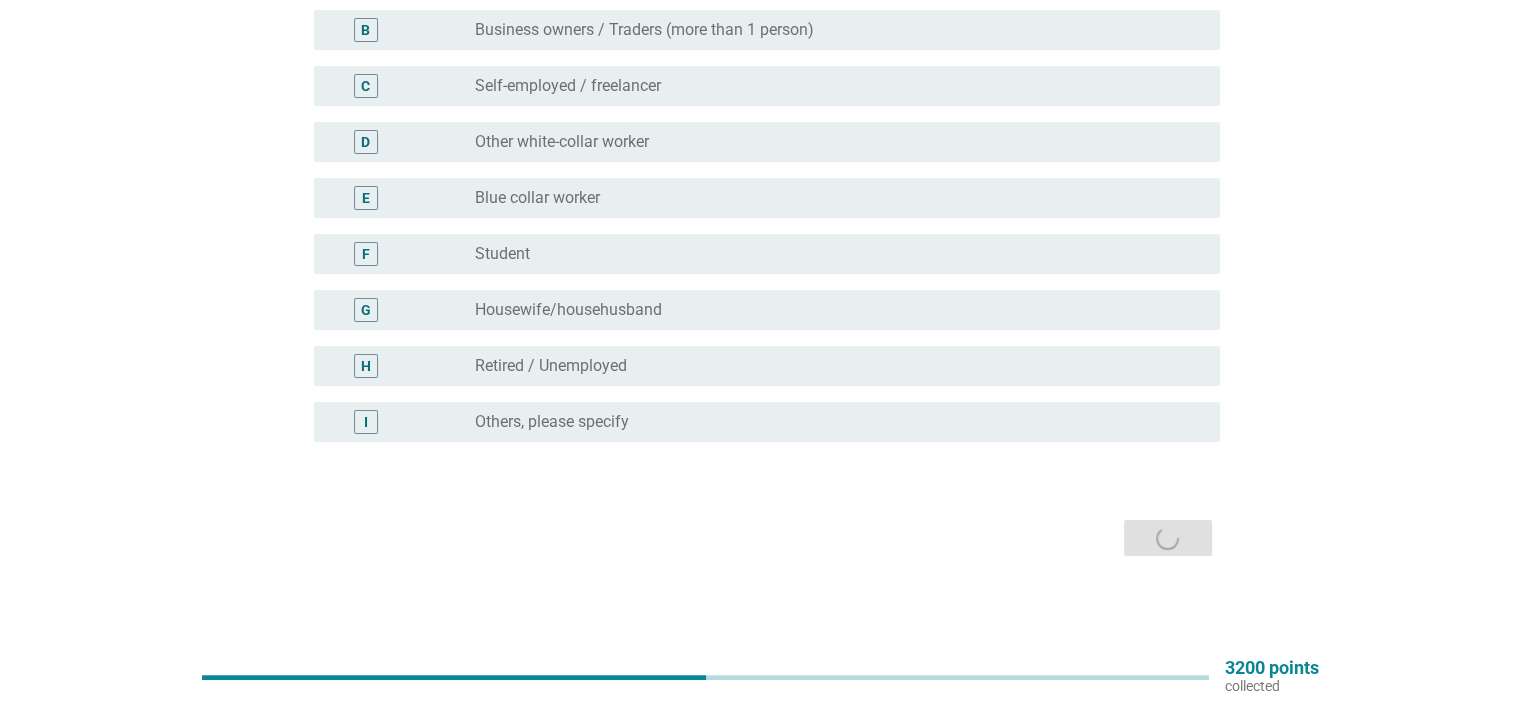 scroll, scrollTop: 0, scrollLeft: 0, axis: both 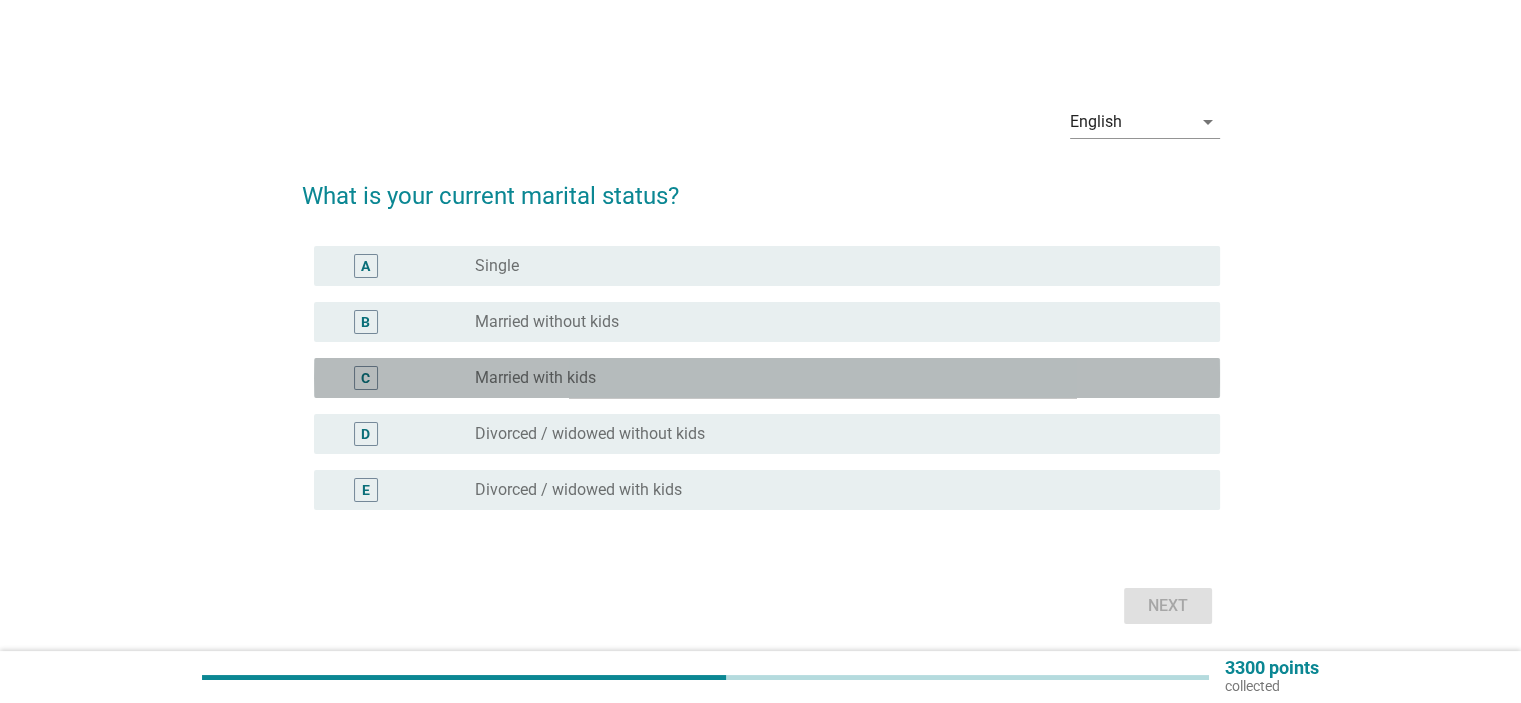 click on "radio_button_unchecked Married with kids" at bounding box center (831, 378) 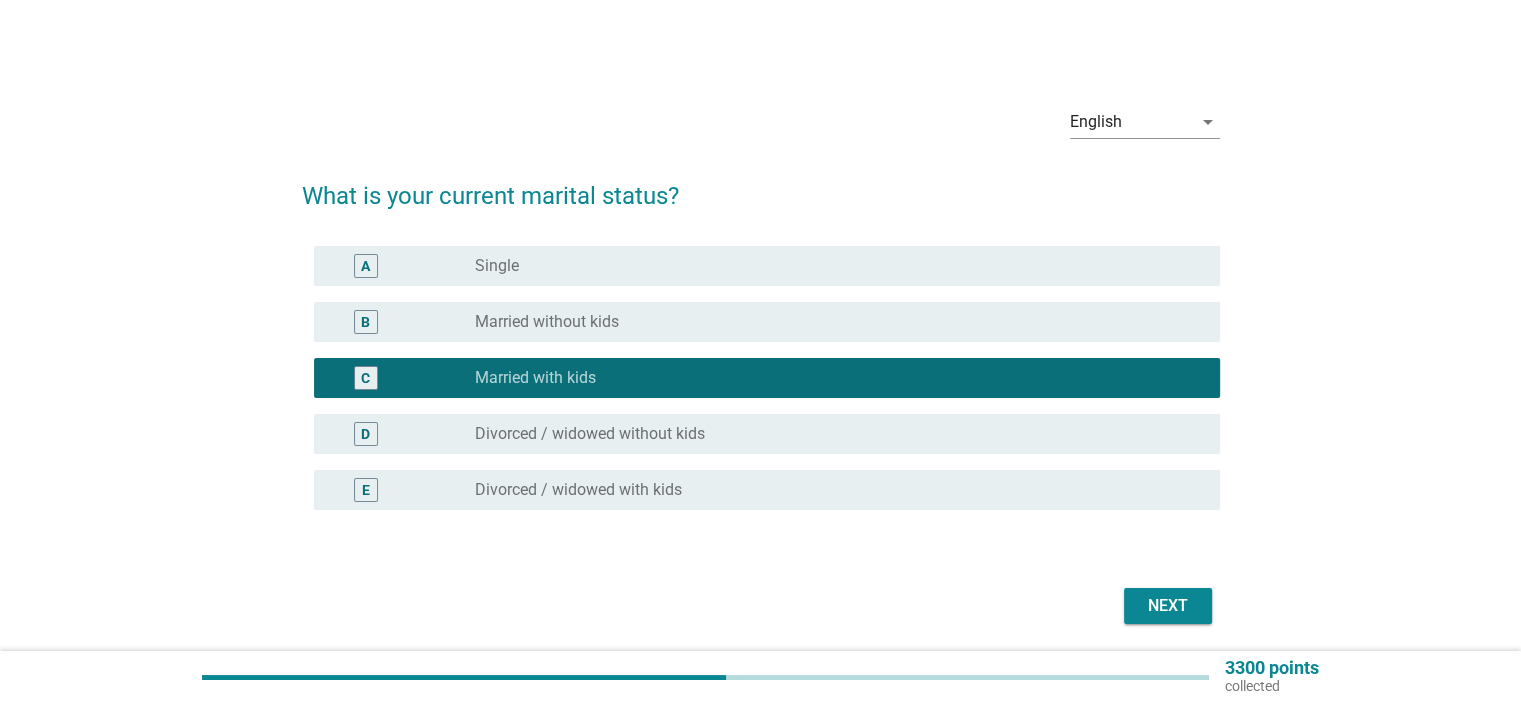 click on "Next" at bounding box center (1168, 606) 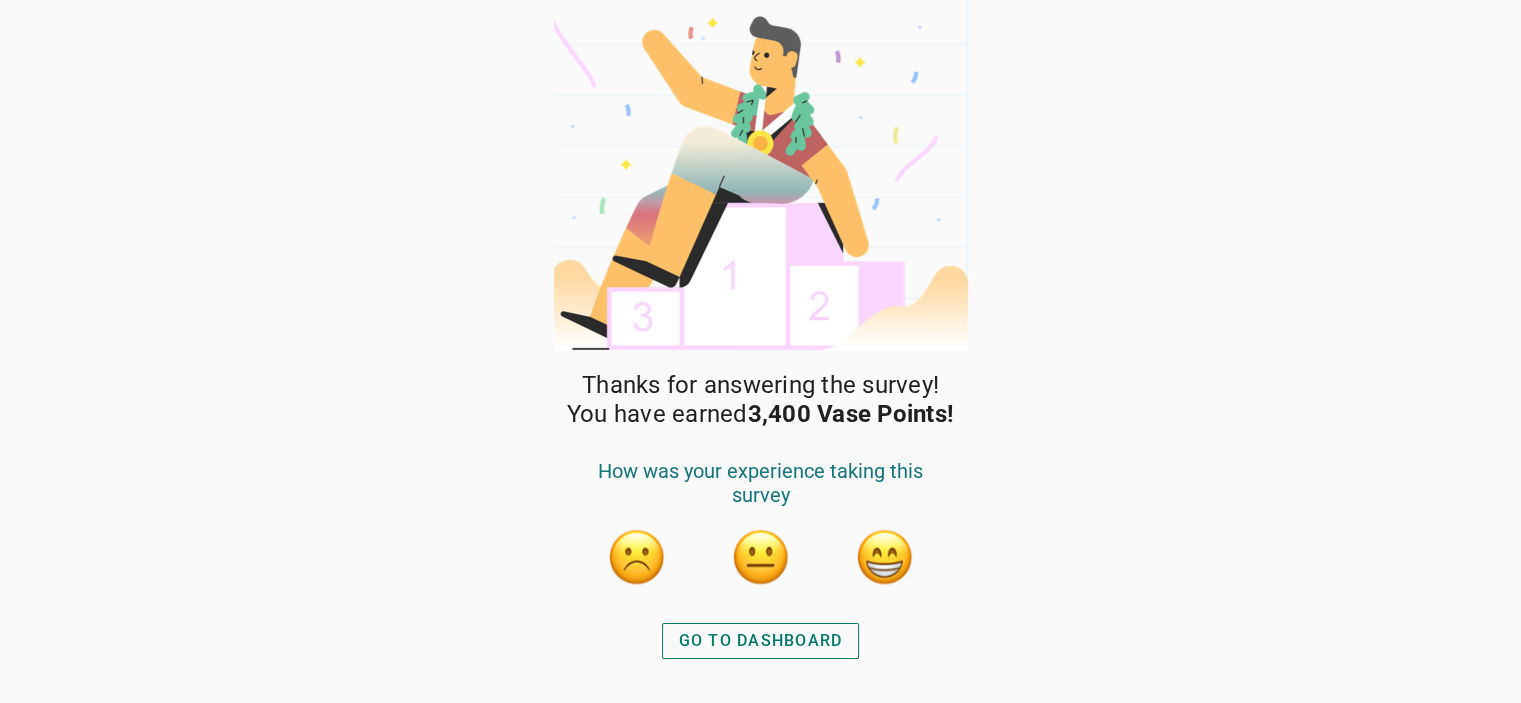 click on "GO TO DASHBOARD" at bounding box center [761, 641] 